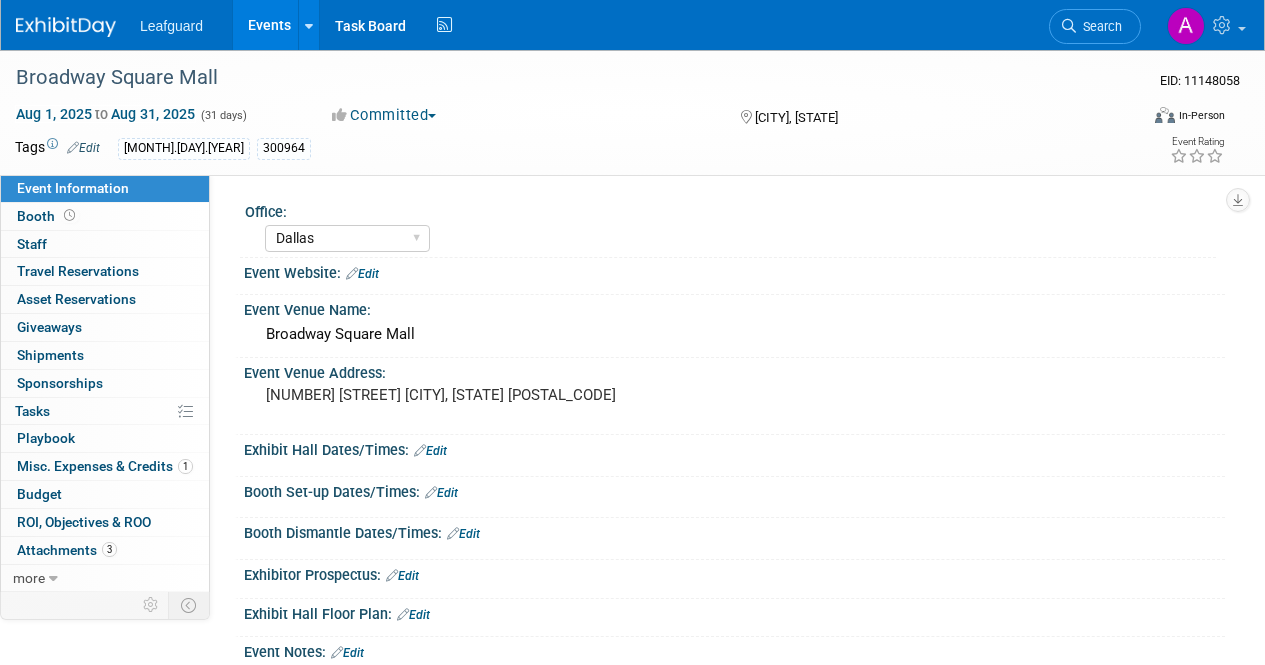 select on "Dallas" 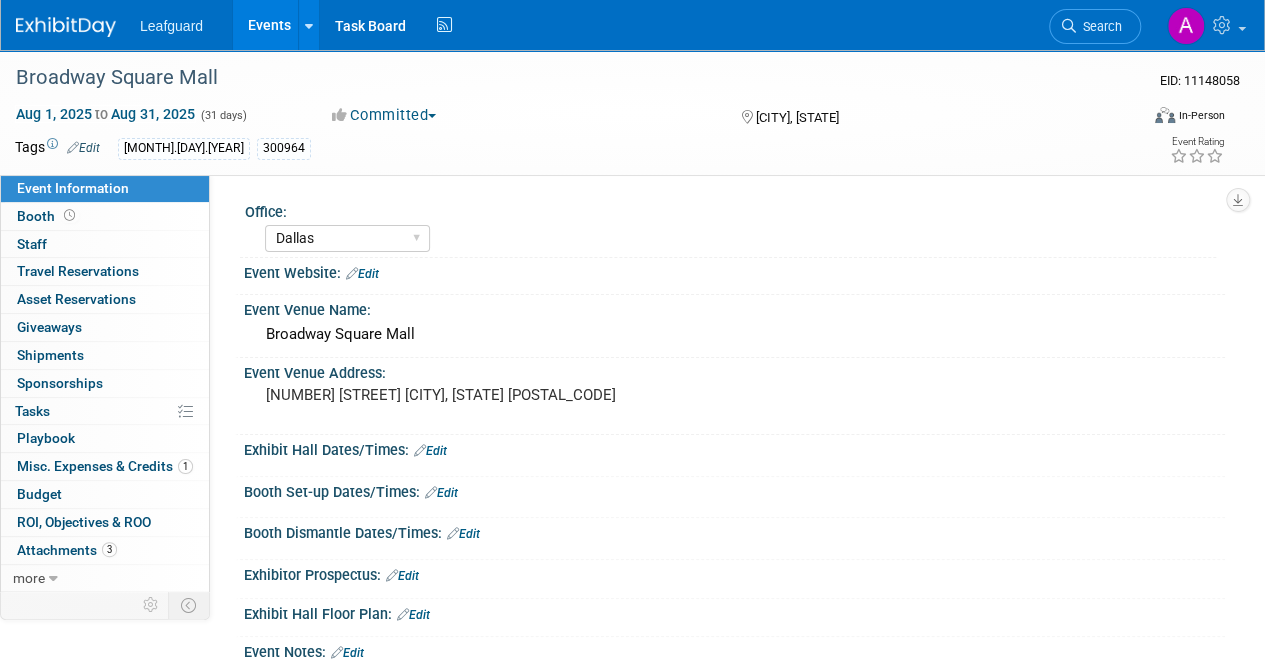 scroll, scrollTop: 0, scrollLeft: 0, axis: both 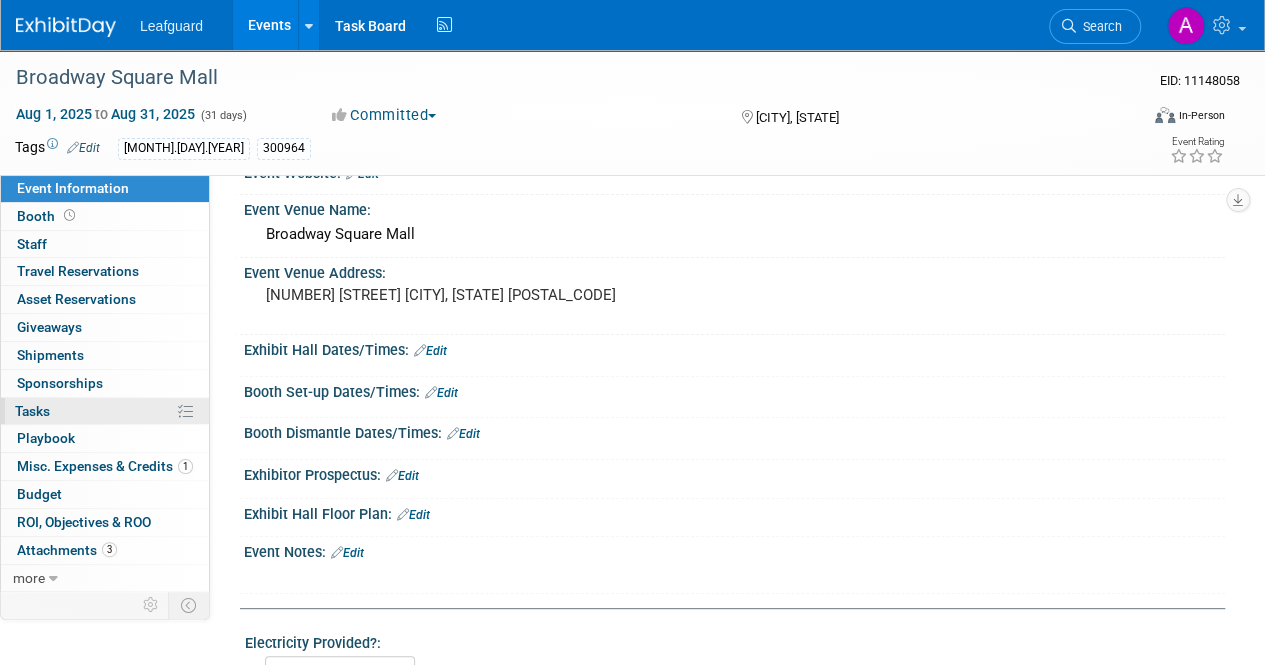 click on "Tasks 0%" at bounding box center (32, 411) 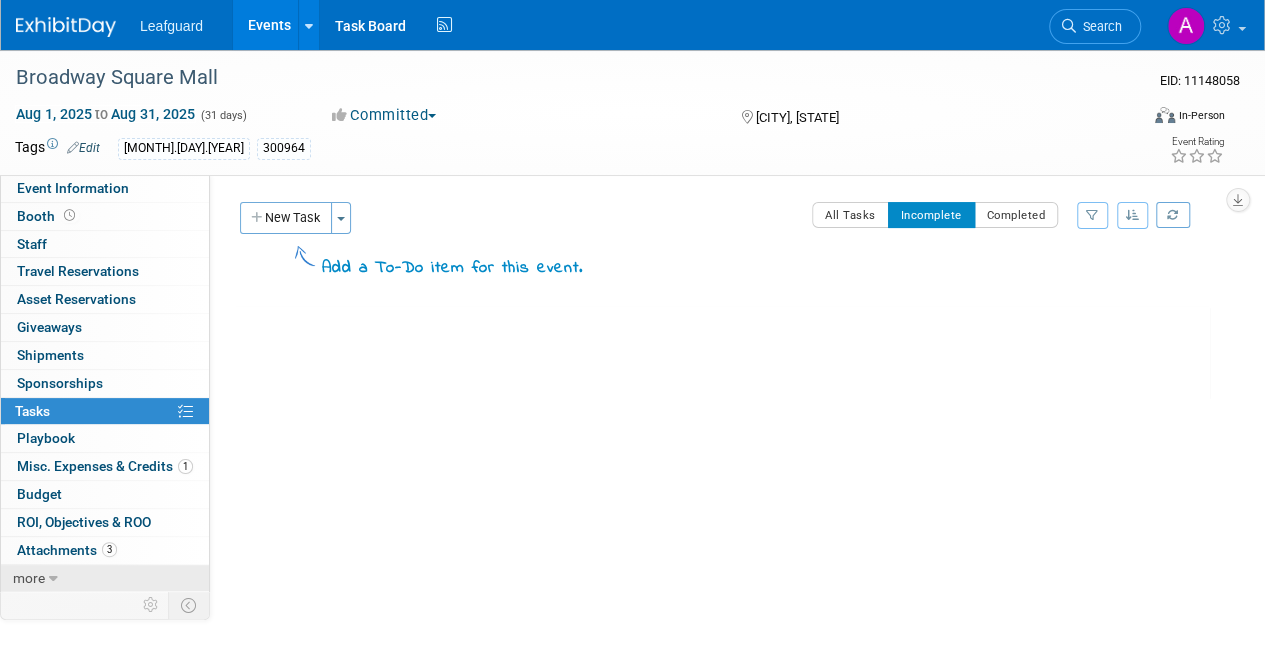 click on "more" at bounding box center [29, 578] 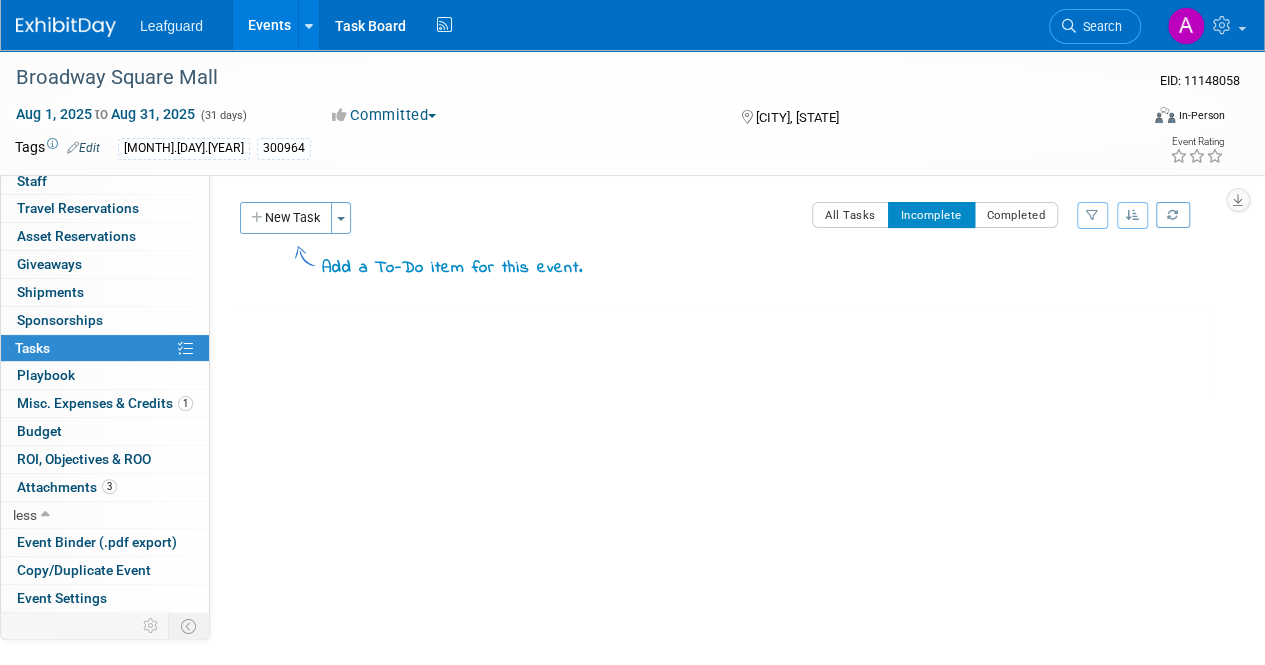 scroll, scrollTop: 112, scrollLeft: 0, axis: vertical 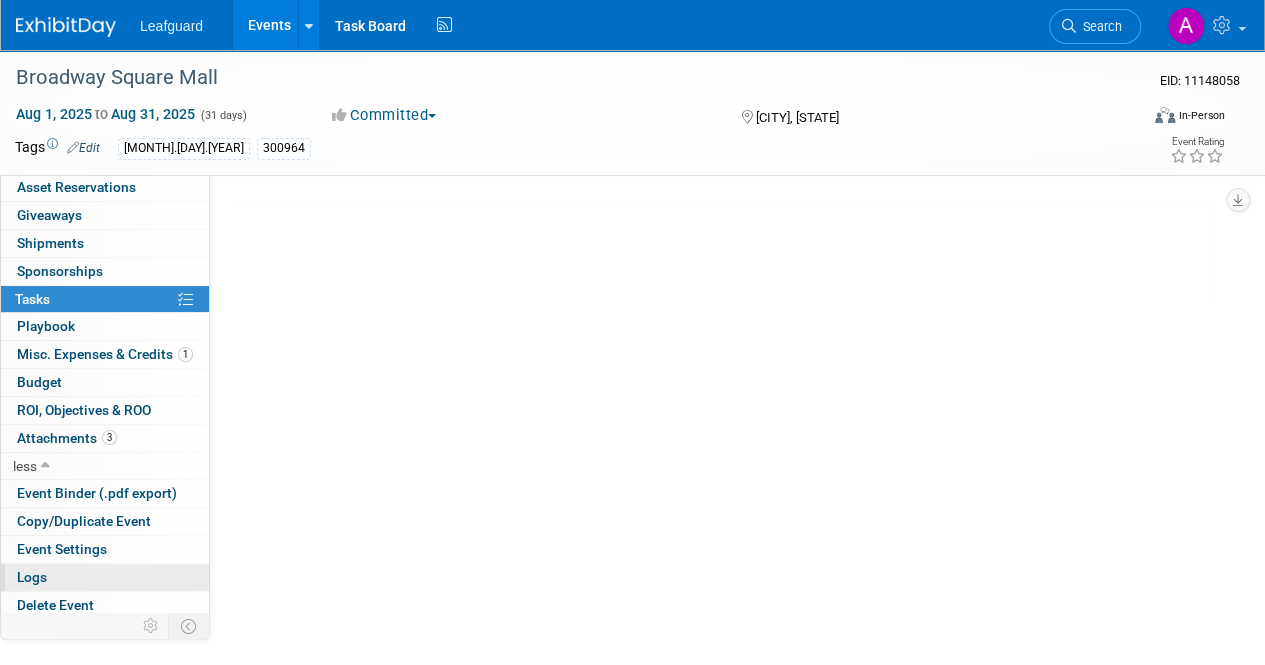 click on "Logs" at bounding box center (32, 577) 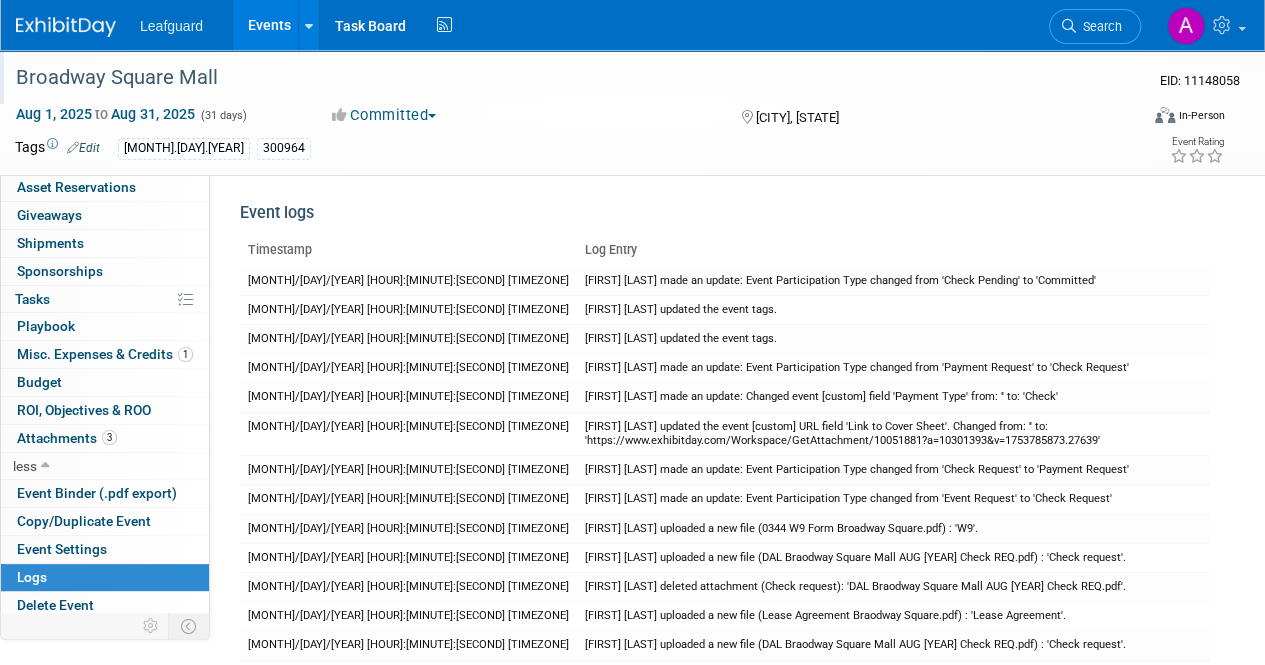 click on "Broadway Square Mall" at bounding box center [565, 78] 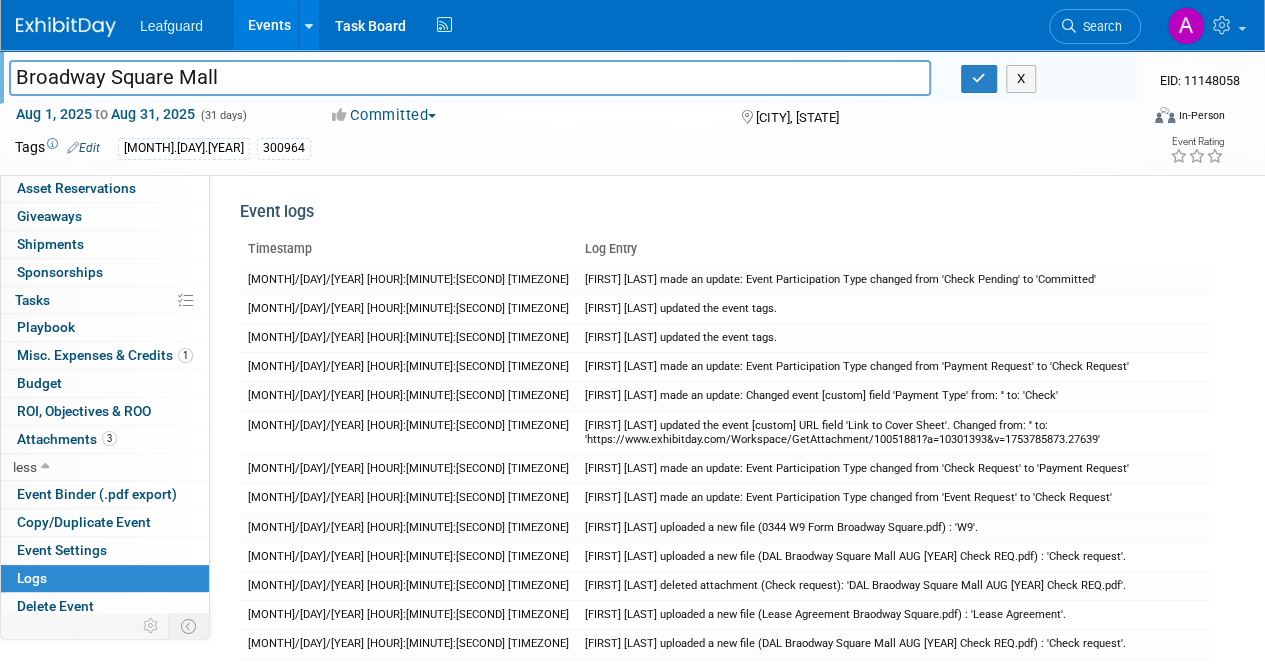 click on "Leafguard" at bounding box center (171, 26) 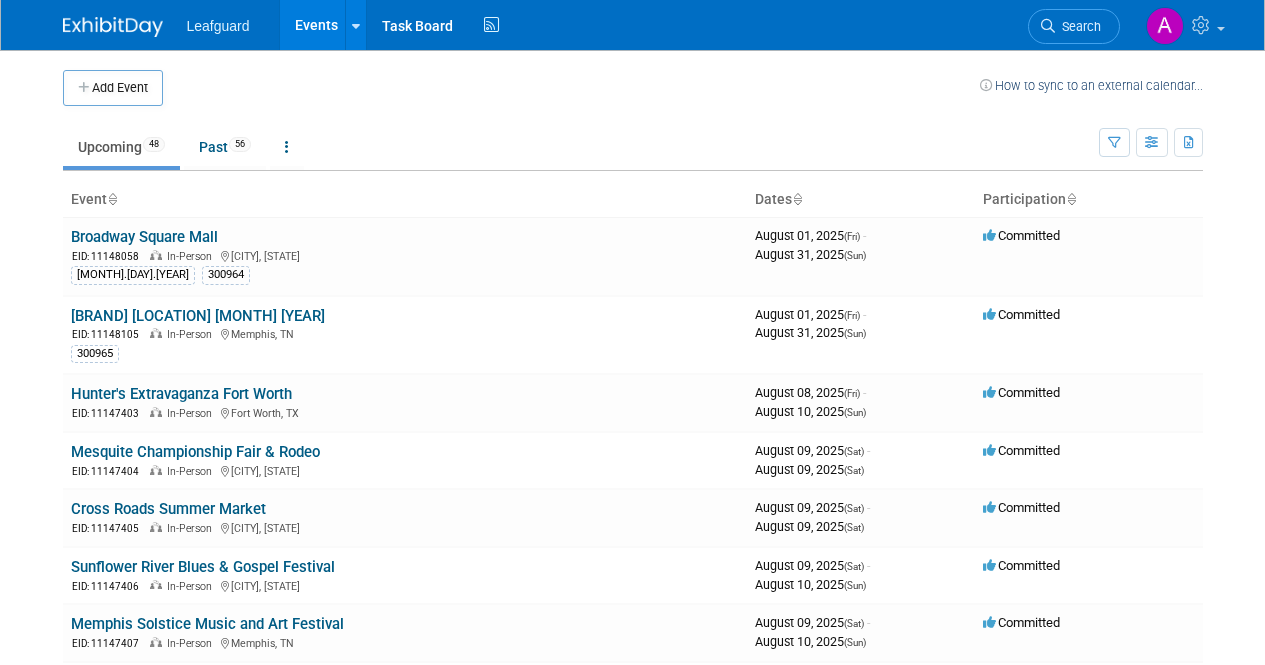 scroll, scrollTop: 0, scrollLeft: 0, axis: both 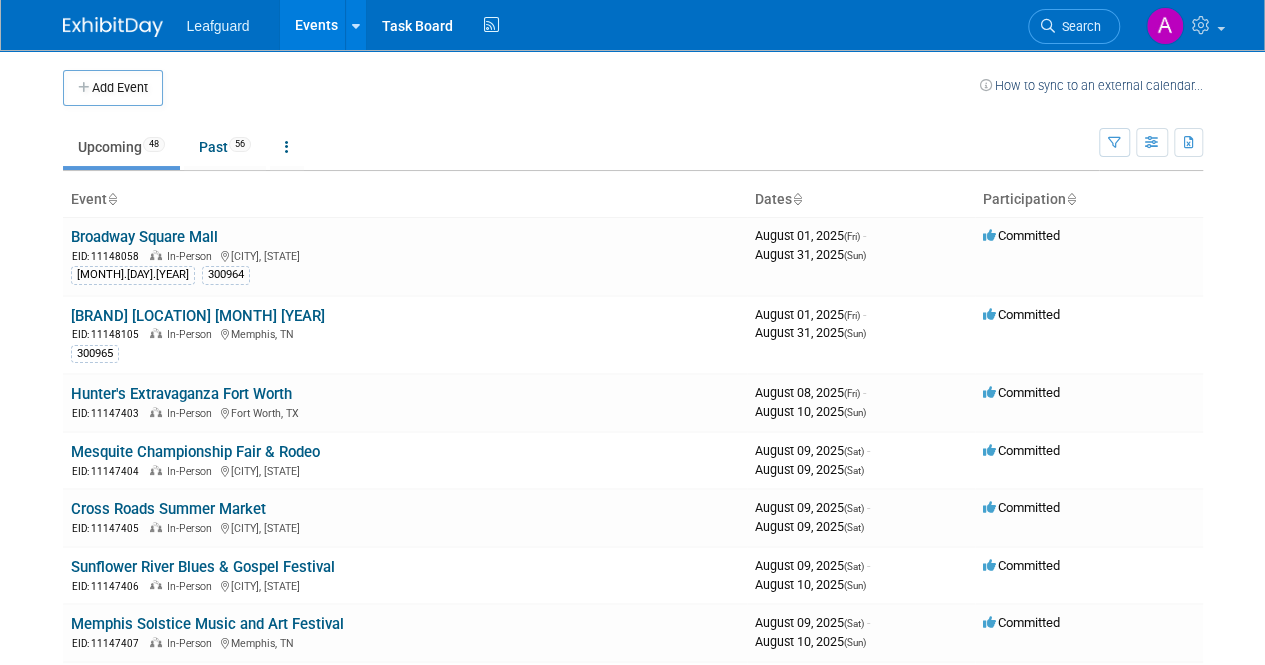 click at bounding box center [797, 200] 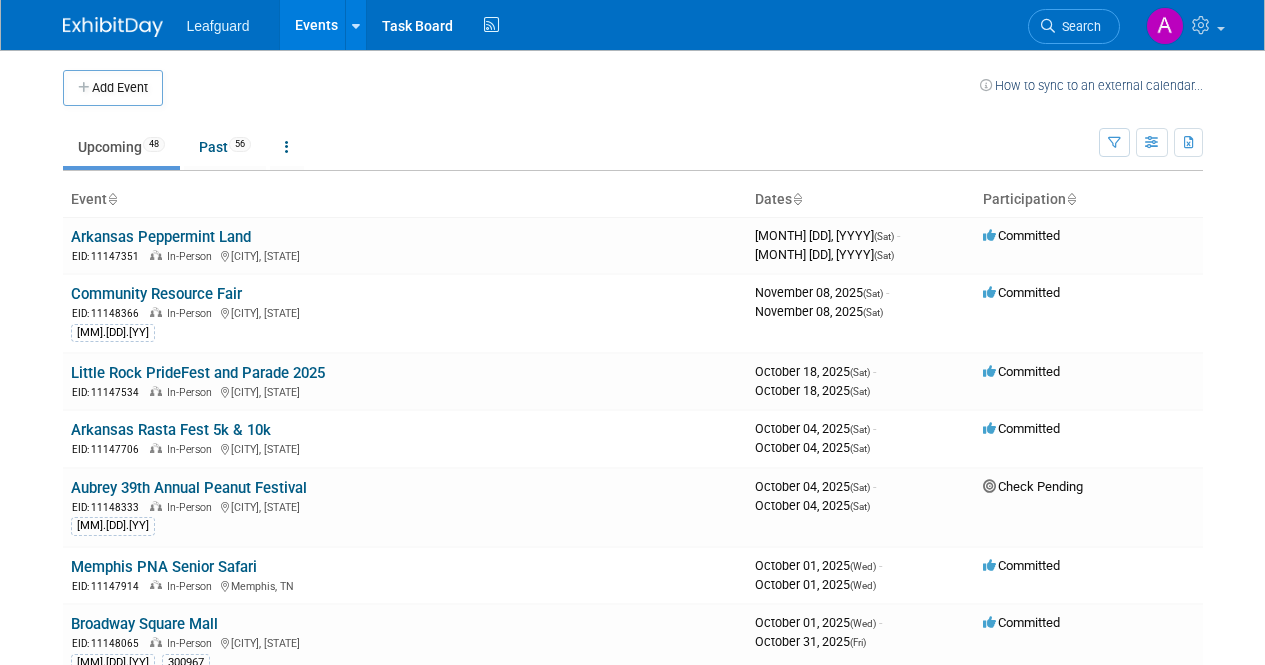 scroll, scrollTop: 0, scrollLeft: 0, axis: both 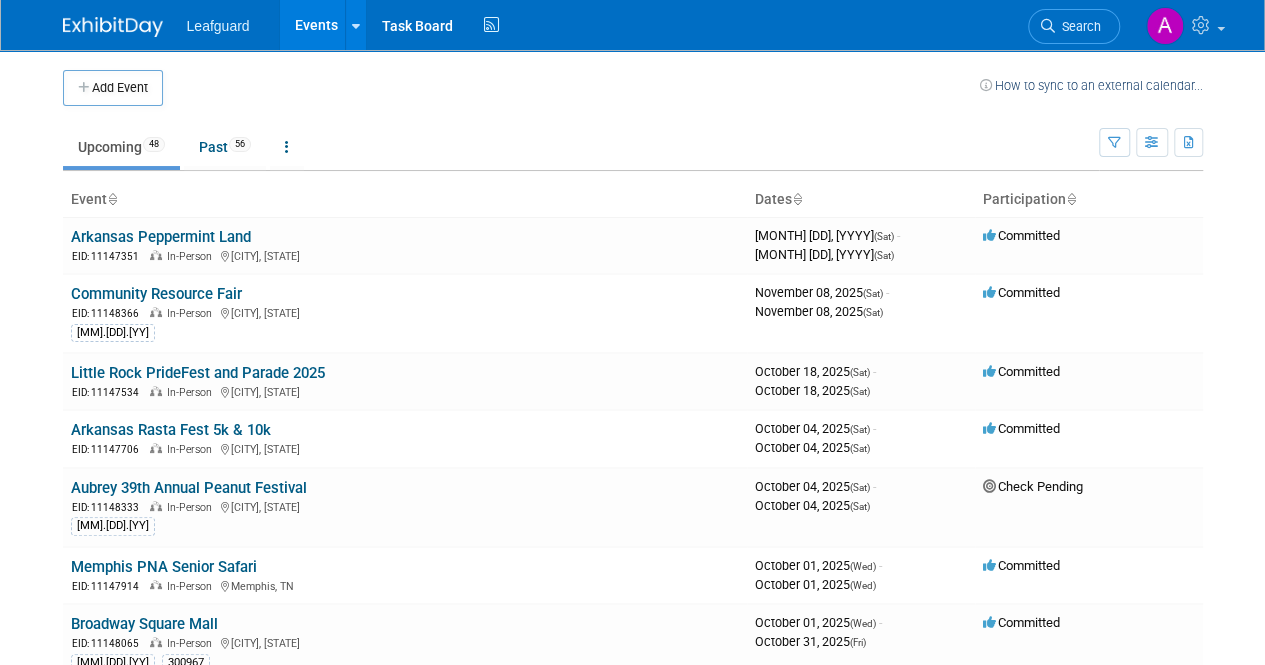drag, startPoint x: 0, startPoint y: 0, endPoint x: 800, endPoint y: 197, distance: 823.8987 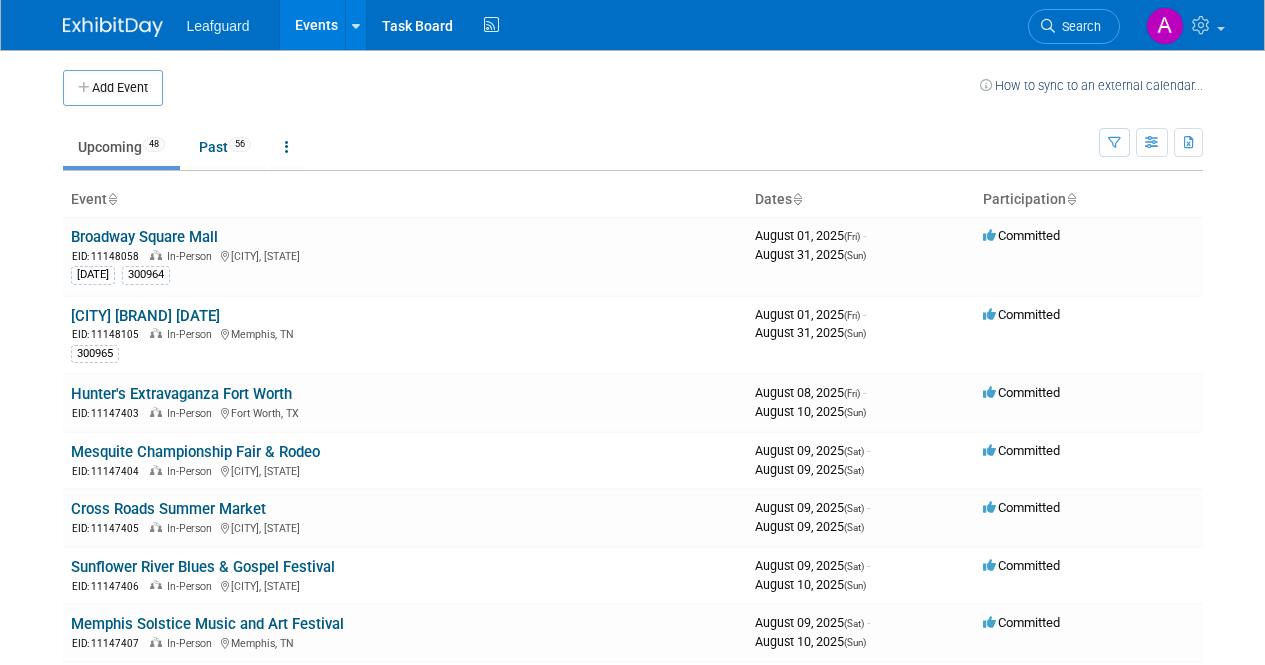 scroll, scrollTop: 0, scrollLeft: 0, axis: both 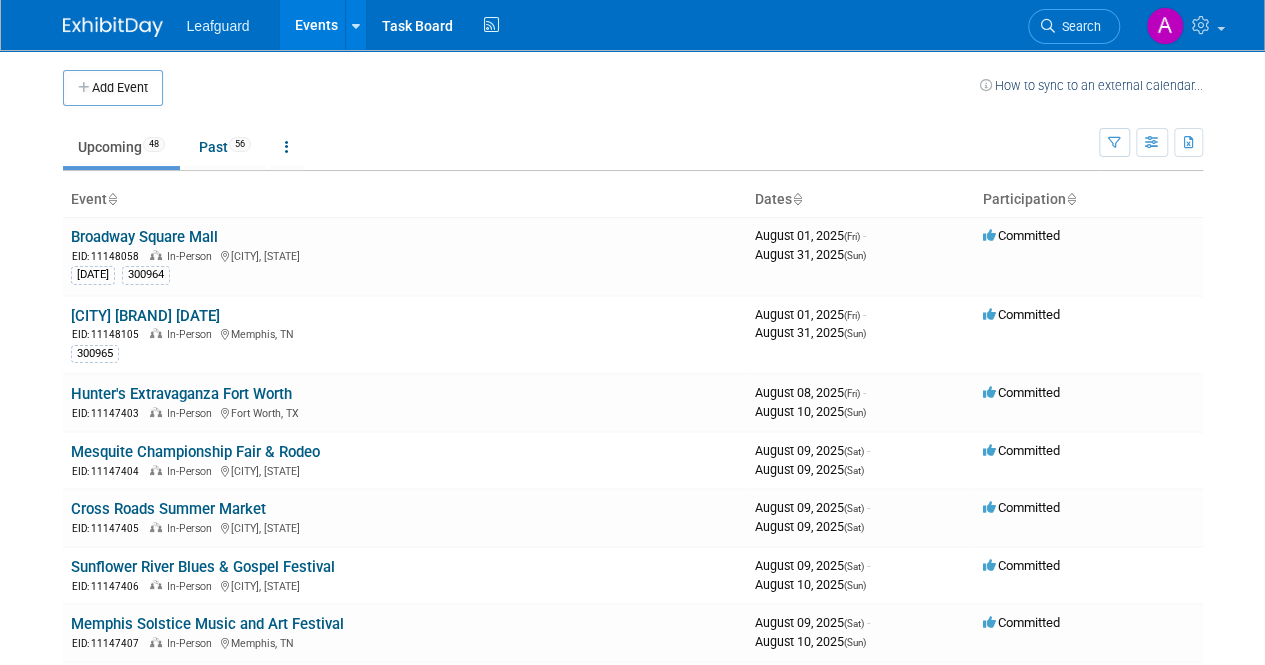 click on "Upcoming
48" at bounding box center (121, 147) 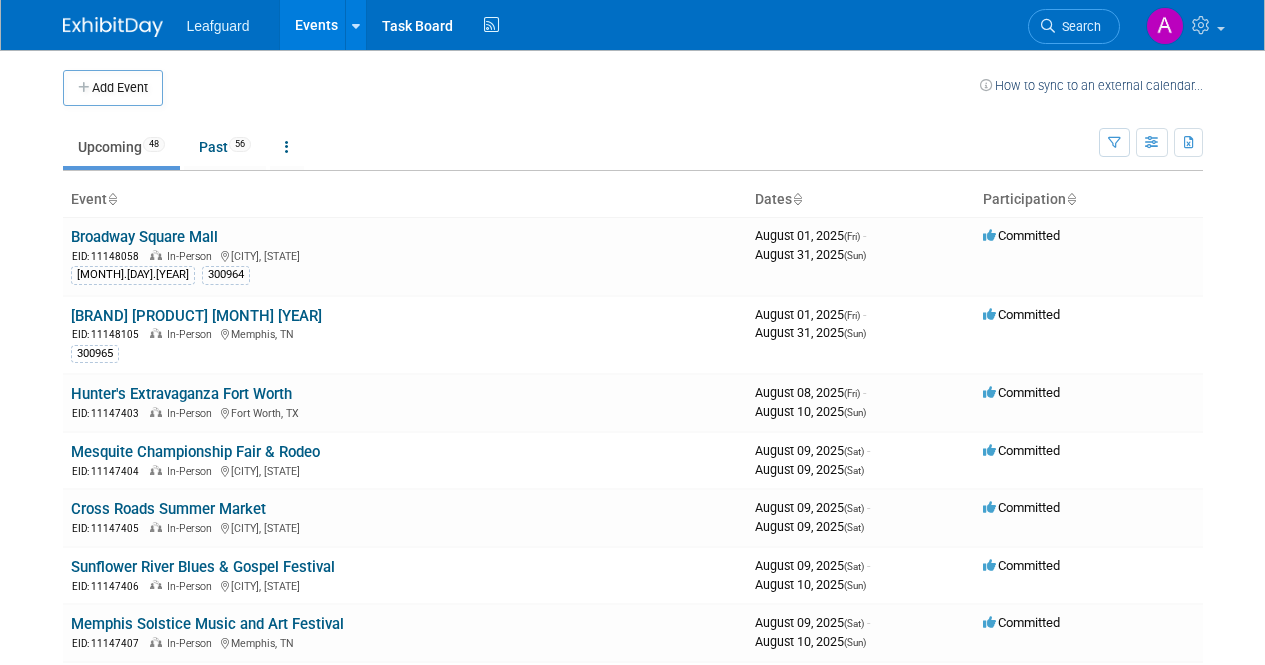 scroll, scrollTop: 0, scrollLeft: 0, axis: both 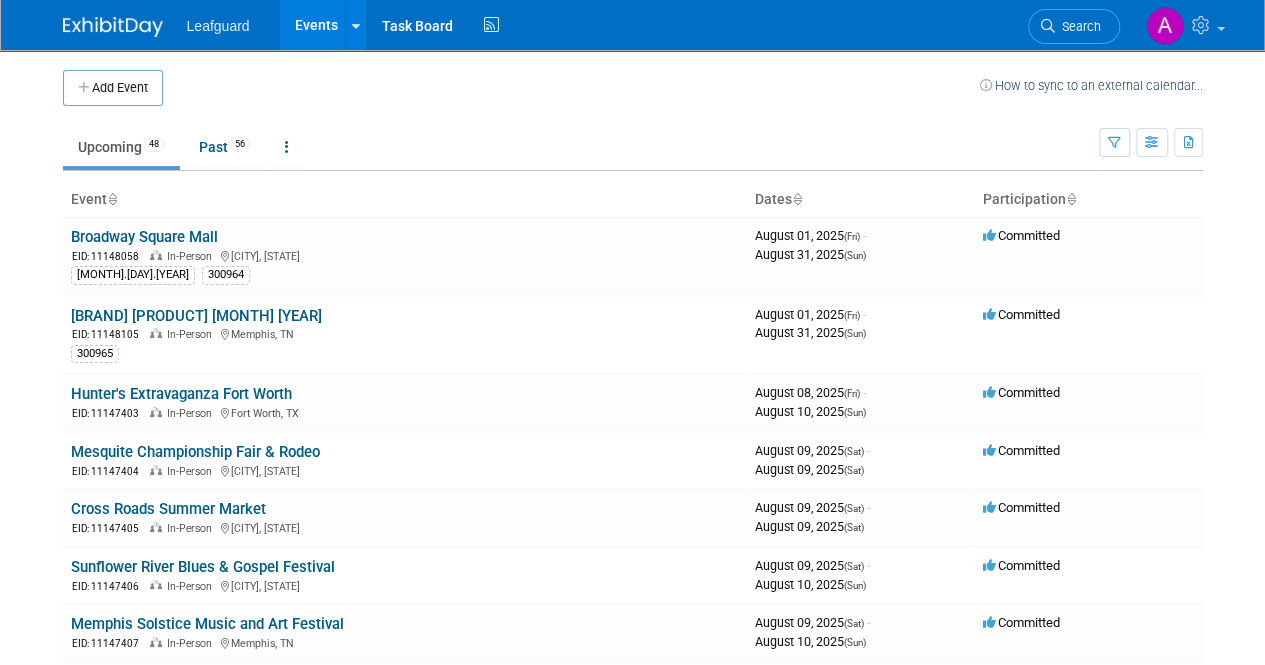 click on "Dates" at bounding box center [861, 200] 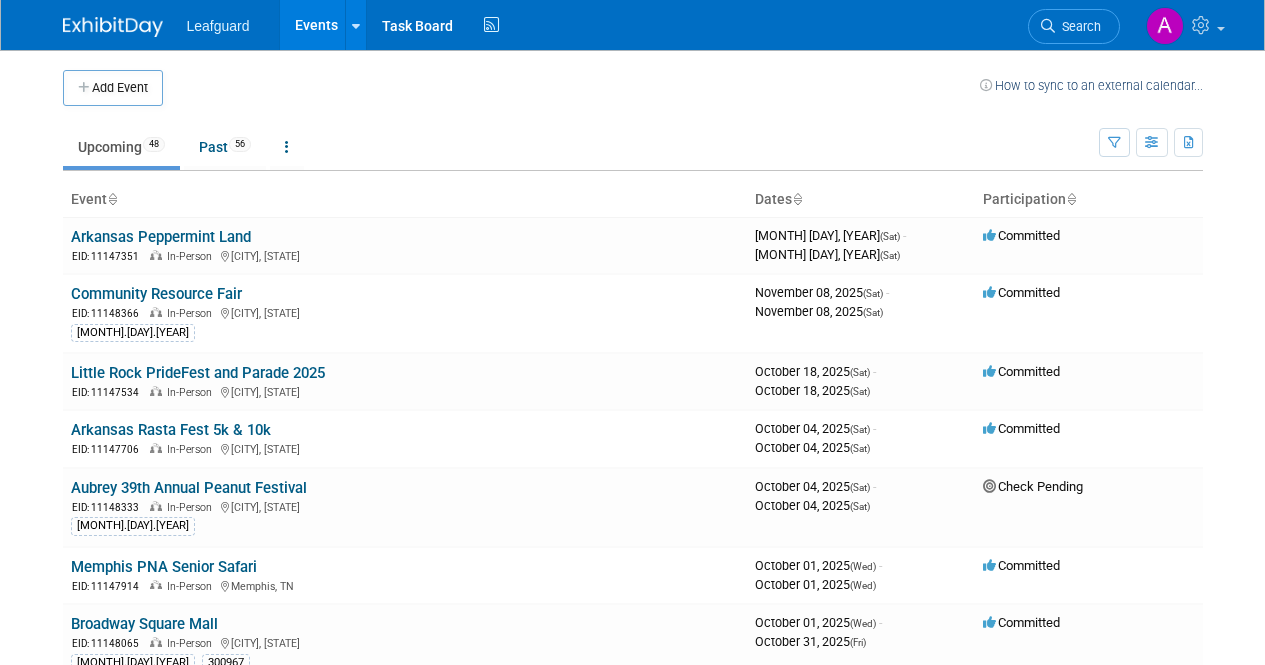 scroll, scrollTop: 0, scrollLeft: 0, axis: both 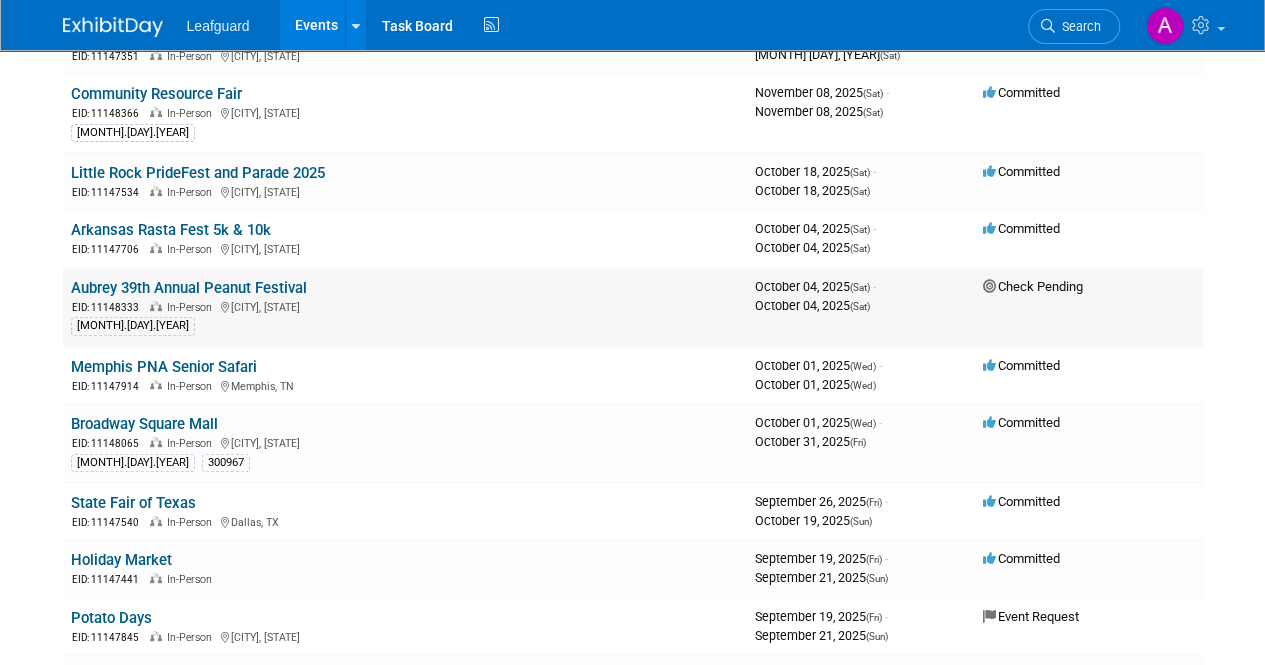 click on "Aubrey 39th Annual Peanut Festival" at bounding box center [189, 288] 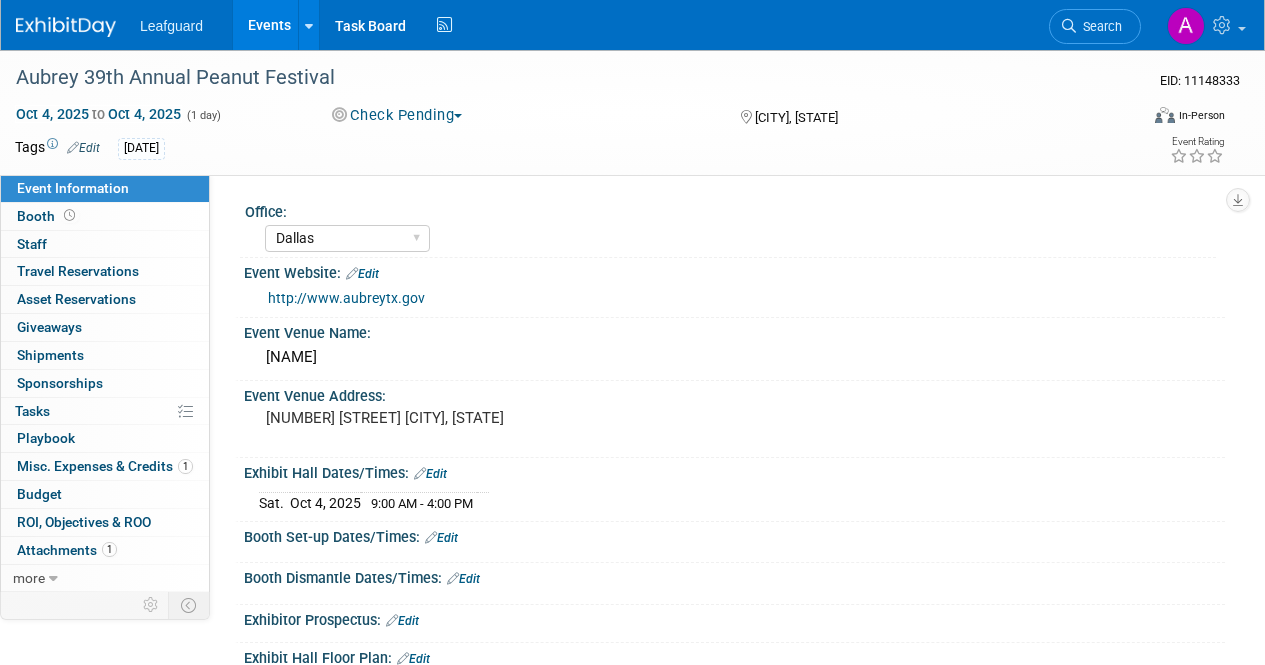 select on "Dallas" 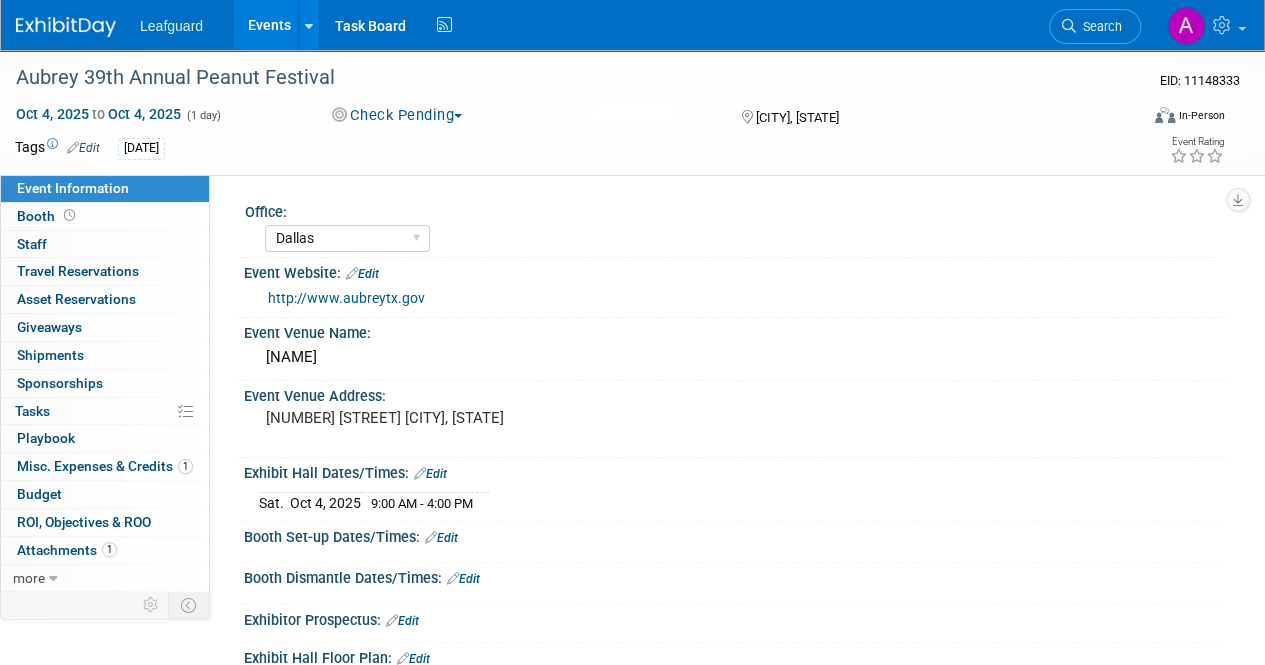 scroll, scrollTop: 0, scrollLeft: 0, axis: both 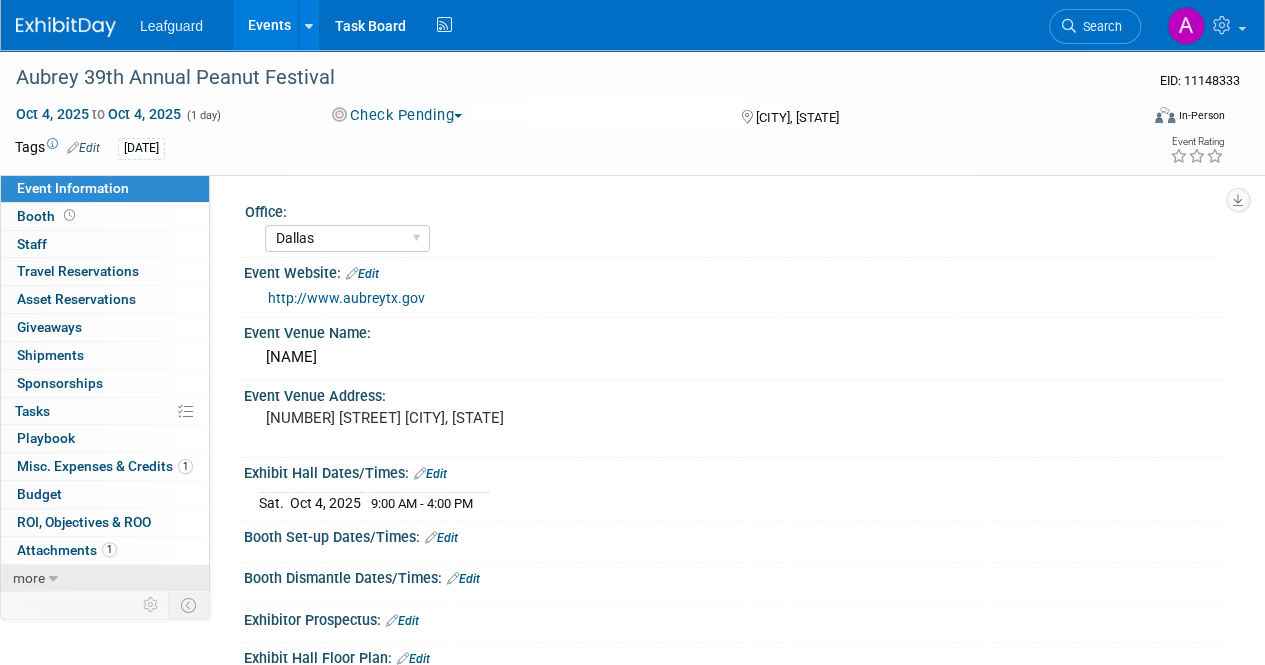 click at bounding box center [53, 579] 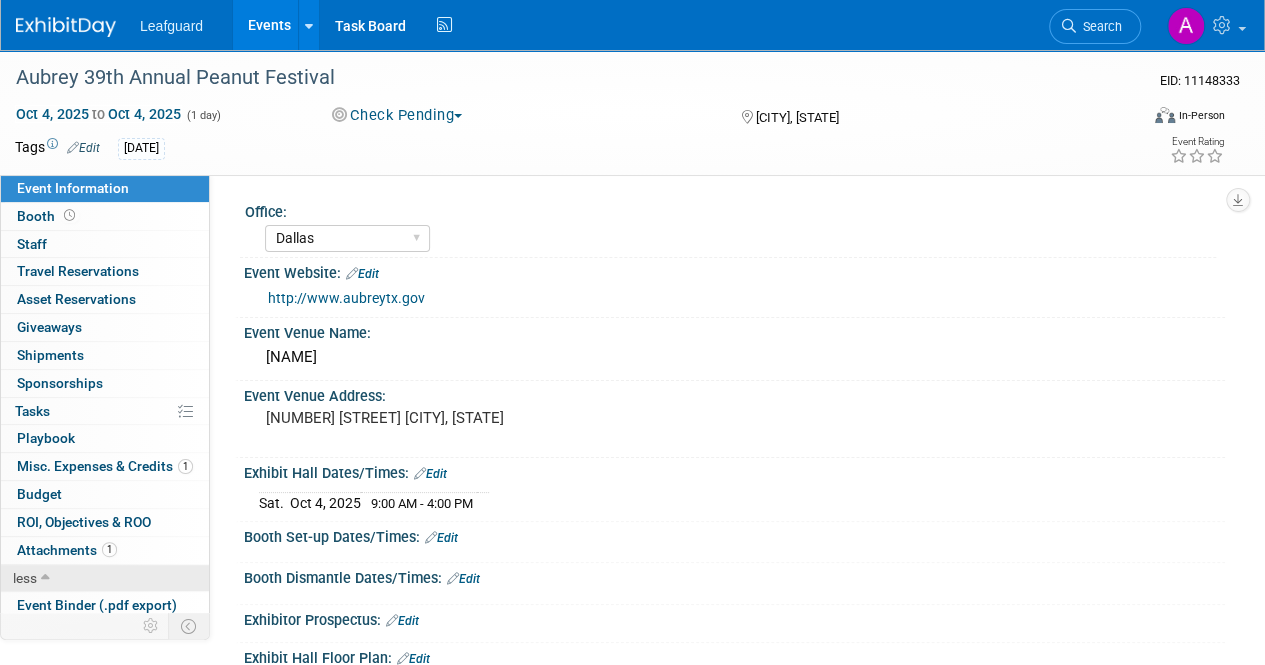 scroll, scrollTop: 112, scrollLeft: 0, axis: vertical 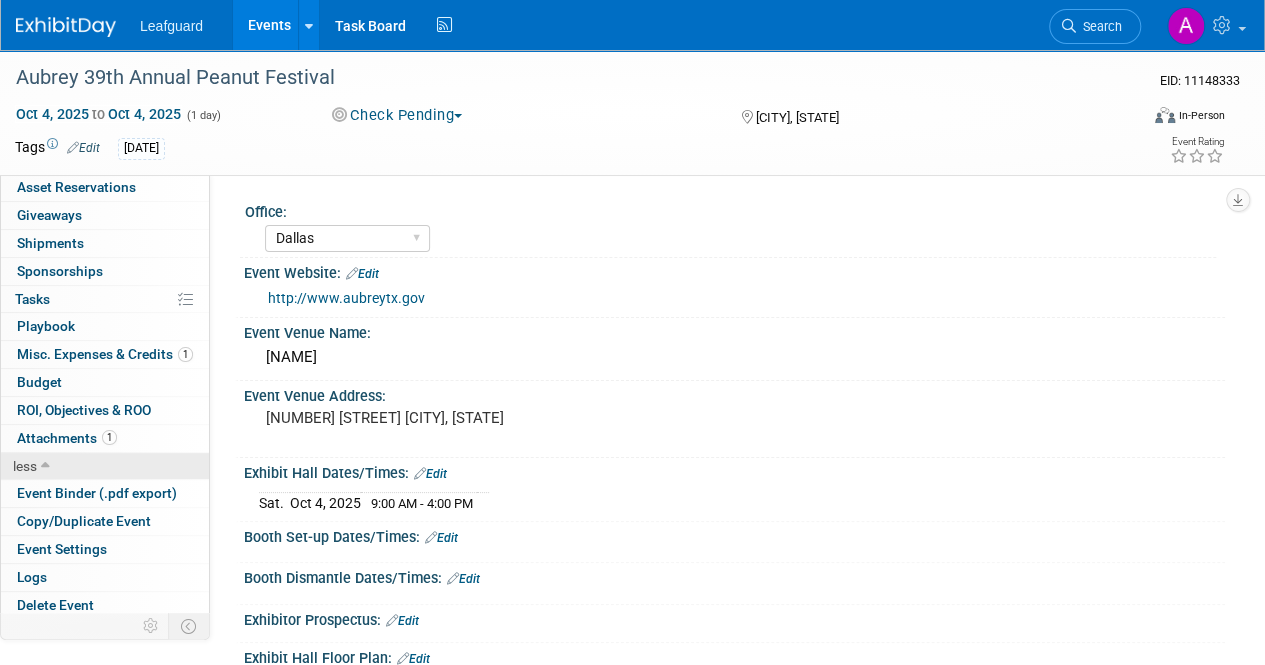 click on "Logs" at bounding box center (105, 577) 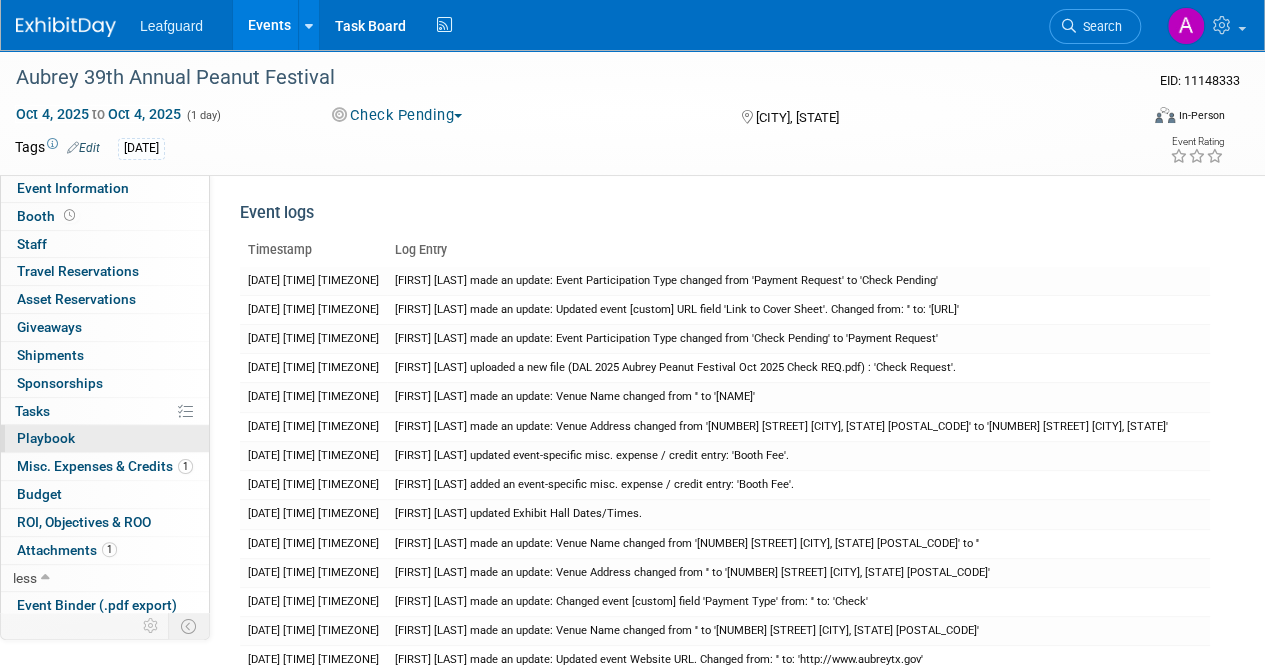 scroll, scrollTop: 0, scrollLeft: 0, axis: both 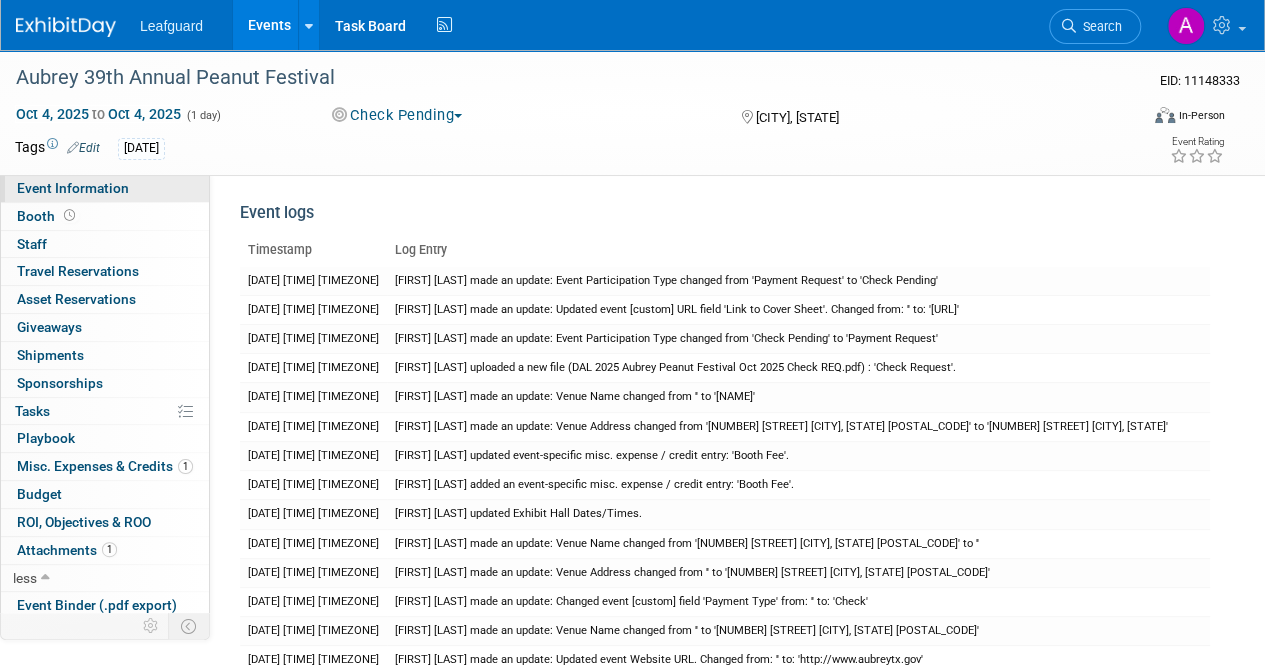 click on "Event Information" at bounding box center [73, 188] 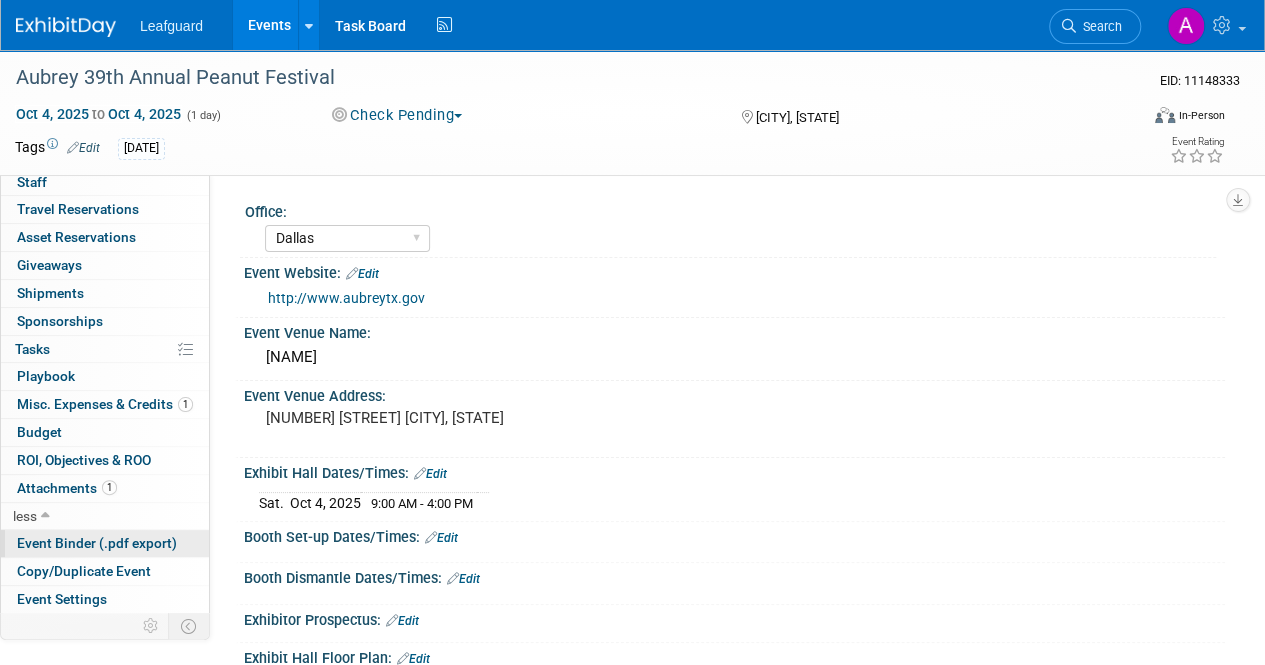 scroll, scrollTop: 112, scrollLeft: 0, axis: vertical 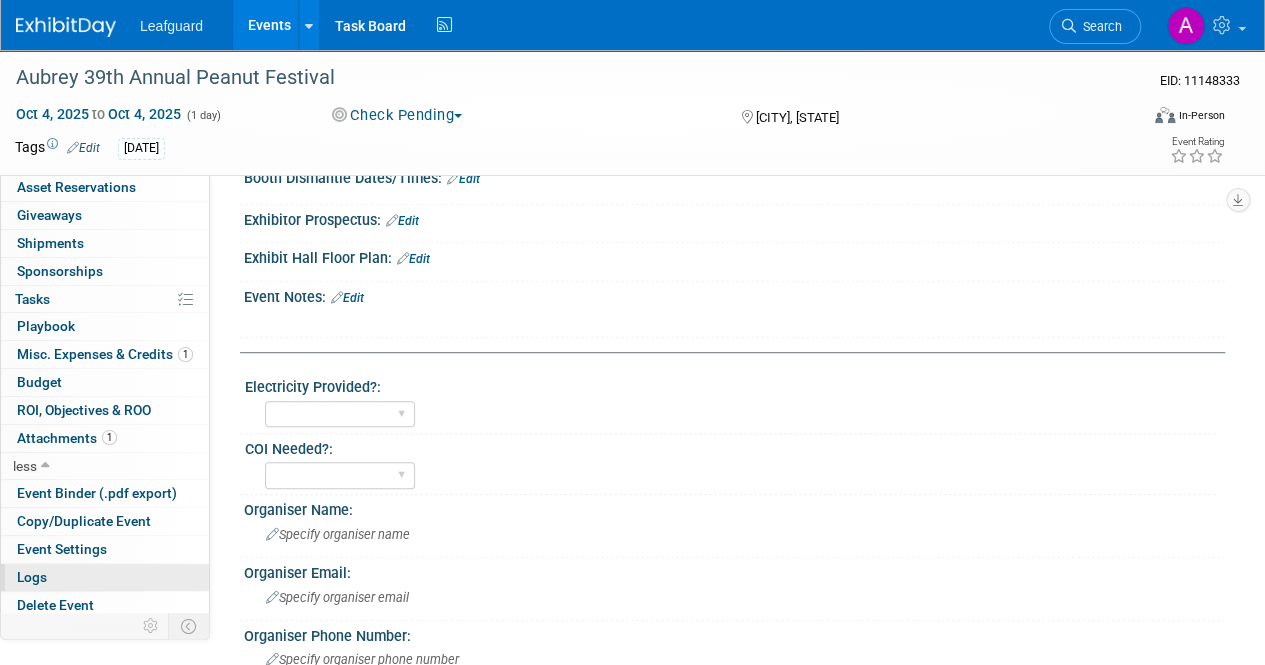 click on "Logs" at bounding box center (105, 577) 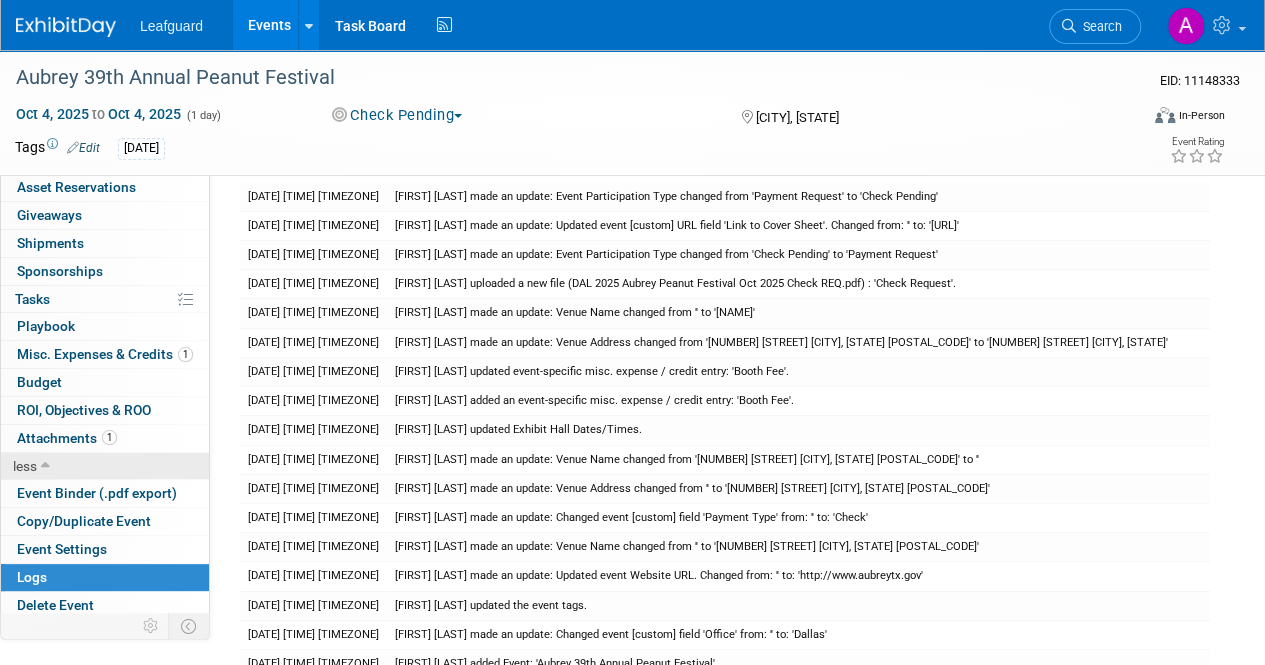 scroll, scrollTop: 52, scrollLeft: 0, axis: vertical 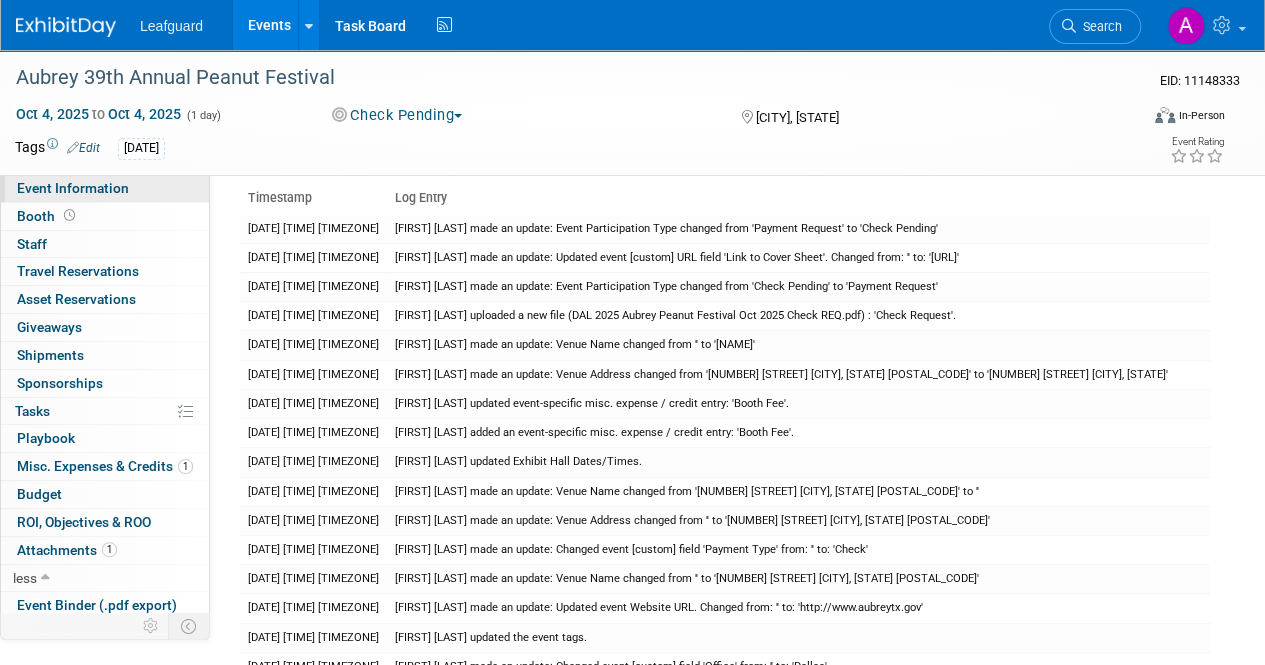 click on "Event Information" at bounding box center [73, 188] 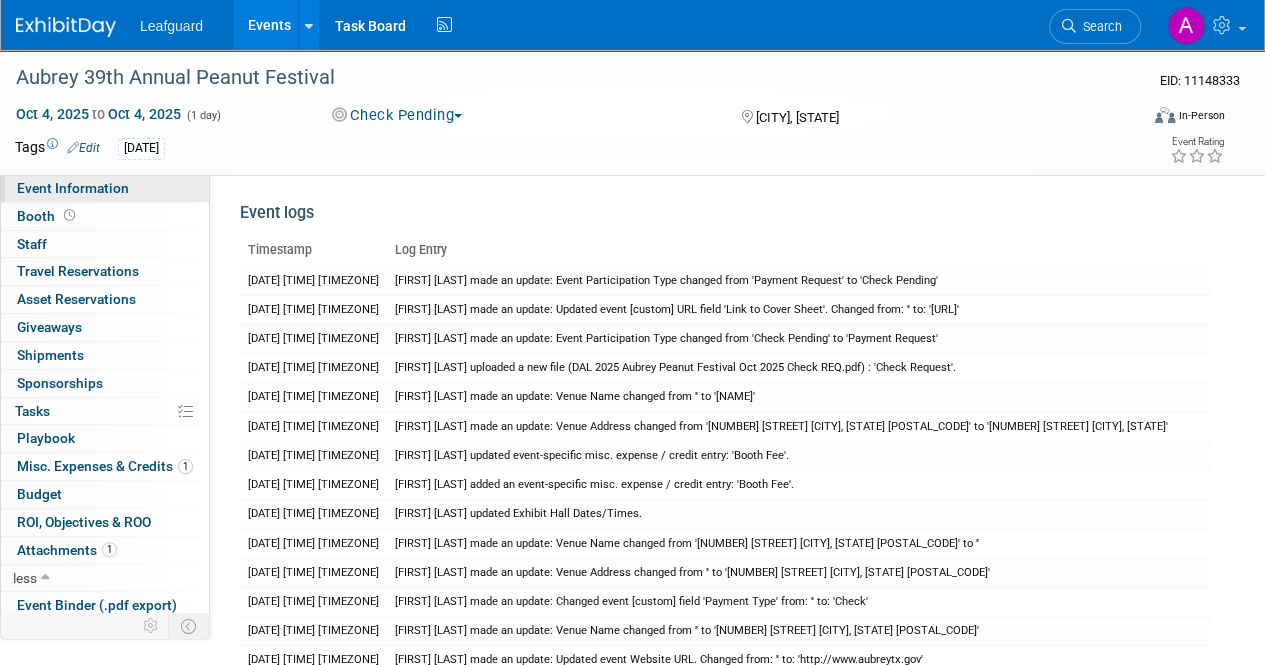select on "Dallas" 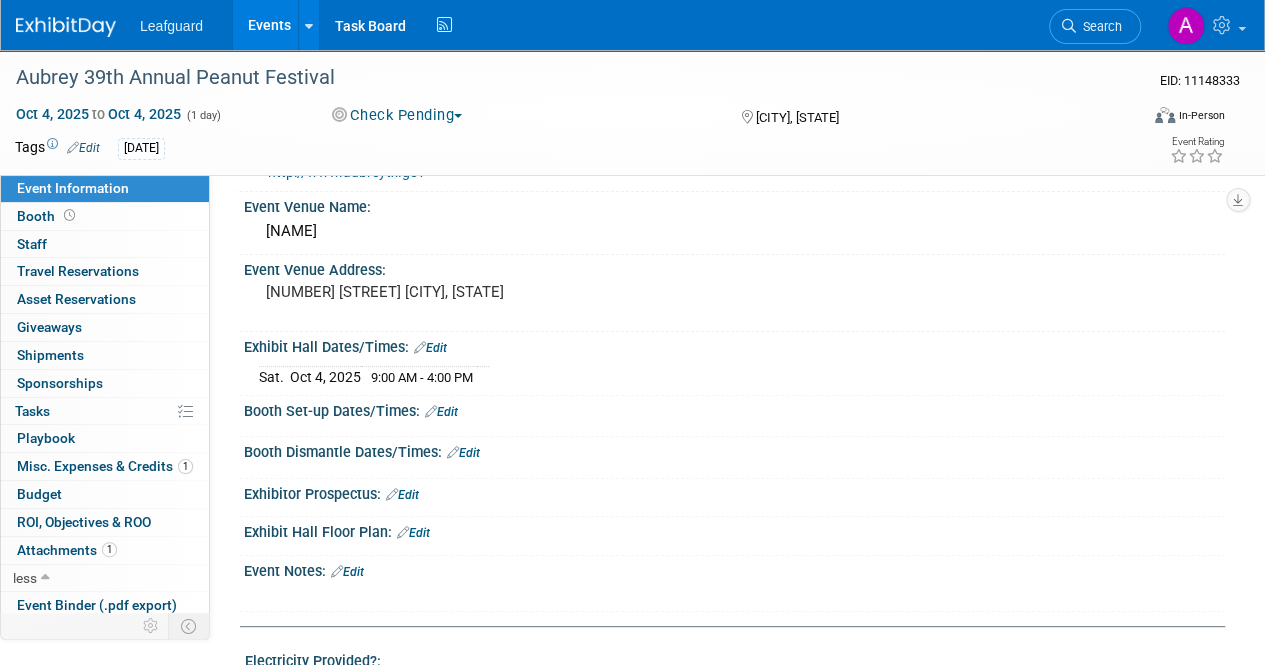 scroll, scrollTop: 0, scrollLeft: 0, axis: both 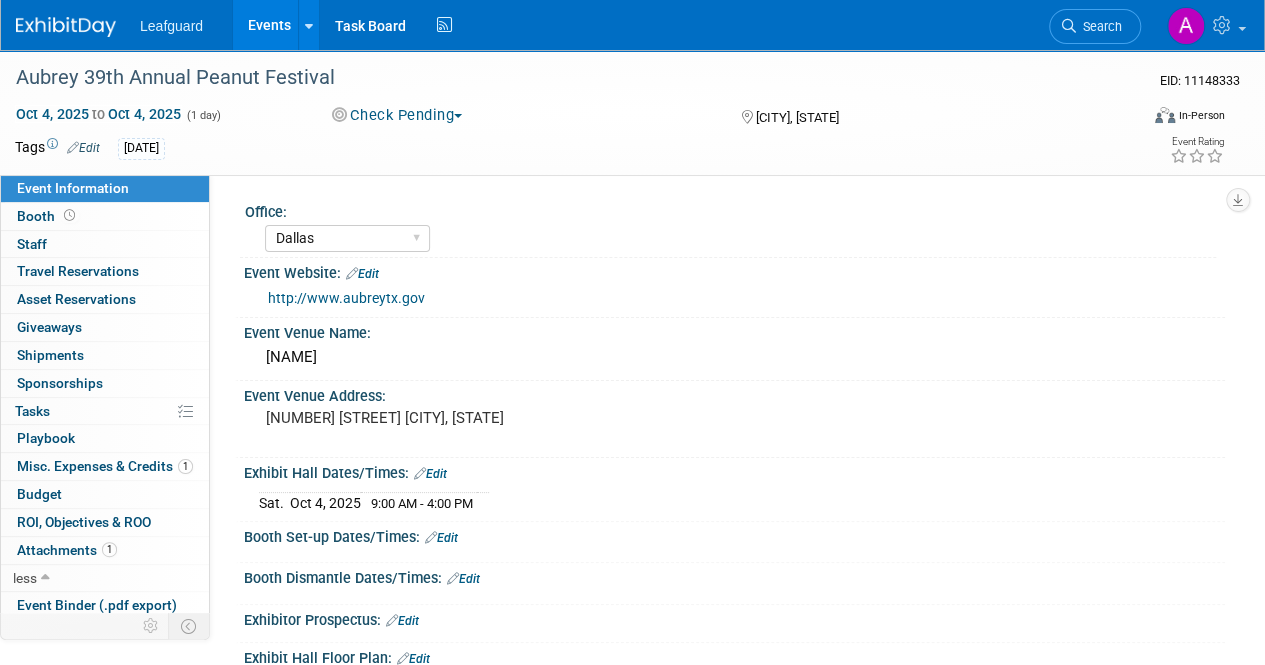 click on "Leafguard" at bounding box center [171, 26] 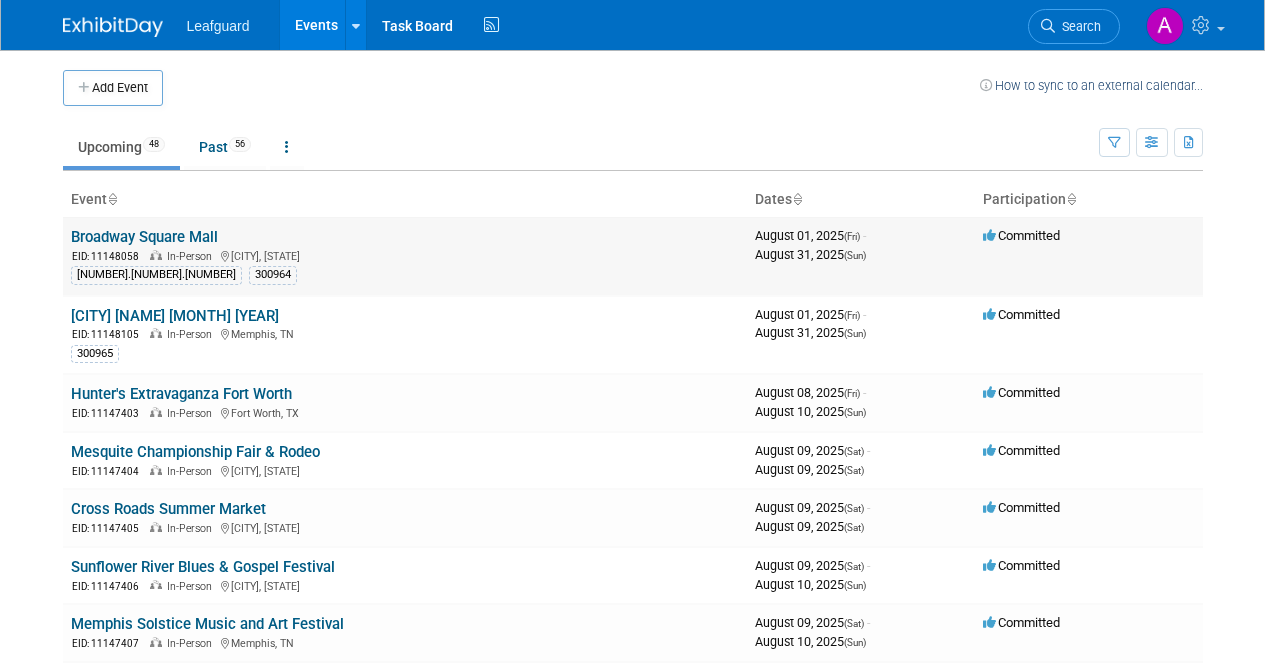 scroll, scrollTop: 0, scrollLeft: 0, axis: both 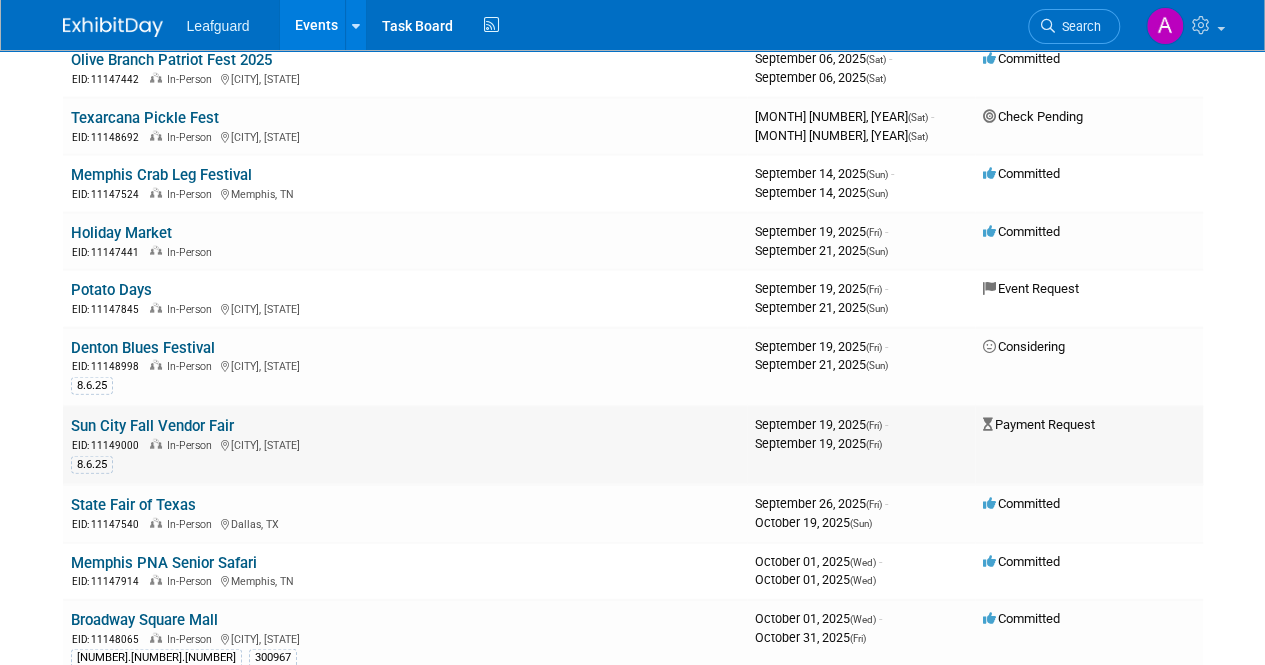 click on "Sun City Fall Vendor Fair" at bounding box center (152, 426) 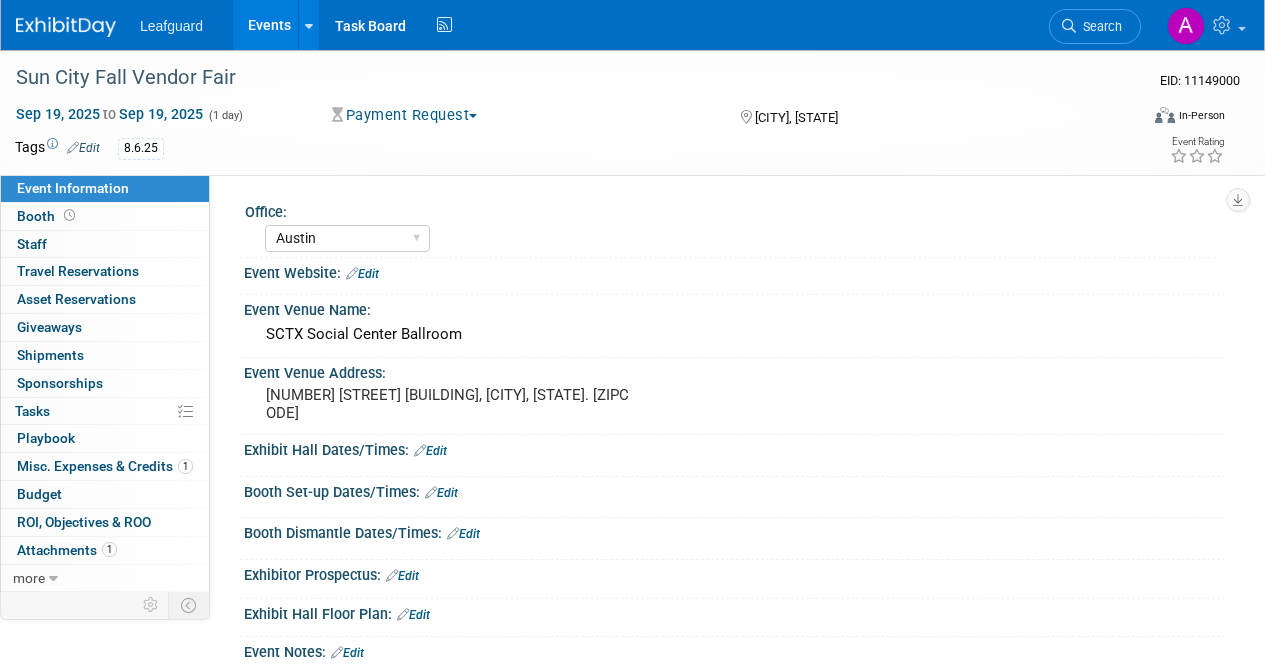 select on "Austin" 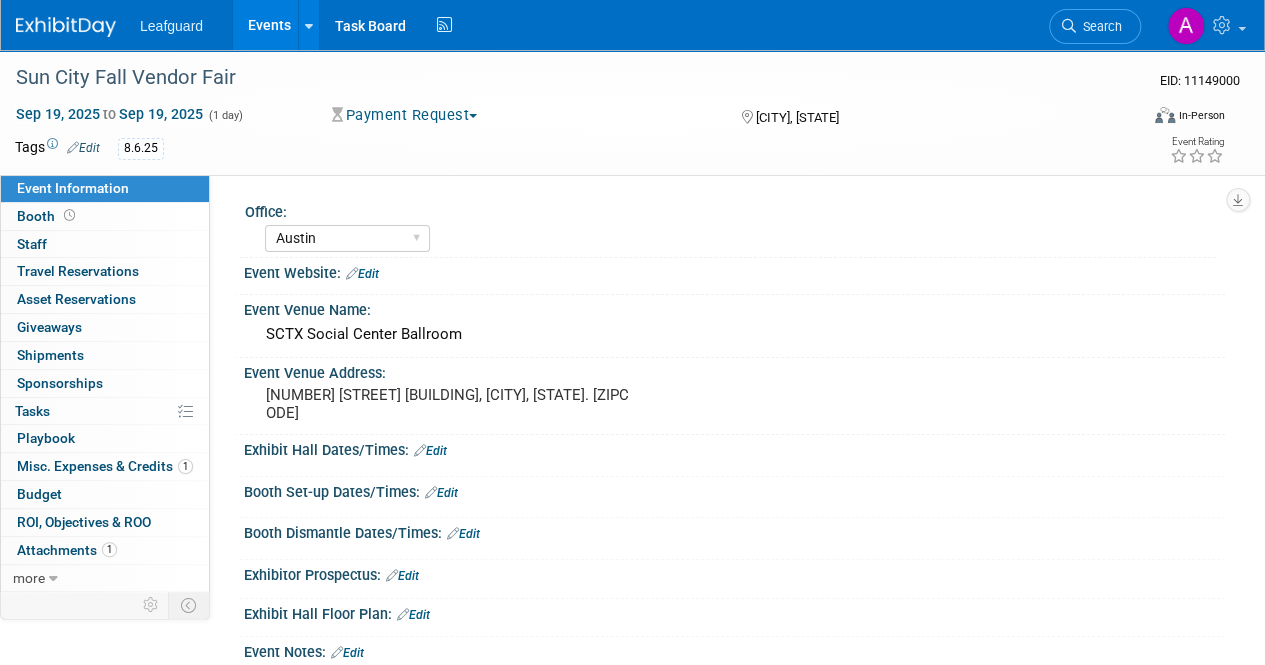 scroll, scrollTop: 0, scrollLeft: 0, axis: both 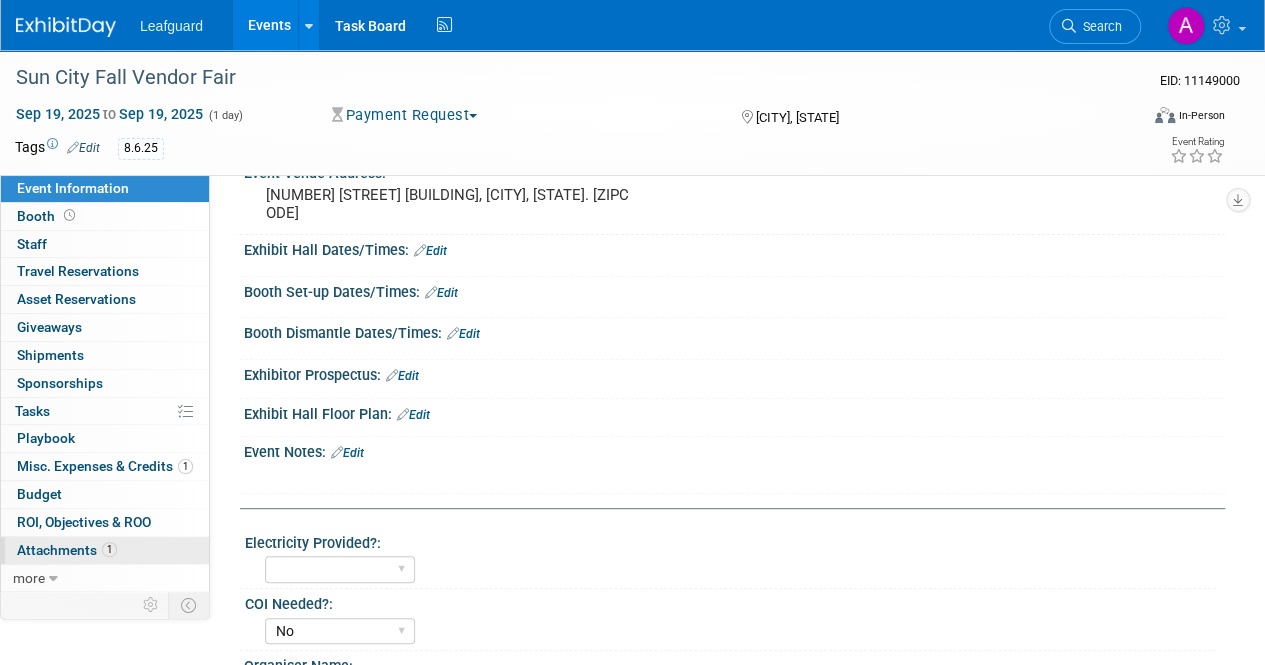 click on "Attachments 1" at bounding box center [67, 550] 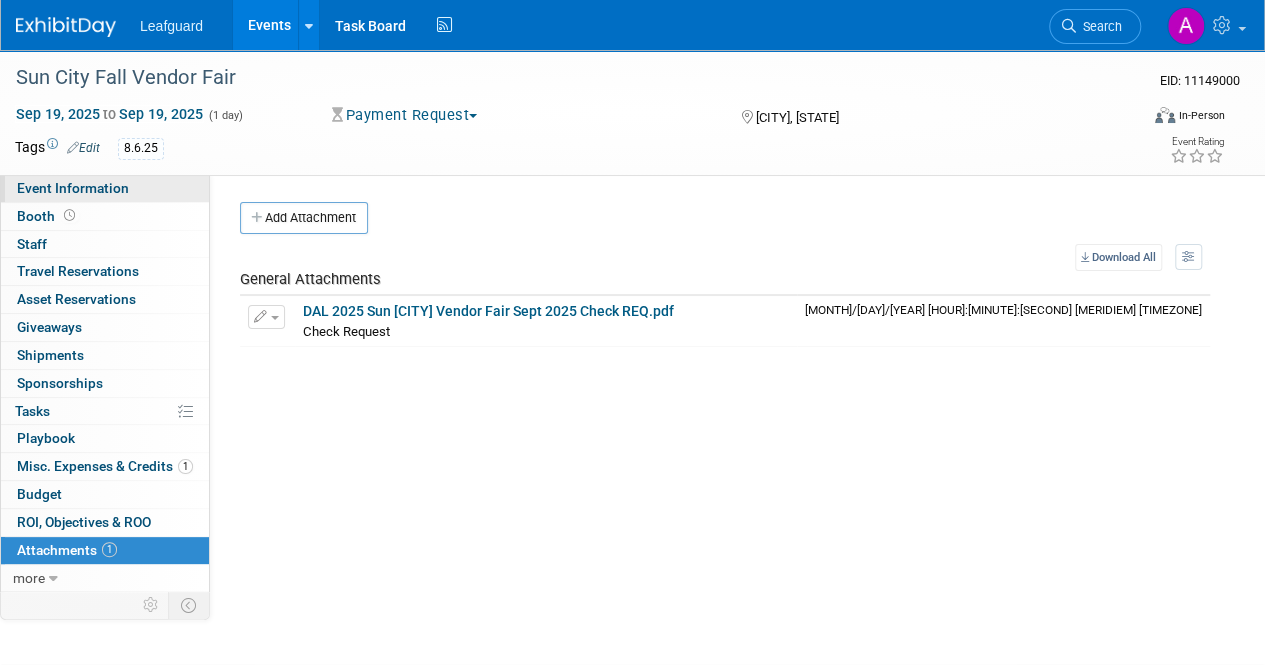 click on "Event Information" at bounding box center [73, 188] 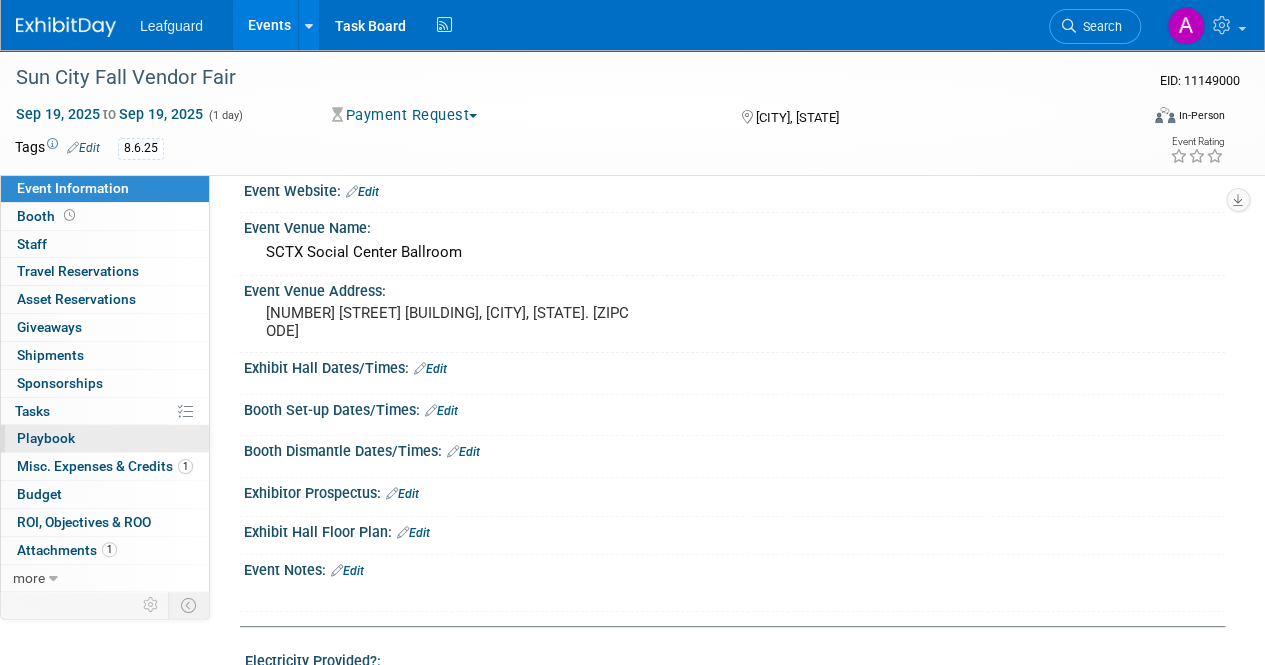 scroll, scrollTop: 0, scrollLeft: 0, axis: both 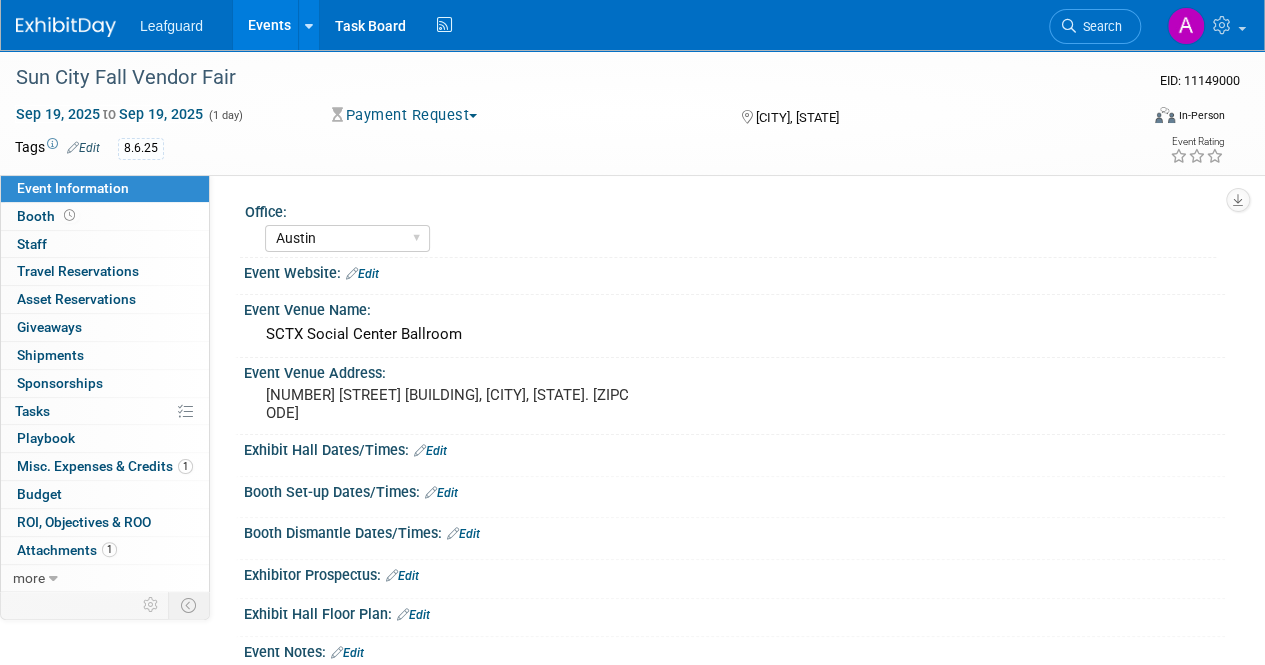 click on "Leafguard" at bounding box center [186, 18] 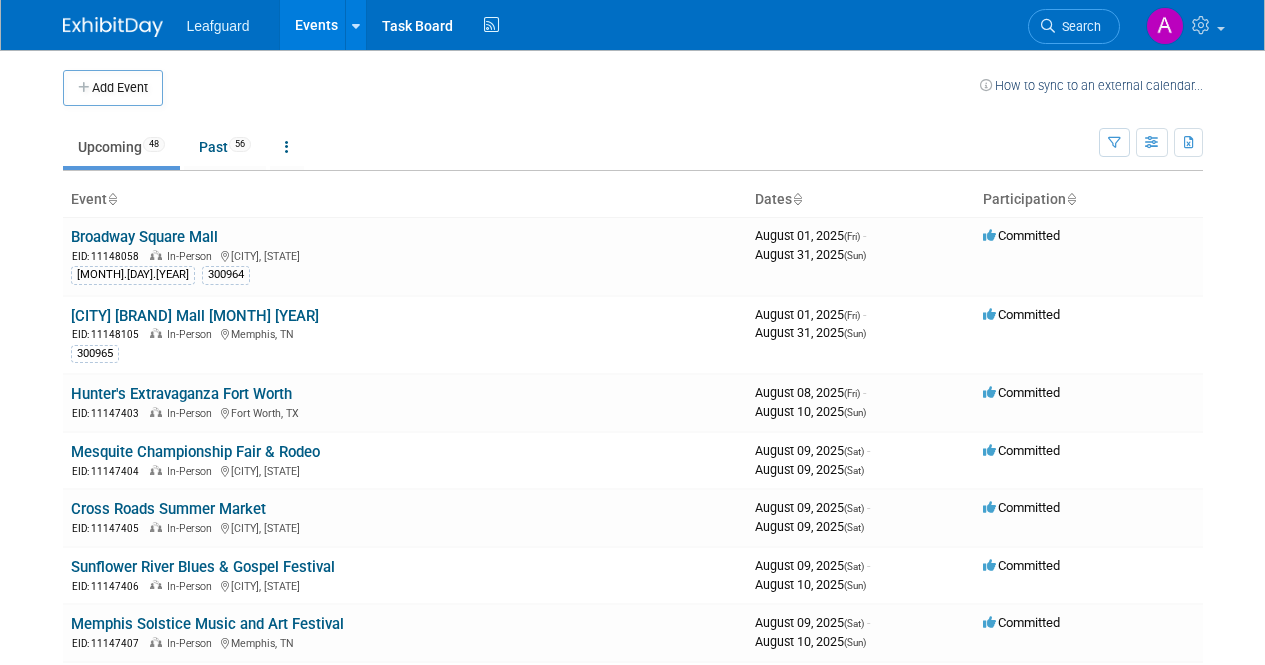 scroll, scrollTop: 0, scrollLeft: 0, axis: both 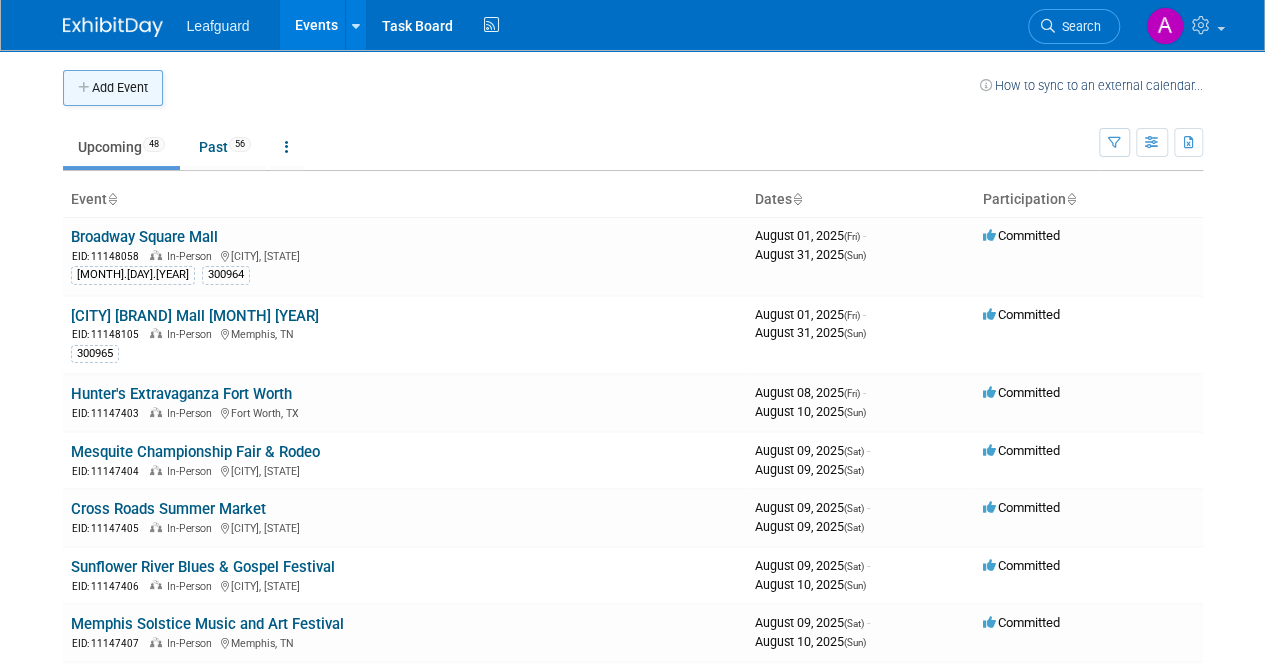 click on "Add Event" at bounding box center (113, 88) 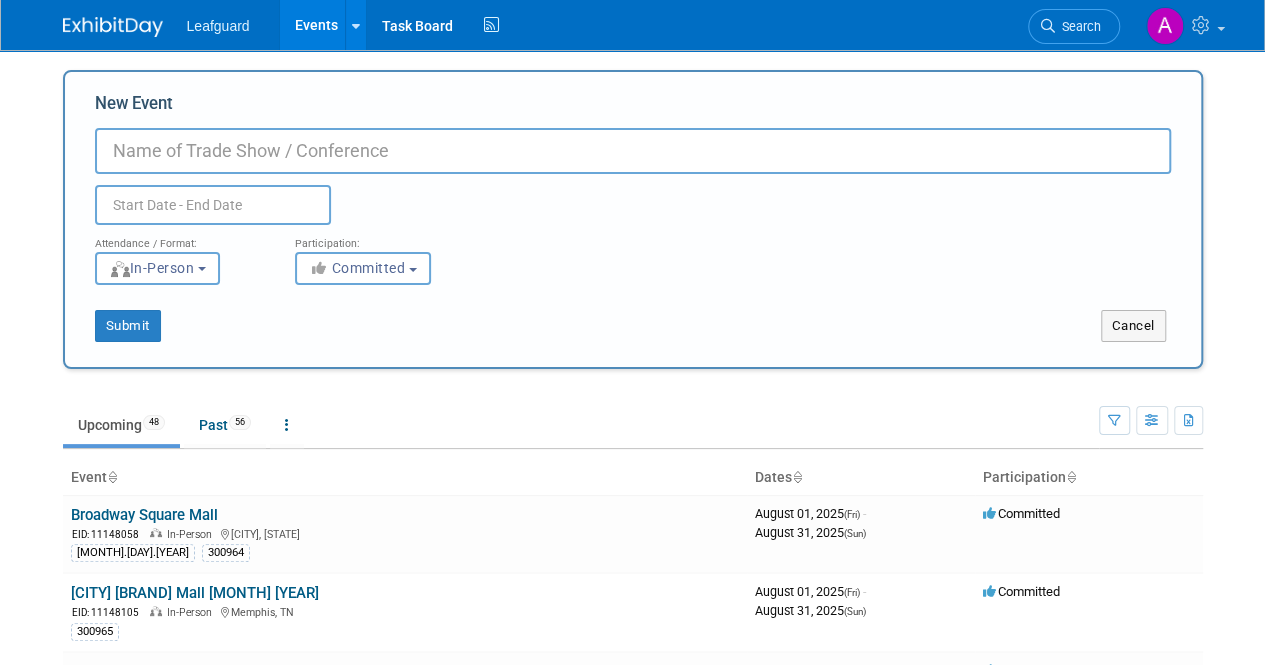 click on "New Event" at bounding box center [633, 151] 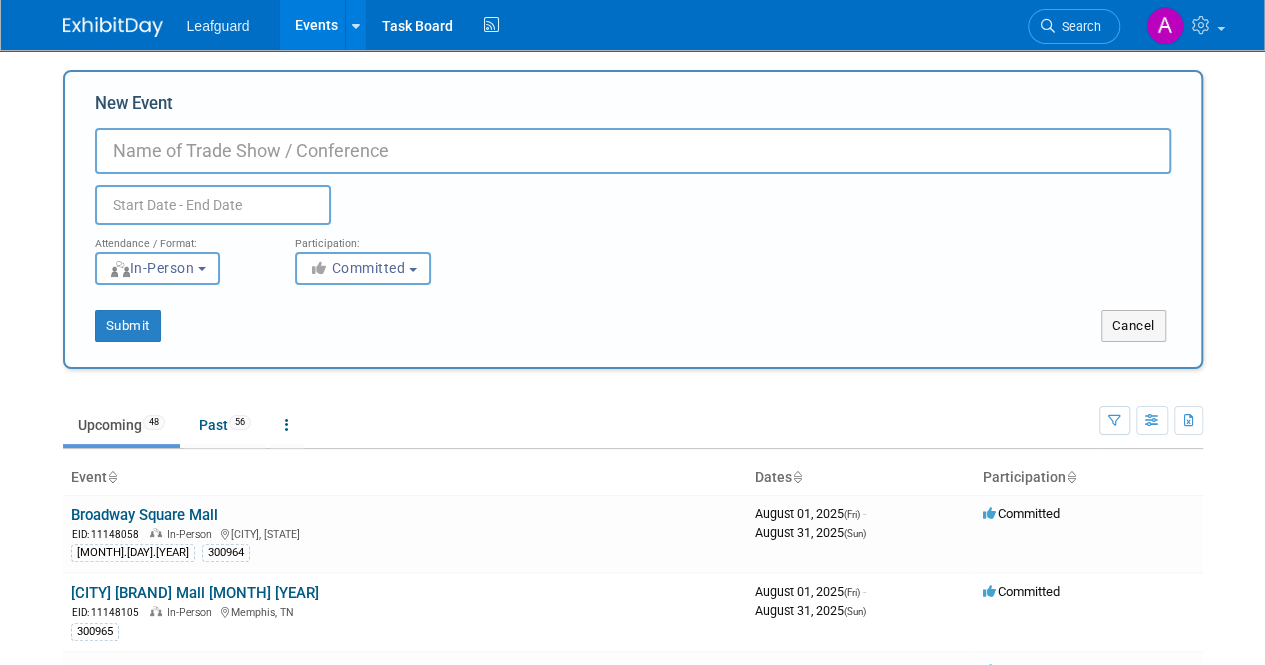 click at bounding box center [113, 27] 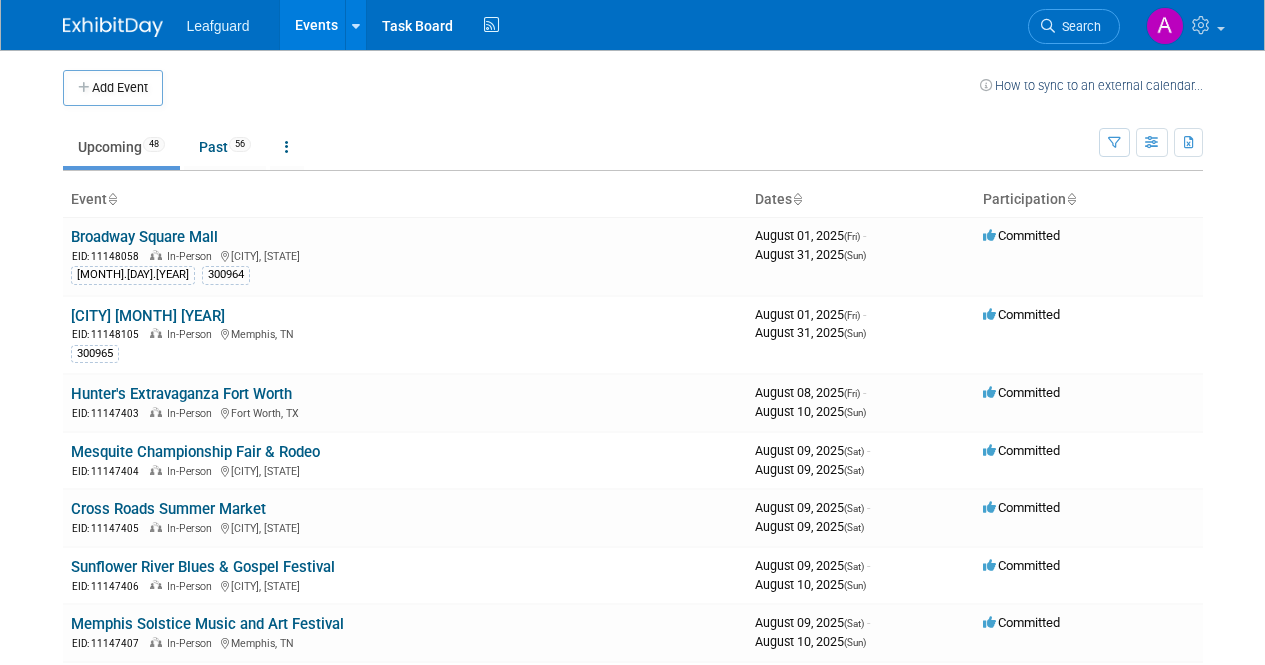 scroll, scrollTop: 0, scrollLeft: 0, axis: both 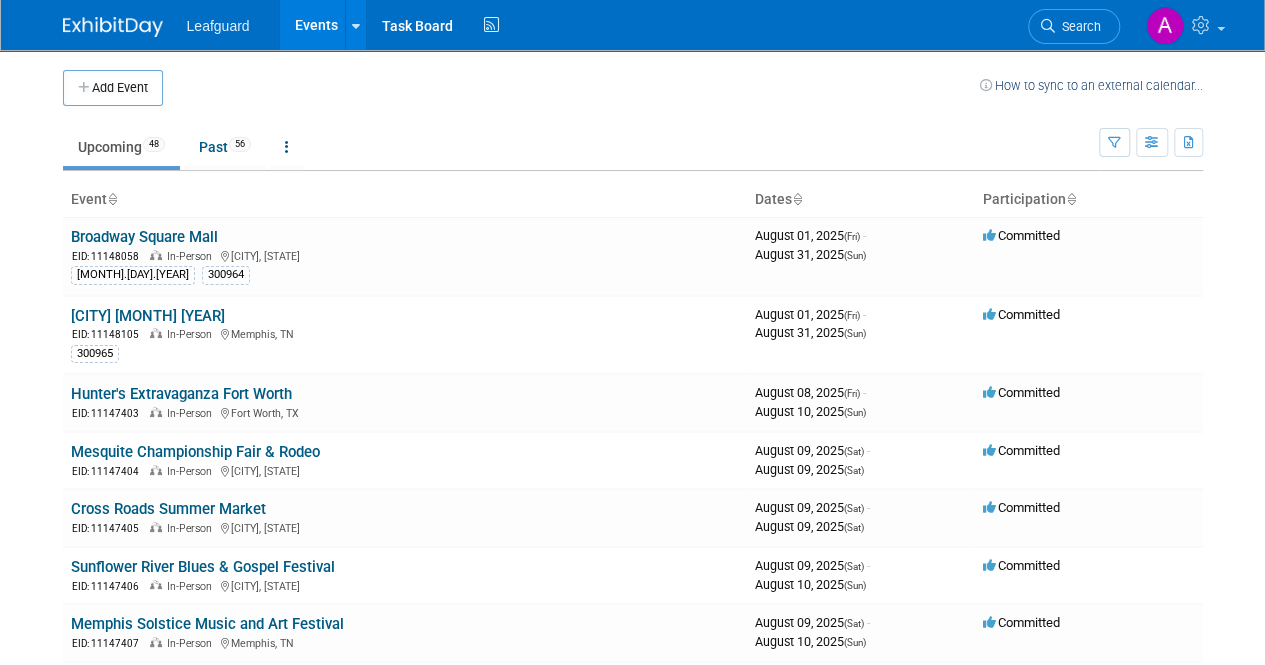 click at bounding box center [797, 200] 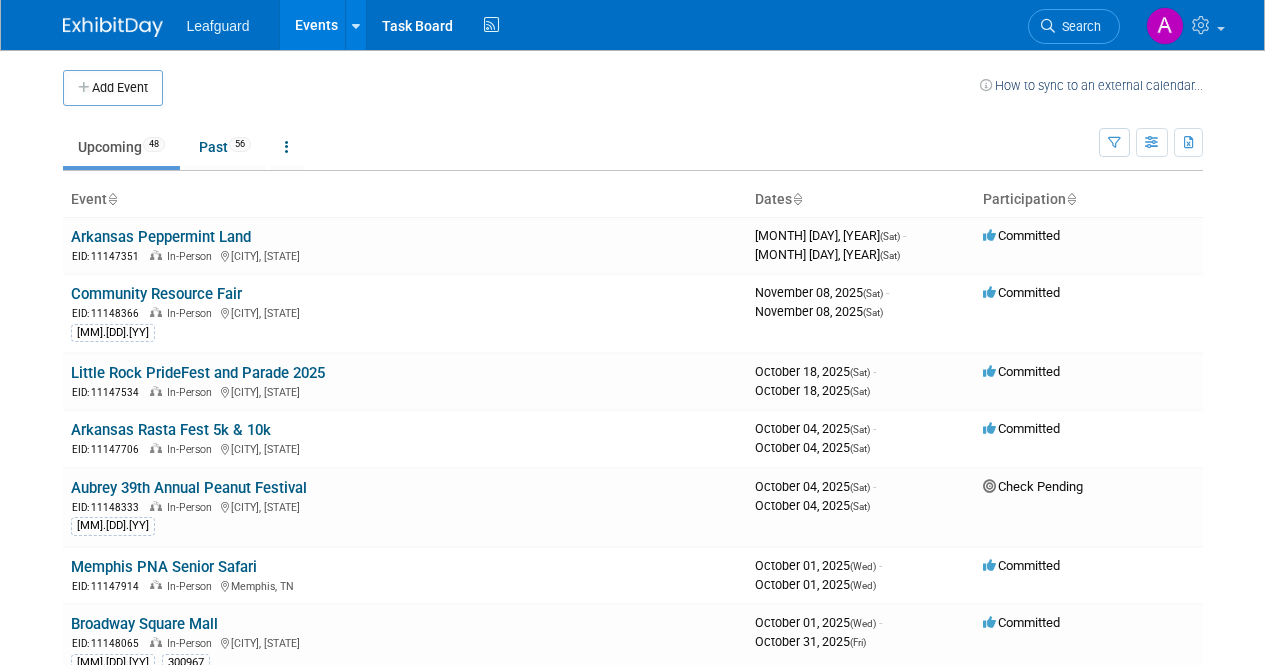 scroll, scrollTop: 0, scrollLeft: 0, axis: both 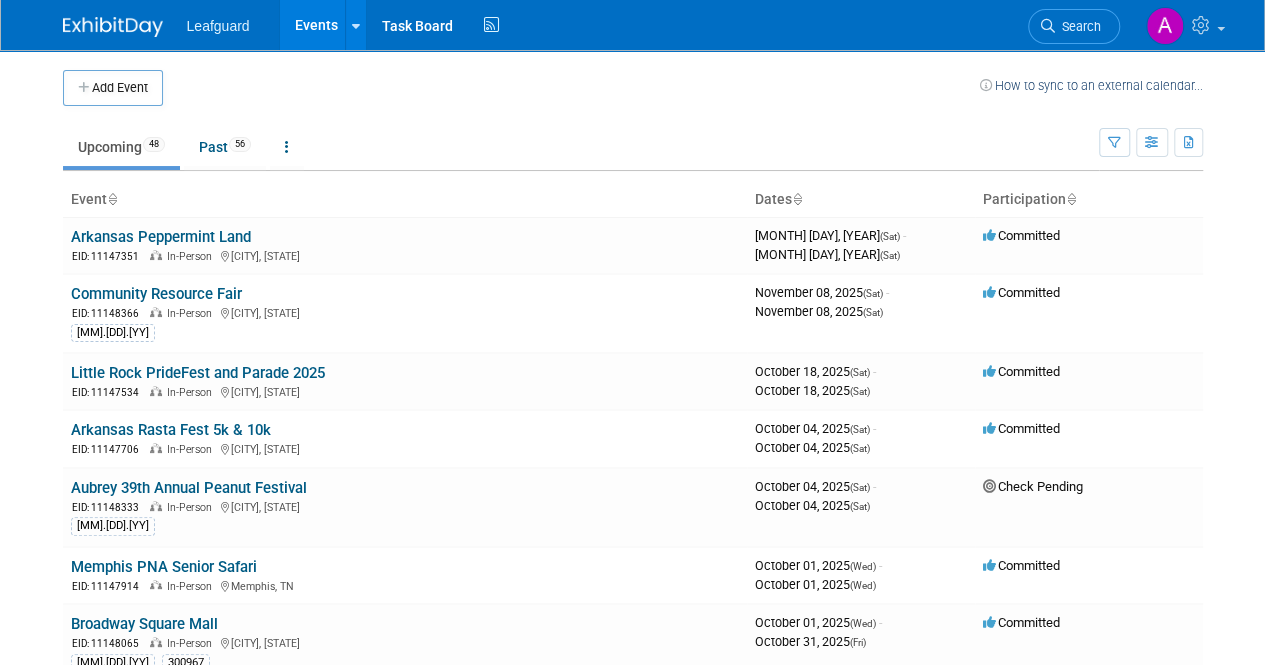 drag, startPoint x: 0, startPoint y: 0, endPoint x: 799, endPoint y: 197, distance: 822.9277 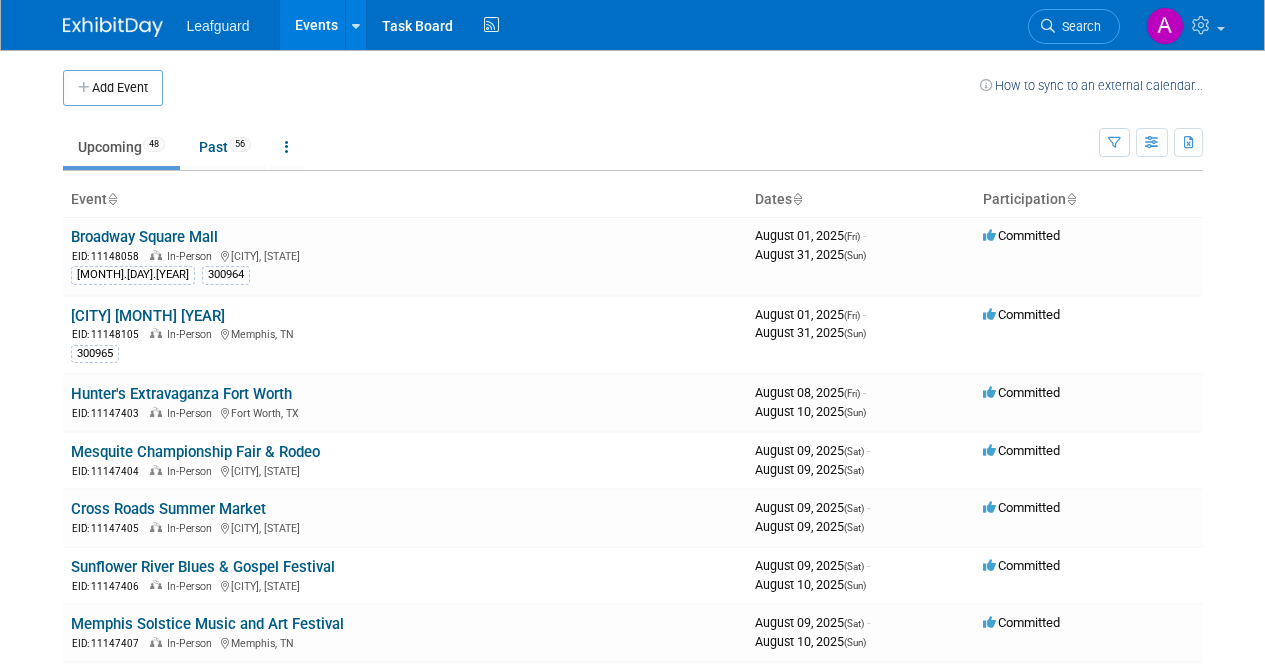 scroll, scrollTop: 0, scrollLeft: 0, axis: both 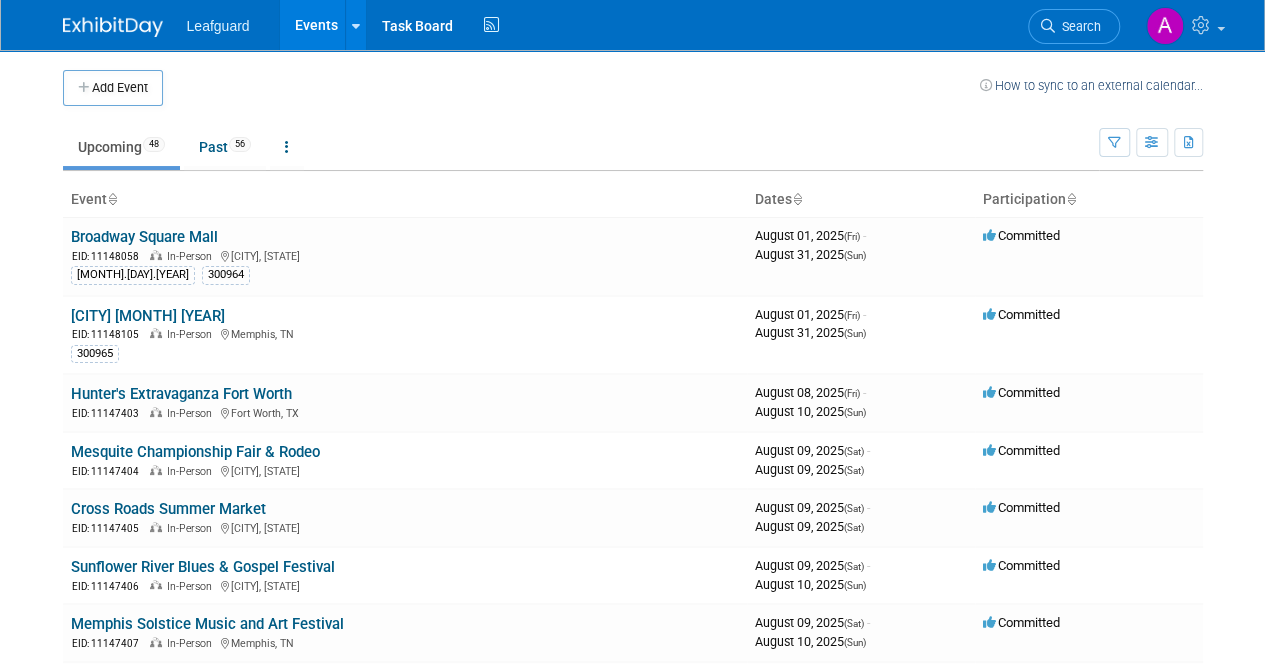click at bounding box center [797, 200] 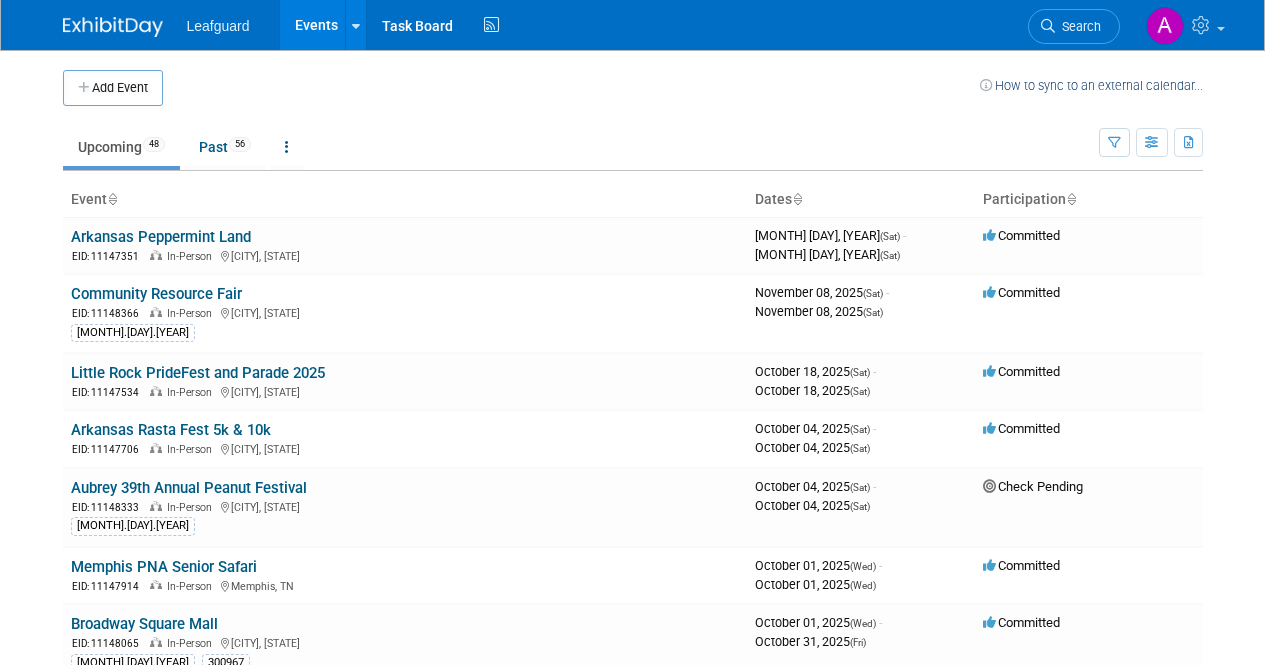 scroll, scrollTop: 0, scrollLeft: 0, axis: both 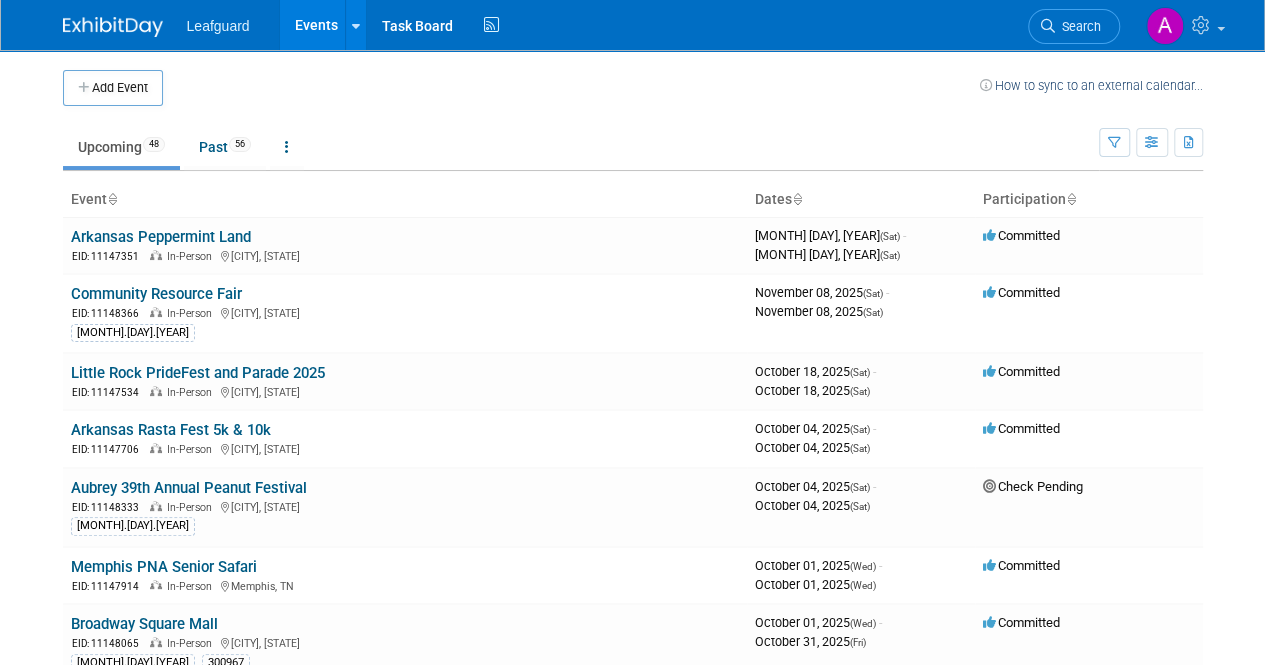 click on "Dates" at bounding box center [861, 200] 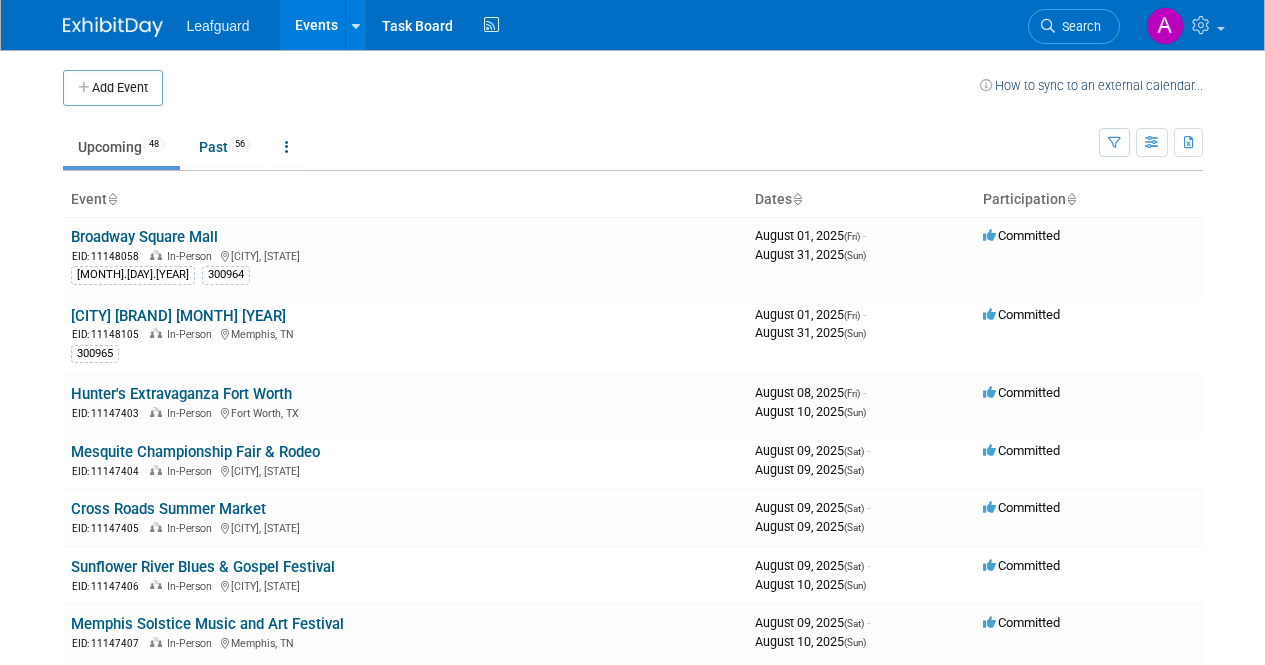 scroll, scrollTop: 0, scrollLeft: 0, axis: both 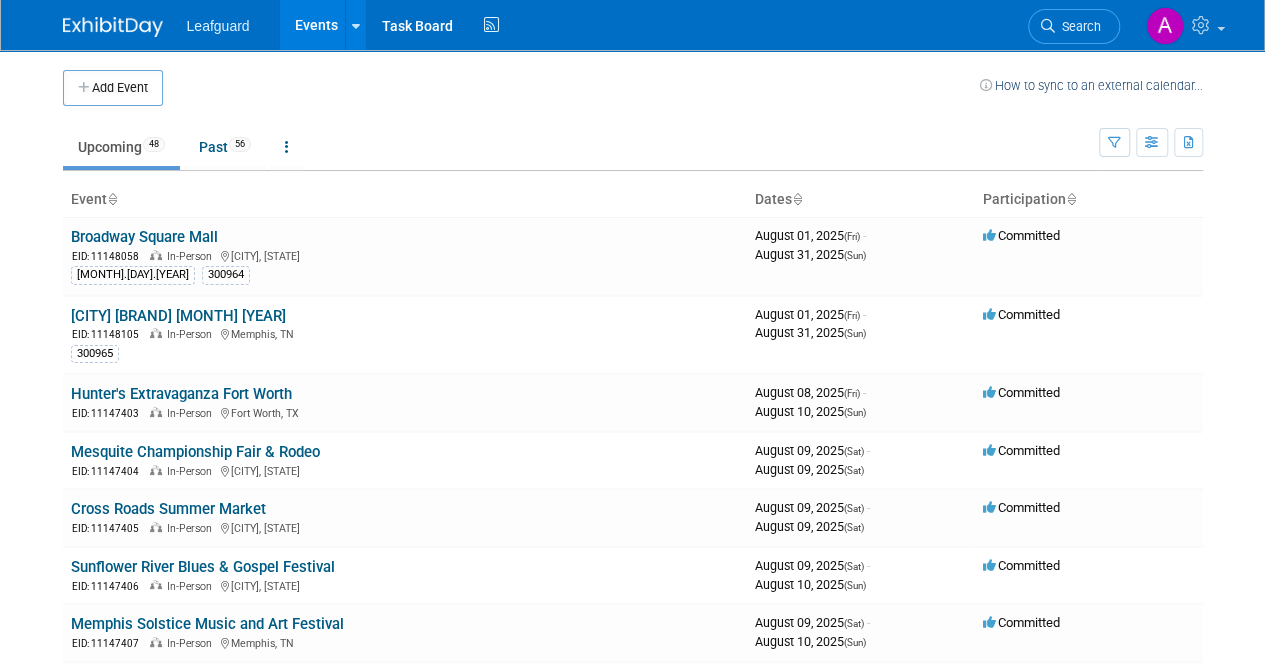 click at bounding box center (797, 200) 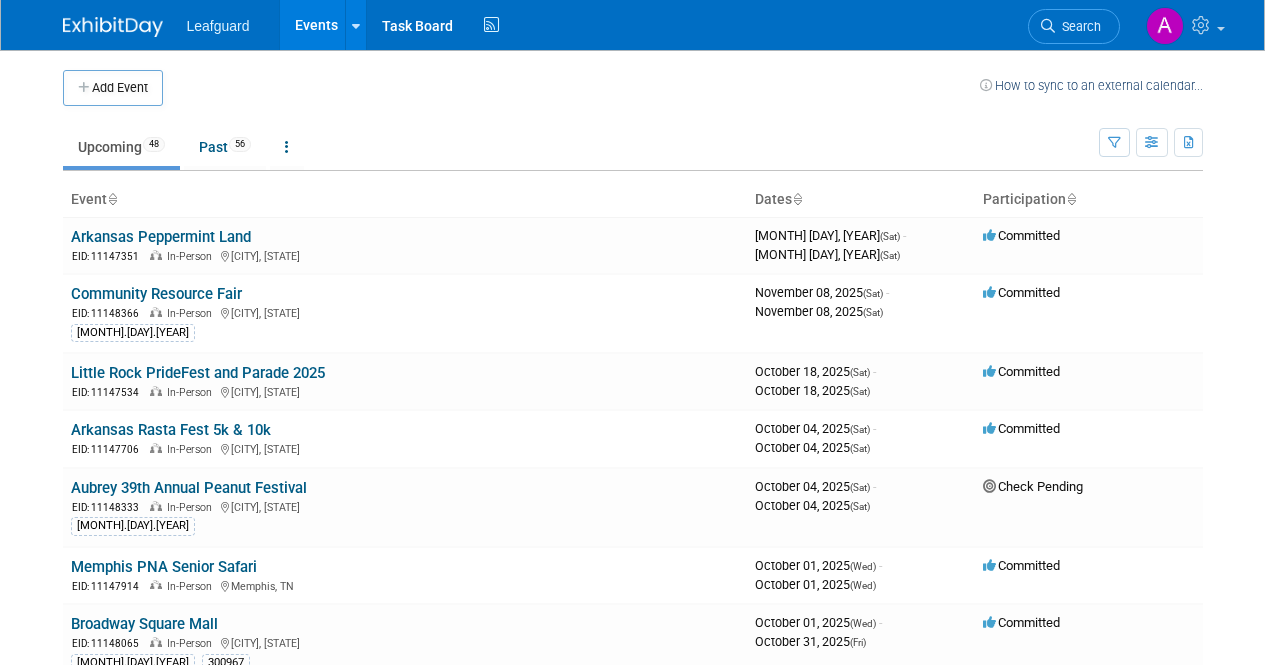 scroll, scrollTop: 0, scrollLeft: 0, axis: both 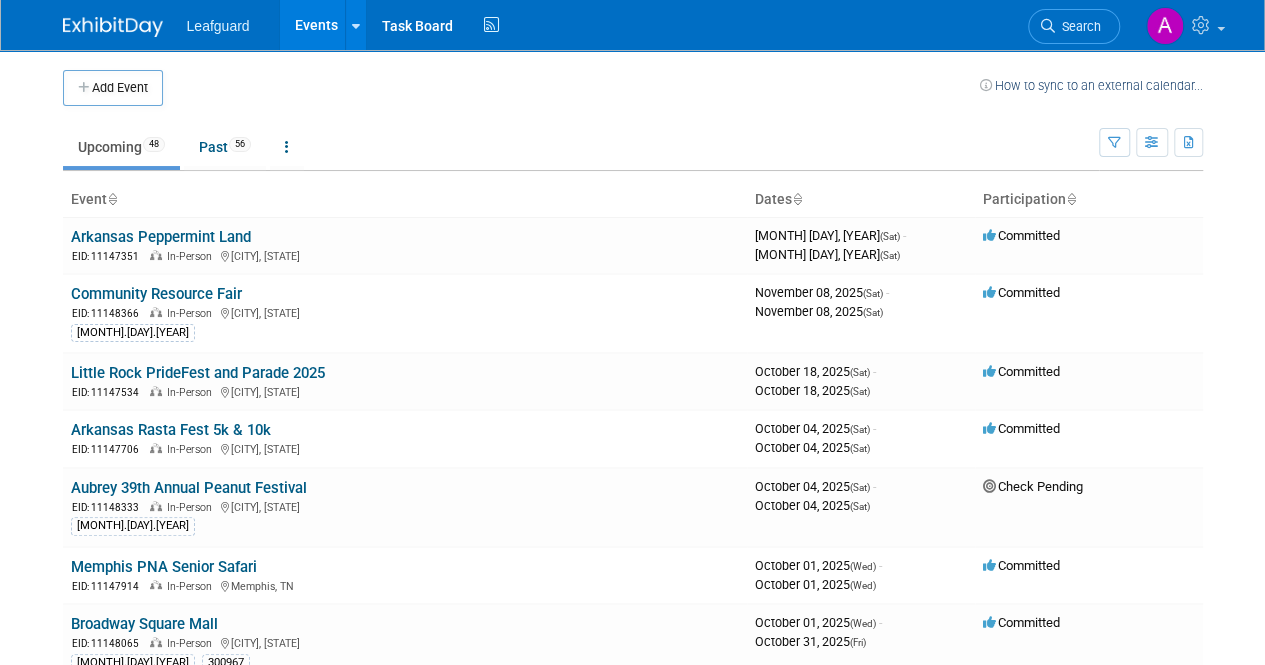 click at bounding box center [113, 27] 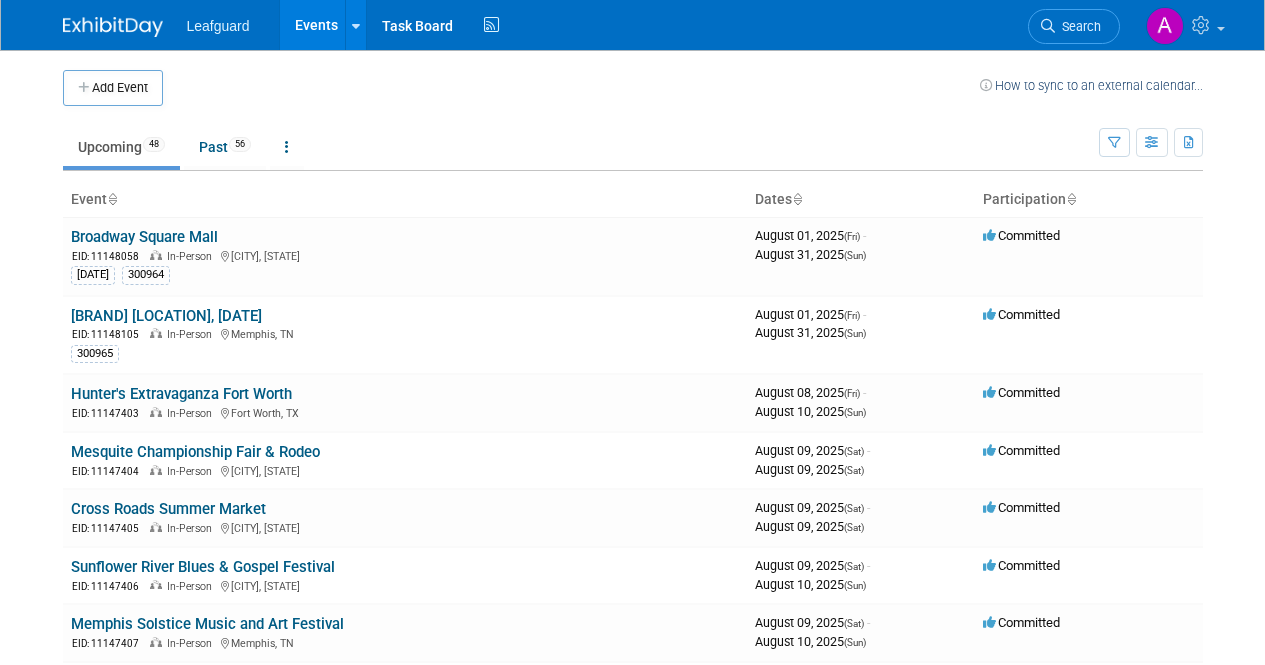 scroll, scrollTop: 0, scrollLeft: 0, axis: both 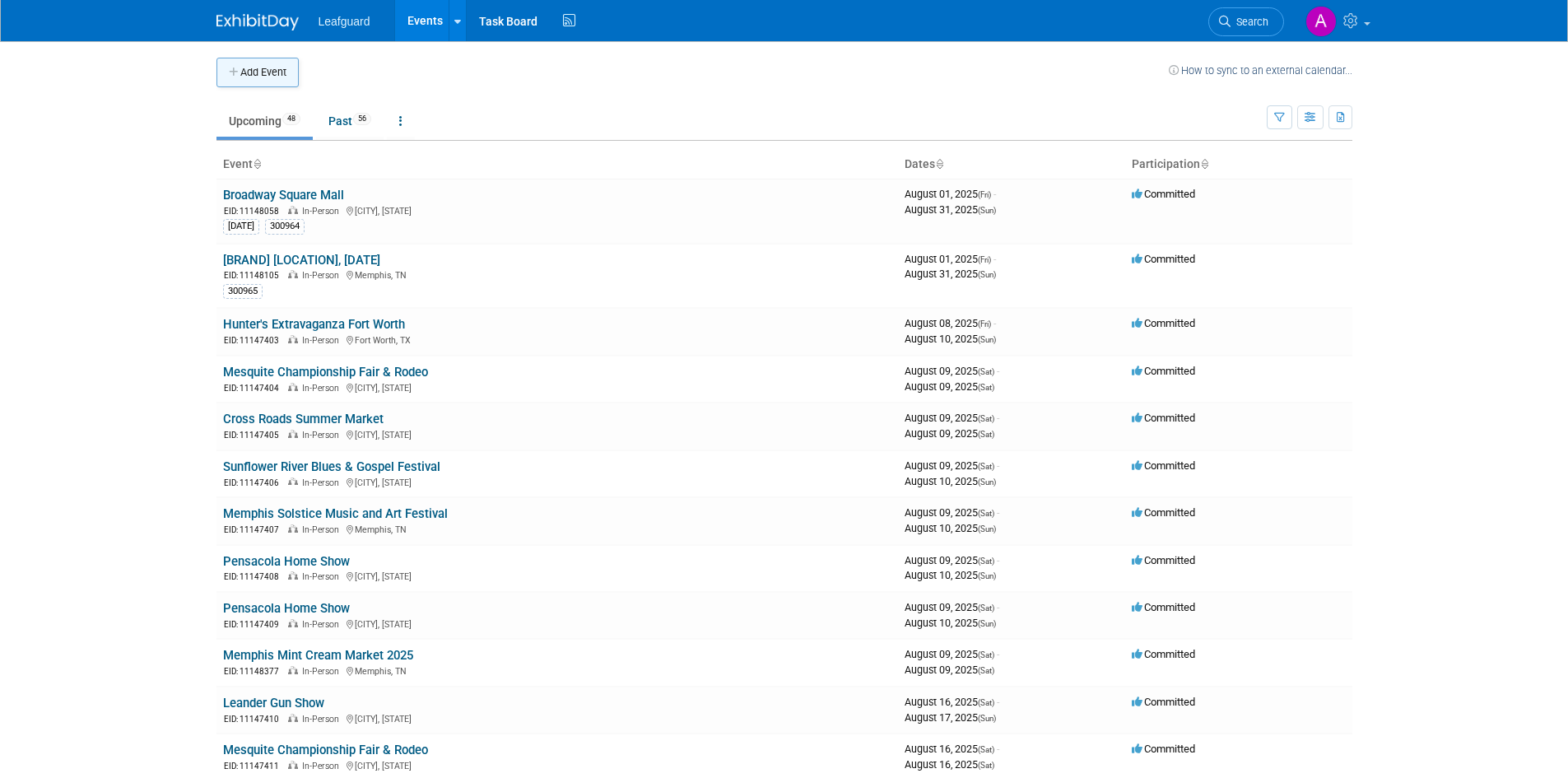 click on "Add Event" at bounding box center [258, 72] 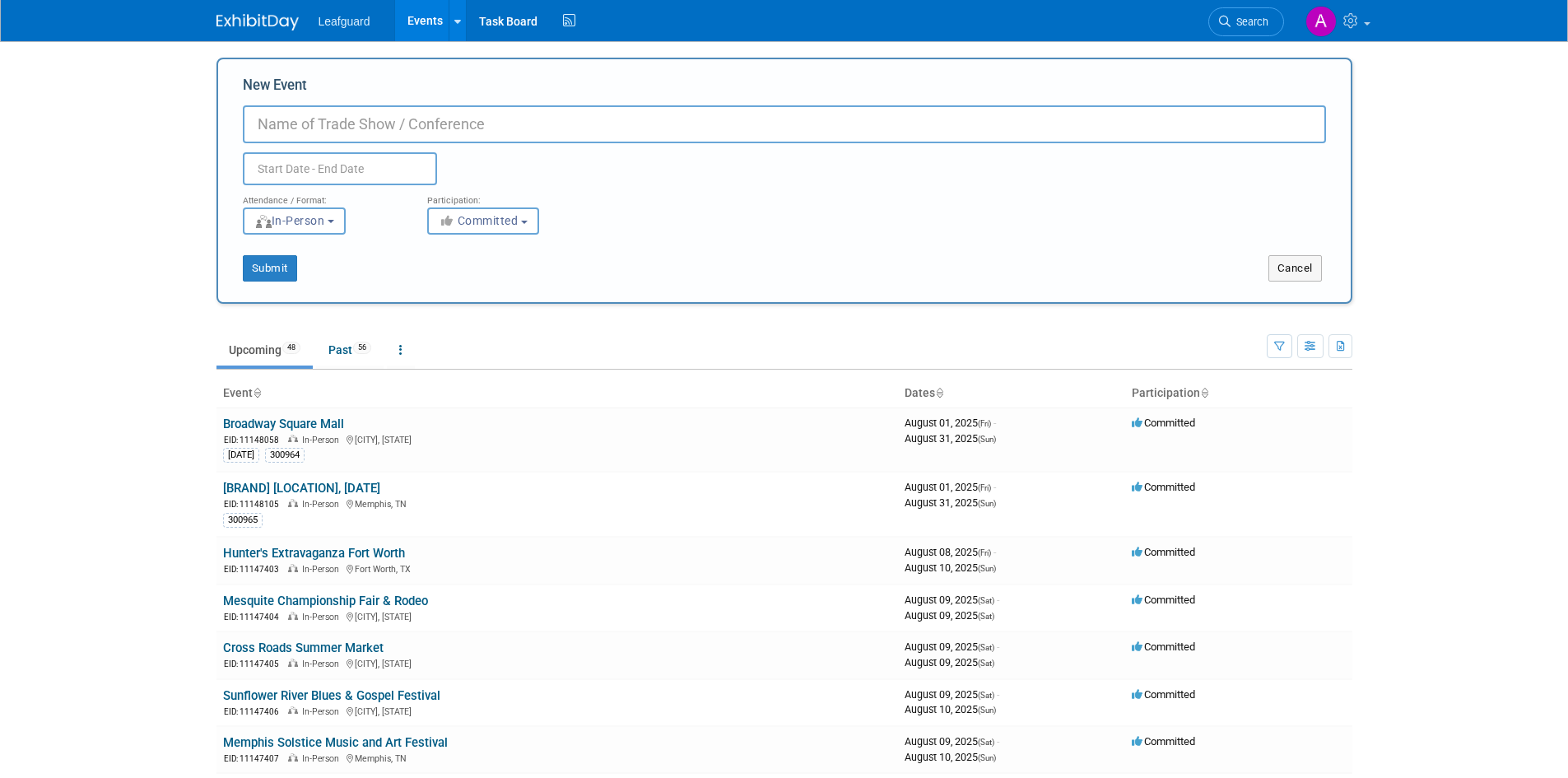 click on "New Event" at bounding box center [784, 124] 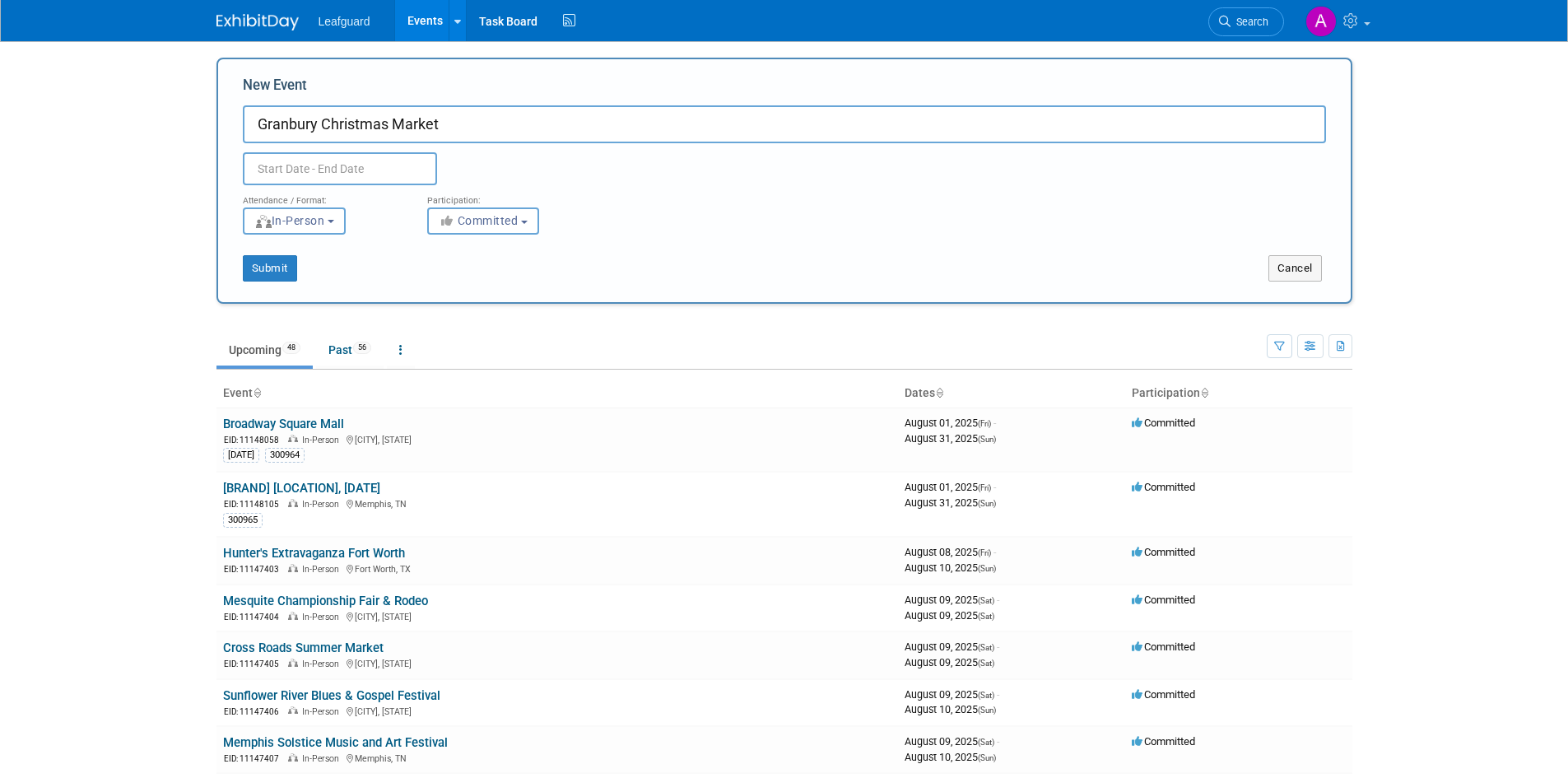 type on "Granbury Christmas Market" 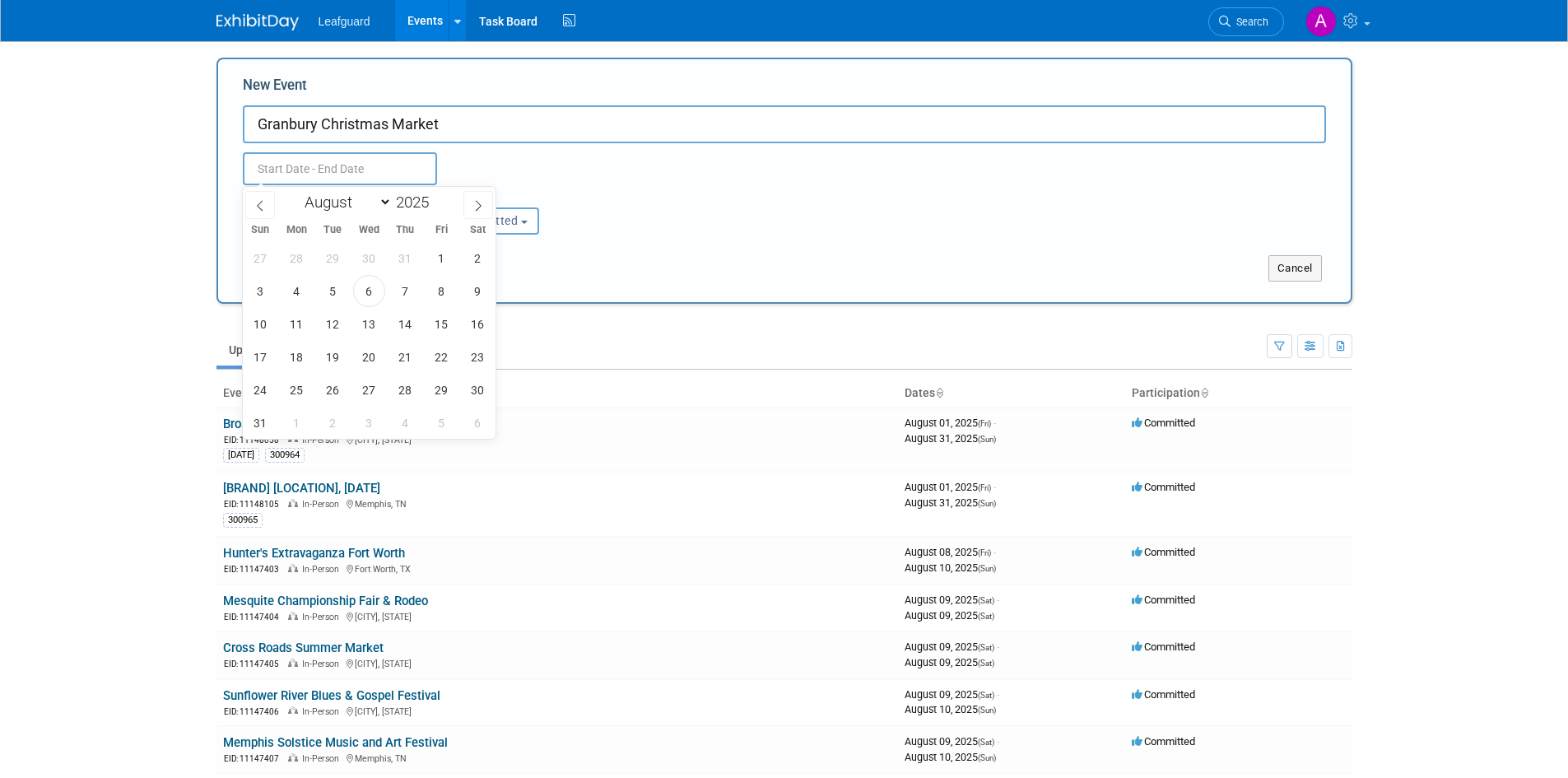 click at bounding box center [340, 169] 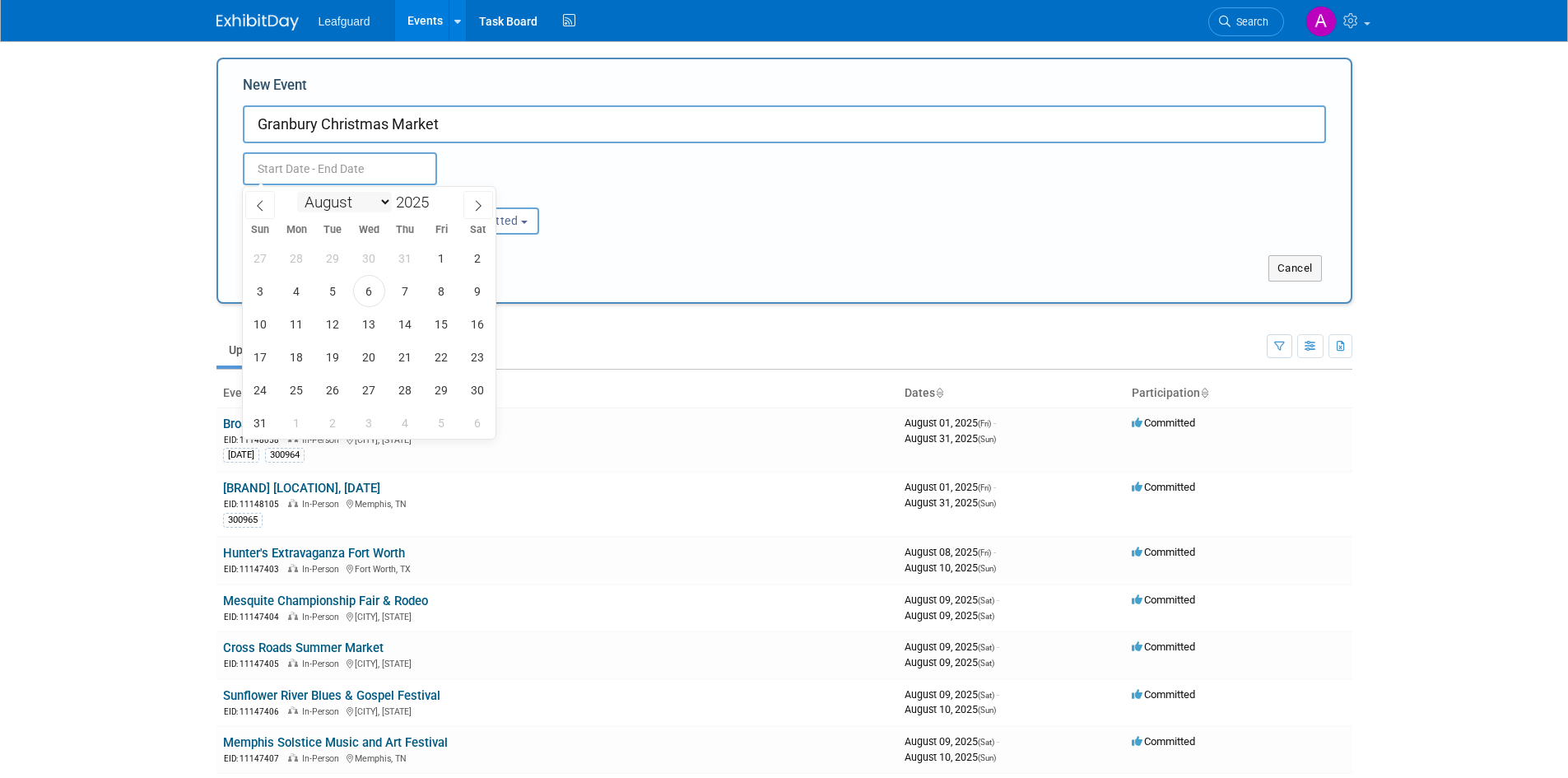 click on "January February March April May June July August September October November December" at bounding box center [344, 202] 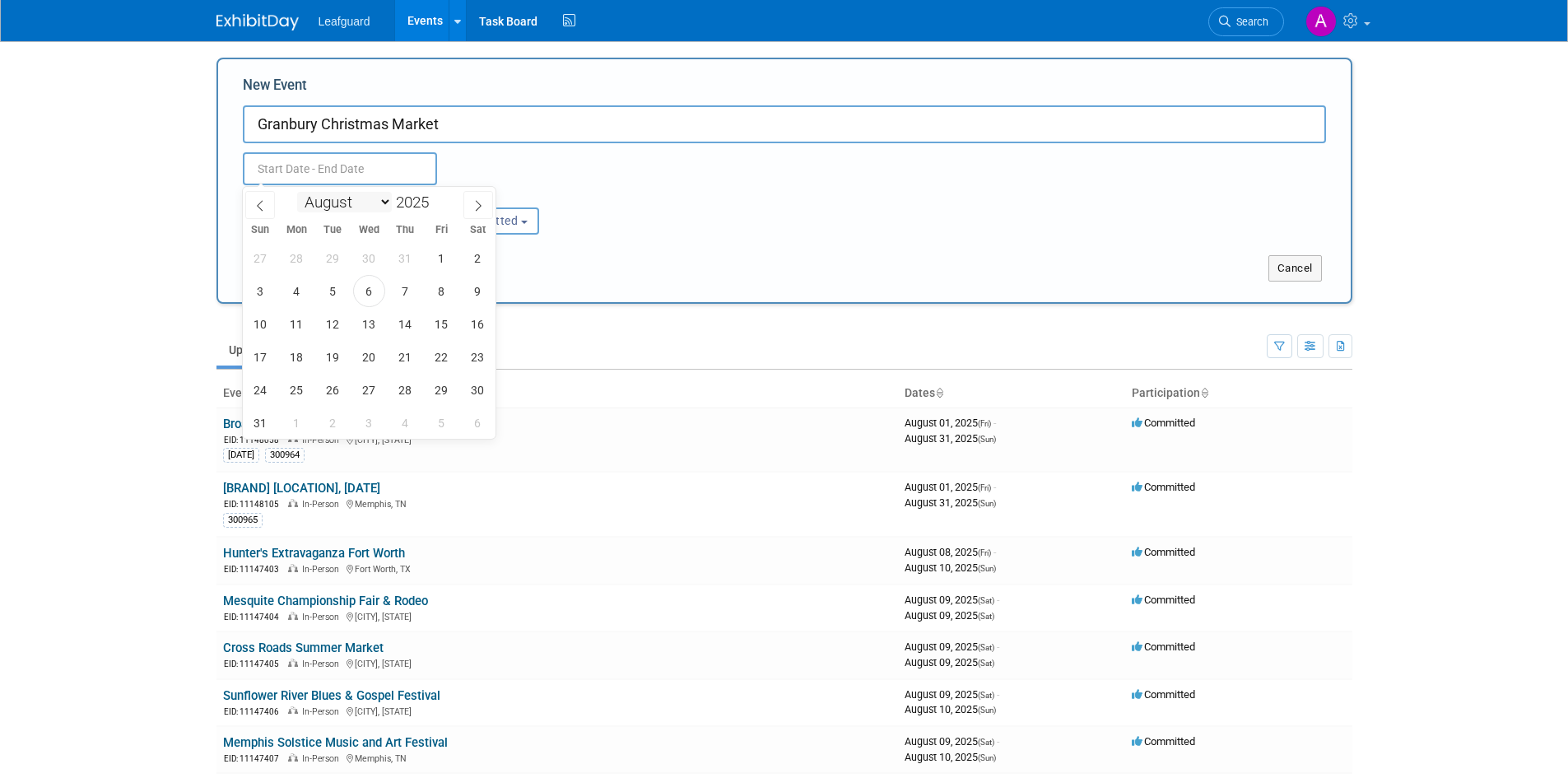 select on "11" 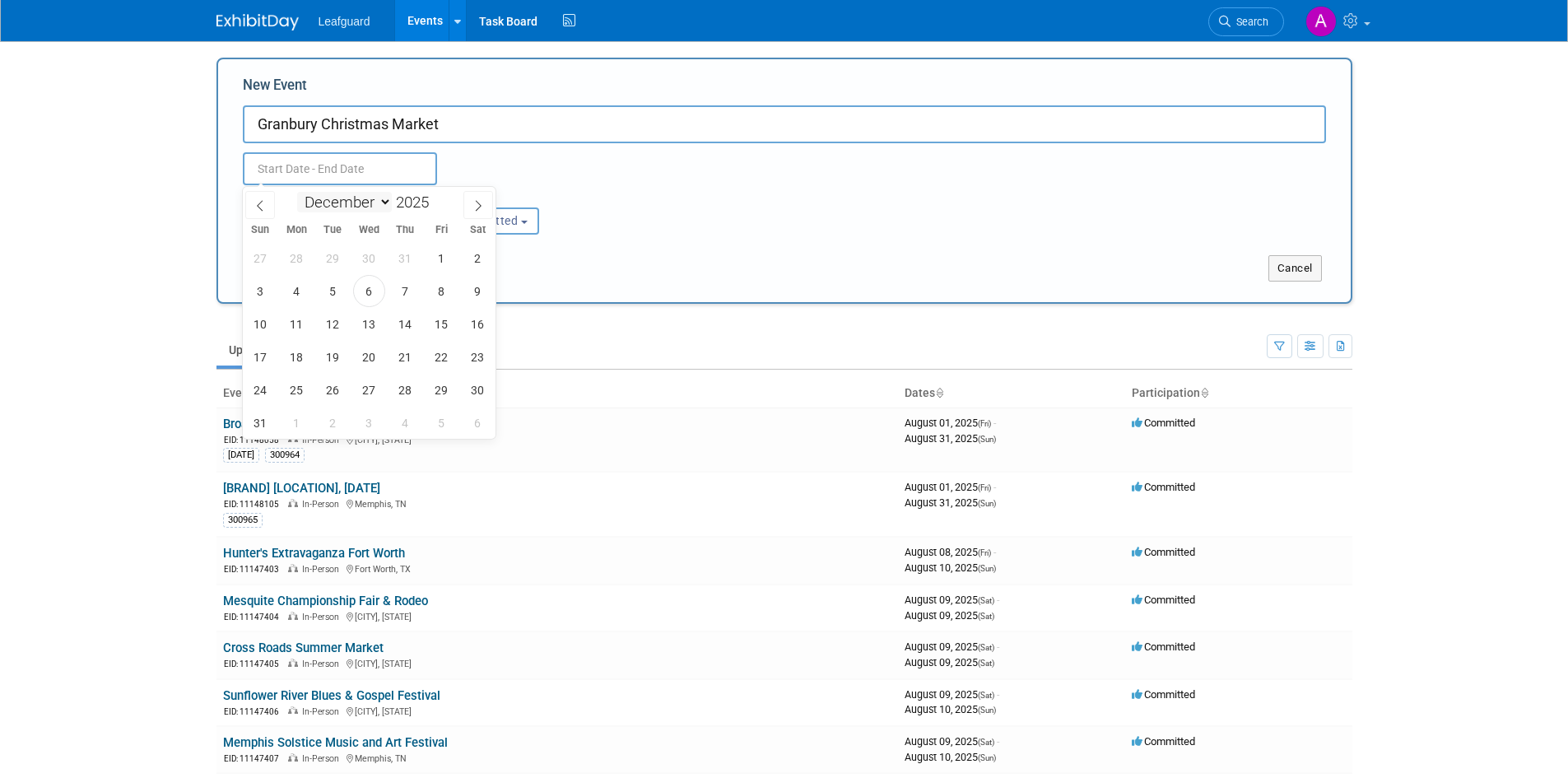 click on "January February March April May June July August September October November December" at bounding box center (344, 202) 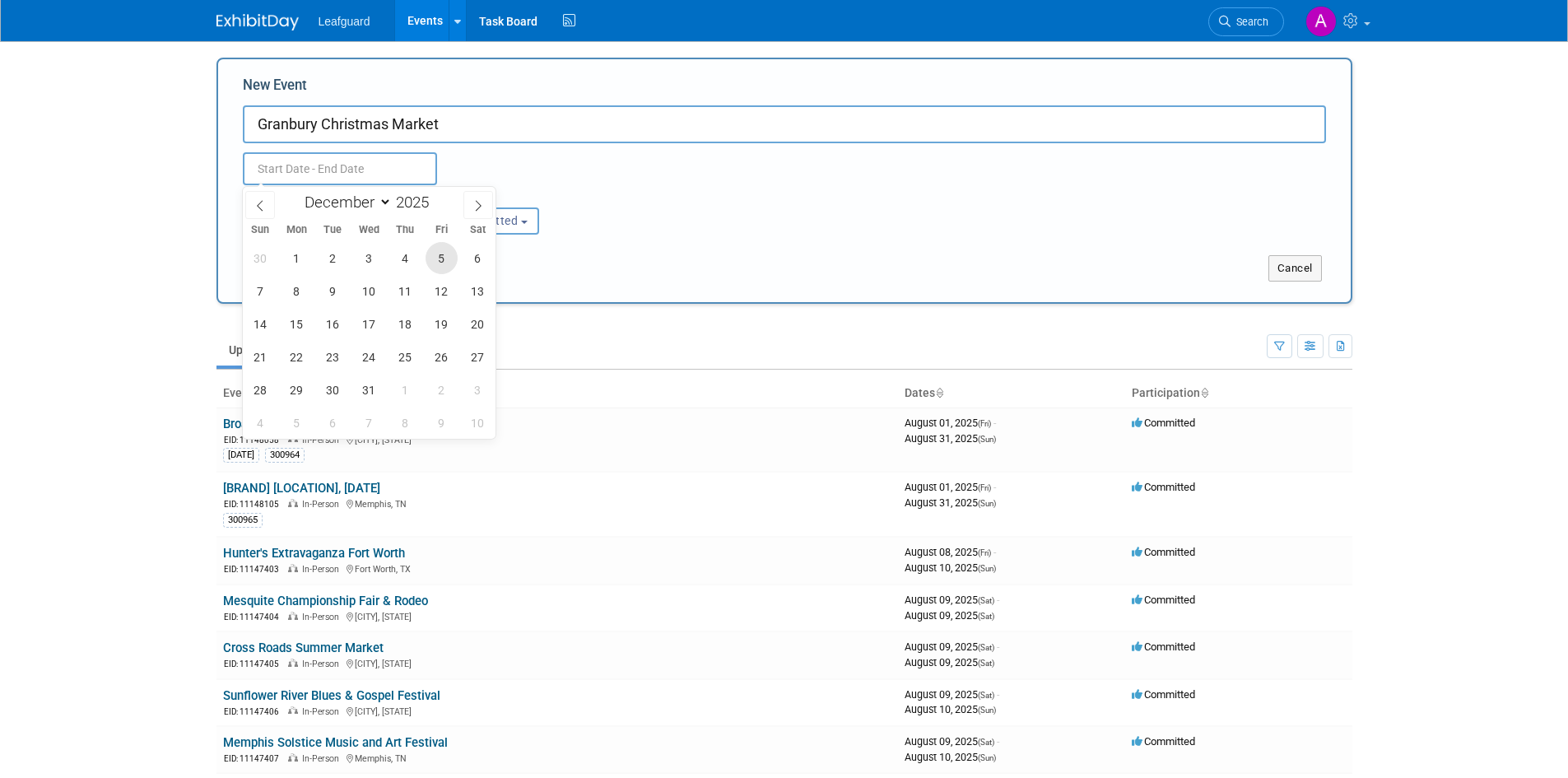 click on "5" at bounding box center (441, 258) 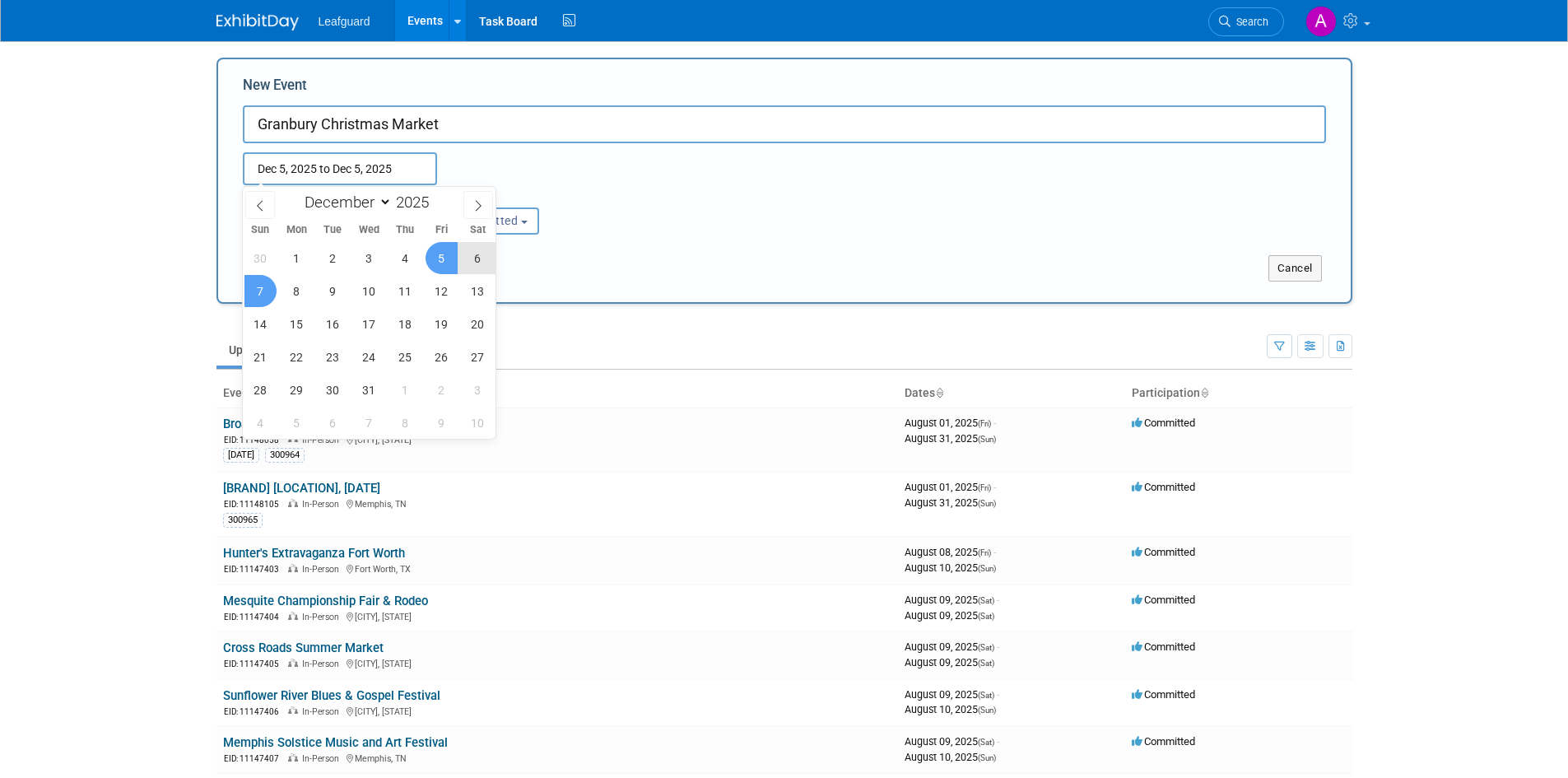 click on "7" at bounding box center (260, 291) 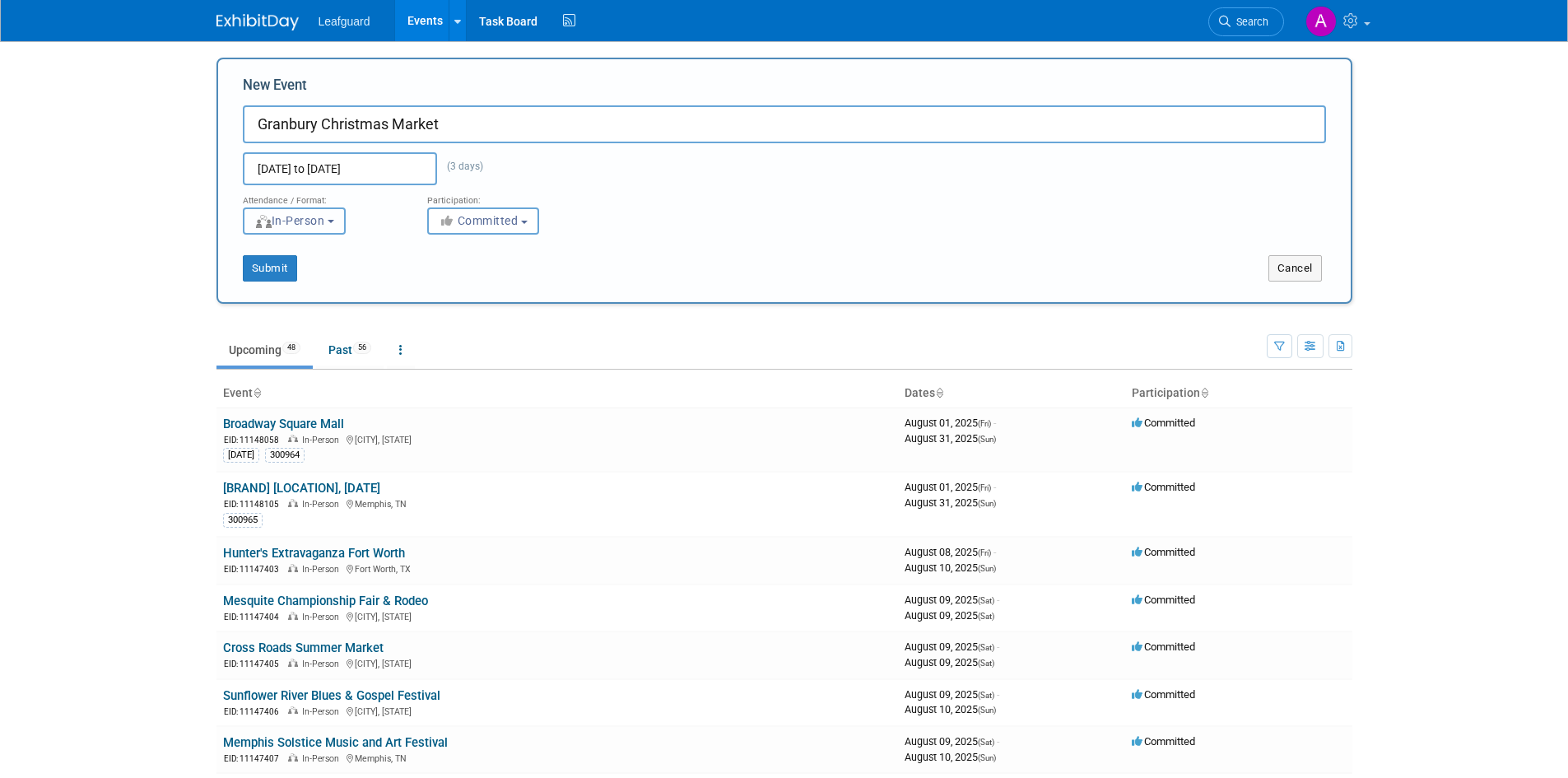 click on "In-Person" at bounding box center (294, 221) 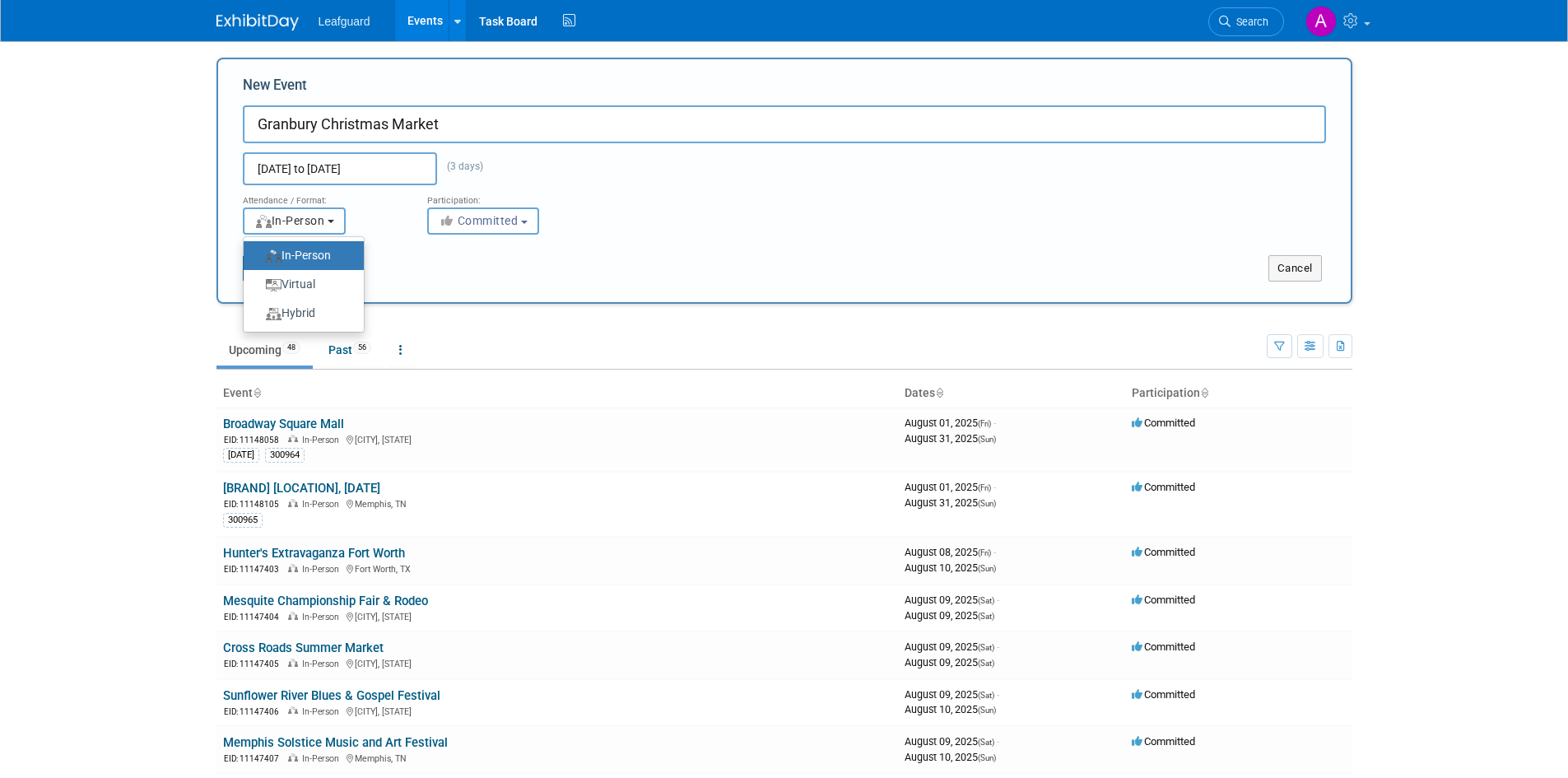 click on "In-Person" at bounding box center (294, 221) 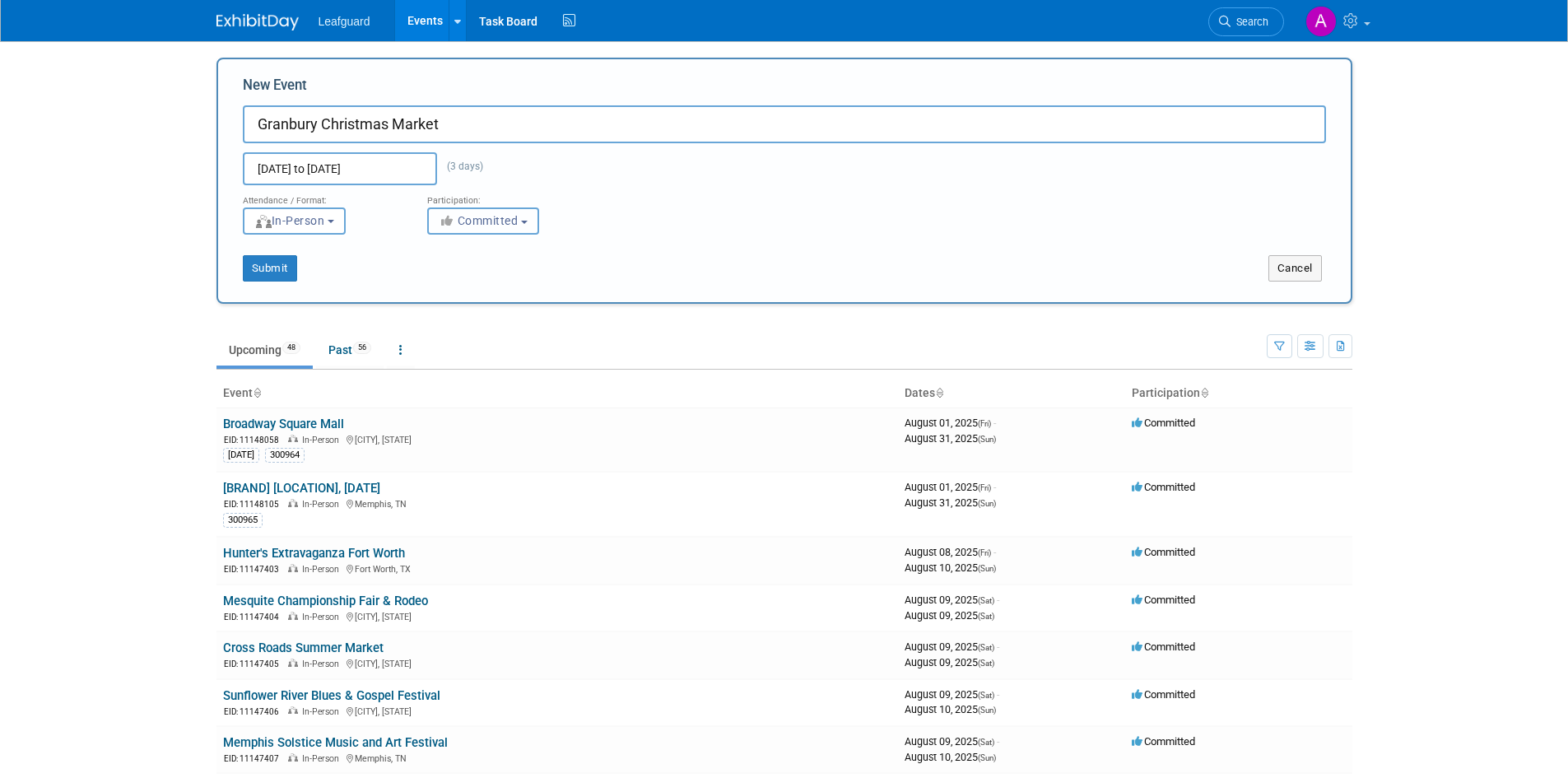 click on "Committed" at bounding box center [483, 221] 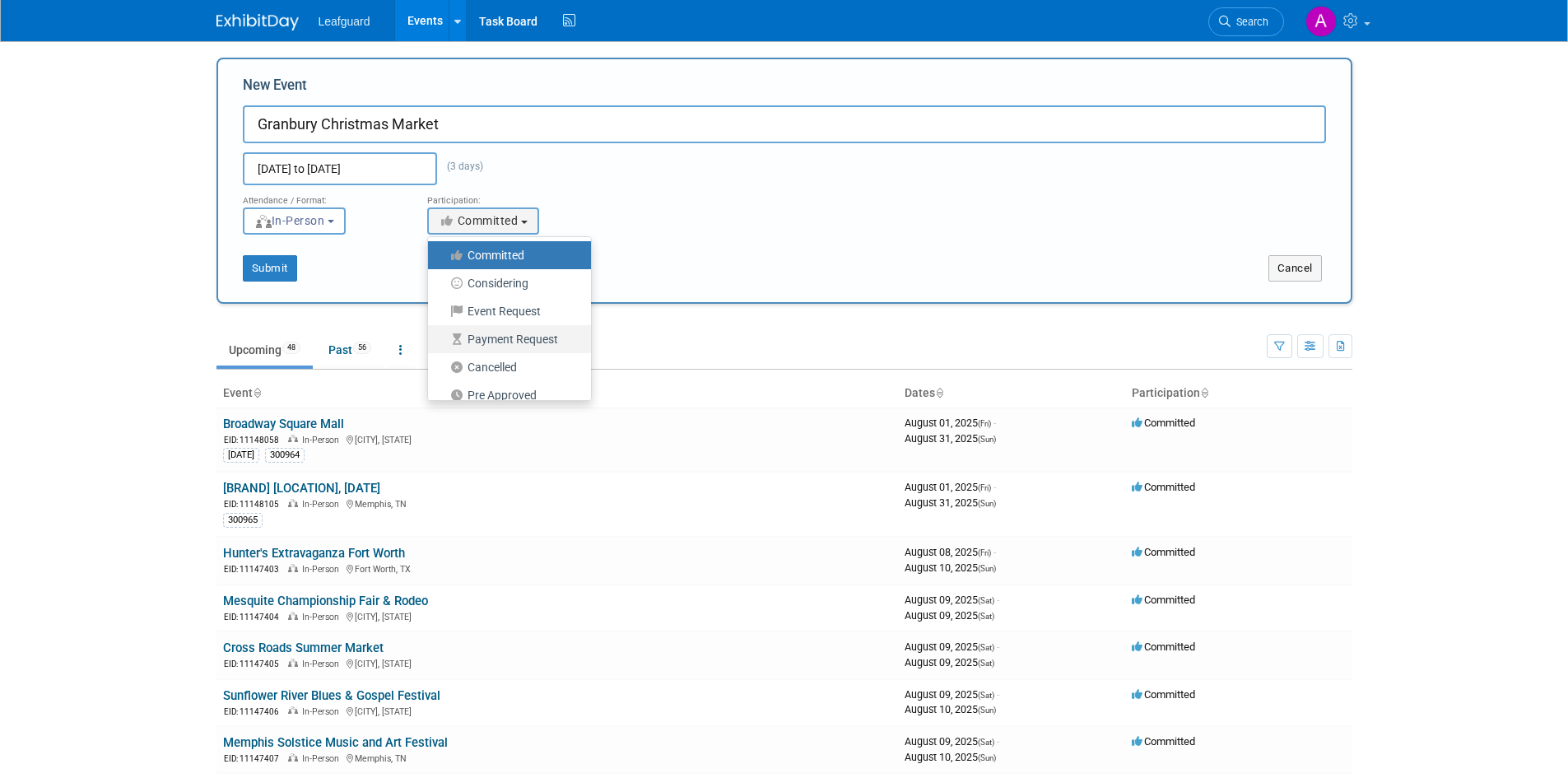 click on "Payment Request" at bounding box center [505, 339] 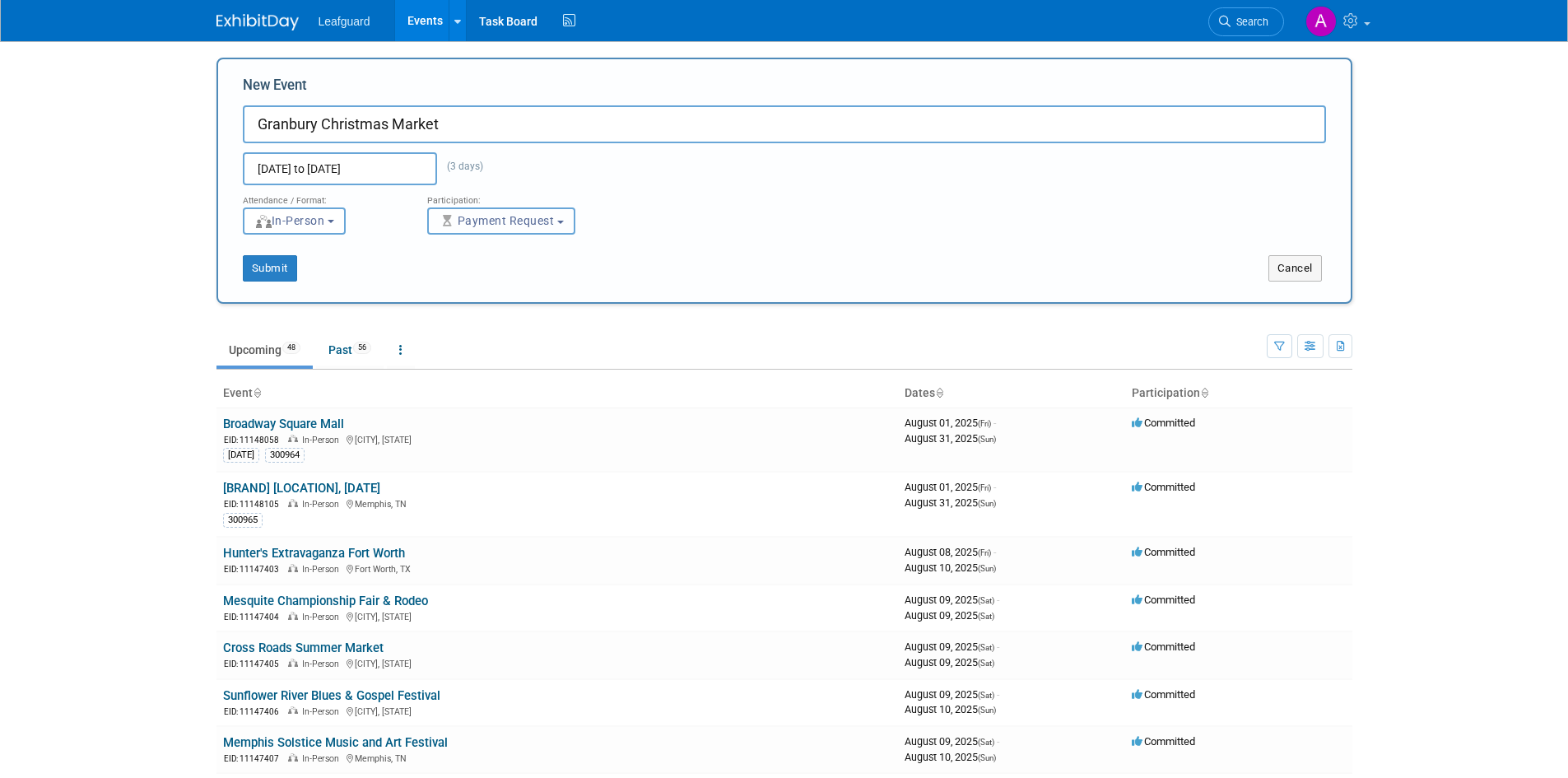 click on "Payment Request" at bounding box center (496, 221) 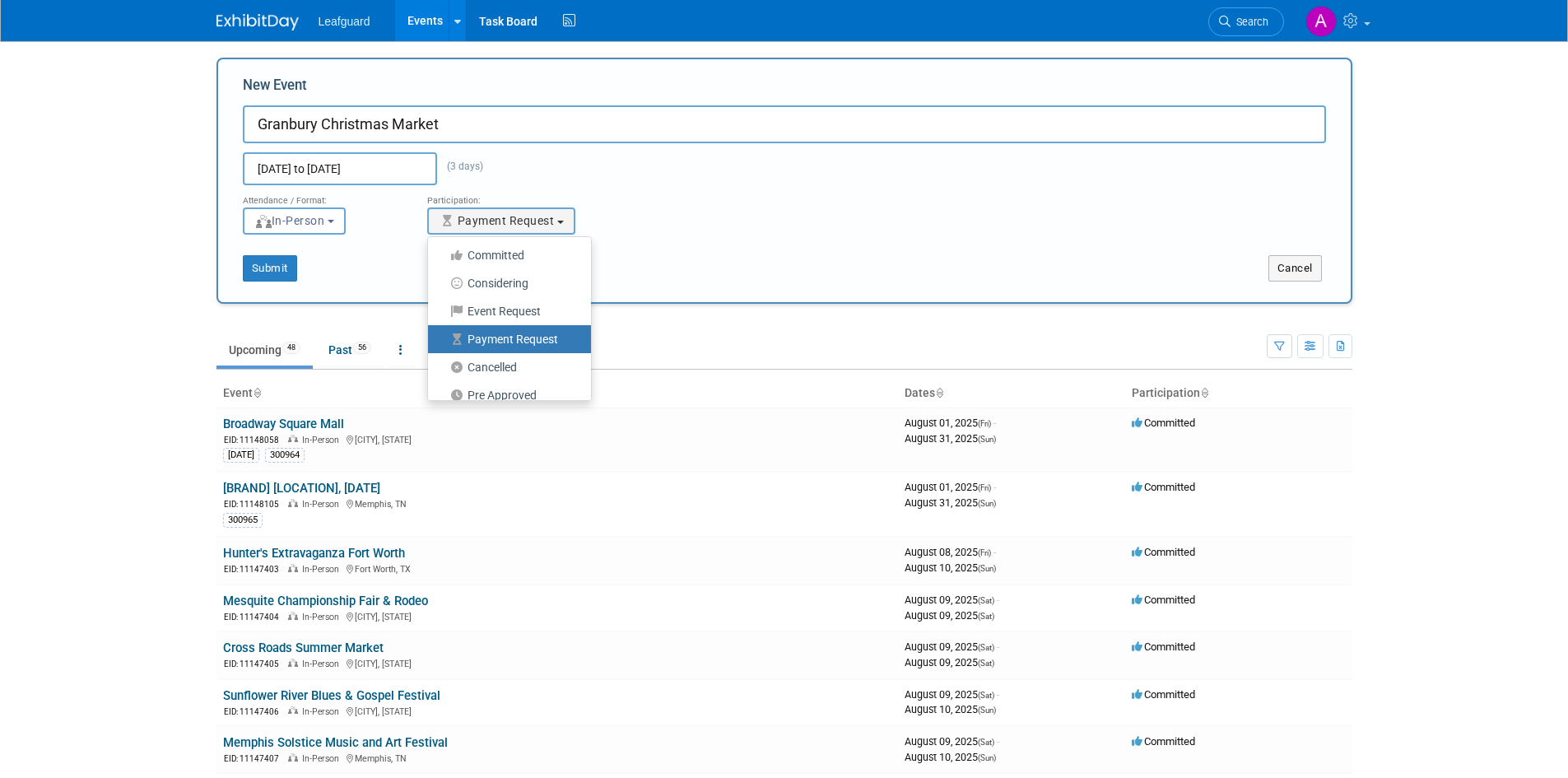 click on "Payment Request" at bounding box center (505, 339) 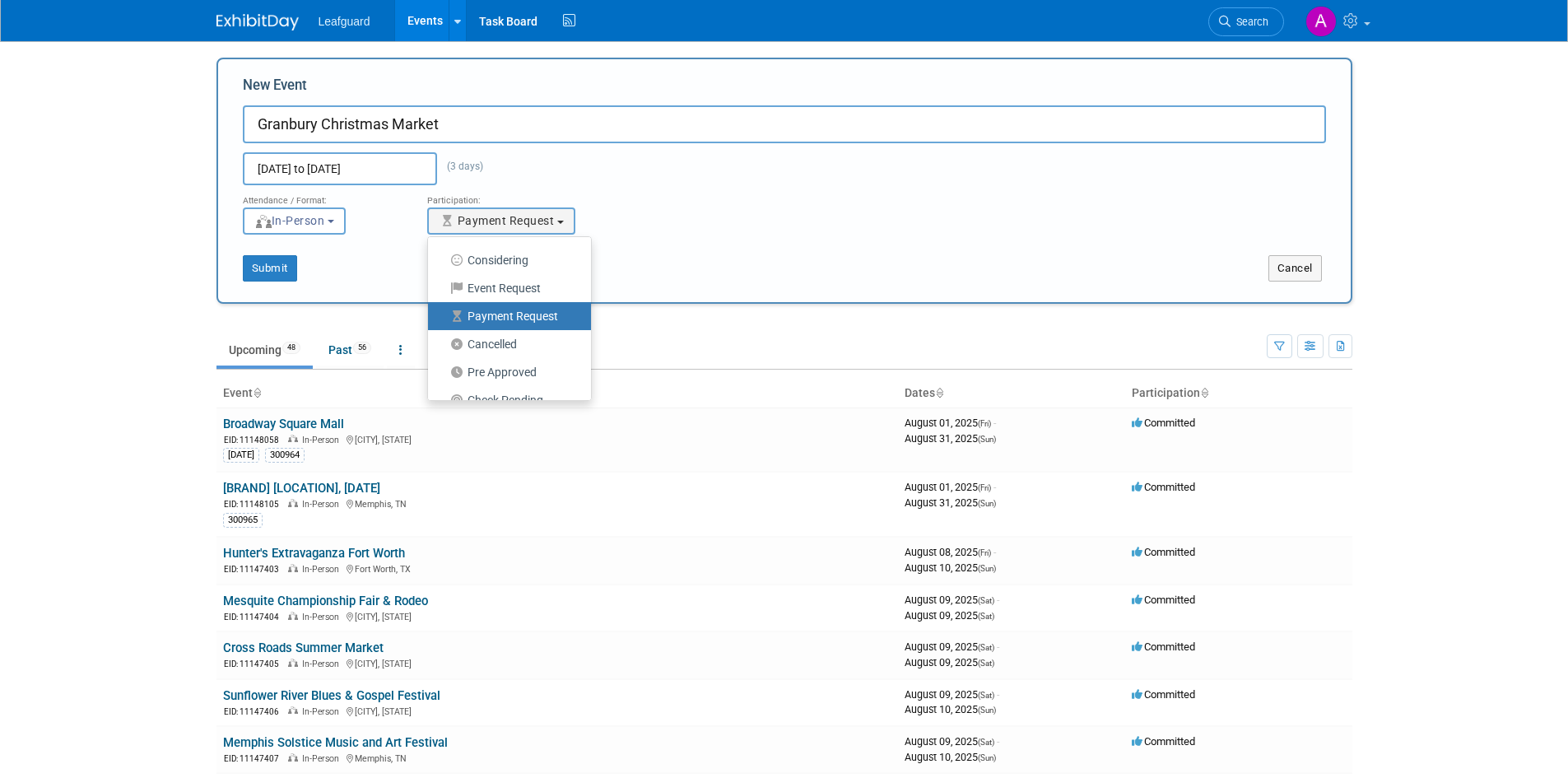scroll, scrollTop: 41, scrollLeft: 0, axis: vertical 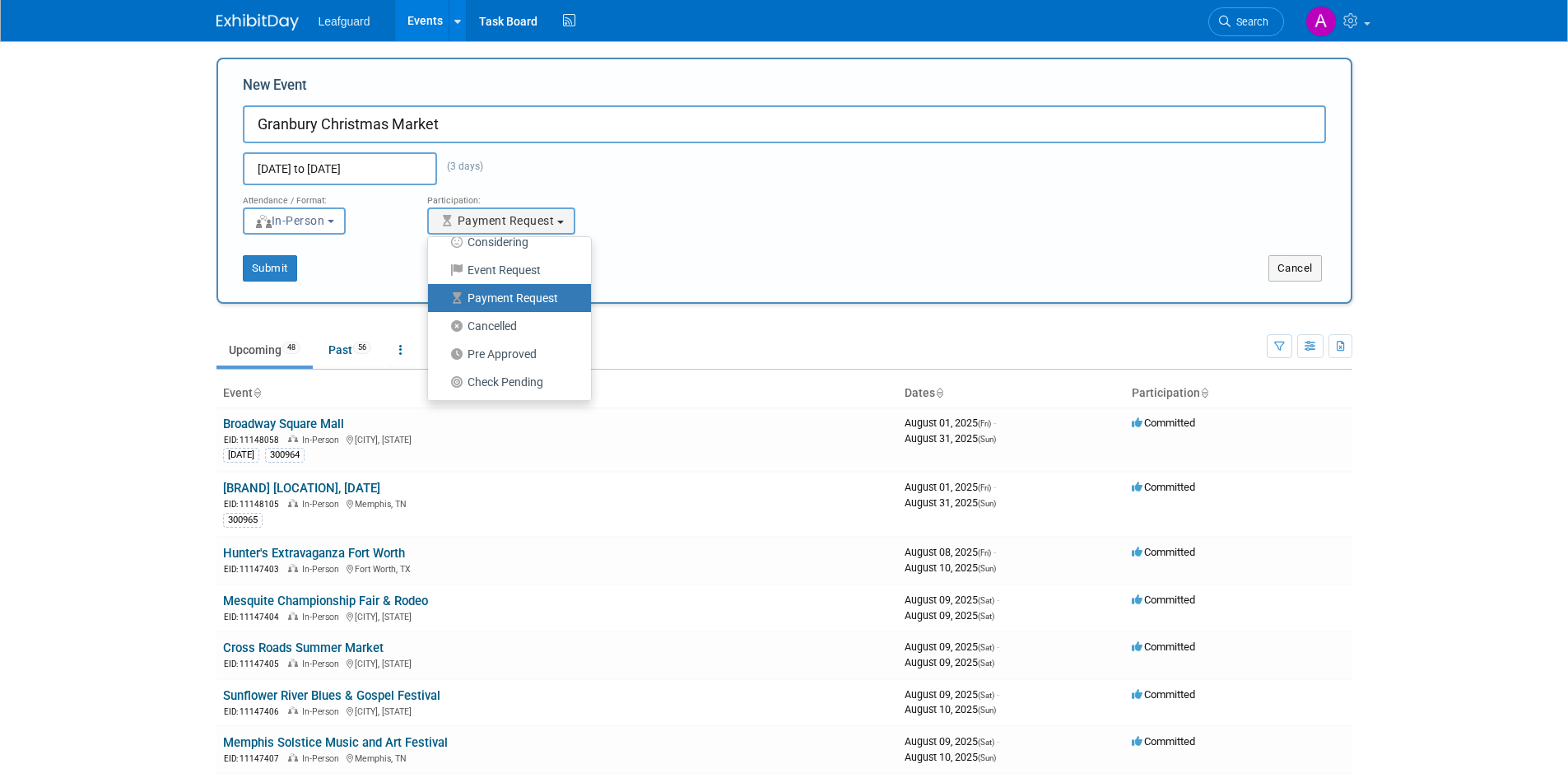 click on "Payment Request" at bounding box center [505, 298] 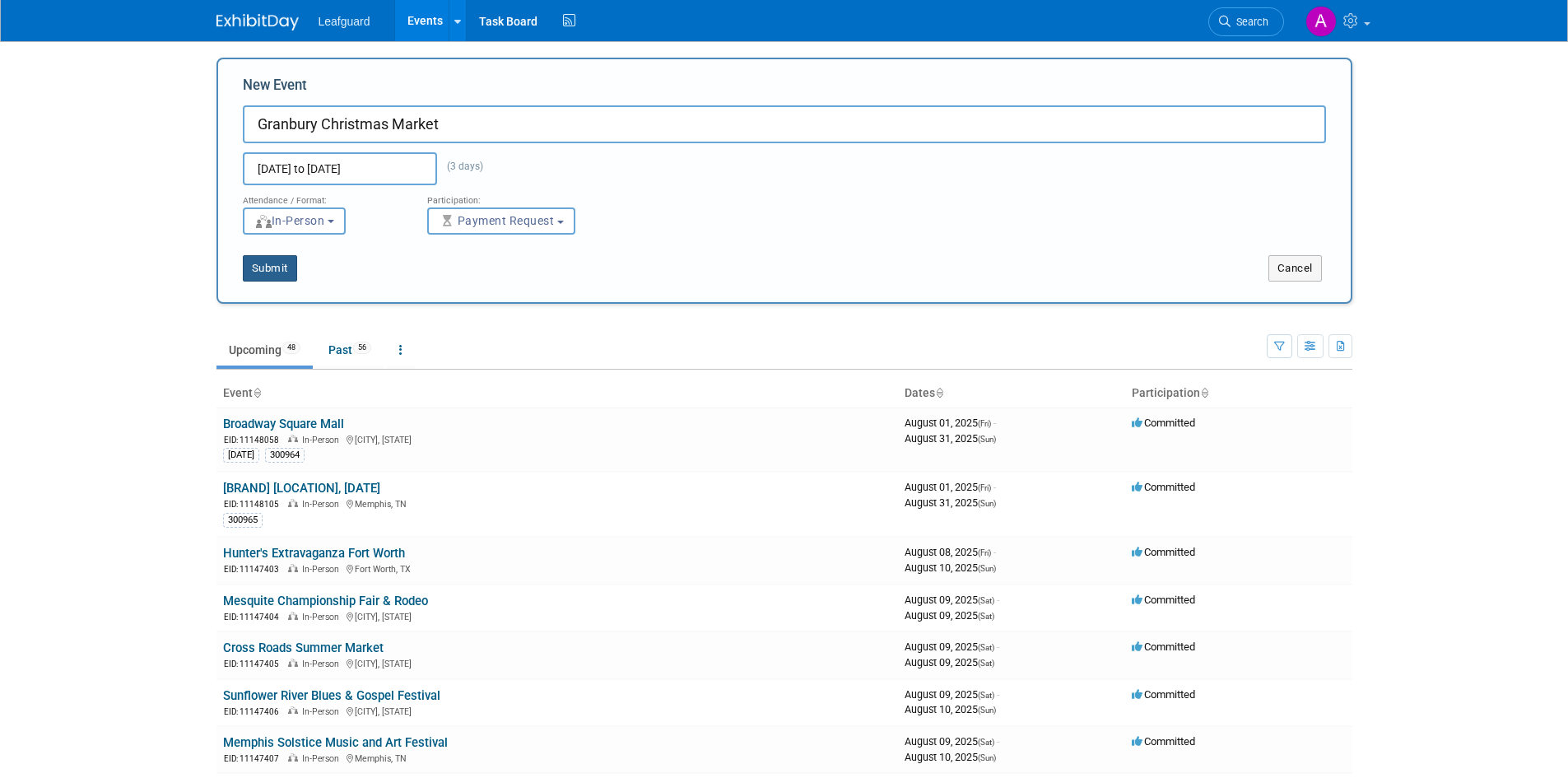 click on "Submit" at bounding box center (270, 268) 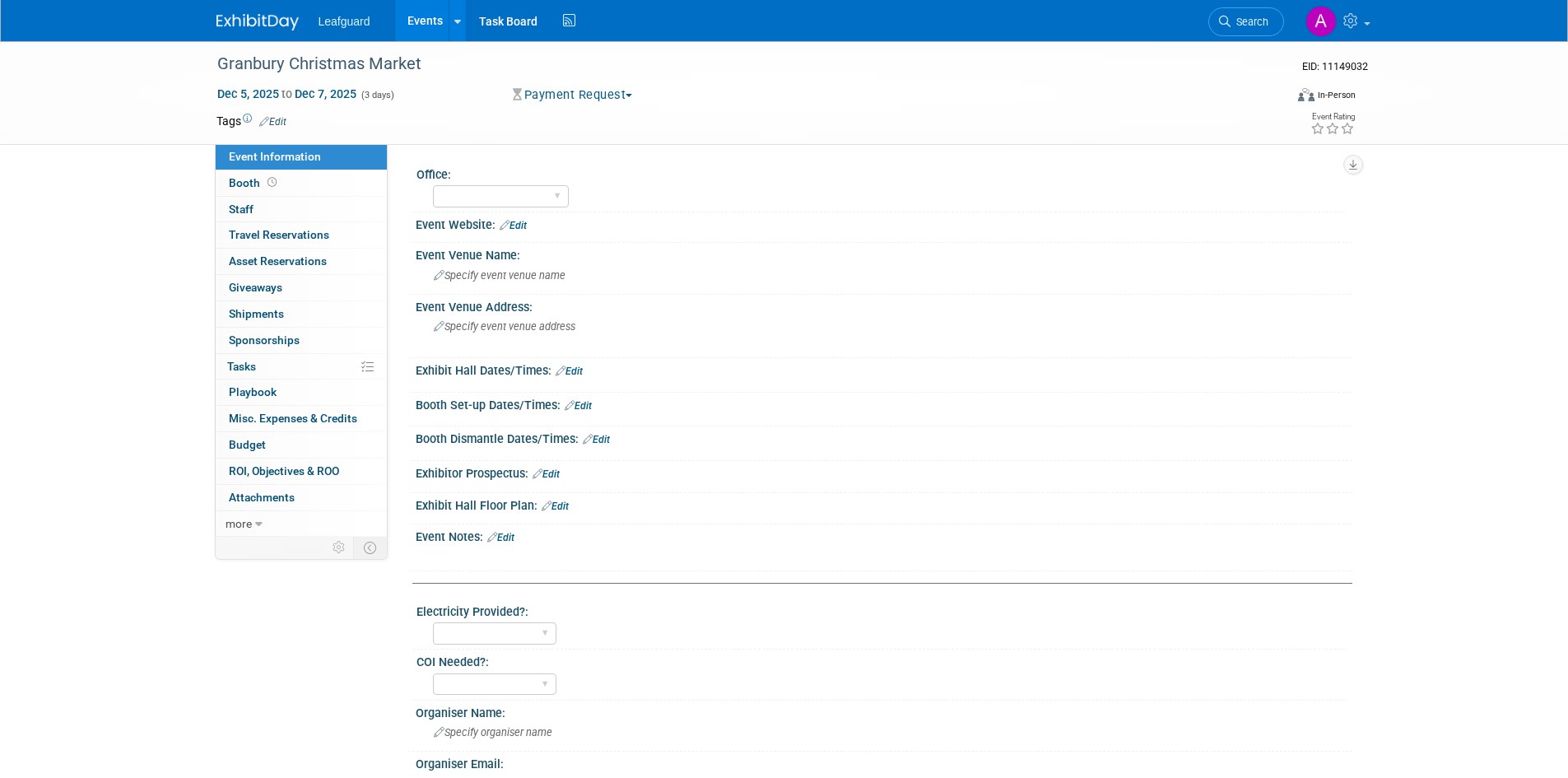 scroll, scrollTop: 0, scrollLeft: 0, axis: both 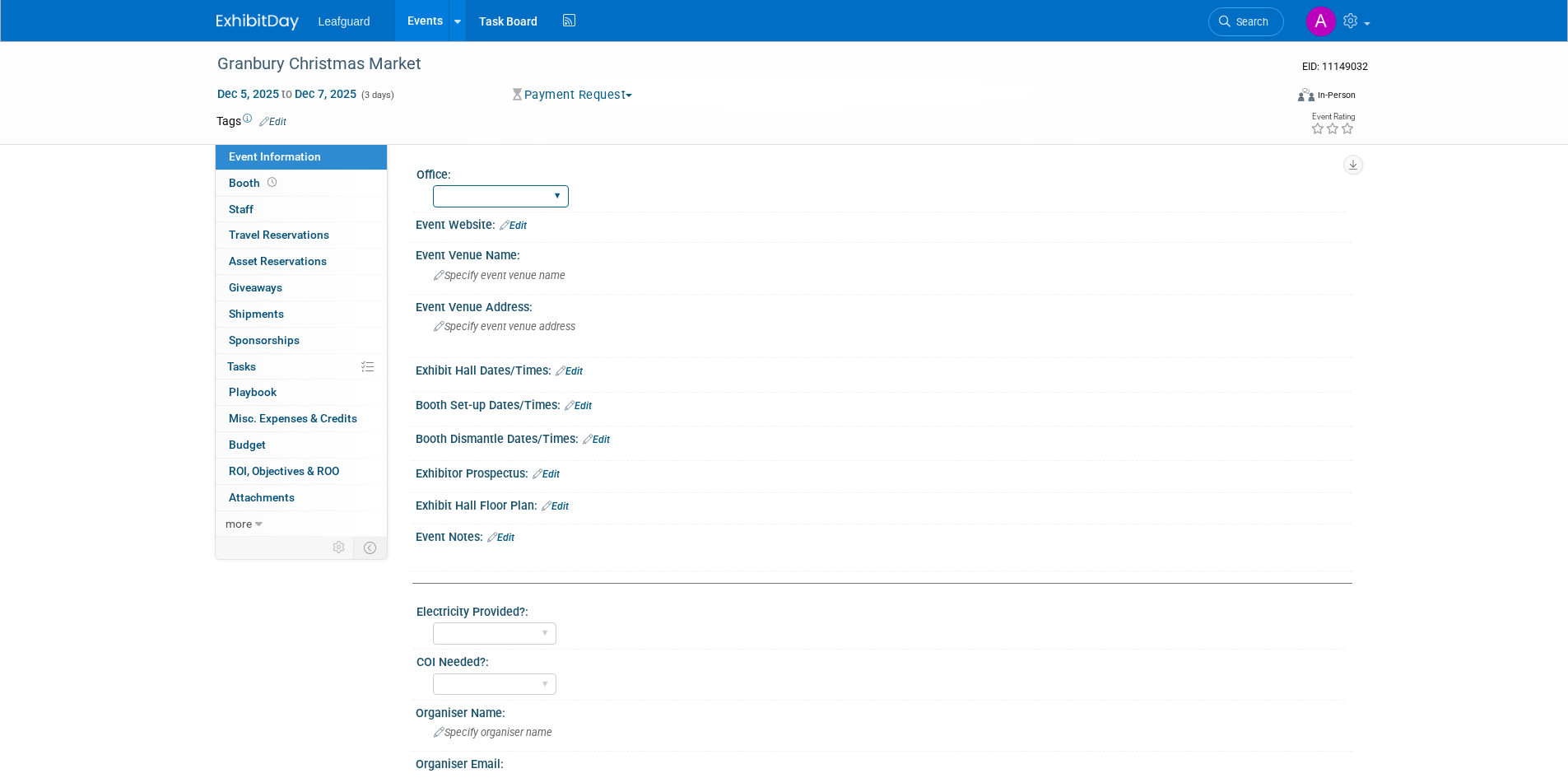 click on "Albany
Arkansas
Austin
Birmingham
Charlotte
Chicago
Cleveland
Colorado
Columbia
Columbus-Dayton
Connecticut
Dallas
DC
Houston
Idaho
Indianapolis
Kansas
Knoxville
Louisville-Lexington
Memphis
Michigan
Milwaukee
Mobile
Nashville
Nebraska
New Hampshire
New Mexico
North Wisconsin
Northern Georgia
Oregon
Orlando
Pittsburgh
Raleigh
Richmond
Roanoke
Rochester
Salt Lake Utah
San Antonio
Seattle
Southern Georgia
Spokane
Springfield
St. Cloud
St. Louis
Tri State
Tulsa
Vermont
Western Michigan" at bounding box center [500, 196] 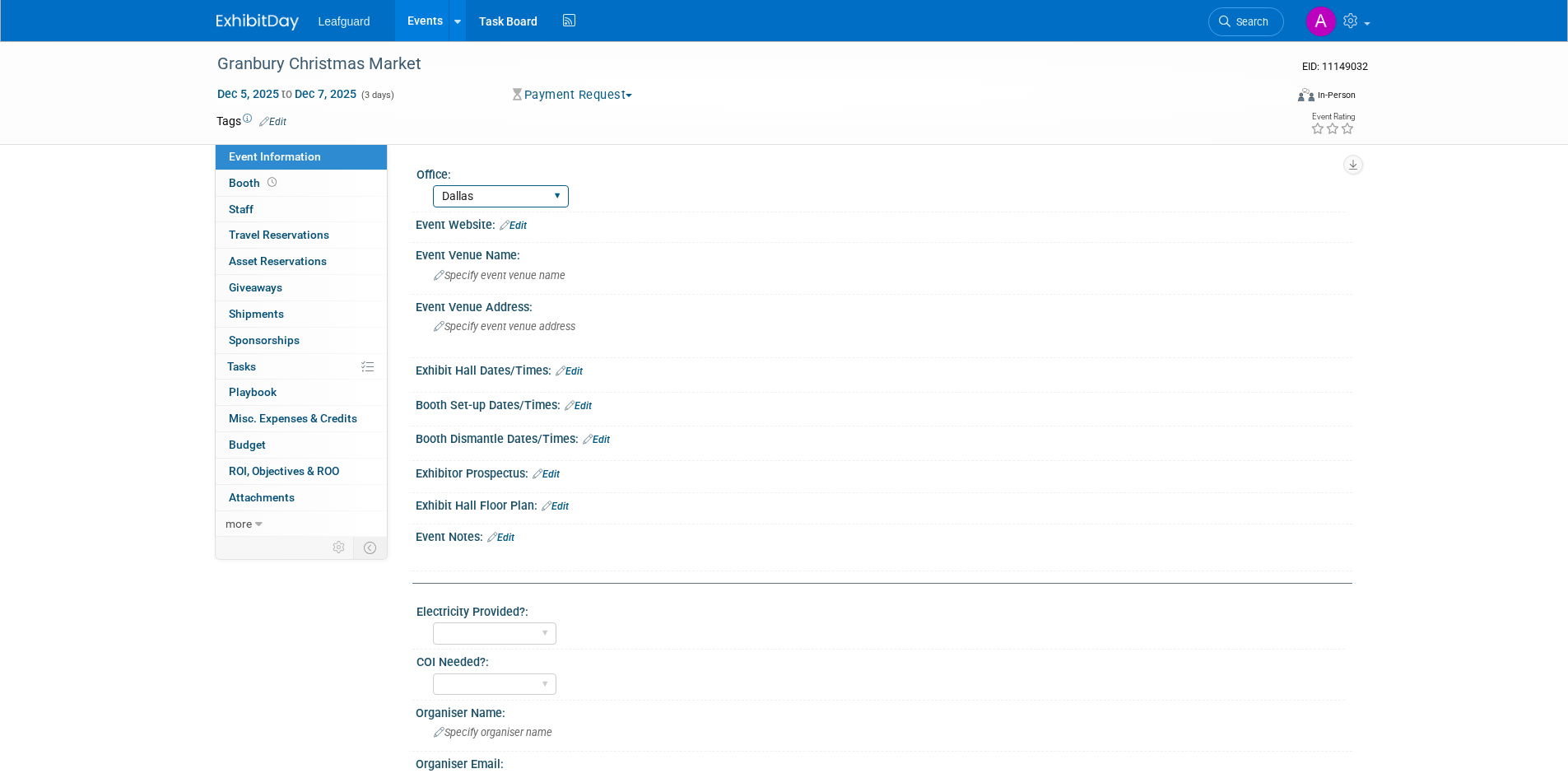 click on "Albany
Arkansas
Austin
Birmingham
Charlotte
Chicago
Cleveland
Colorado
Columbia
Columbus-Dayton
Connecticut
Dallas
DC
Houston
Idaho
Indianapolis
Kansas
Knoxville
Louisville-Lexington
Memphis
Michigan
Milwaukee
Mobile
Nashville
Nebraska
New Hampshire
New Mexico
North Wisconsin
Northern Georgia
Oregon
Orlando
Pittsburgh
Raleigh
Richmond
Roanoke
Rochester
Salt Lake Utah
San Antonio
Seattle
Southern Georgia
Spokane
Springfield
St. Cloud
St. Louis
Tri State
Tulsa
Vermont
Western Michigan" at bounding box center [500, 196] 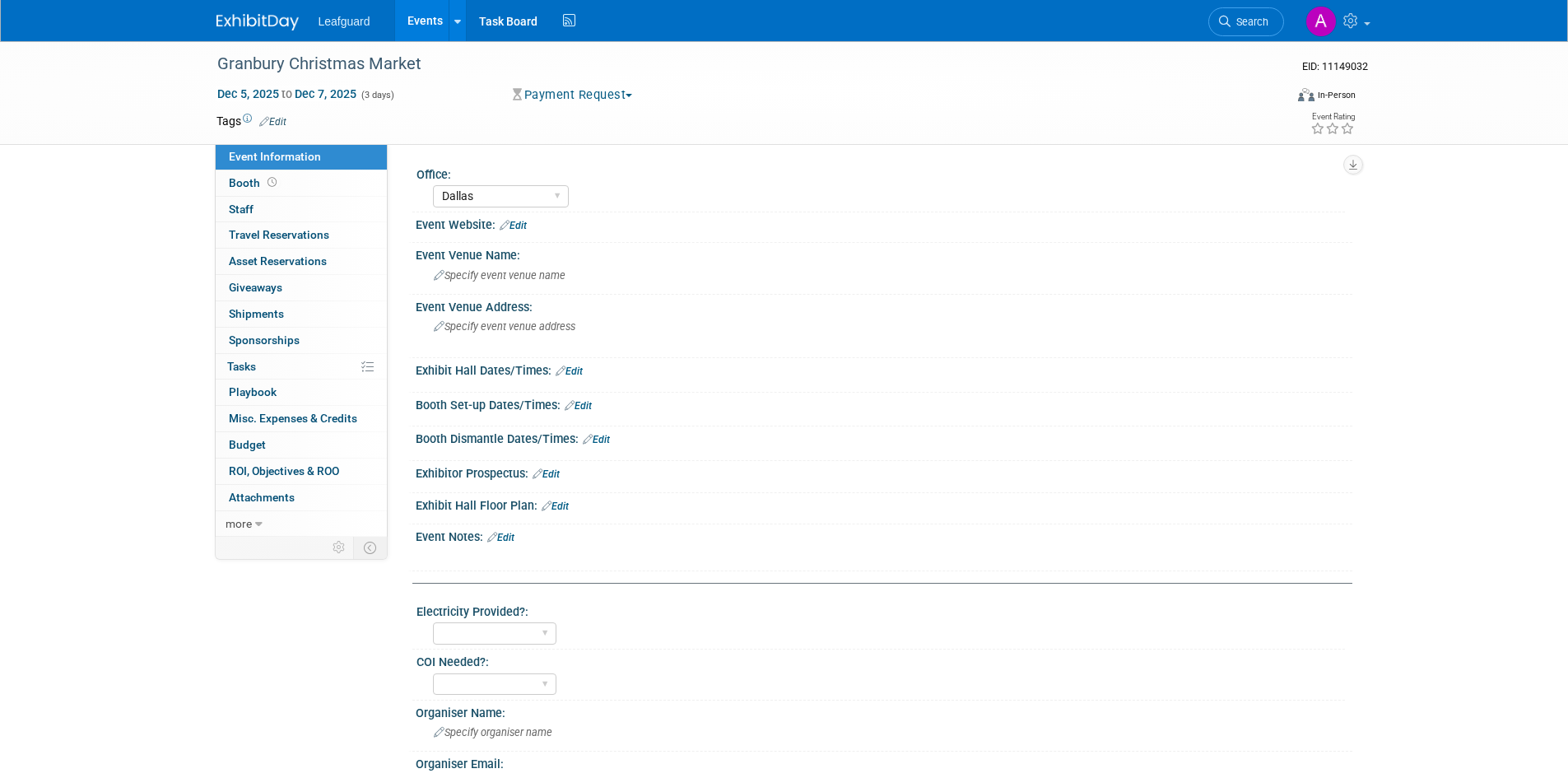 click at bounding box center (884, 234) 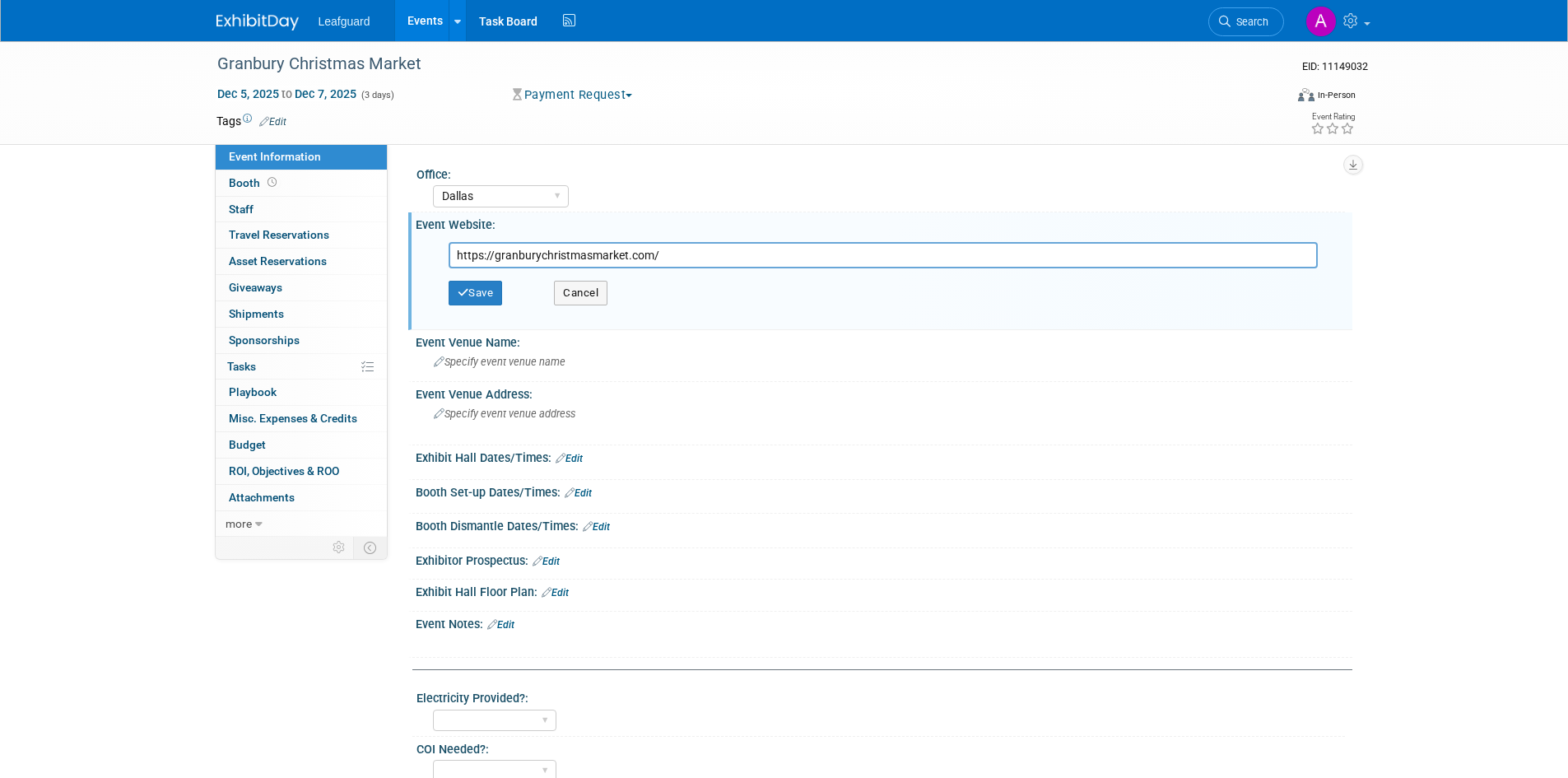 type on "https://granburychristmasmarket.com/" 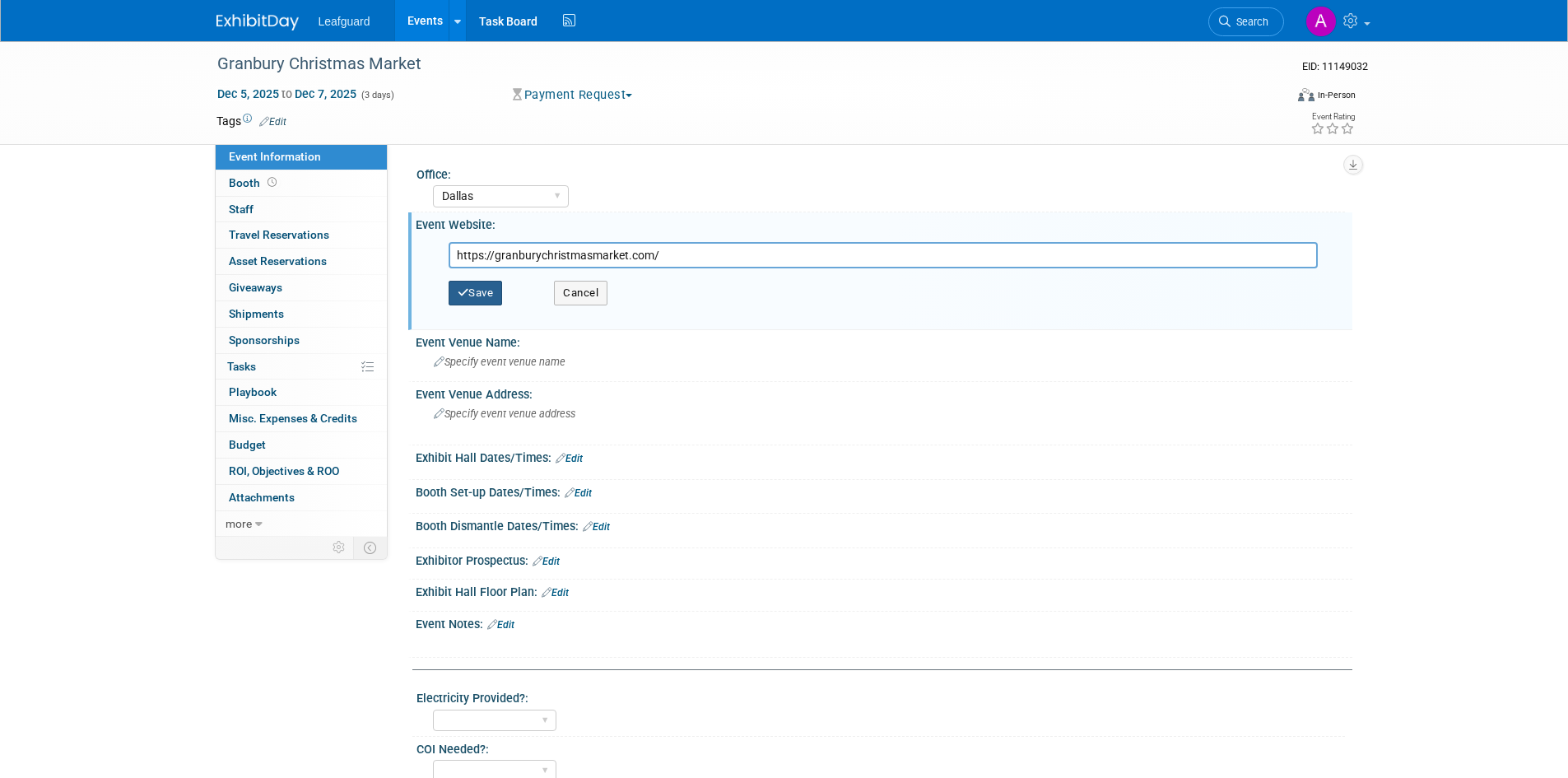 click at bounding box center (463, 292) 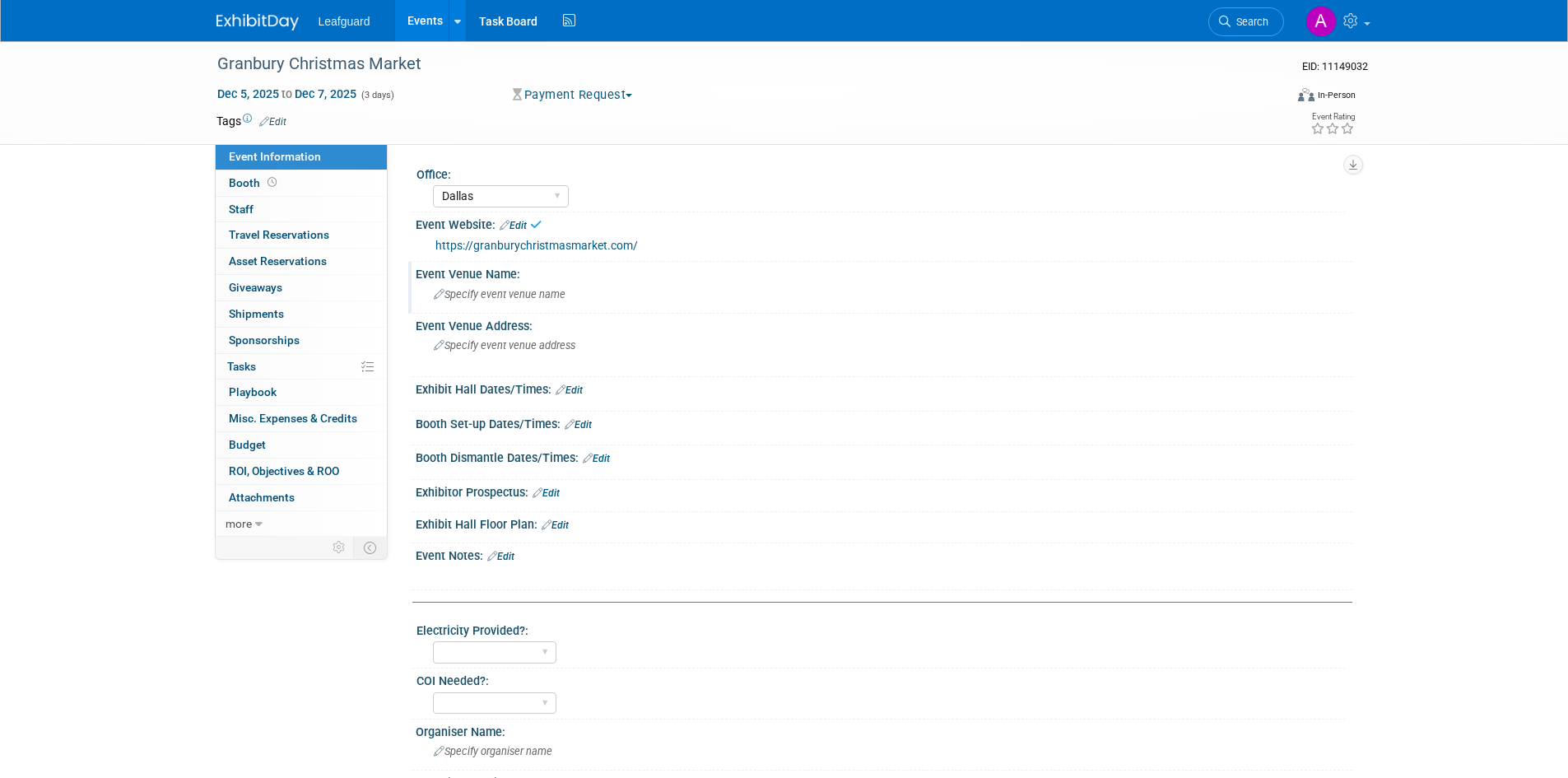 click on "Specify event venue name" at bounding box center [500, 294] 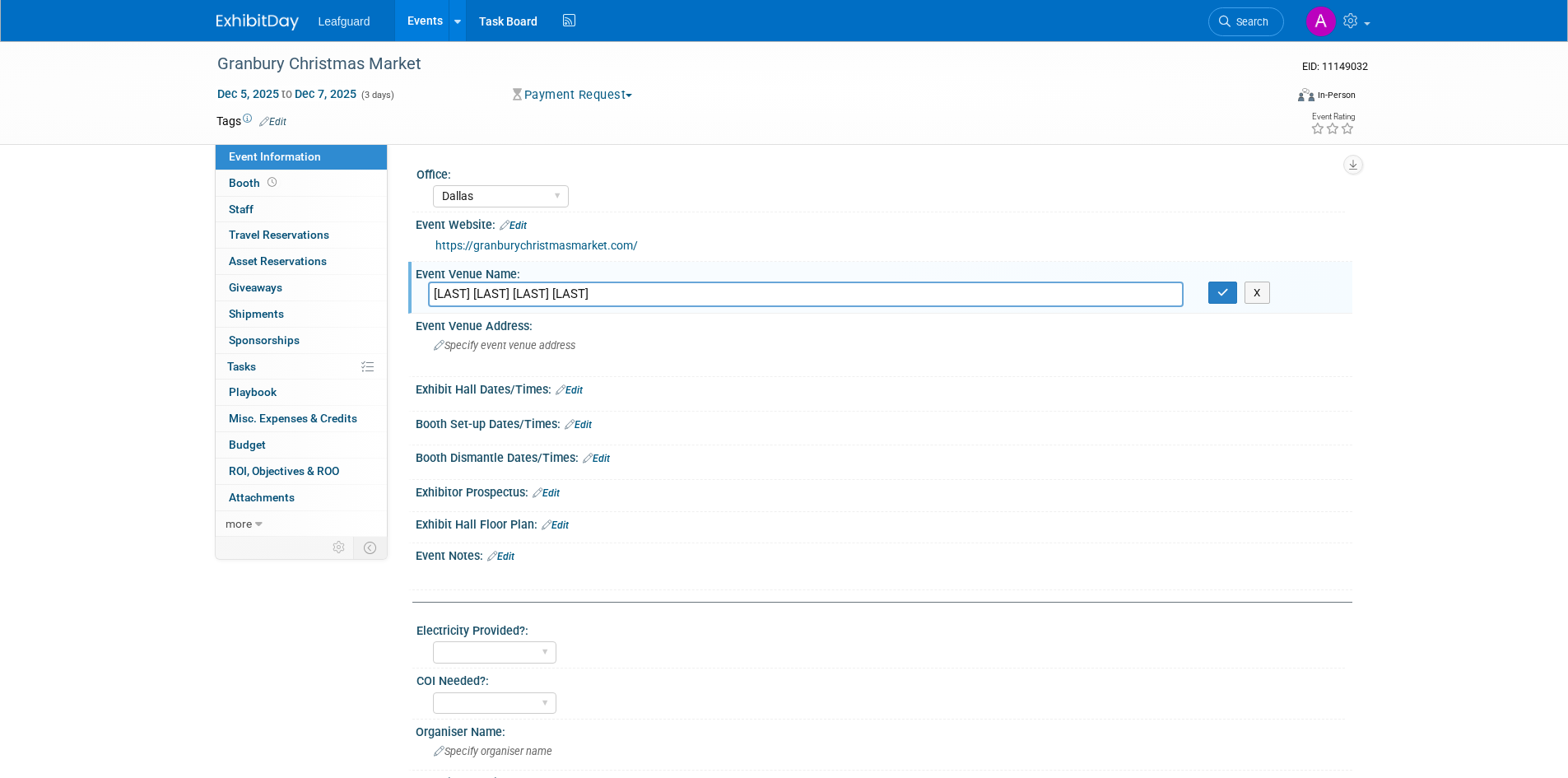 click on "Warrems Backyard Event Center" at bounding box center (806, 294) 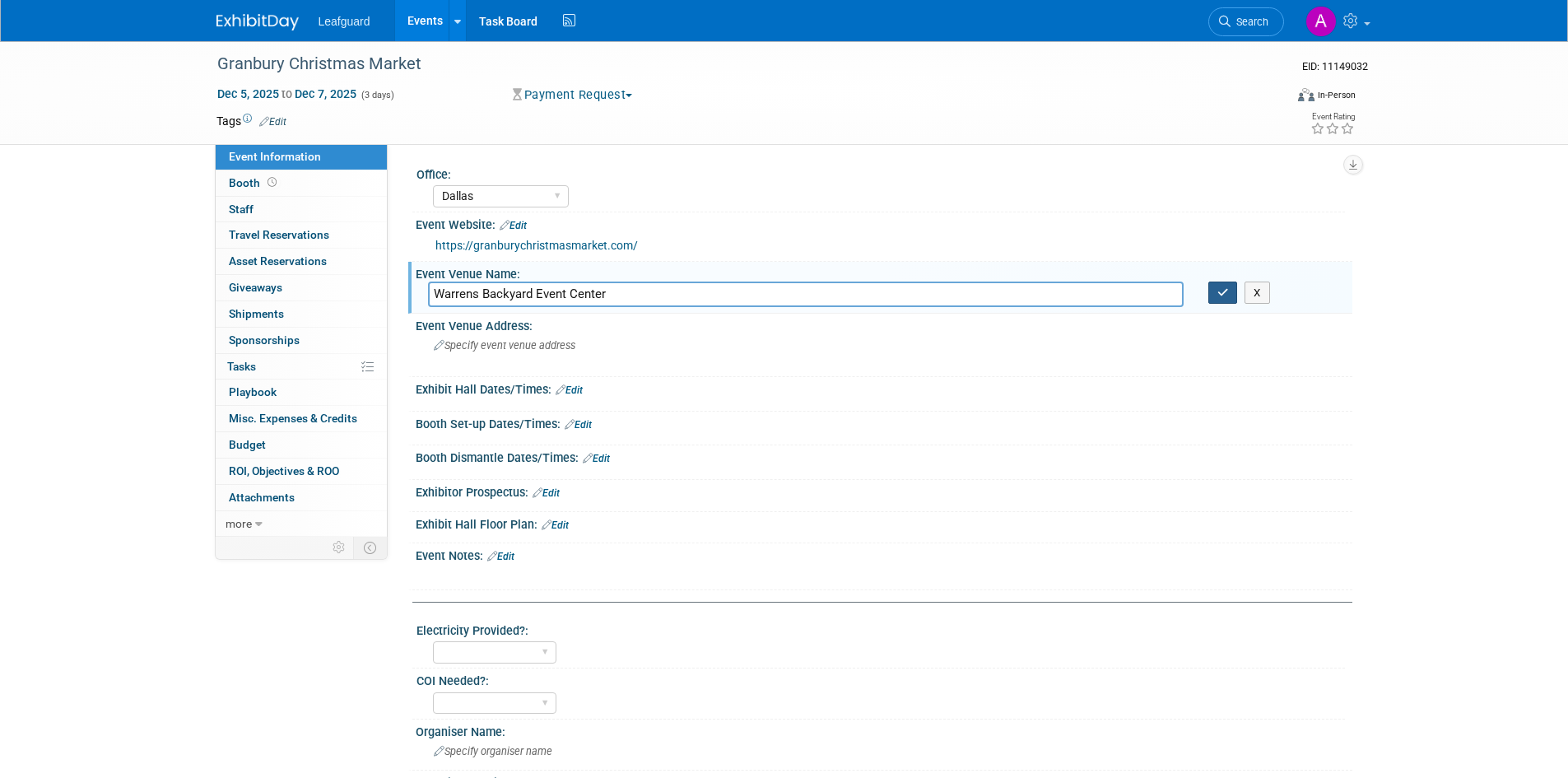 type on "Warrens Backyard Event Center" 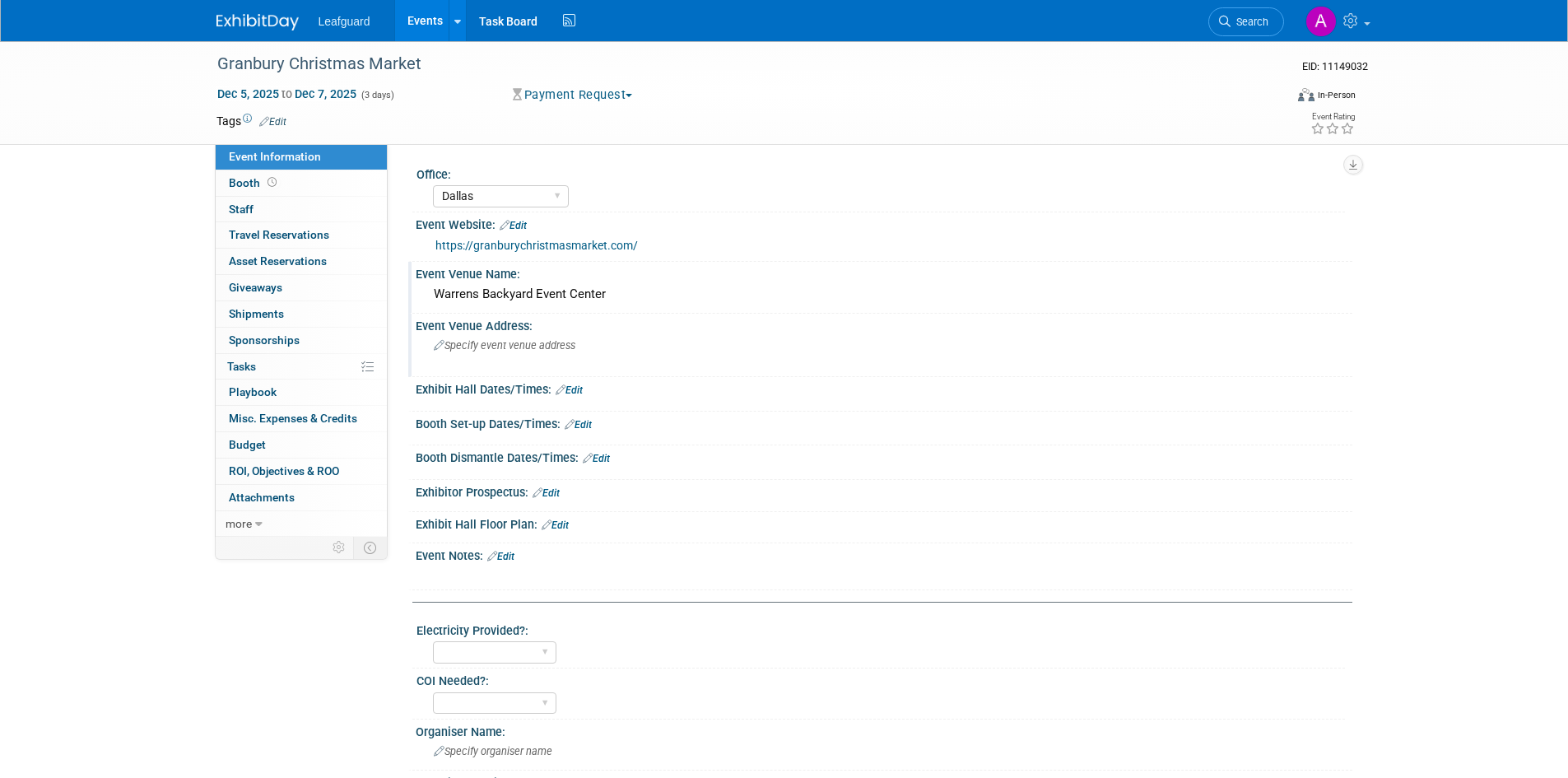 click on "Specify event venue address" at bounding box center (505, 345) 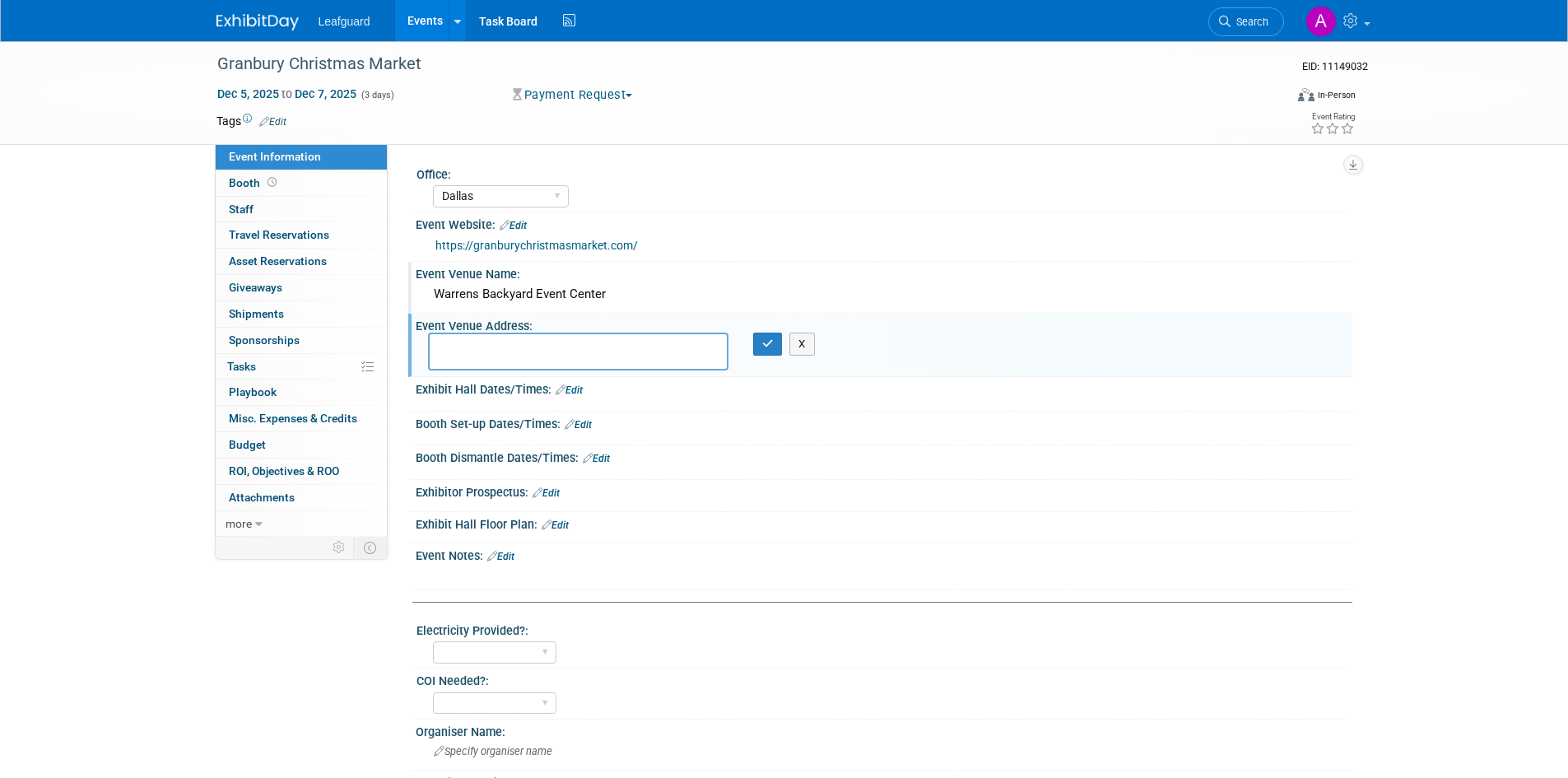 click at bounding box center (578, 352) 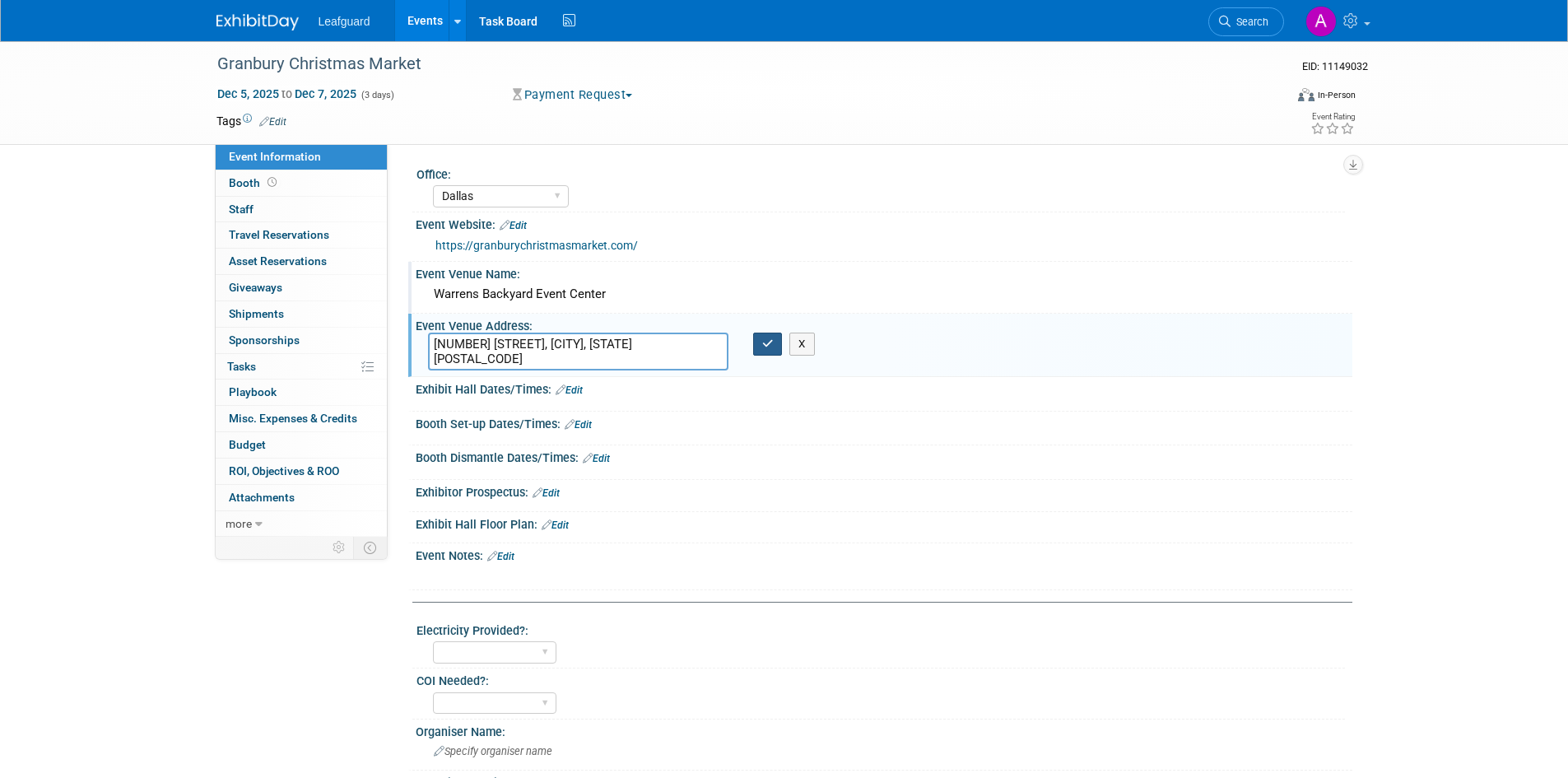 type on "[NUMBER] [STREET], [CITY], [STATE] [POSTAL_CODE]" 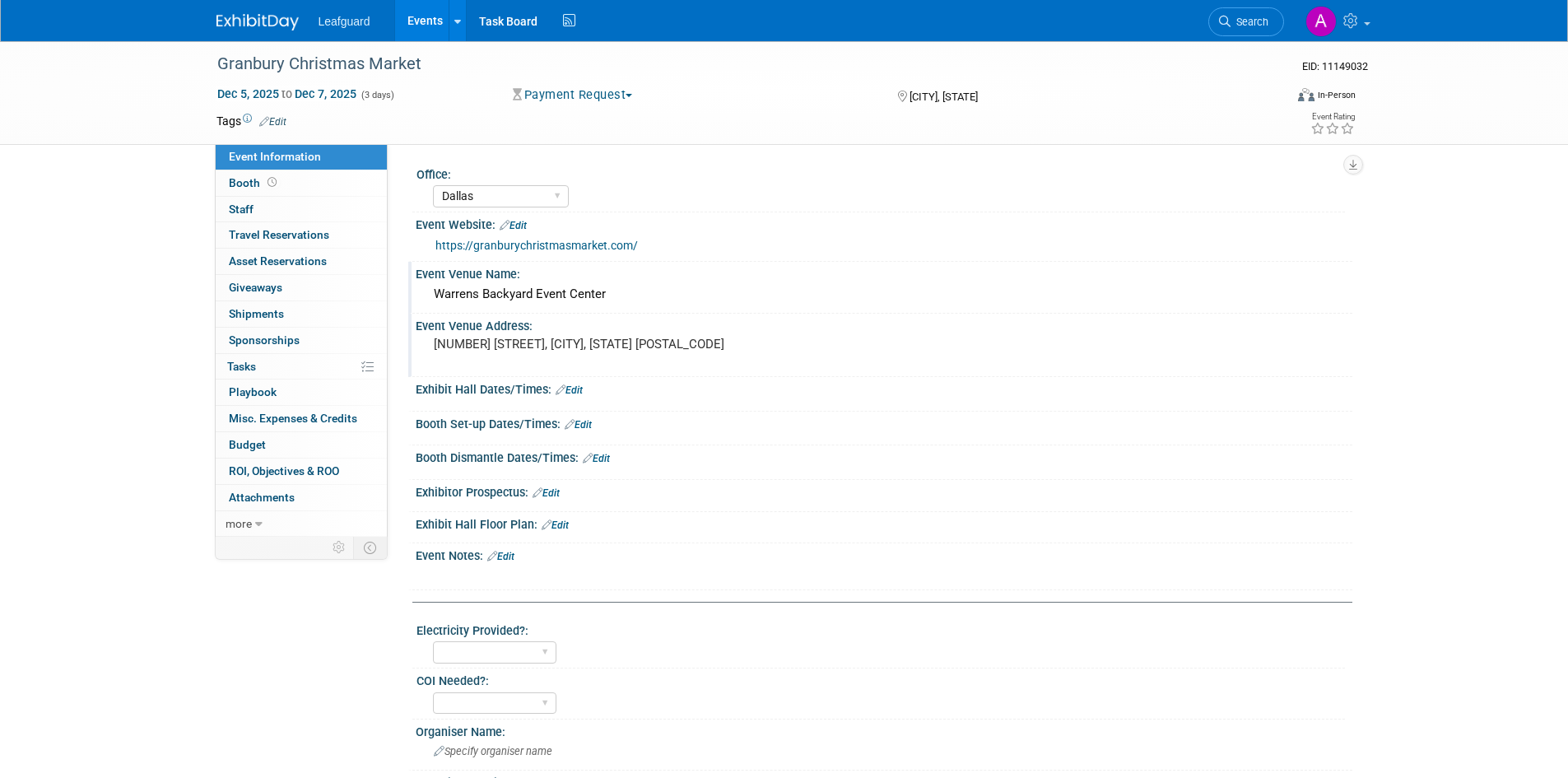 click on "Edit" at bounding box center (569, 390) 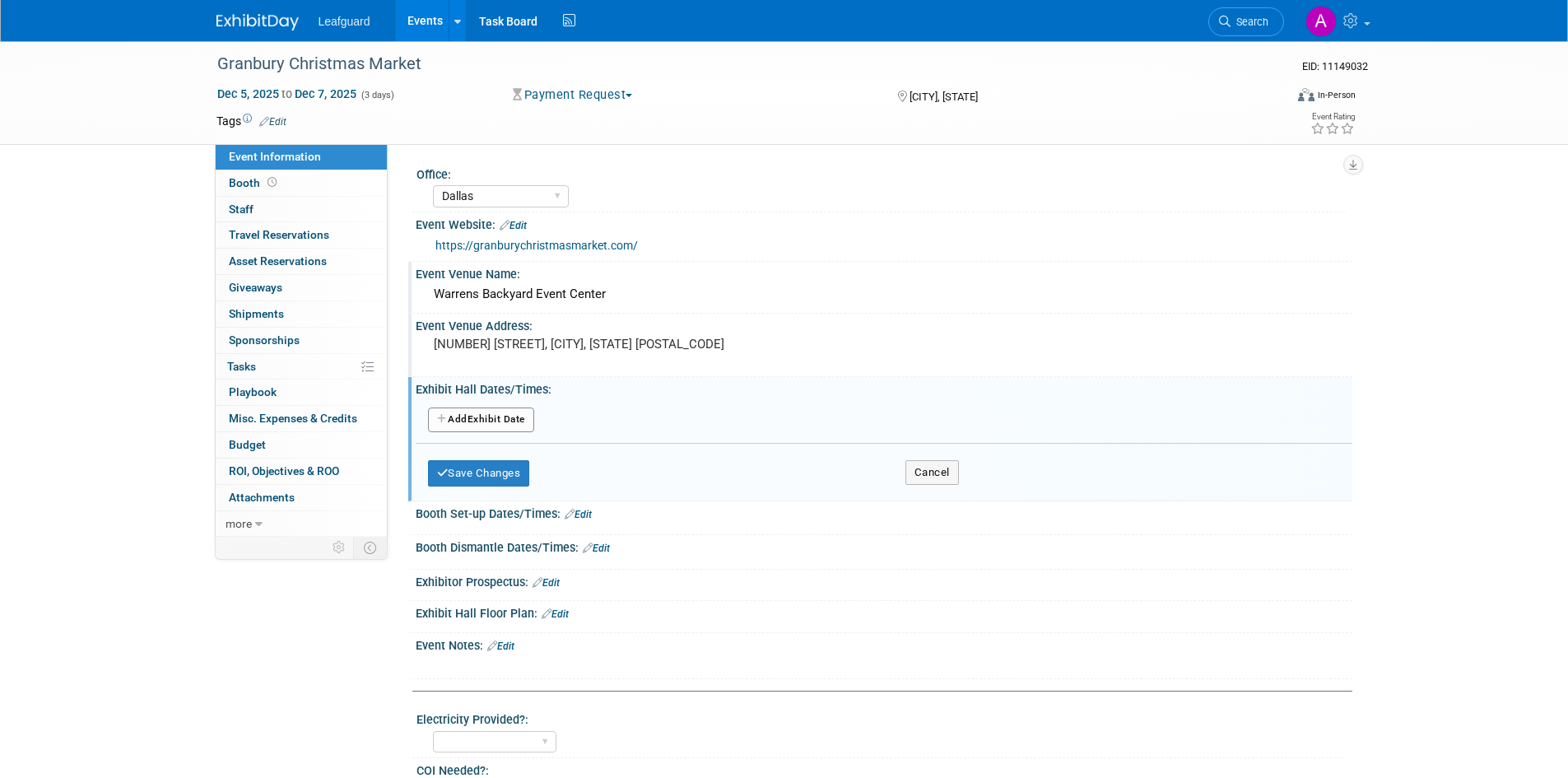 click on "Add  Another  Exhibit Date" at bounding box center (481, 420) 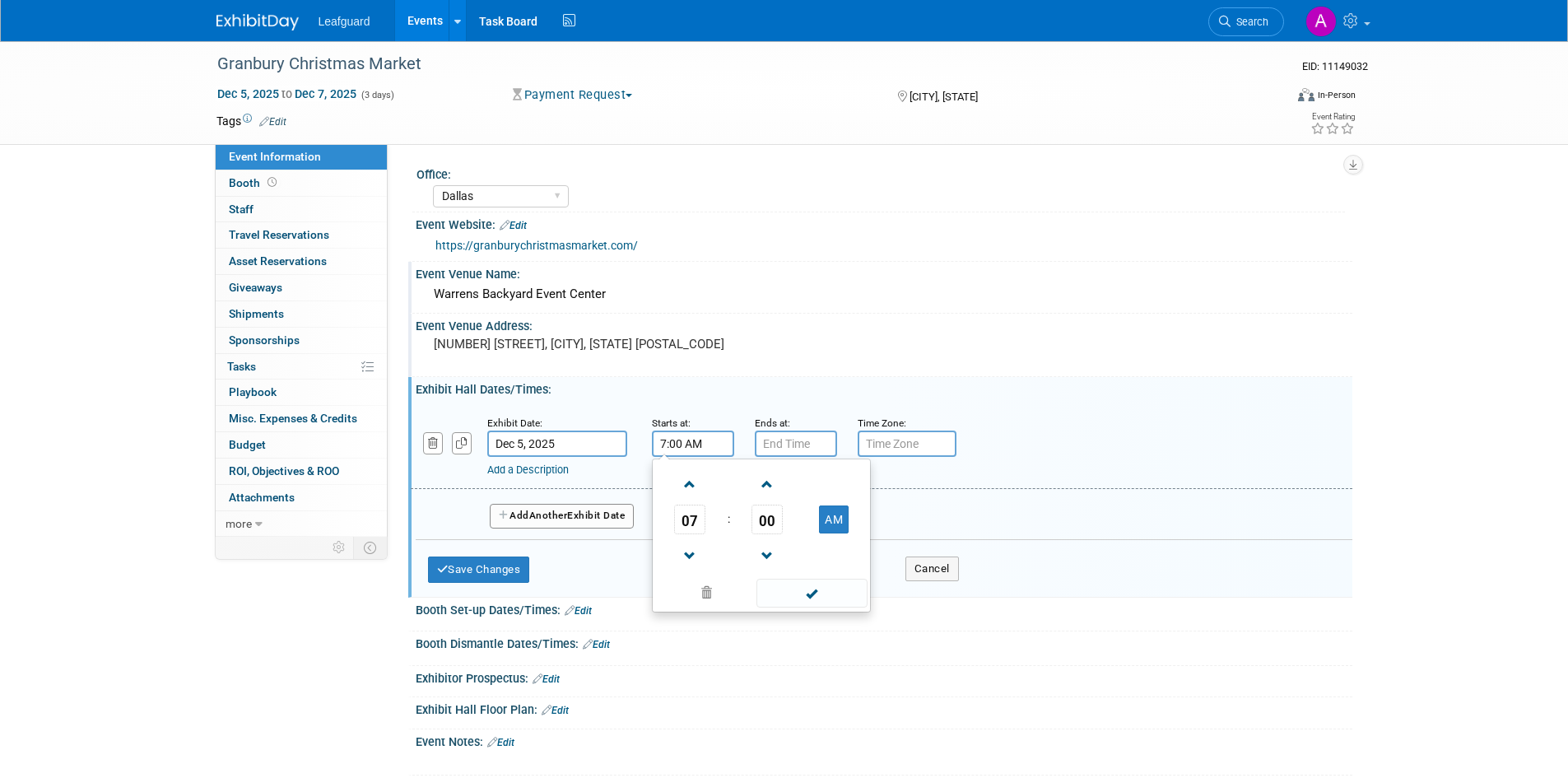 click on "7:00 AM" at bounding box center [693, 444] 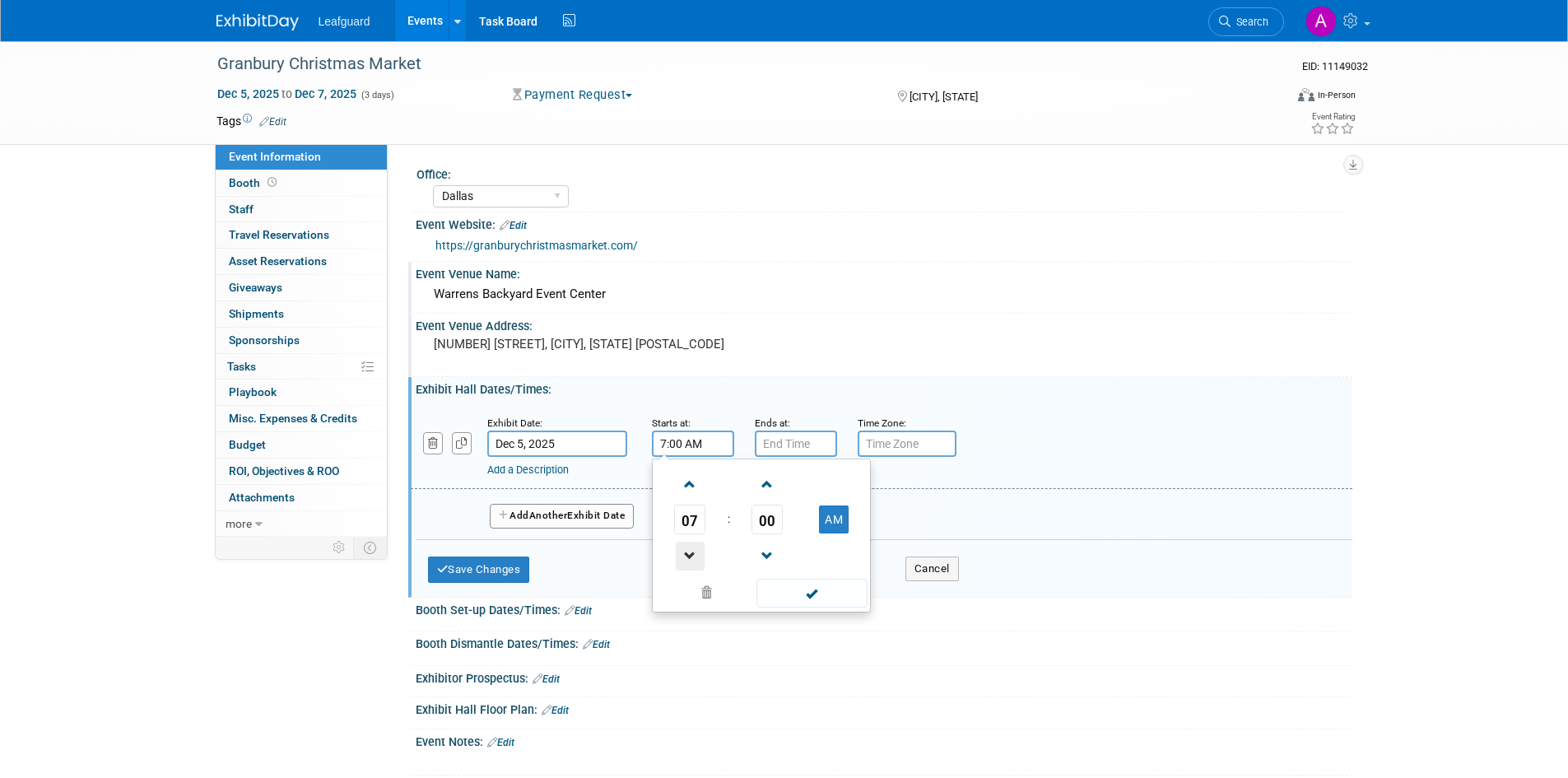 click at bounding box center [690, 556] 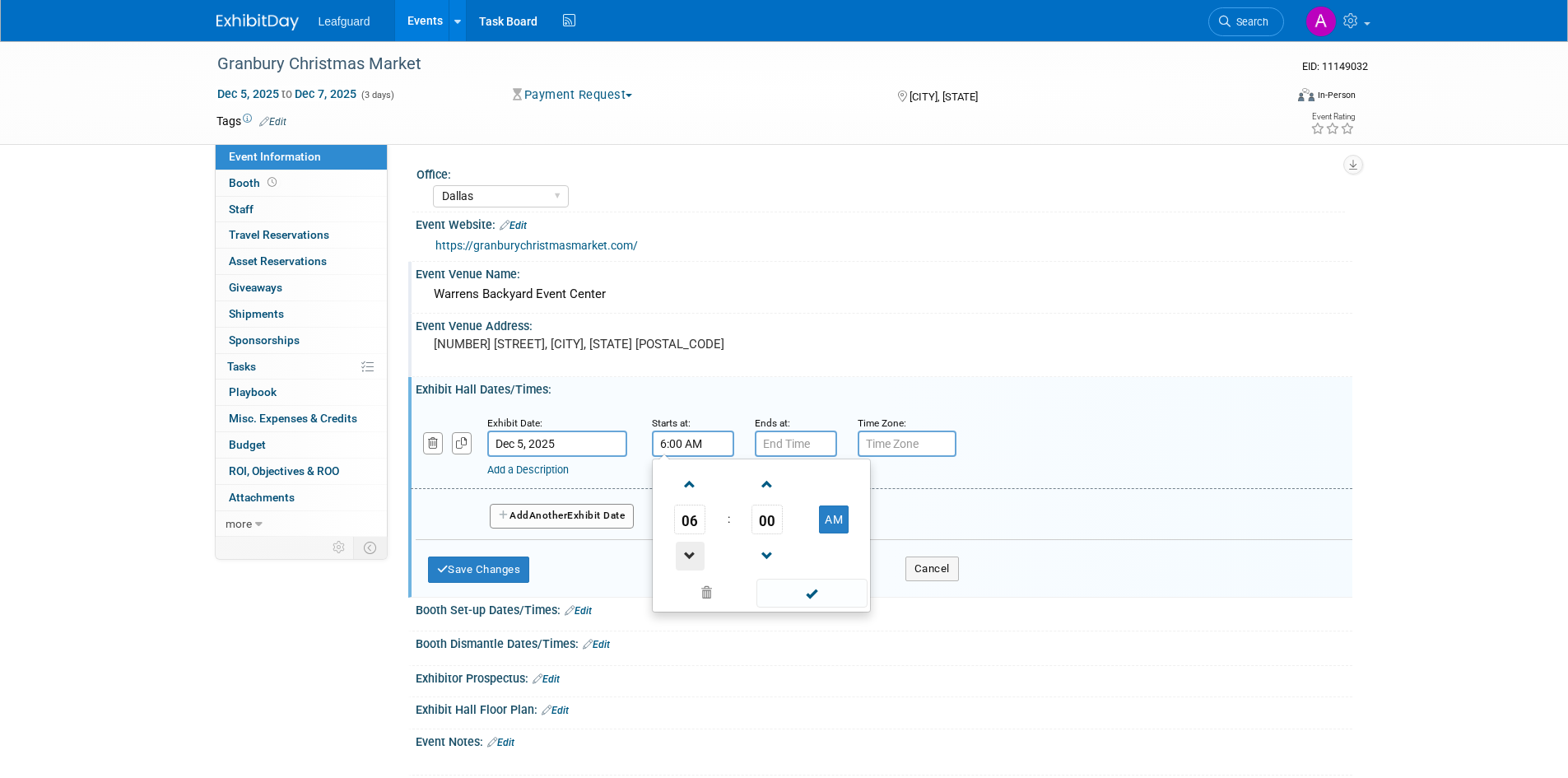 click at bounding box center [690, 556] 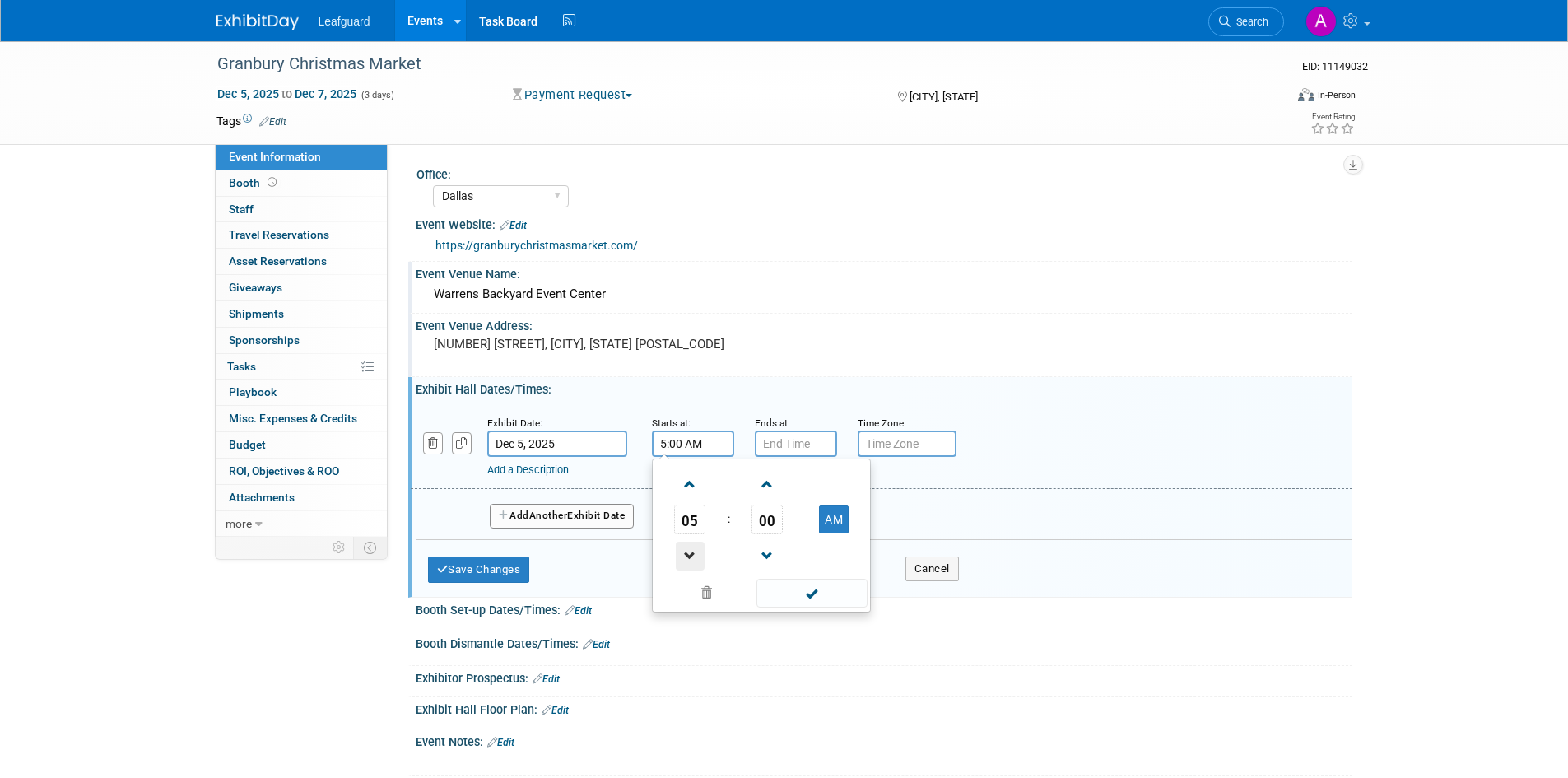 click at bounding box center [690, 556] 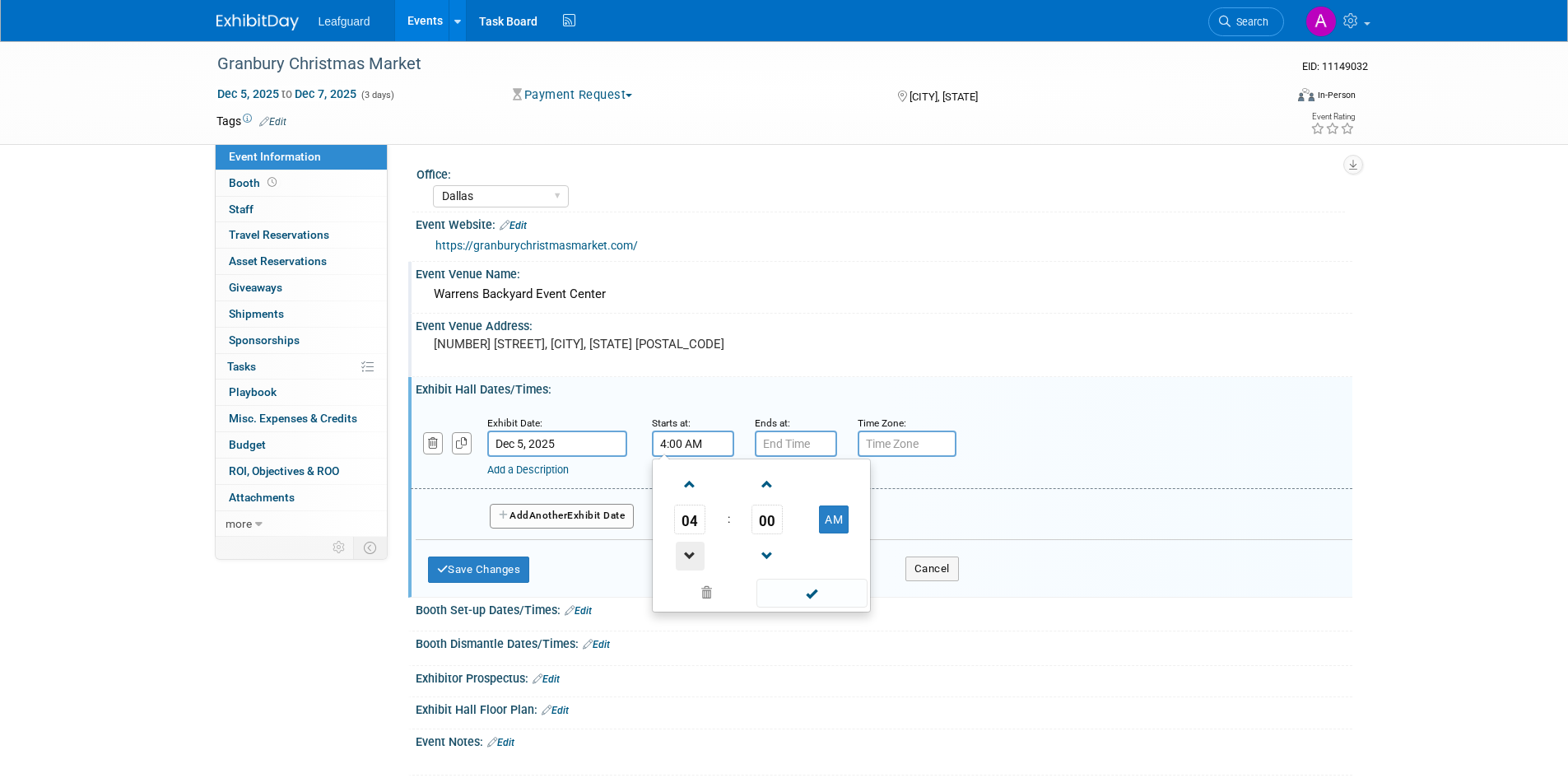 click at bounding box center (690, 556) 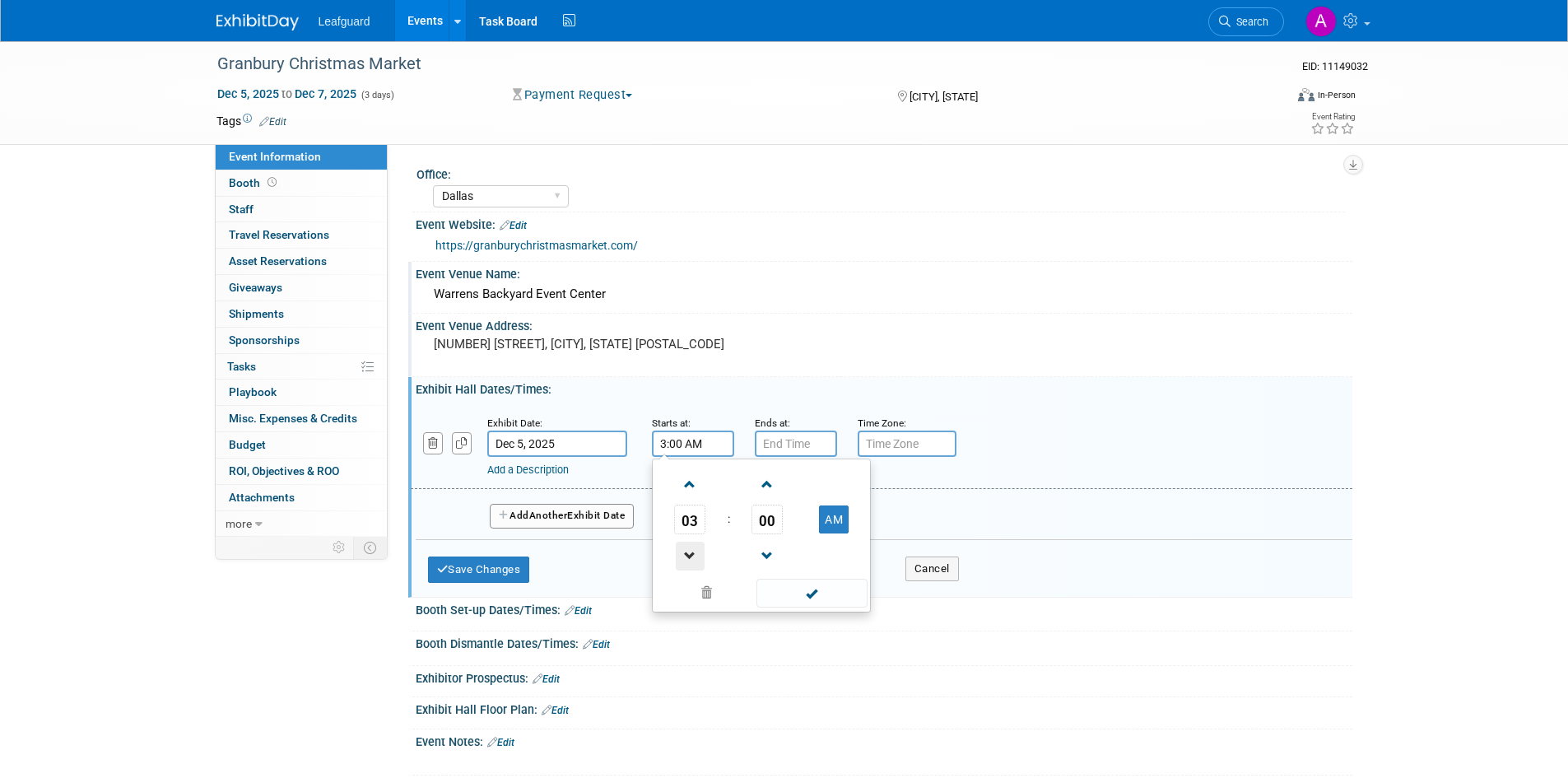click at bounding box center [690, 556] 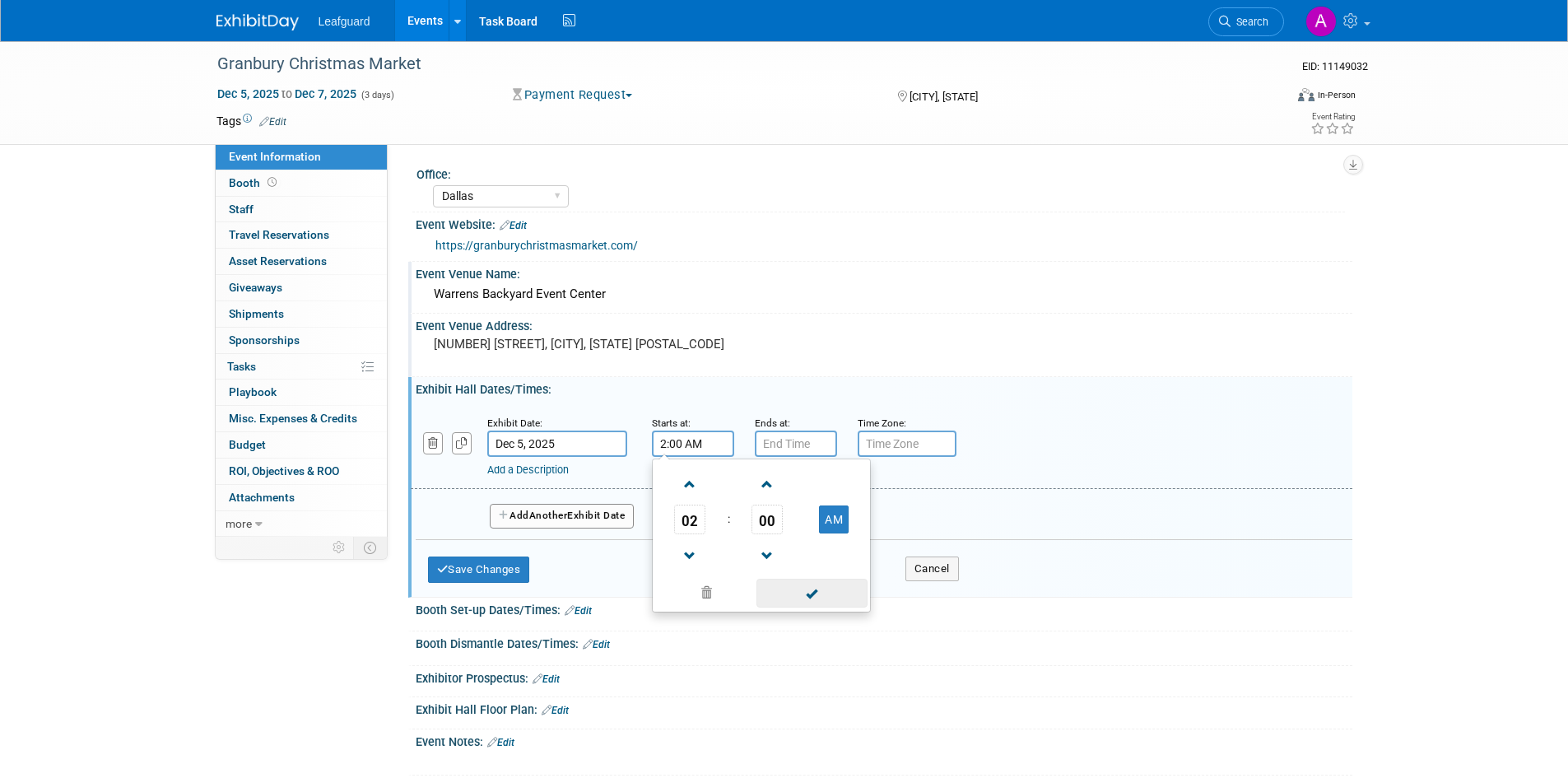 click at bounding box center [812, 593] 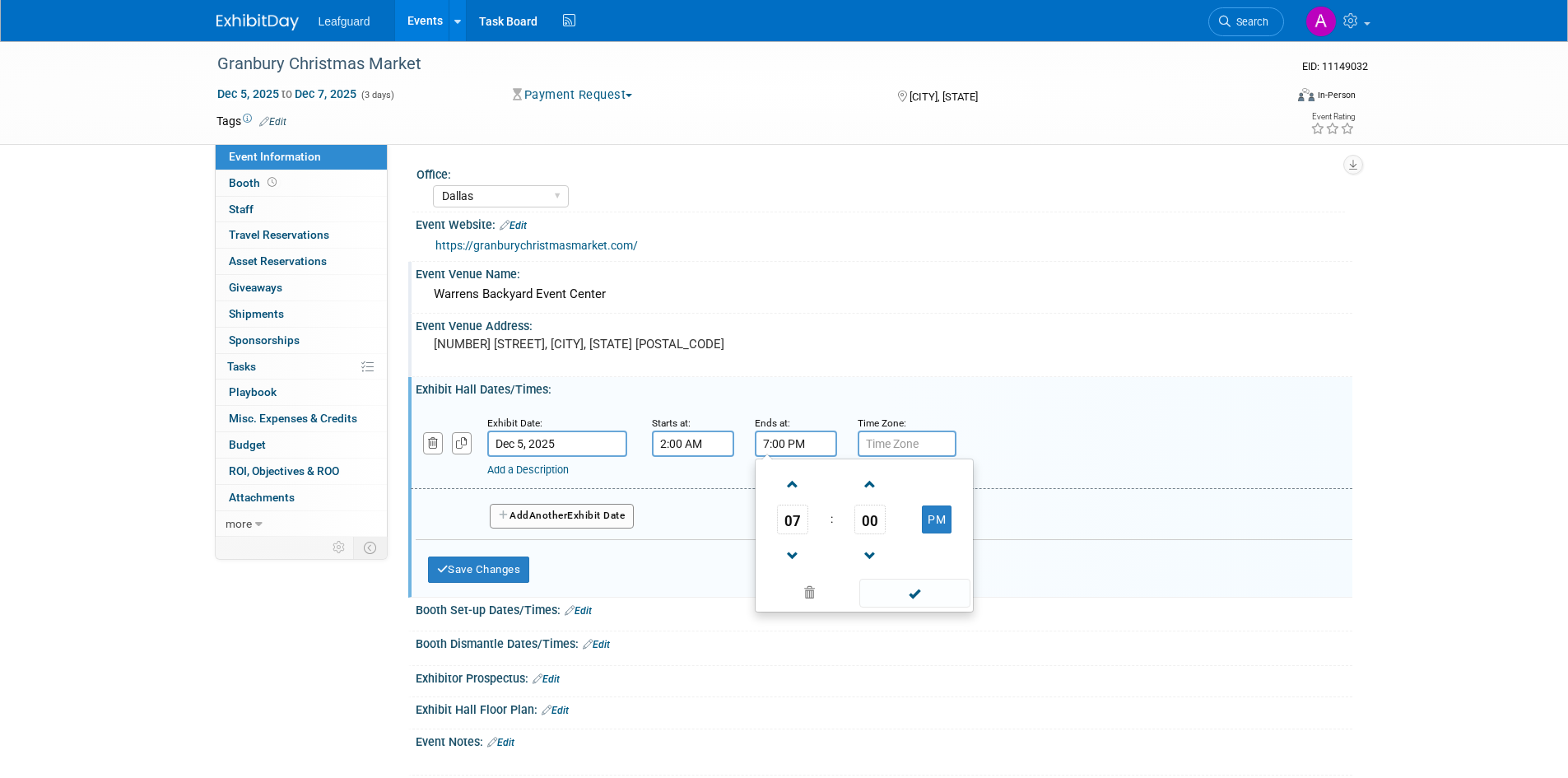 click on "7:00 PM" at bounding box center (796, 444) 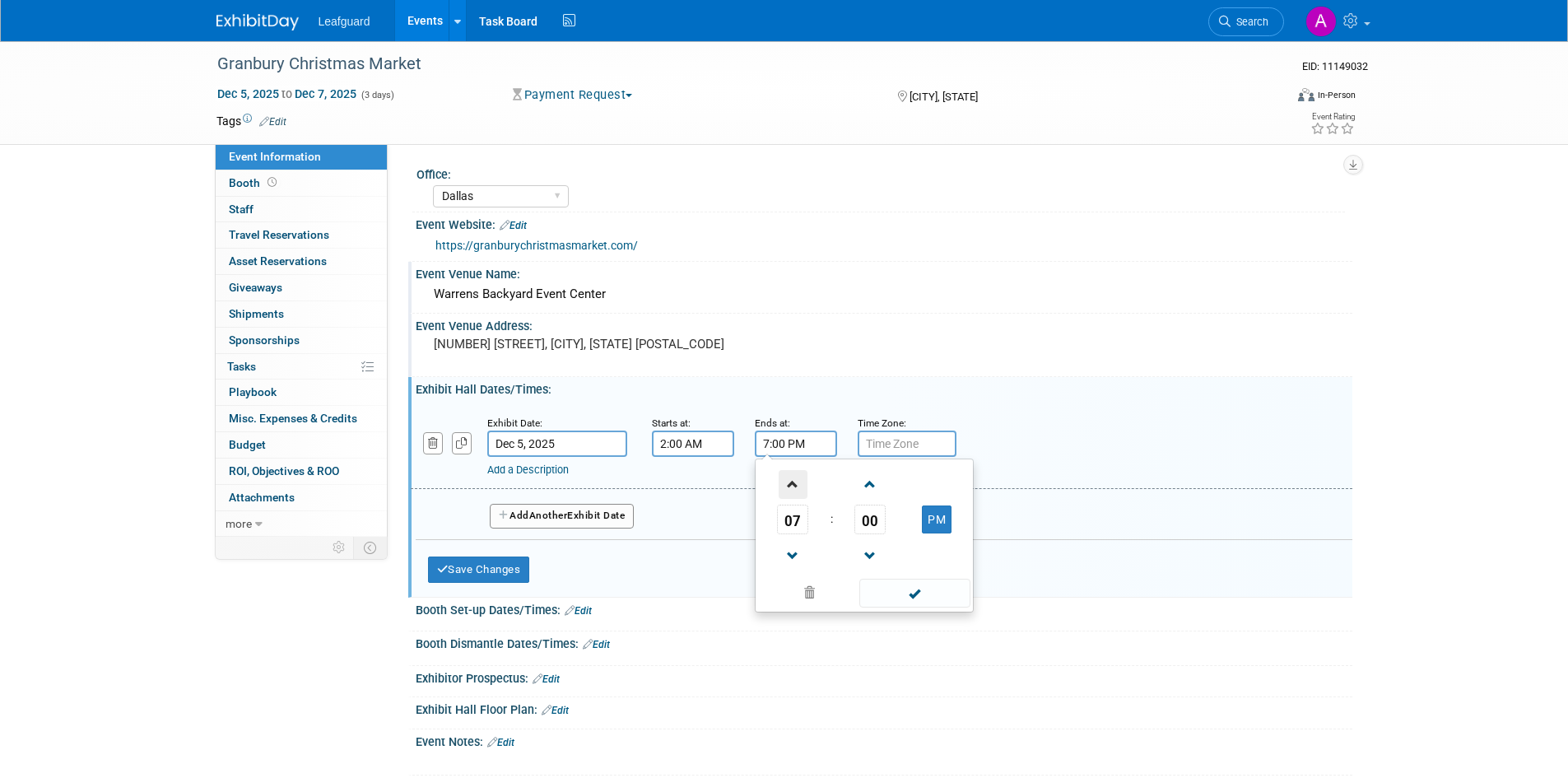 click at bounding box center [793, 484] 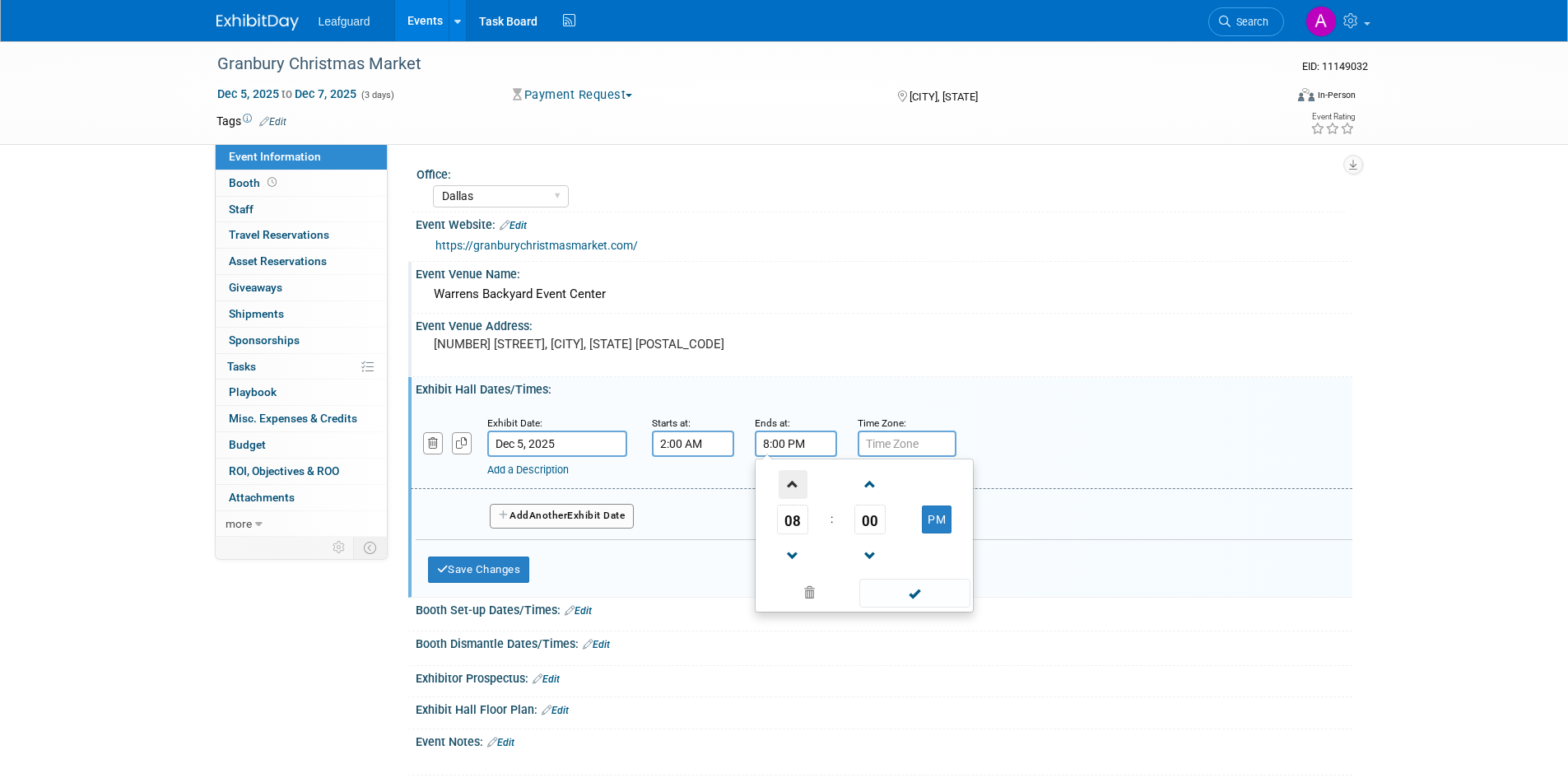 click at bounding box center (793, 484) 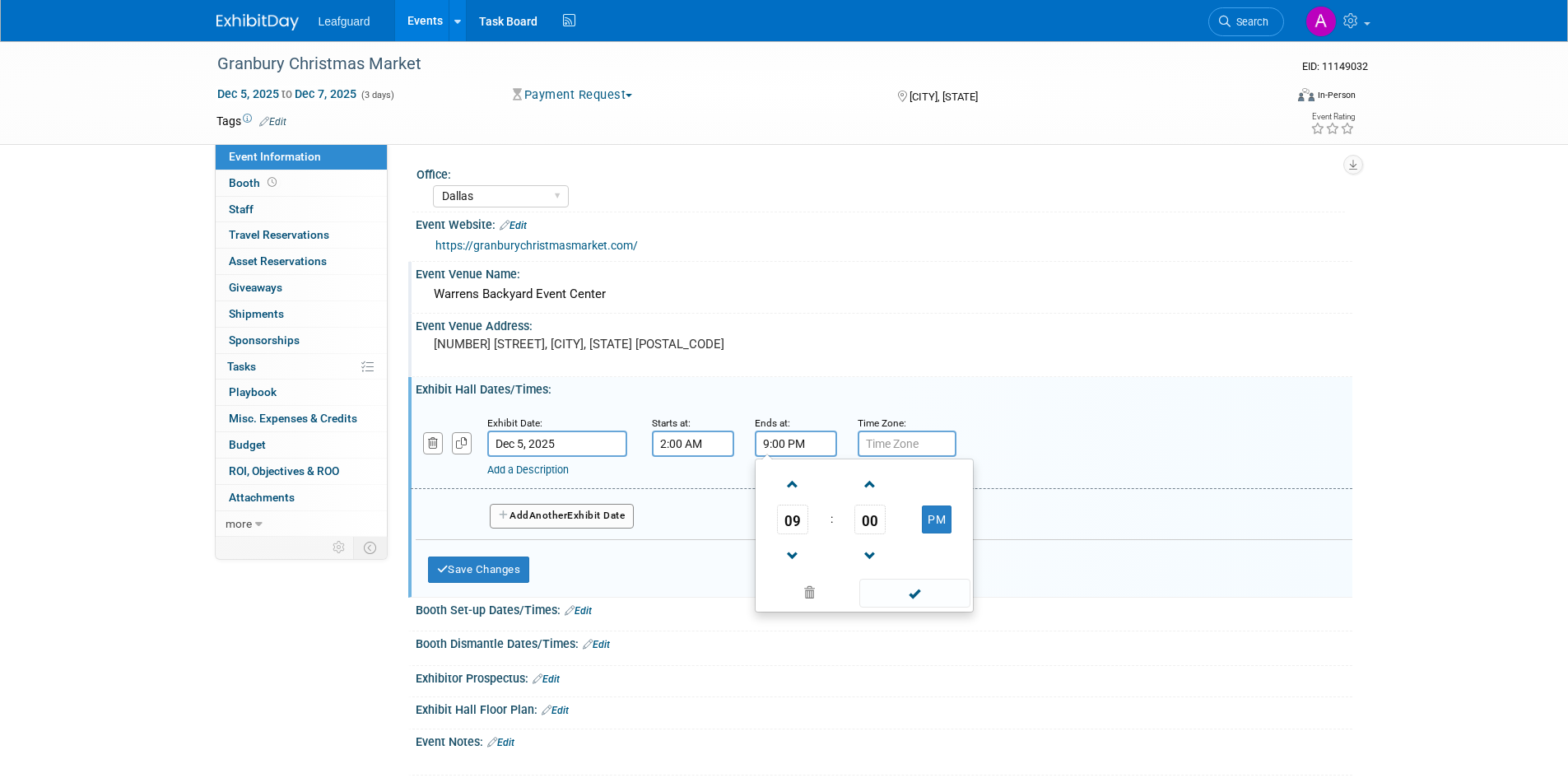 drag, startPoint x: 922, startPoint y: 596, endPoint x: 836, endPoint y: 593, distance: 86.0523 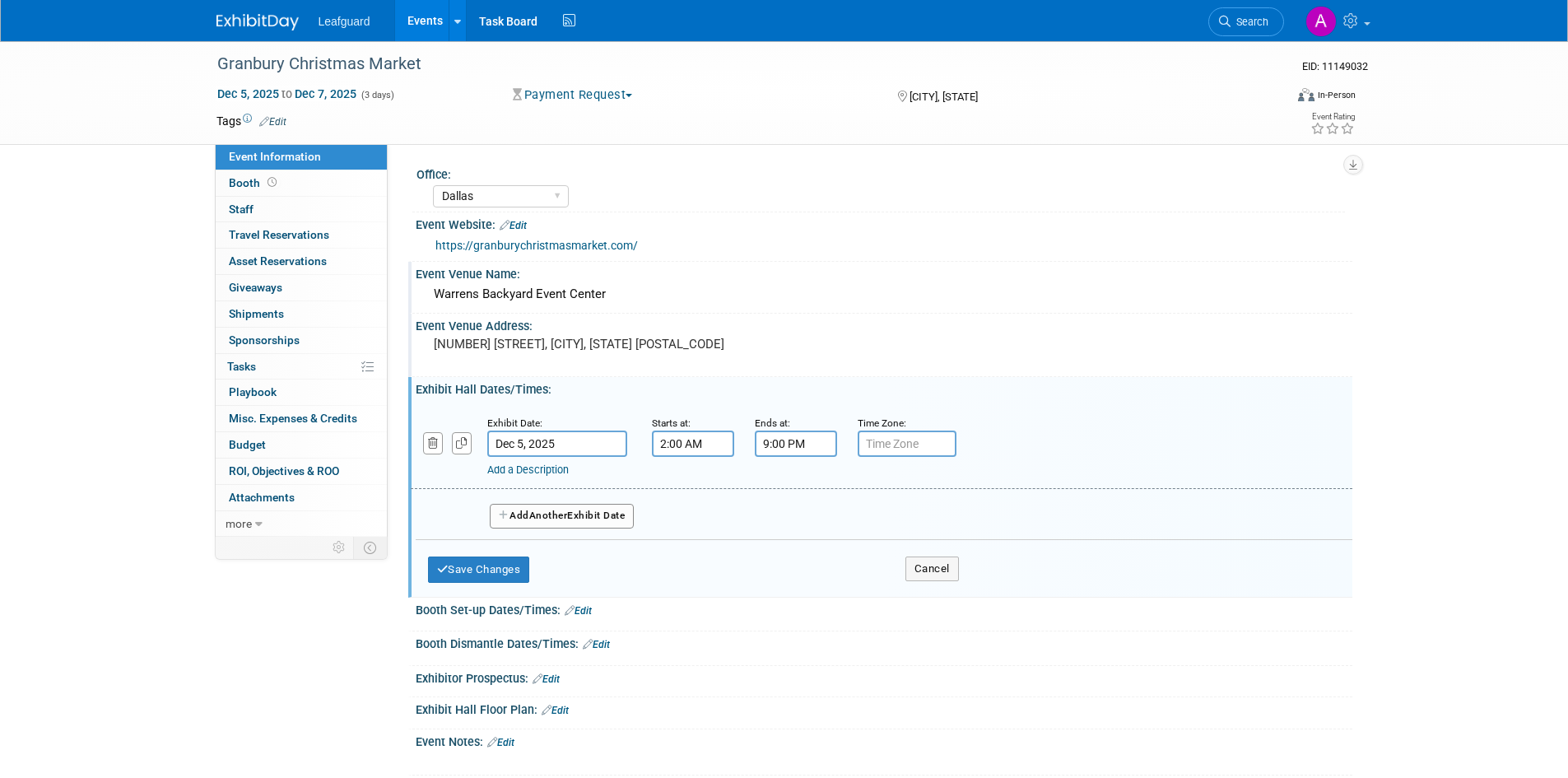 click on "Add  Another  Exhibit Date" at bounding box center (562, 516) 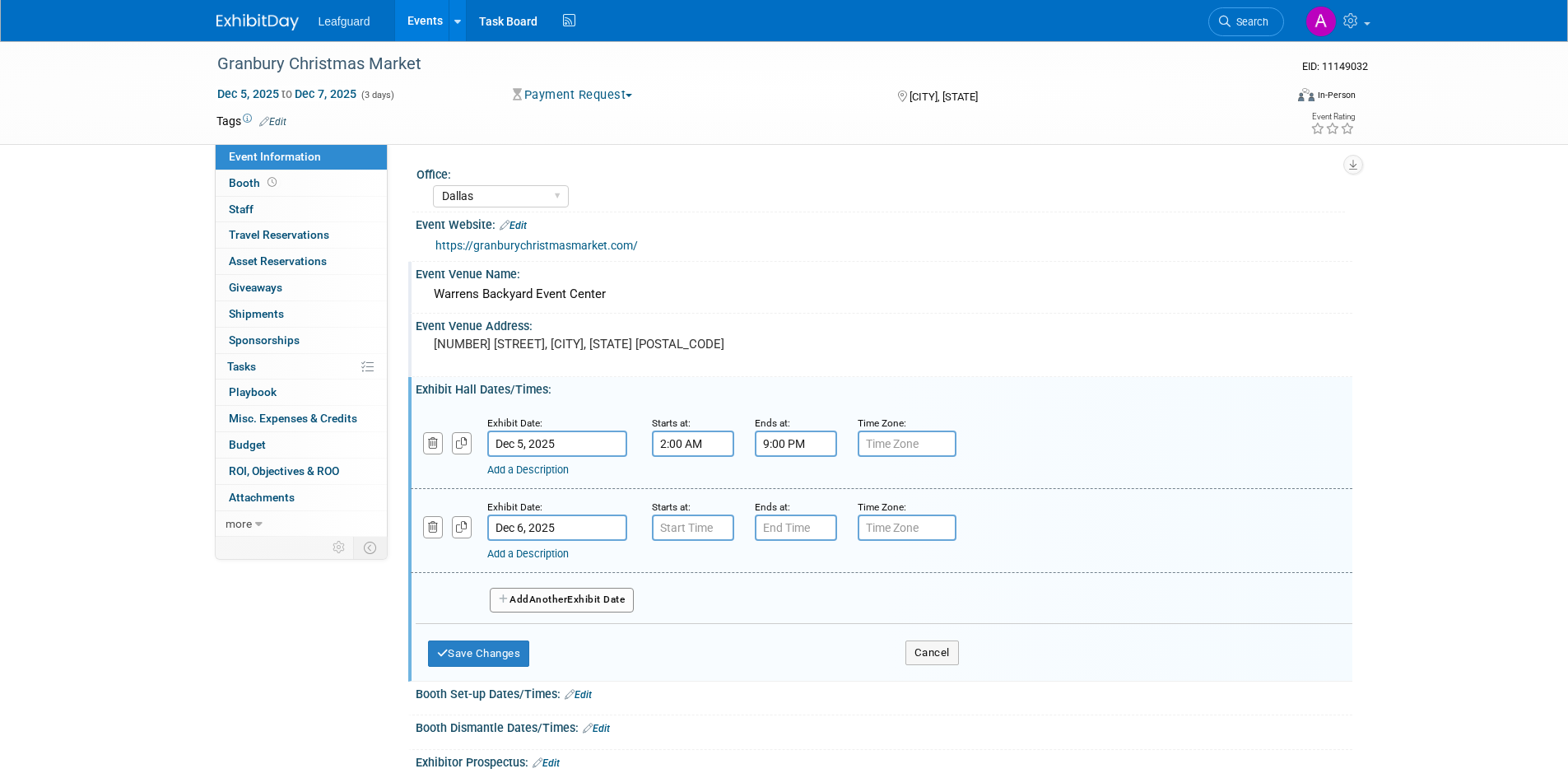 click on "Add  Another  Exhibit Date" at bounding box center [562, 600] 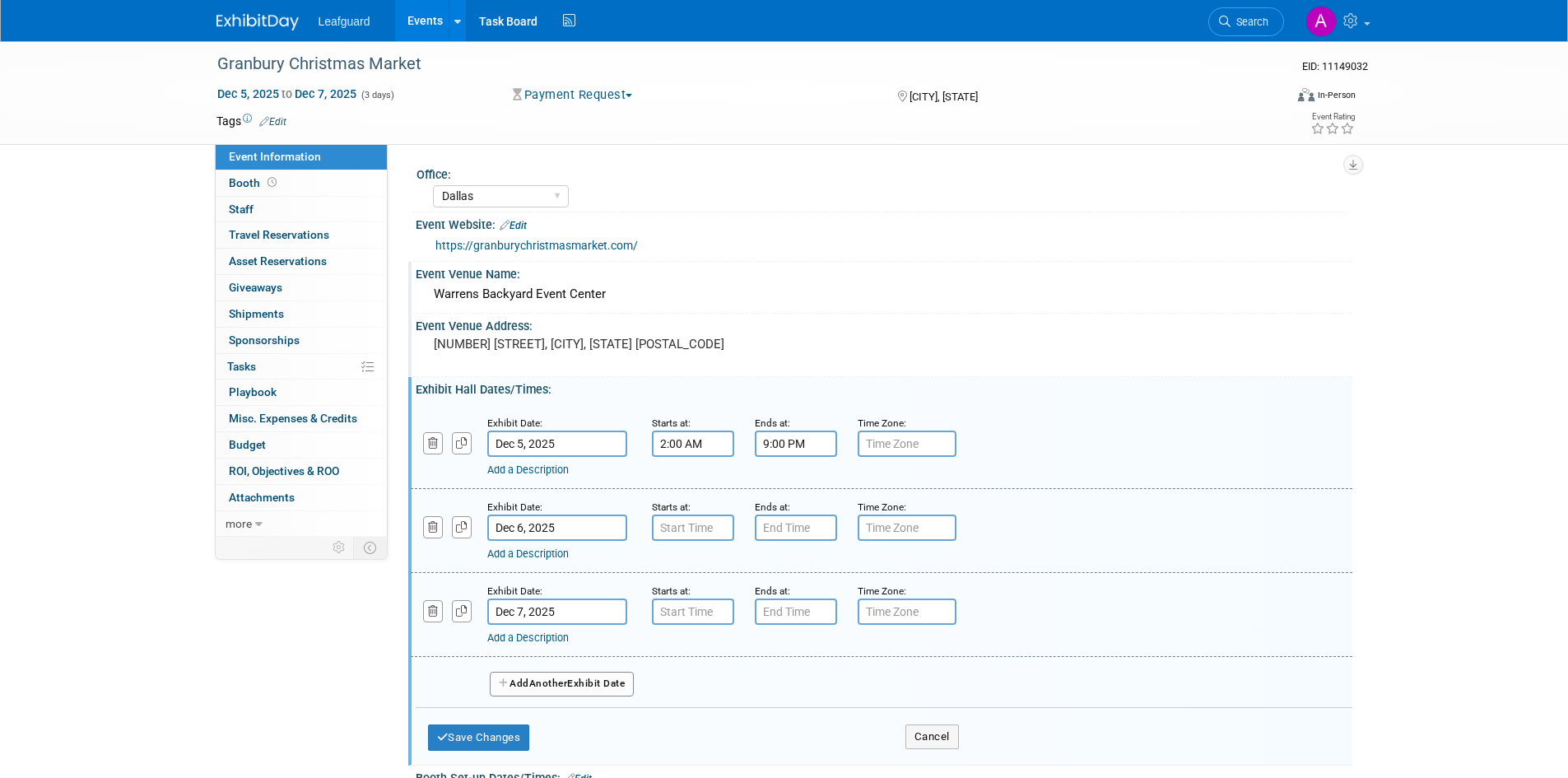 type on "7:00 AM" 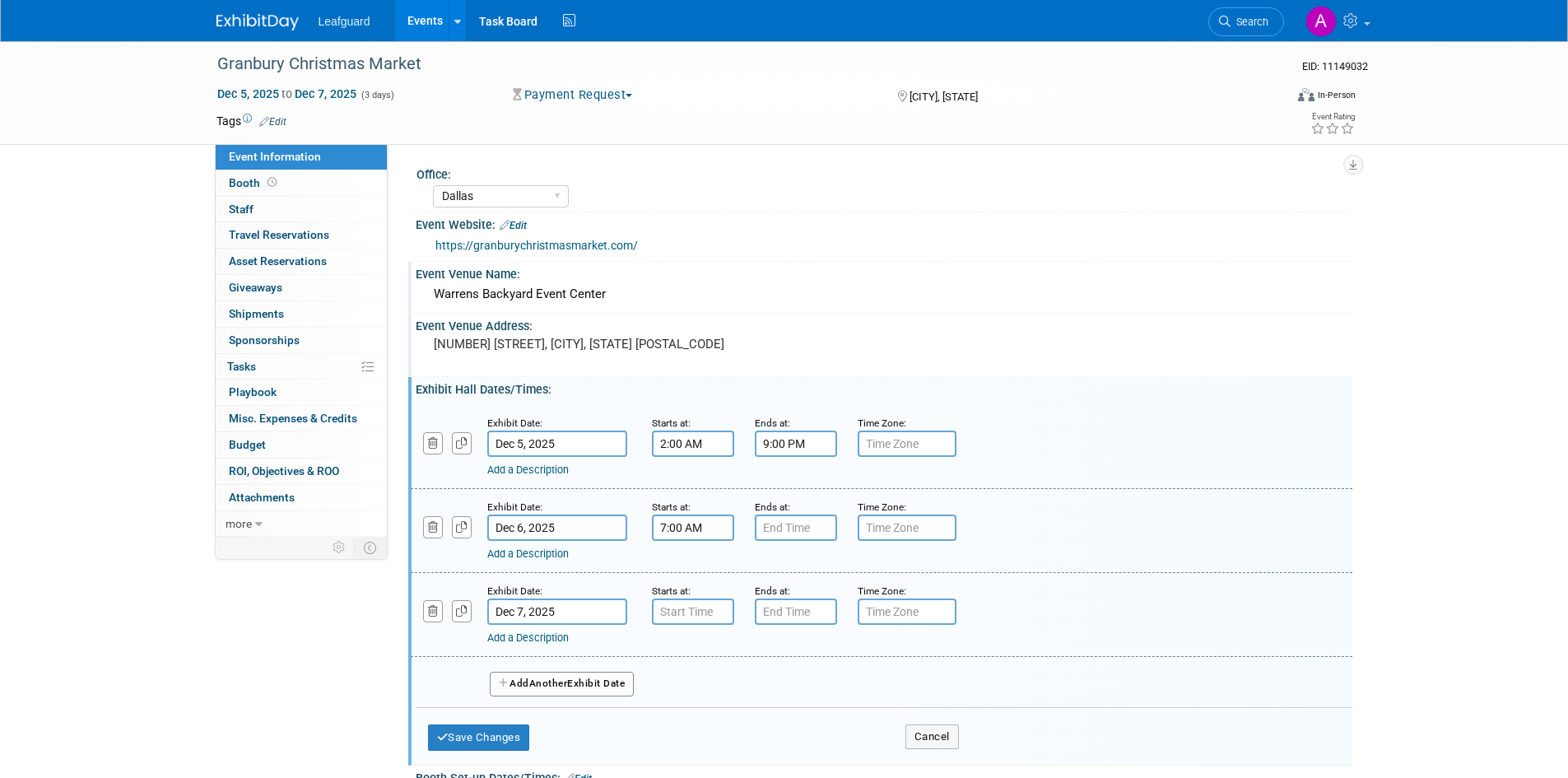click on "7:00 AM" at bounding box center (693, 528) 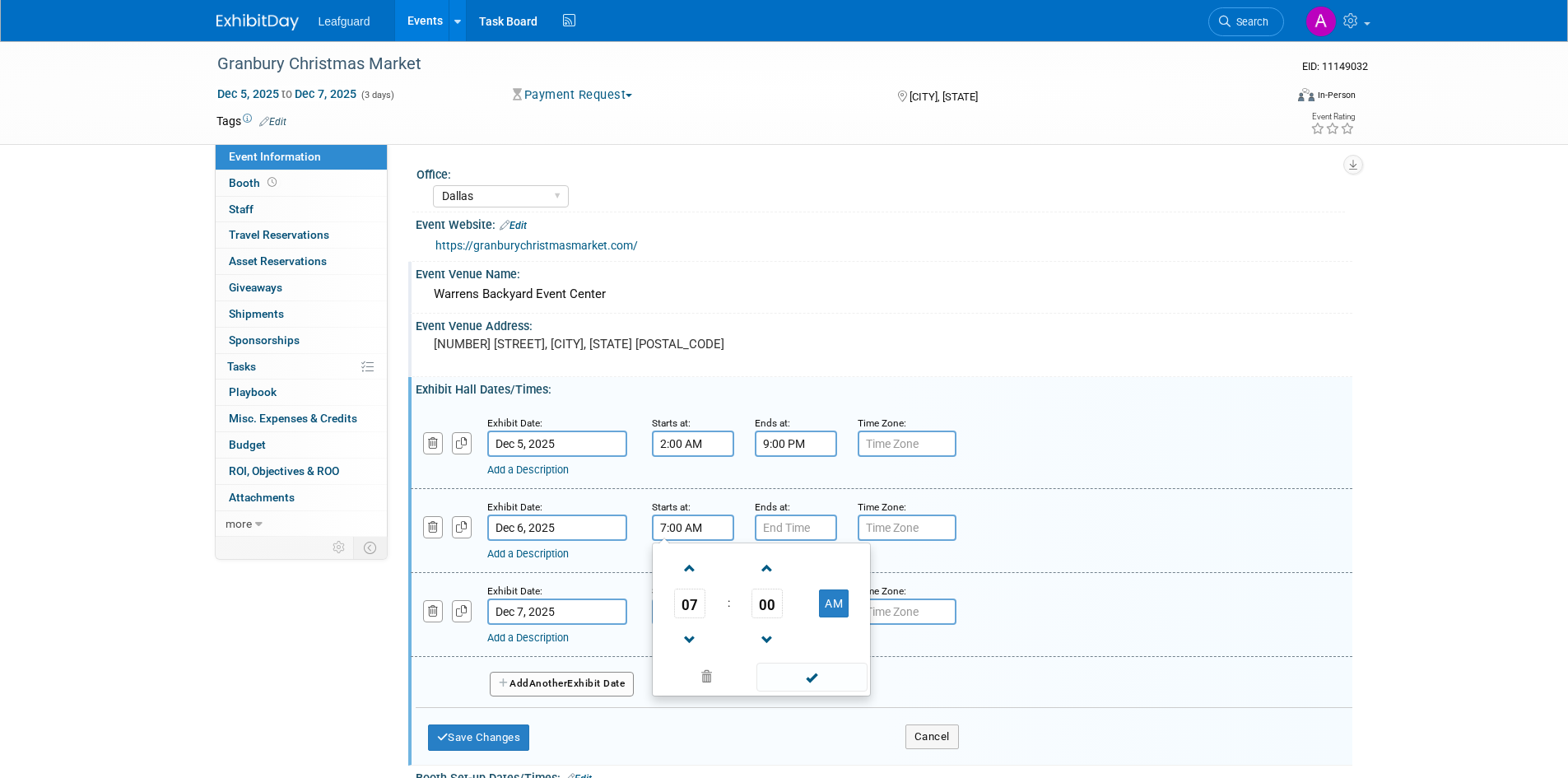 click on "2:00 AM" at bounding box center [693, 444] 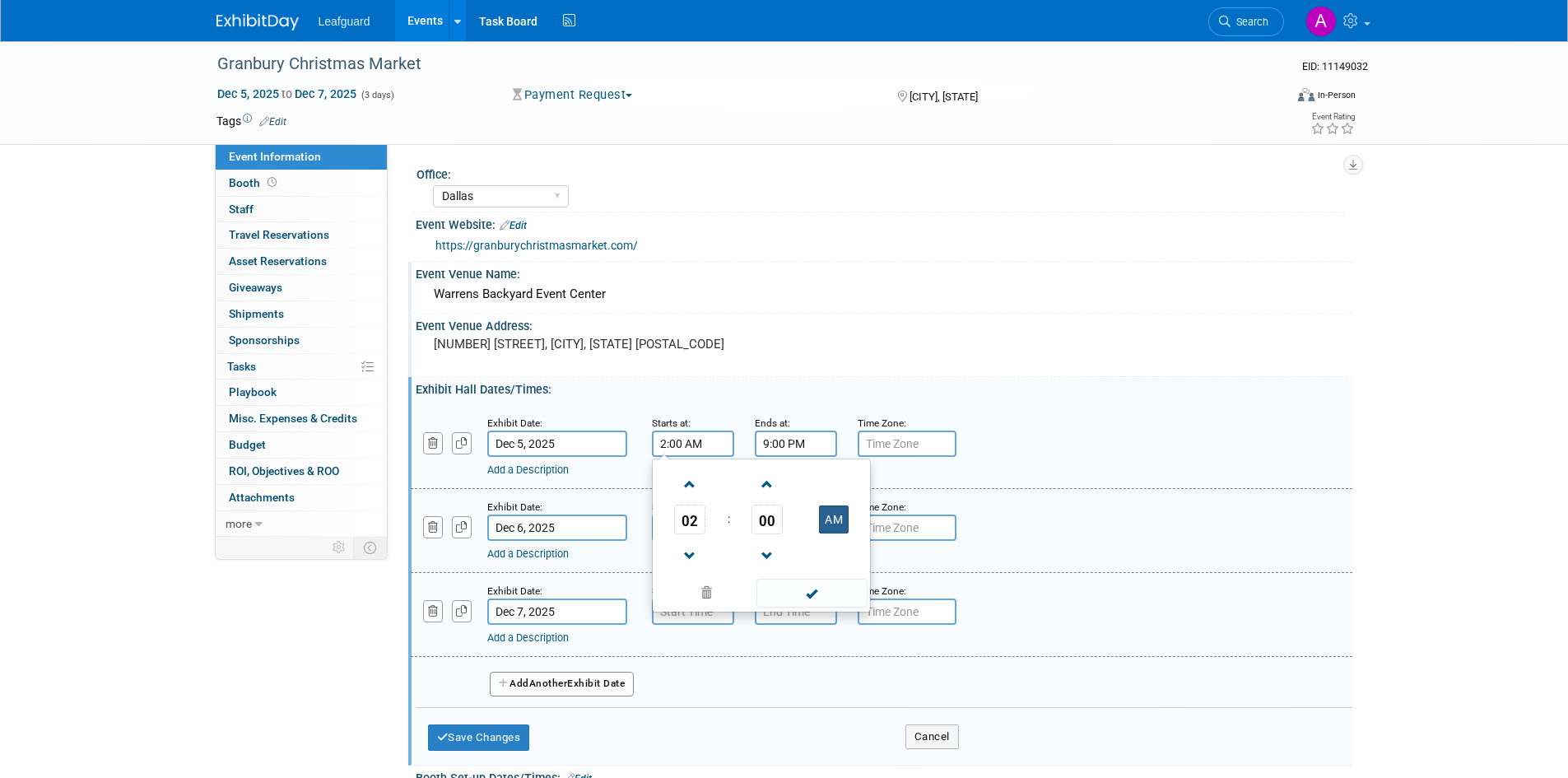 click on "AM" at bounding box center (834, 519) 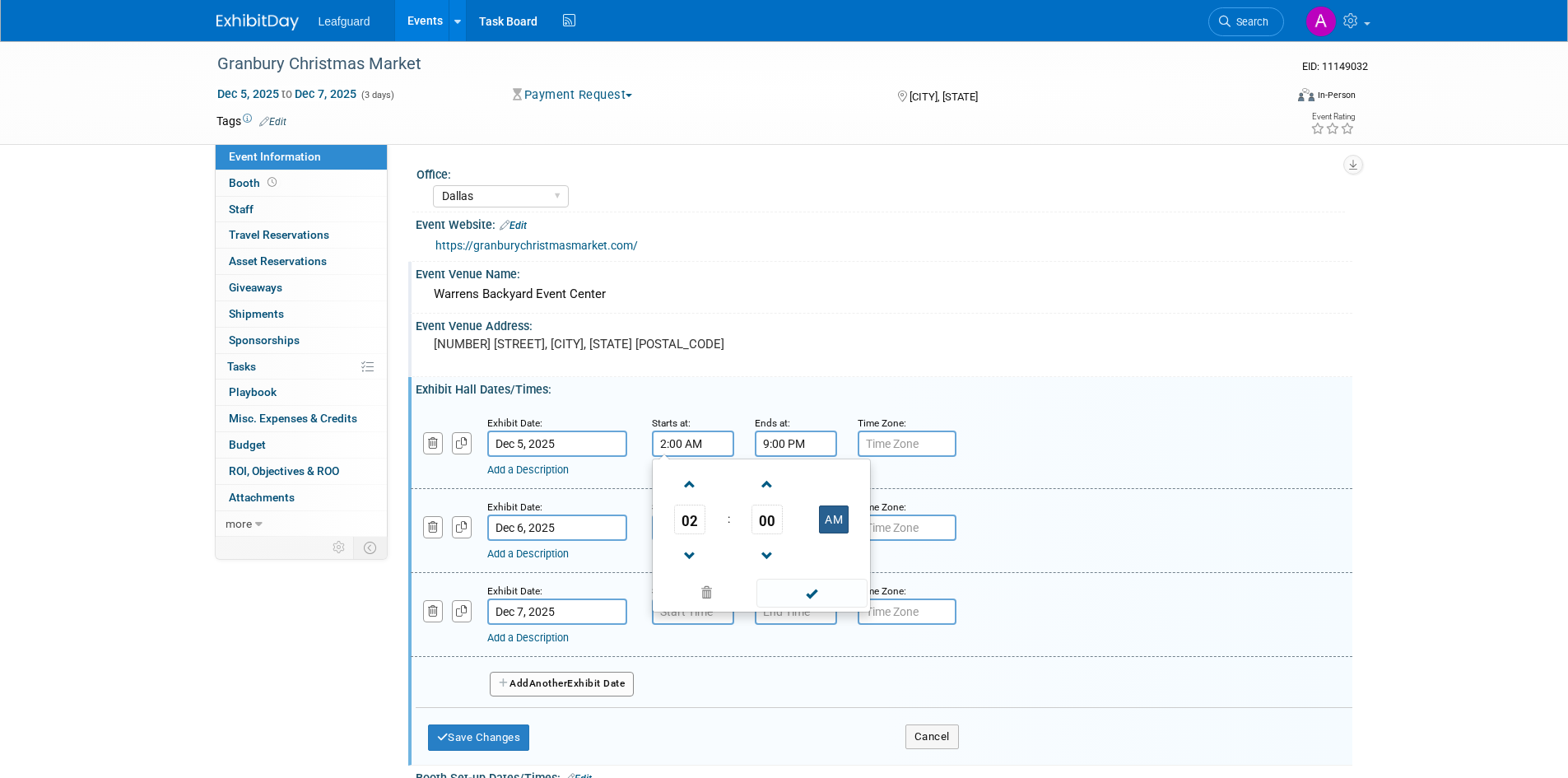 type on "2:00 PM" 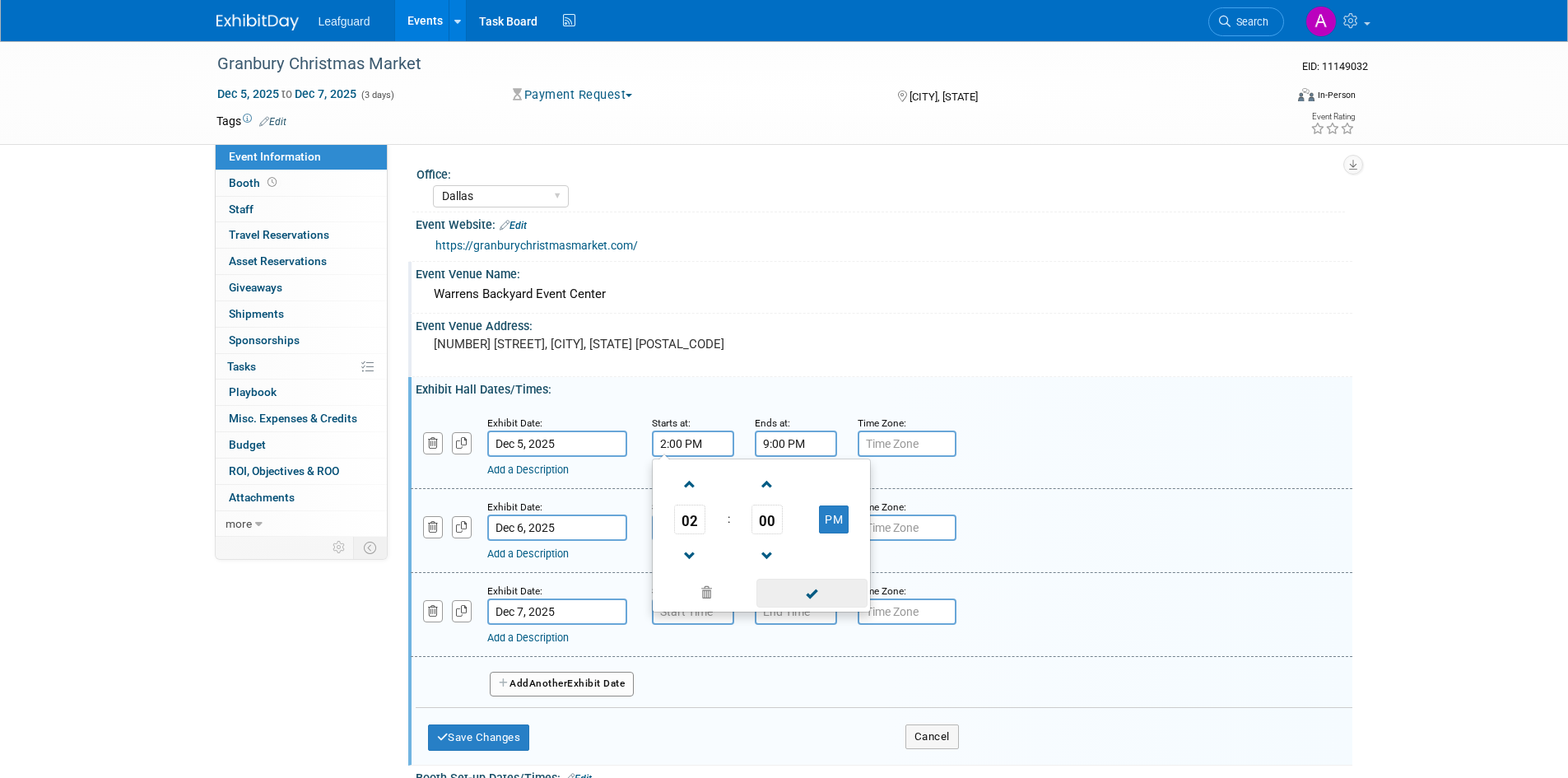 click at bounding box center (812, 593) 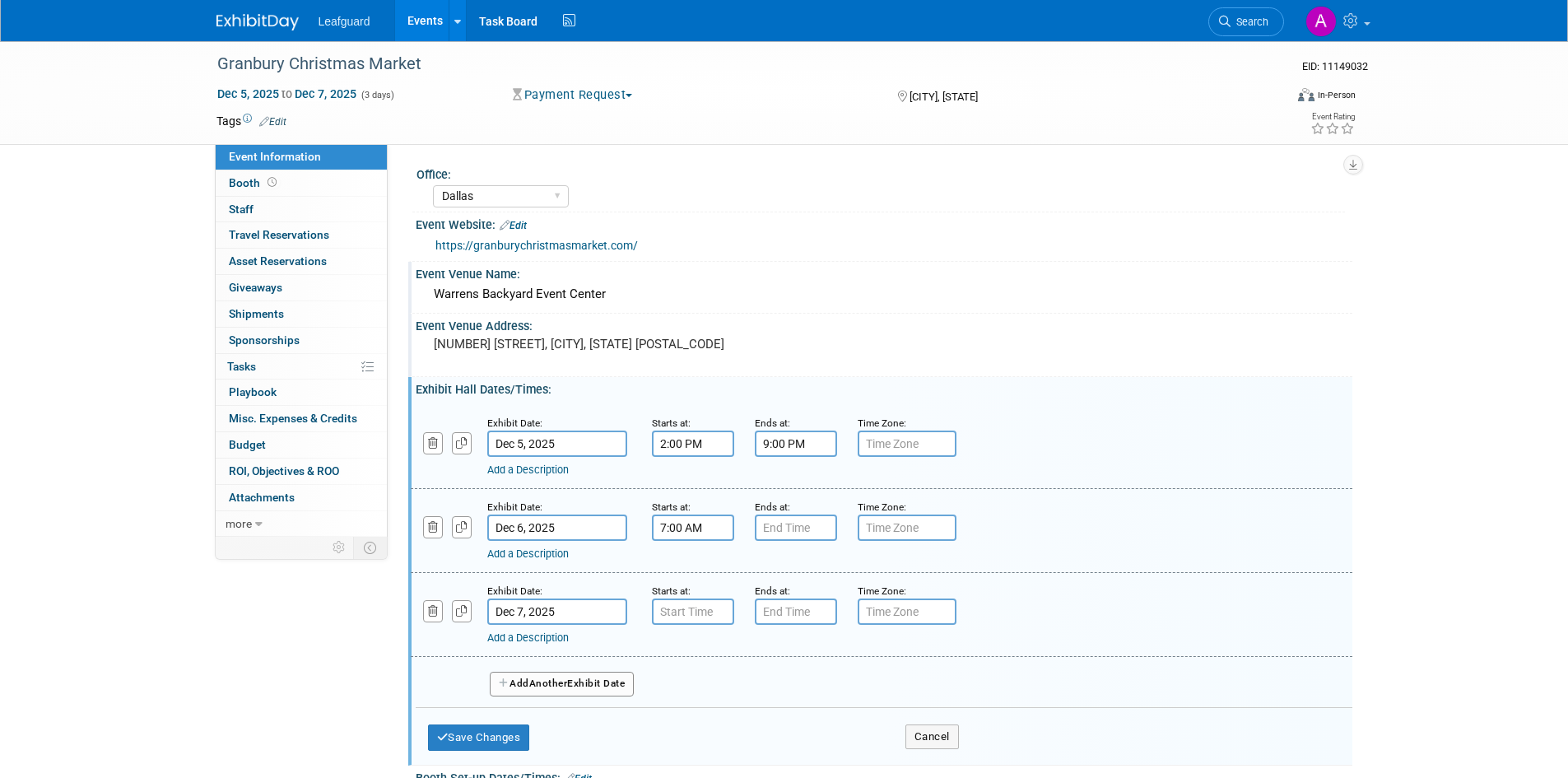 click on "7:00 AM" at bounding box center (693, 528) 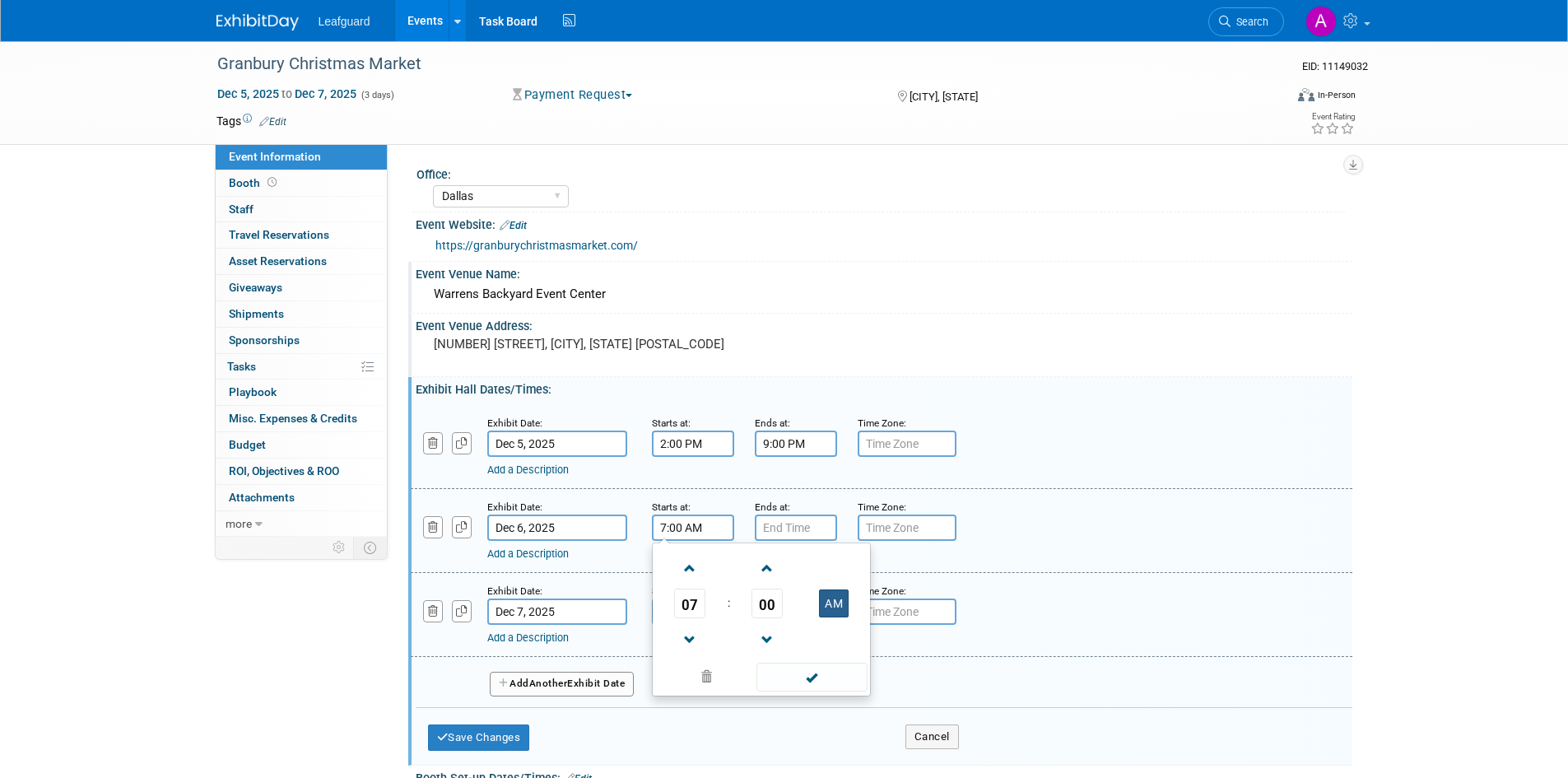 click on "AM" at bounding box center (834, 603) 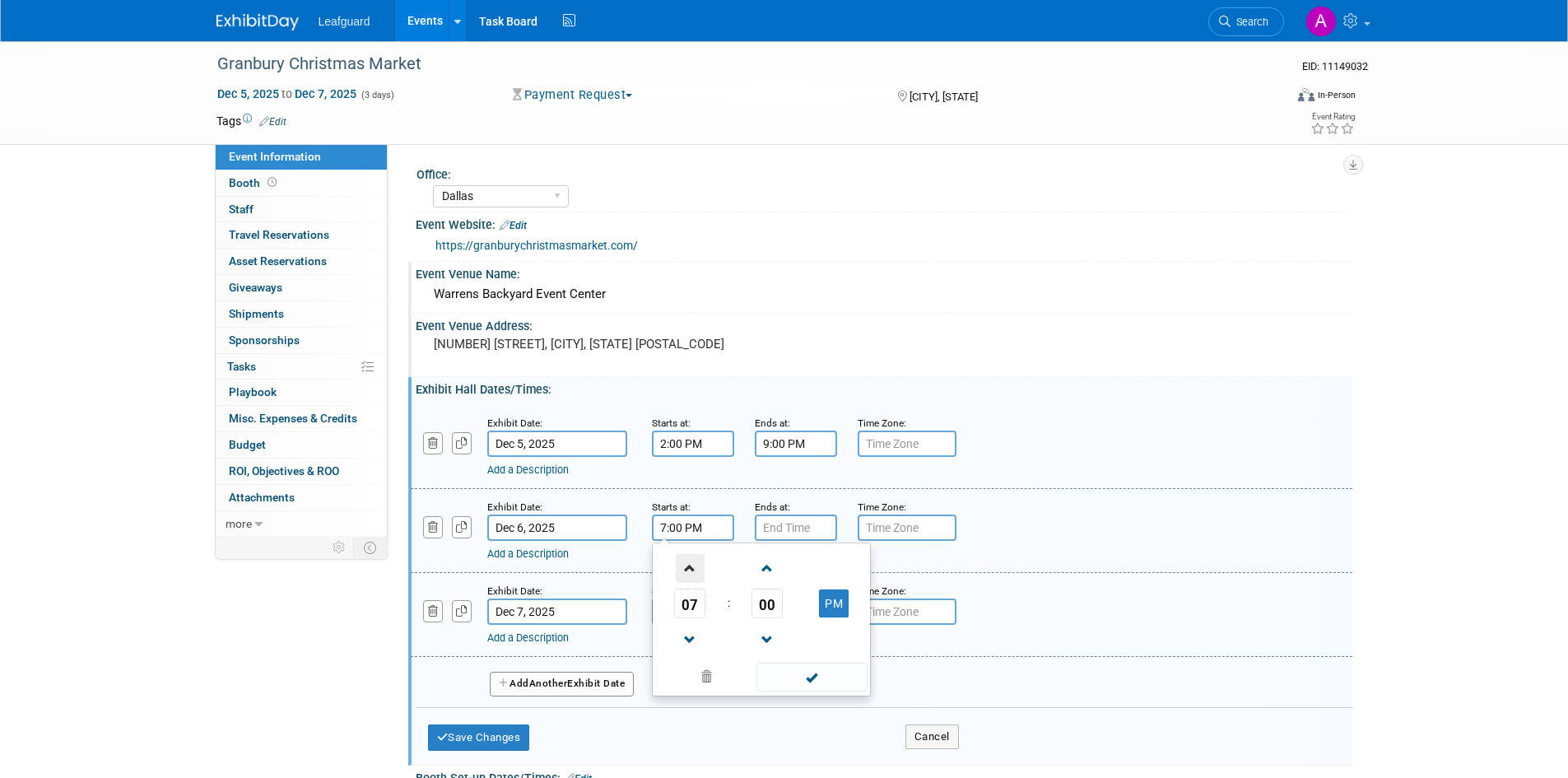 click at bounding box center [690, 568] 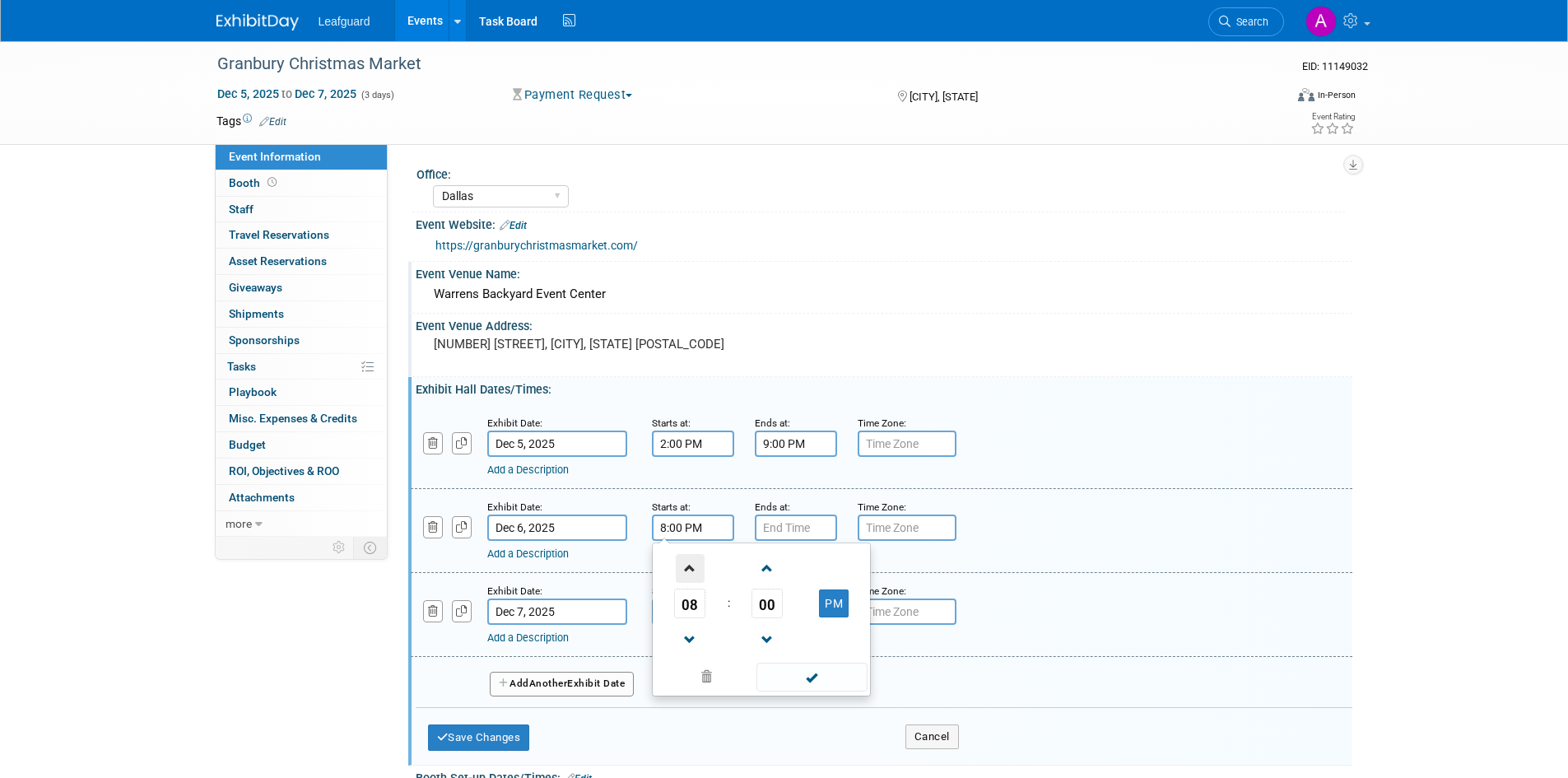 click at bounding box center [690, 568] 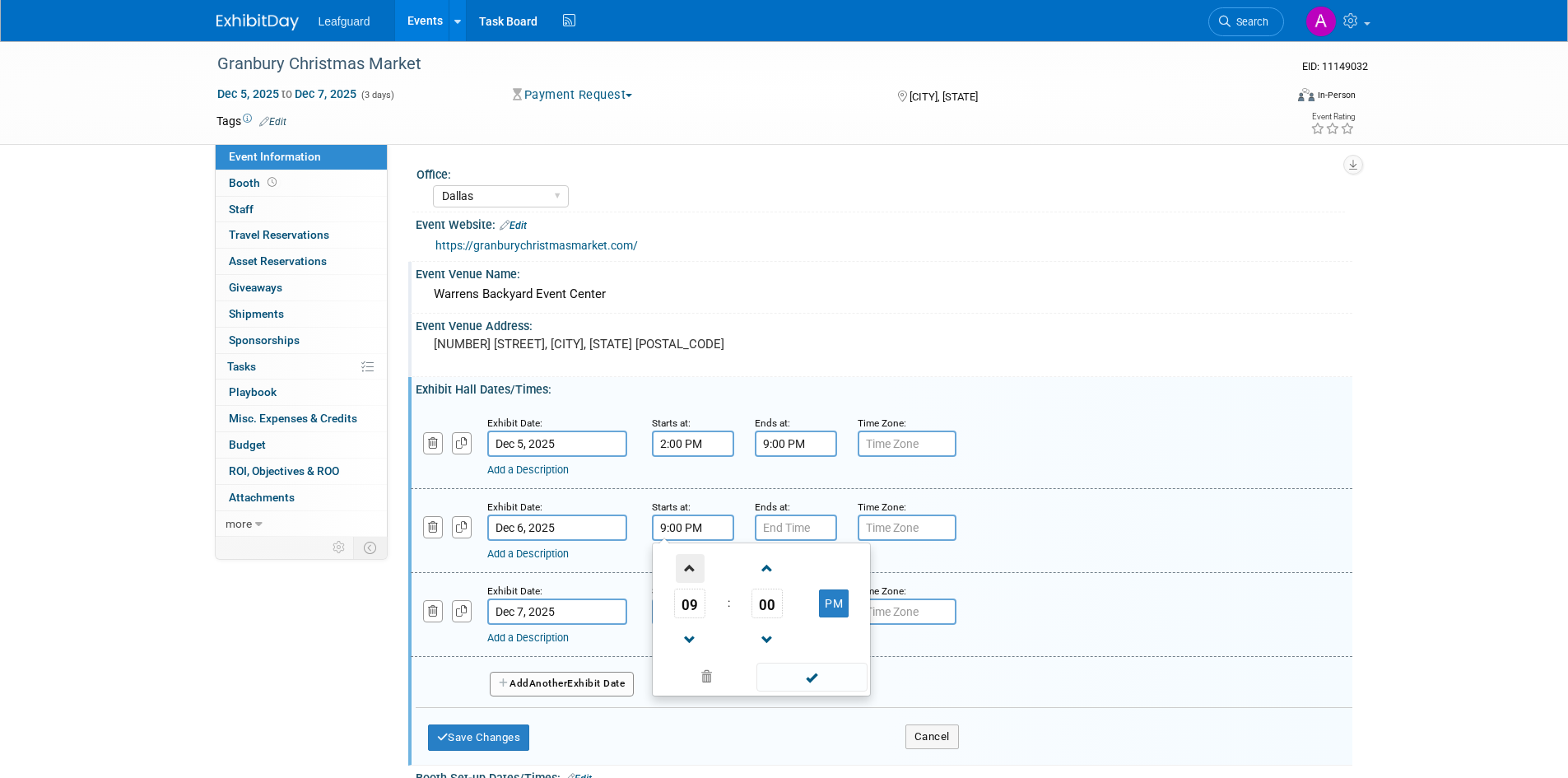 click at bounding box center [690, 568] 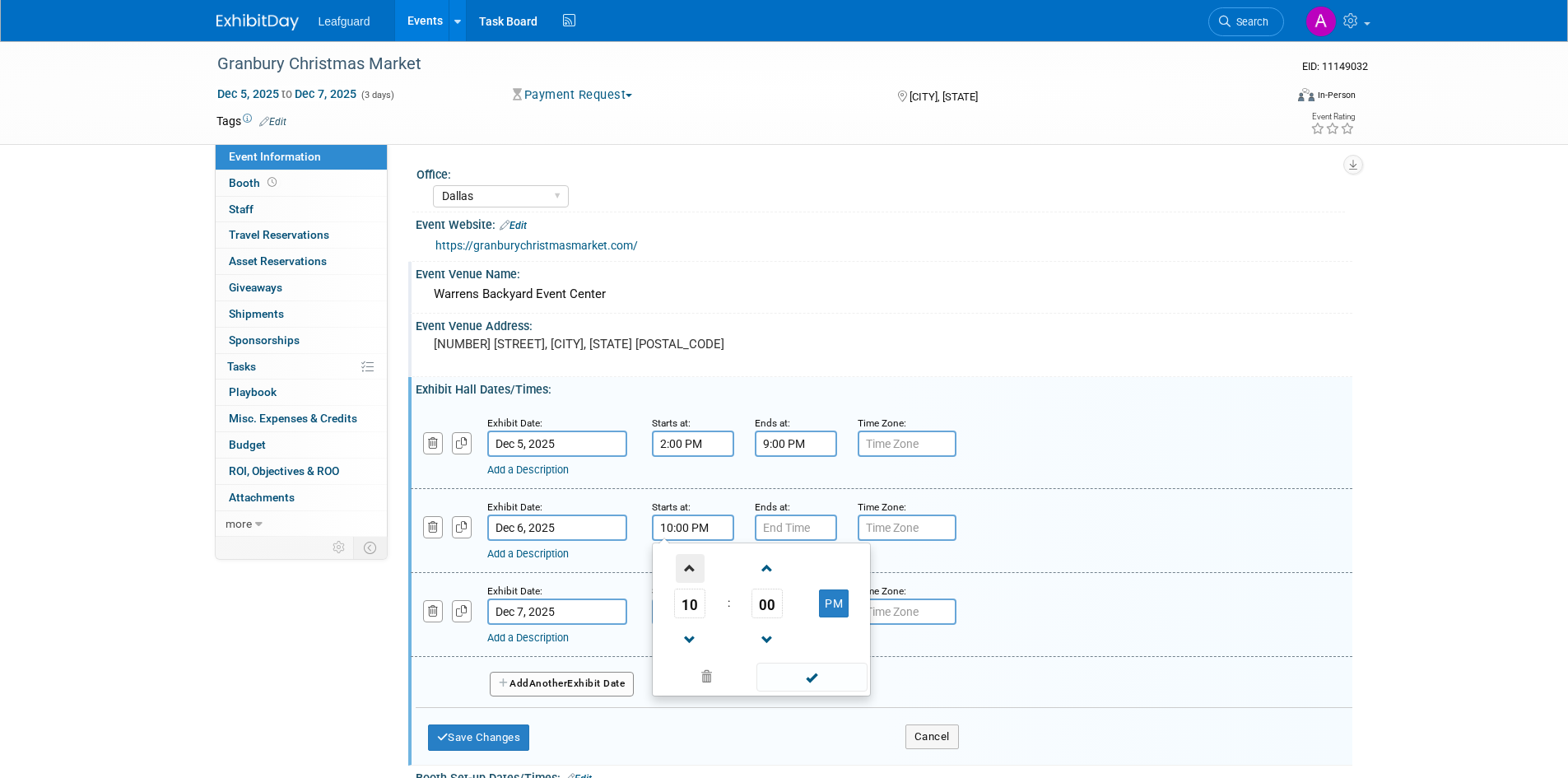 click at bounding box center (690, 568) 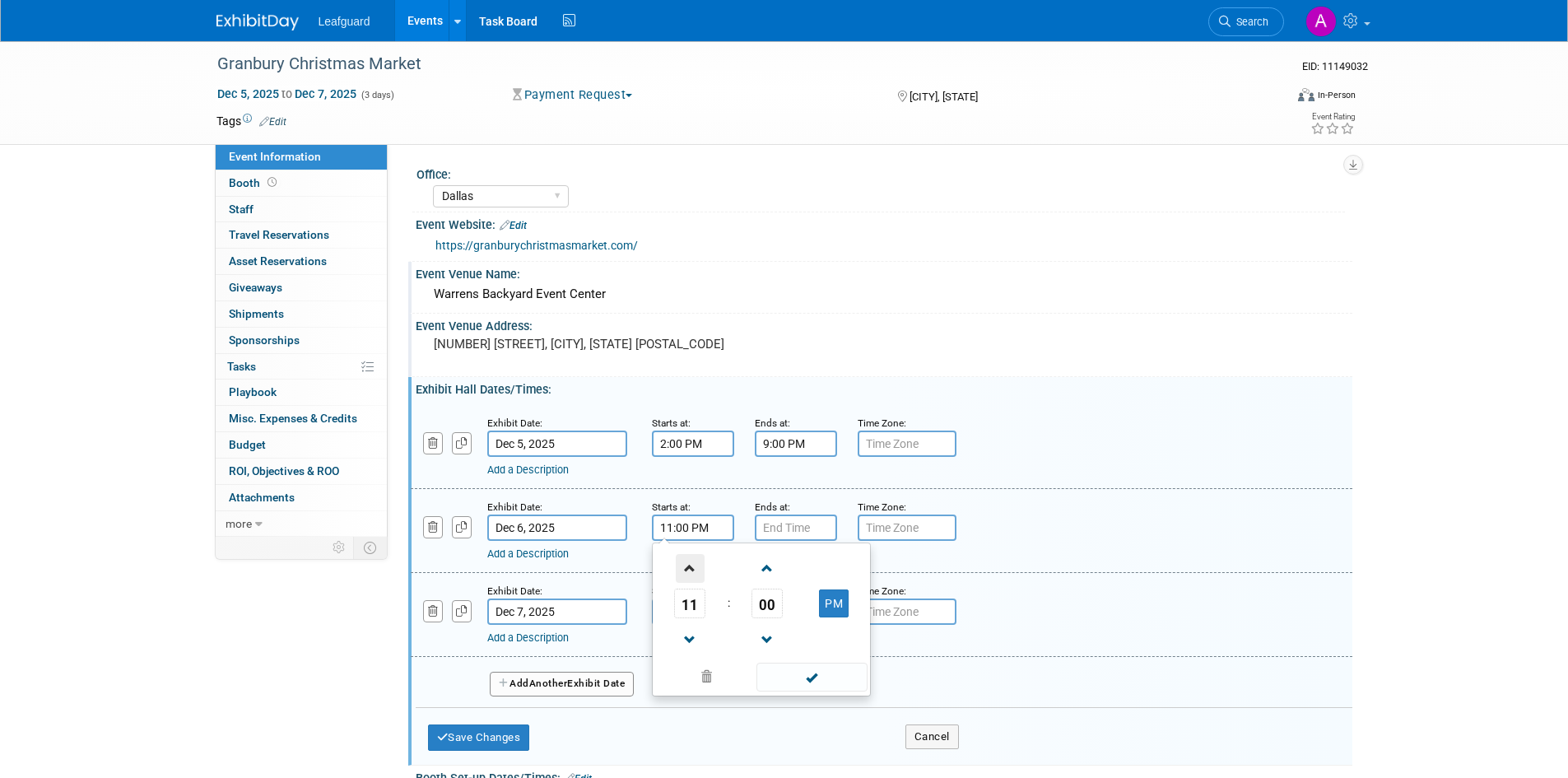 click at bounding box center (690, 568) 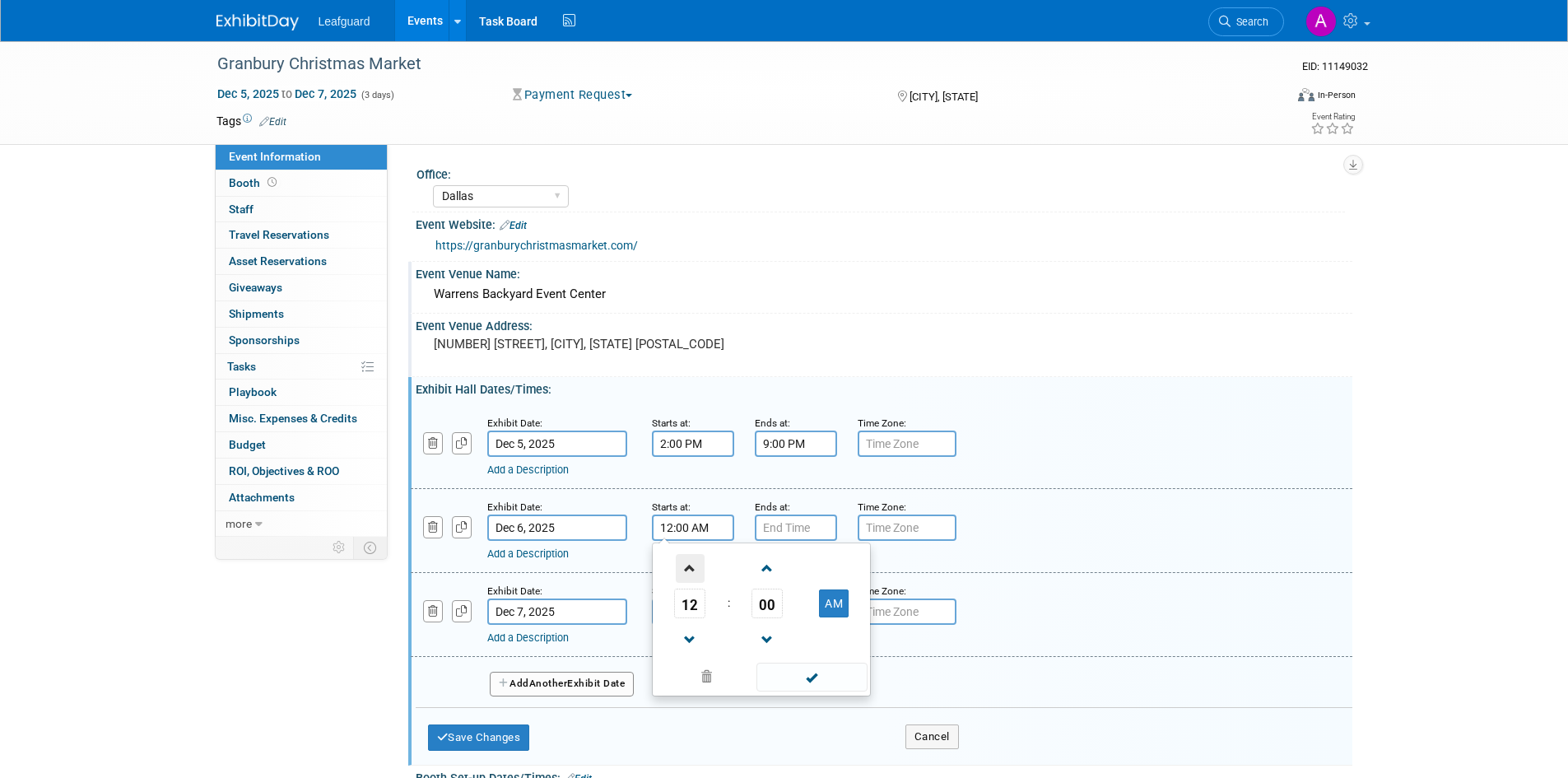 click at bounding box center [690, 568] 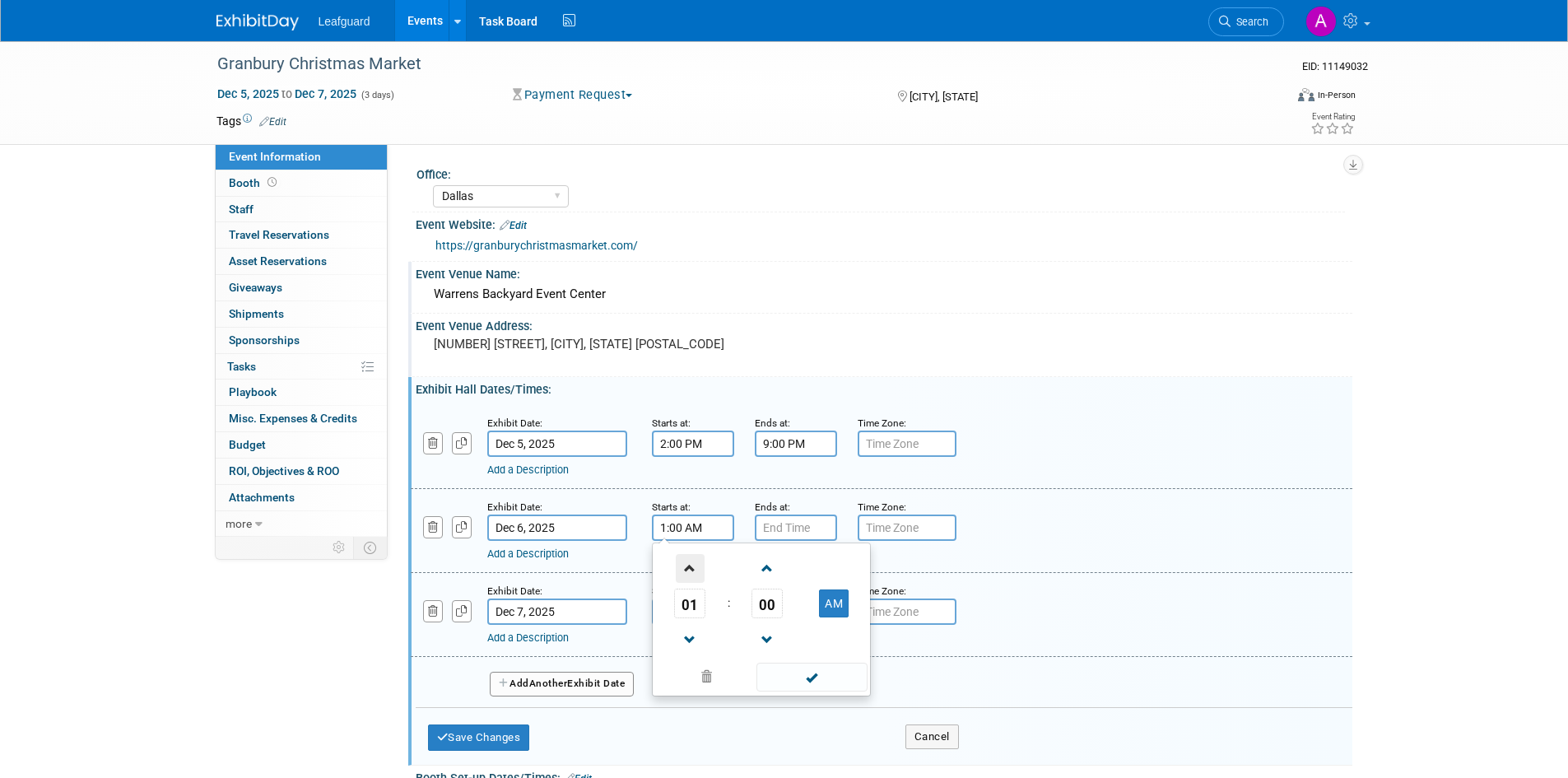 click at bounding box center (690, 568) 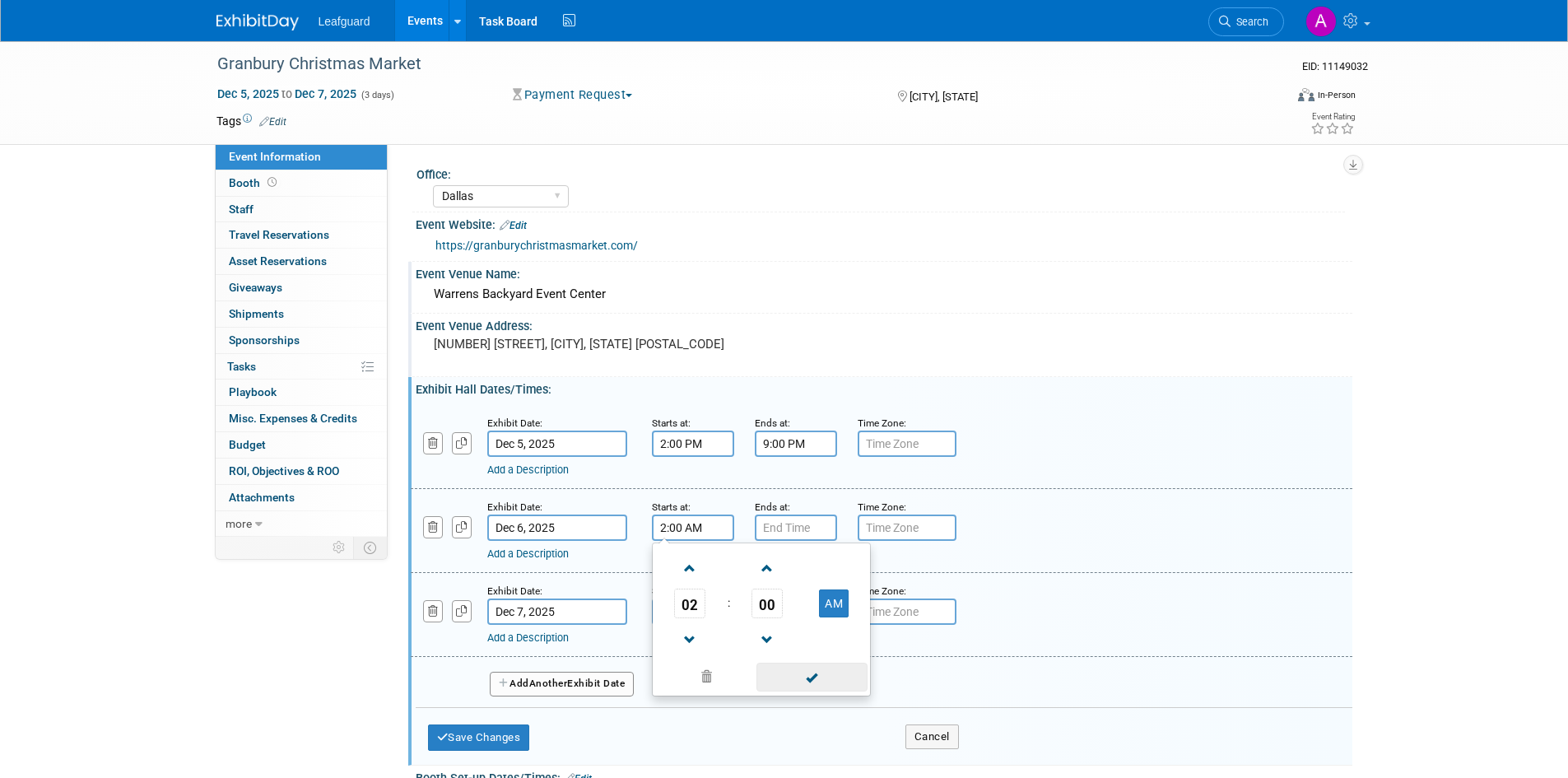 click at bounding box center [812, 677] 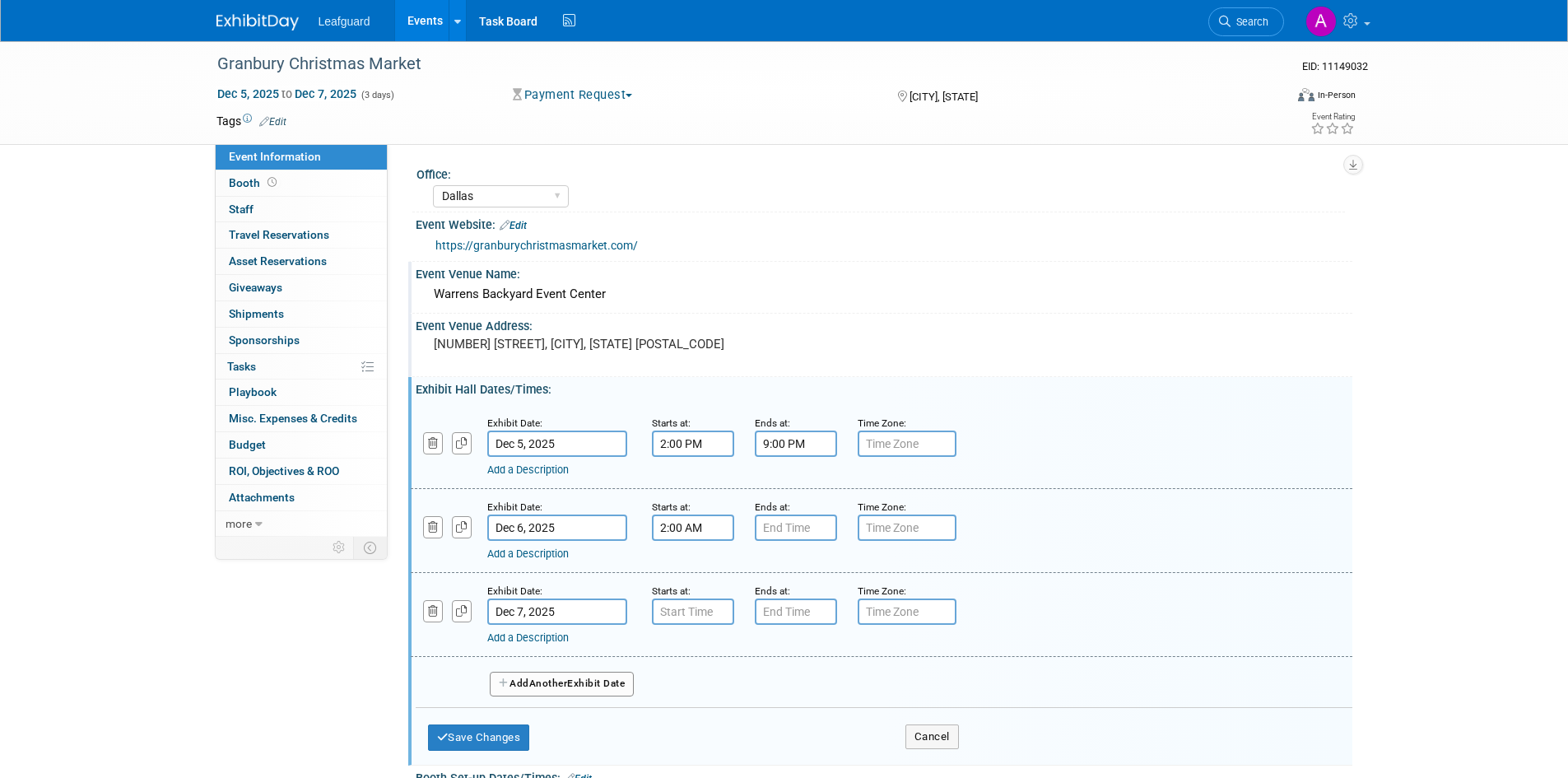 click on "2:00 AM" at bounding box center [693, 528] 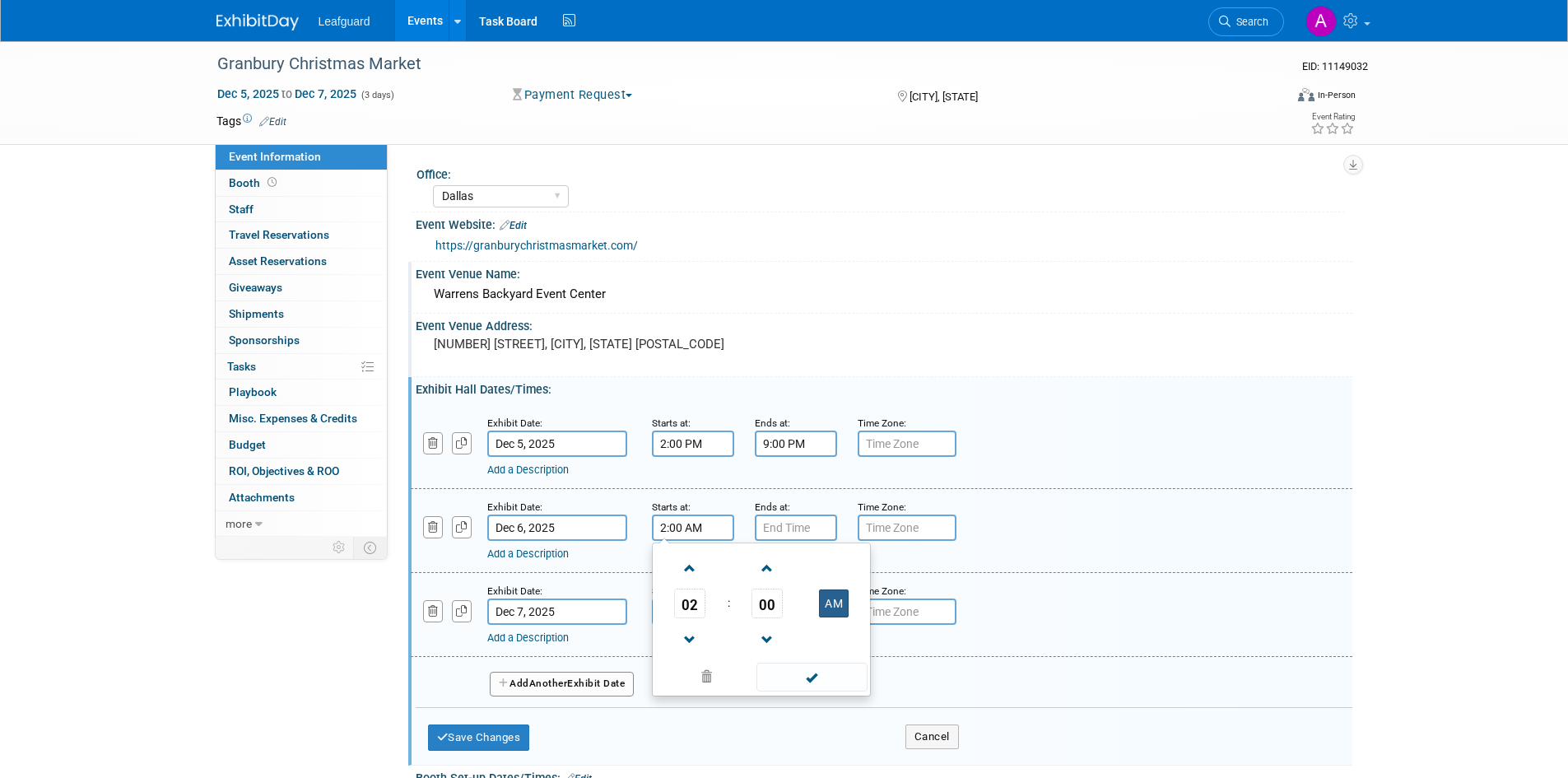 click on "AM" at bounding box center (834, 603) 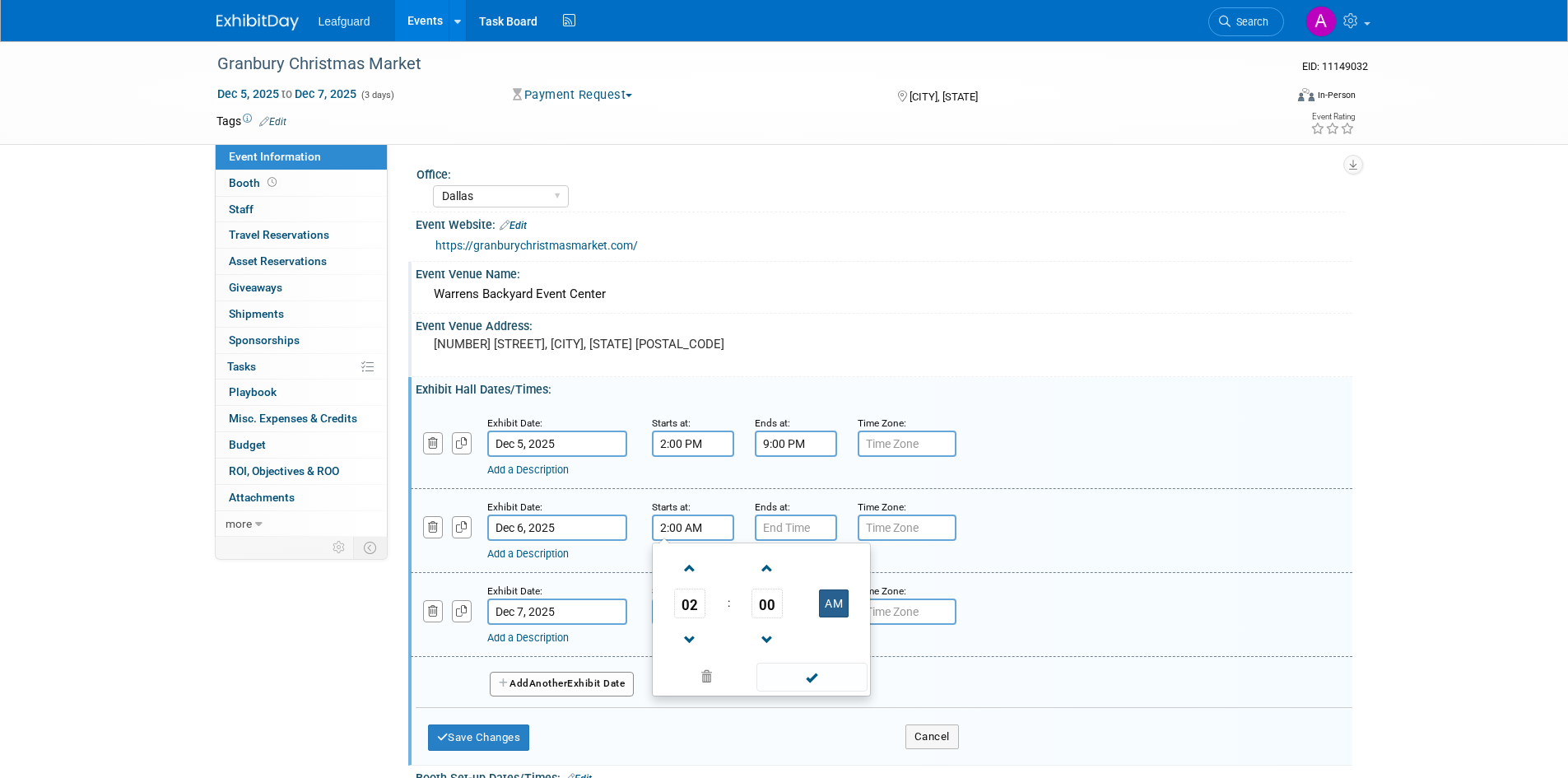 type on "2:00 PM" 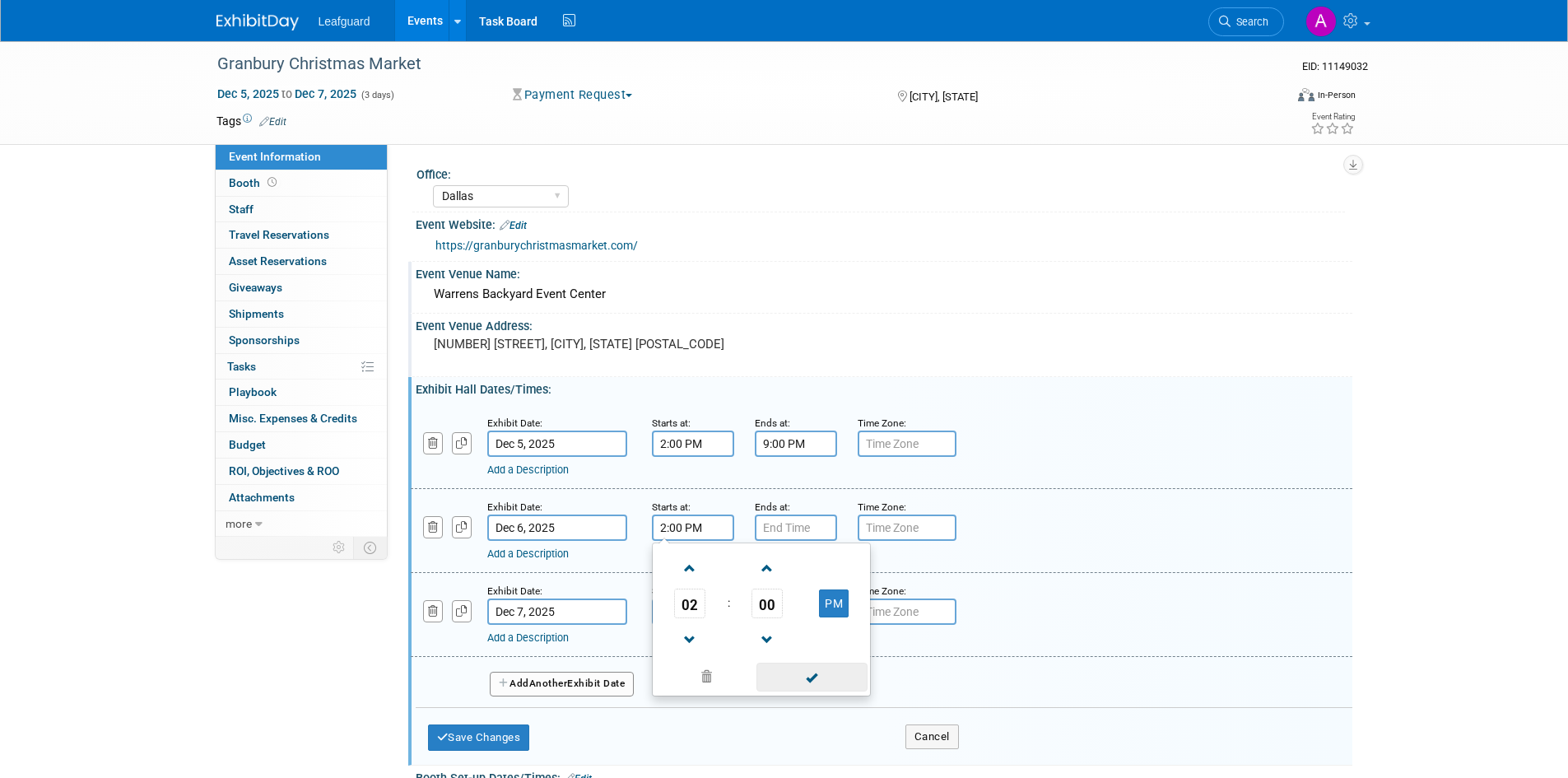 click at bounding box center (812, 677) 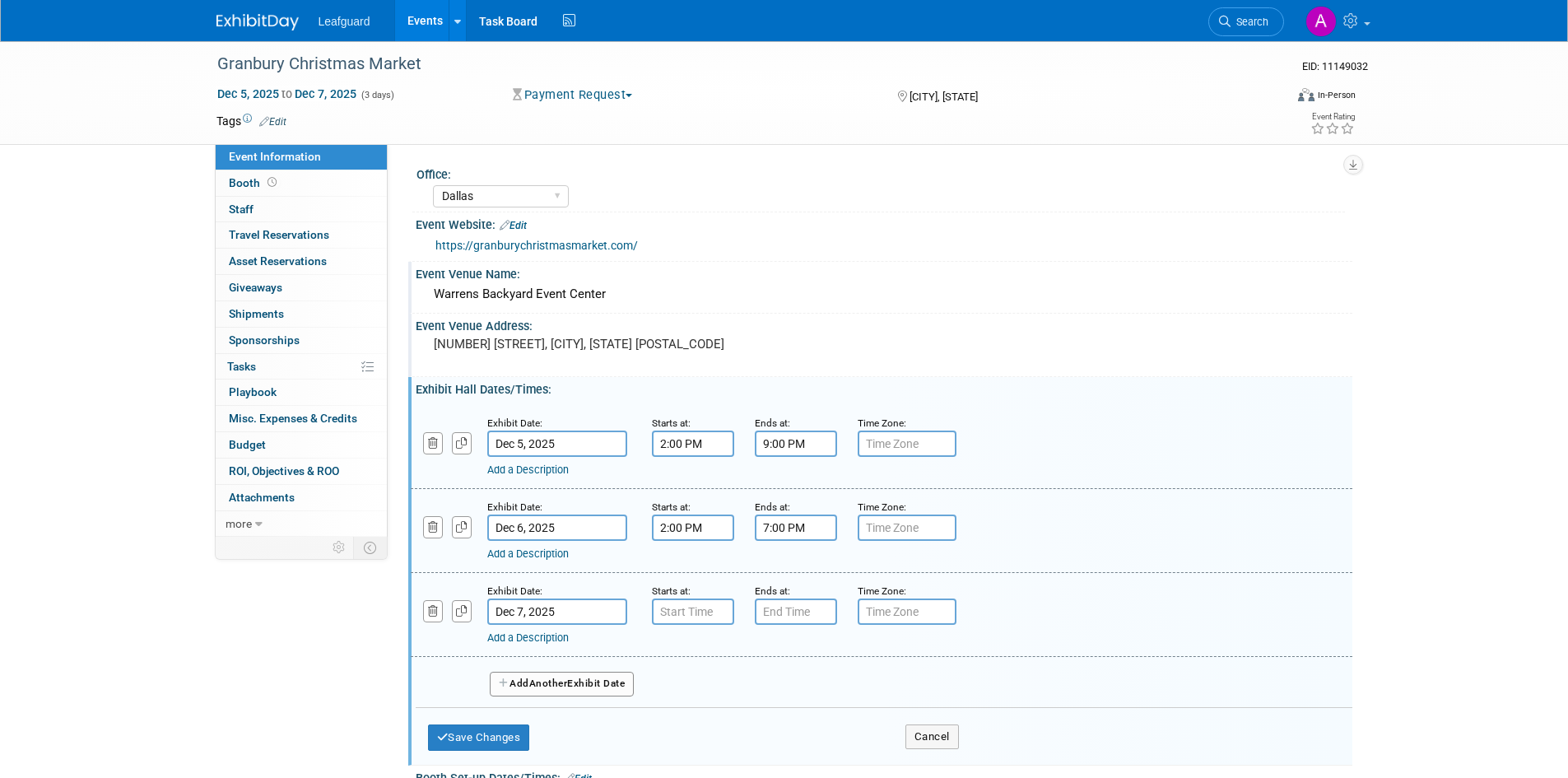 click on "7:00 PM" at bounding box center [796, 528] 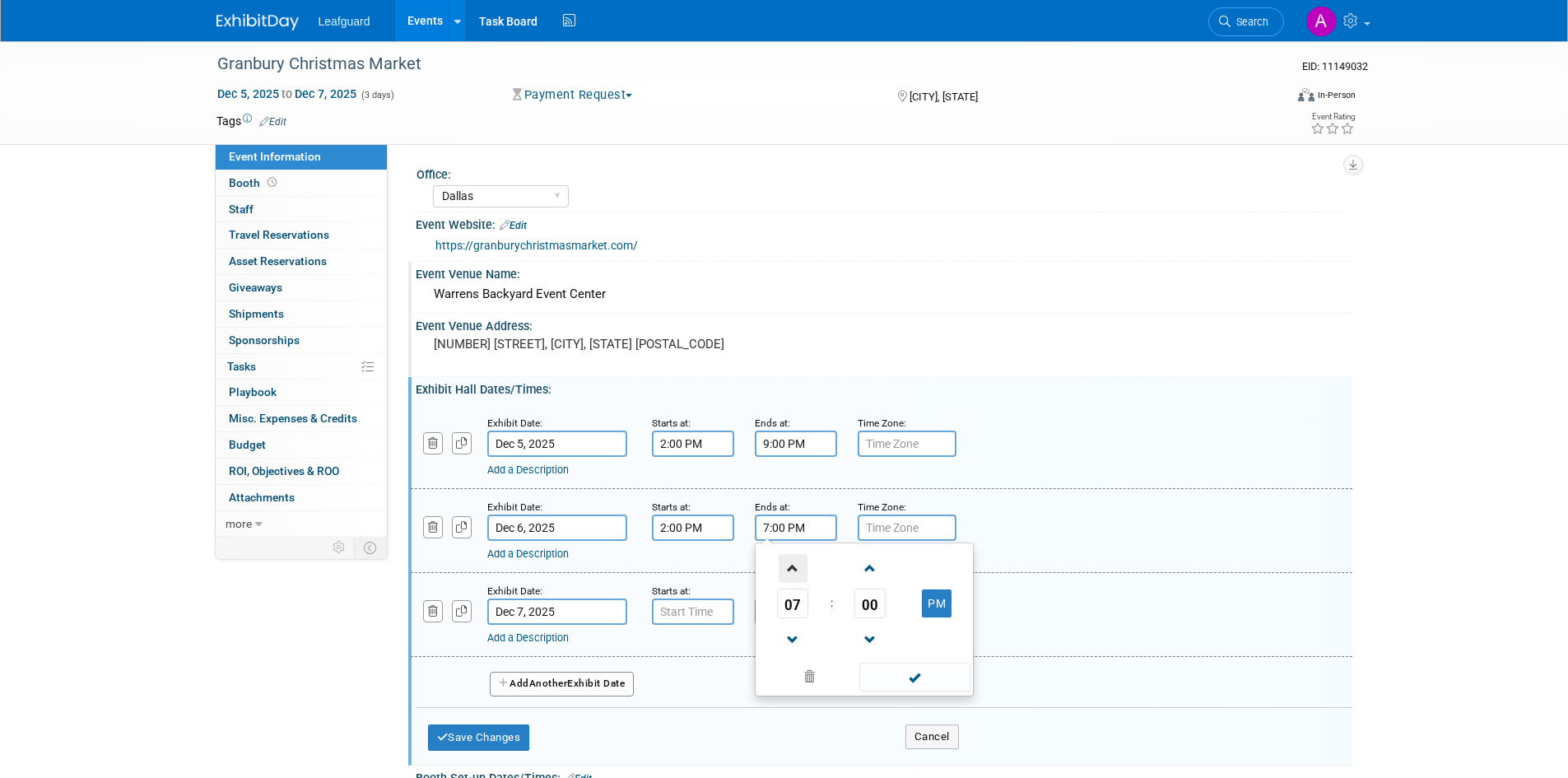 click at bounding box center (793, 568) 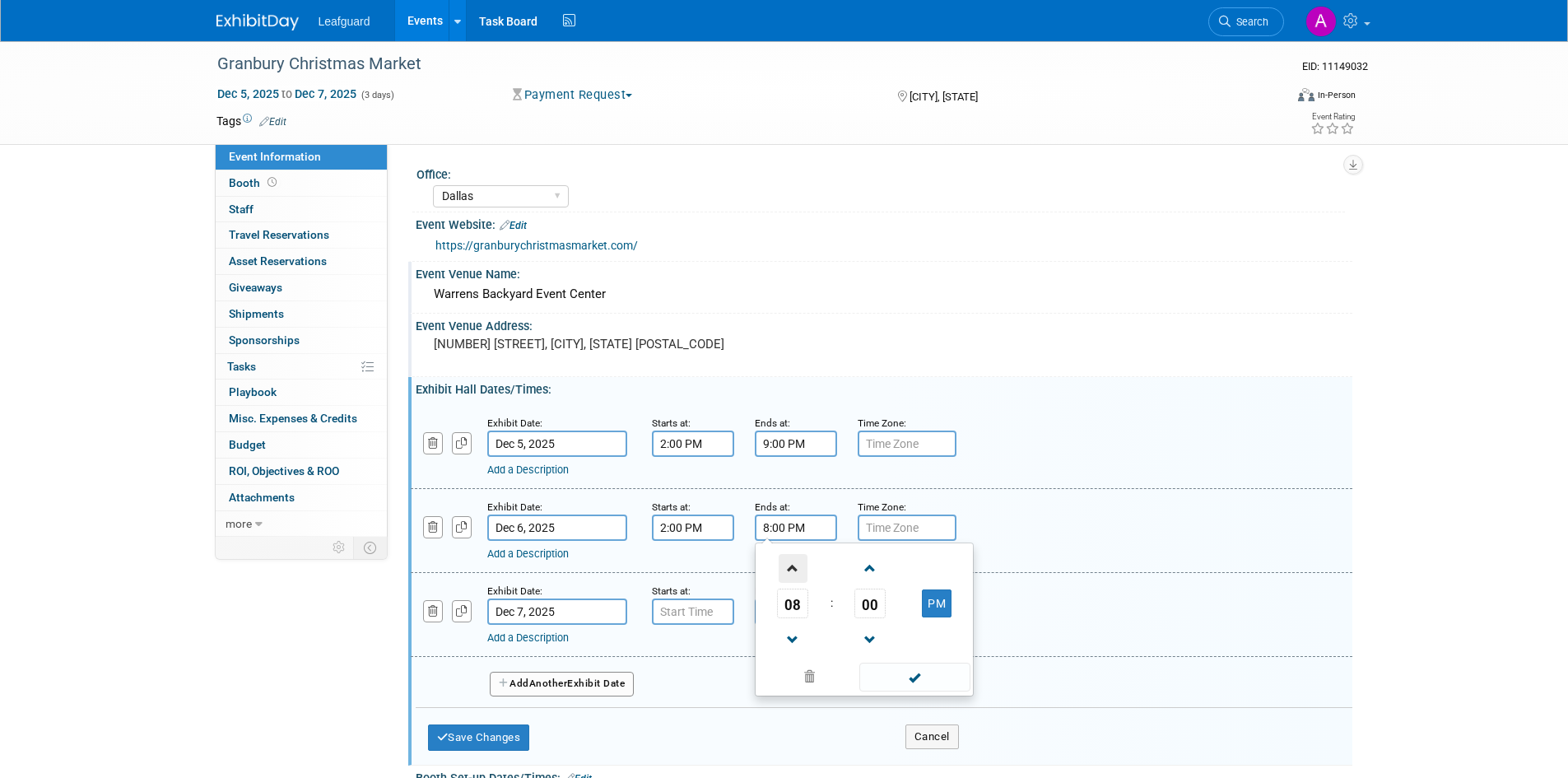 click at bounding box center (793, 568) 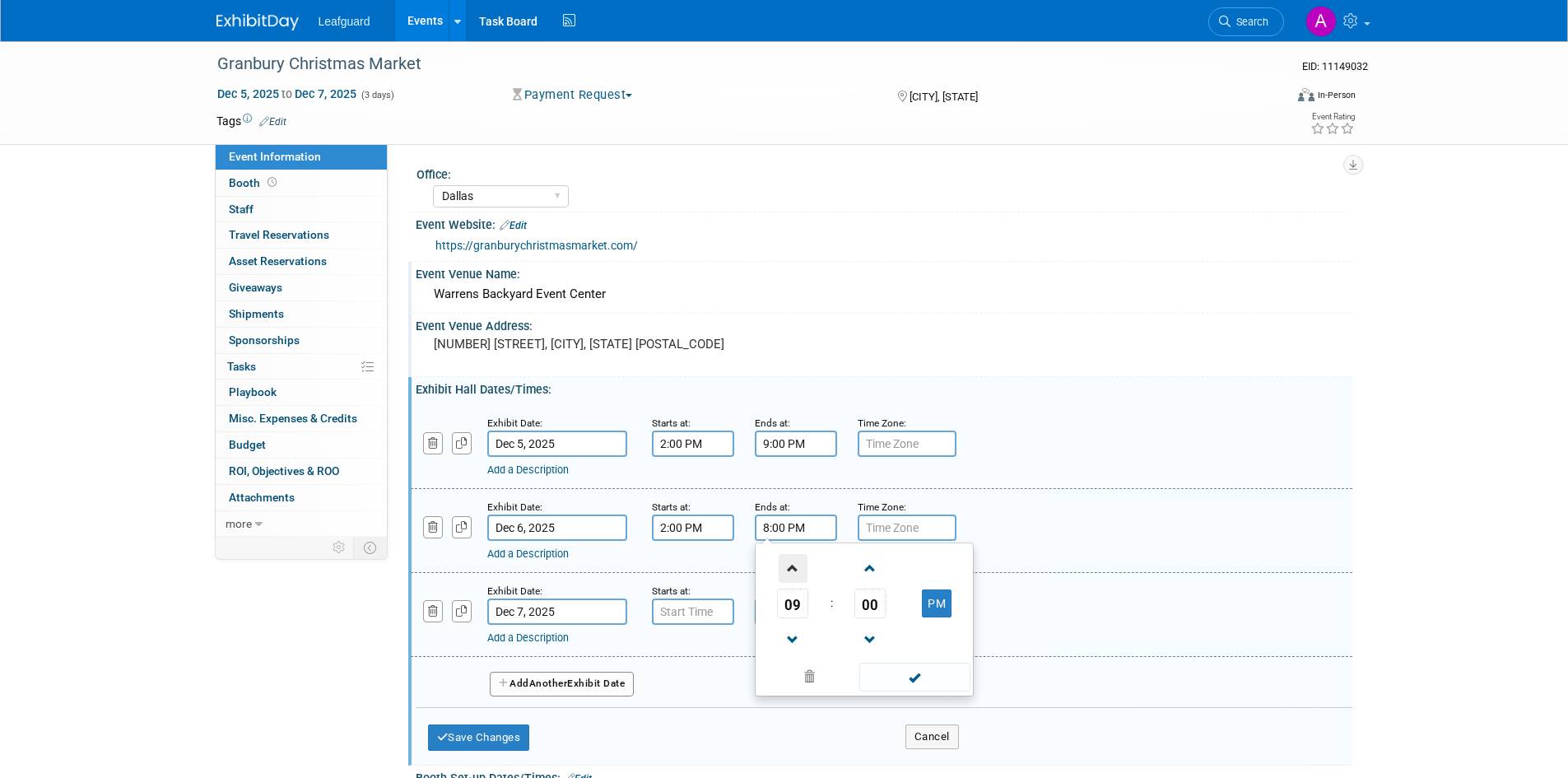 type on "9:00 PM" 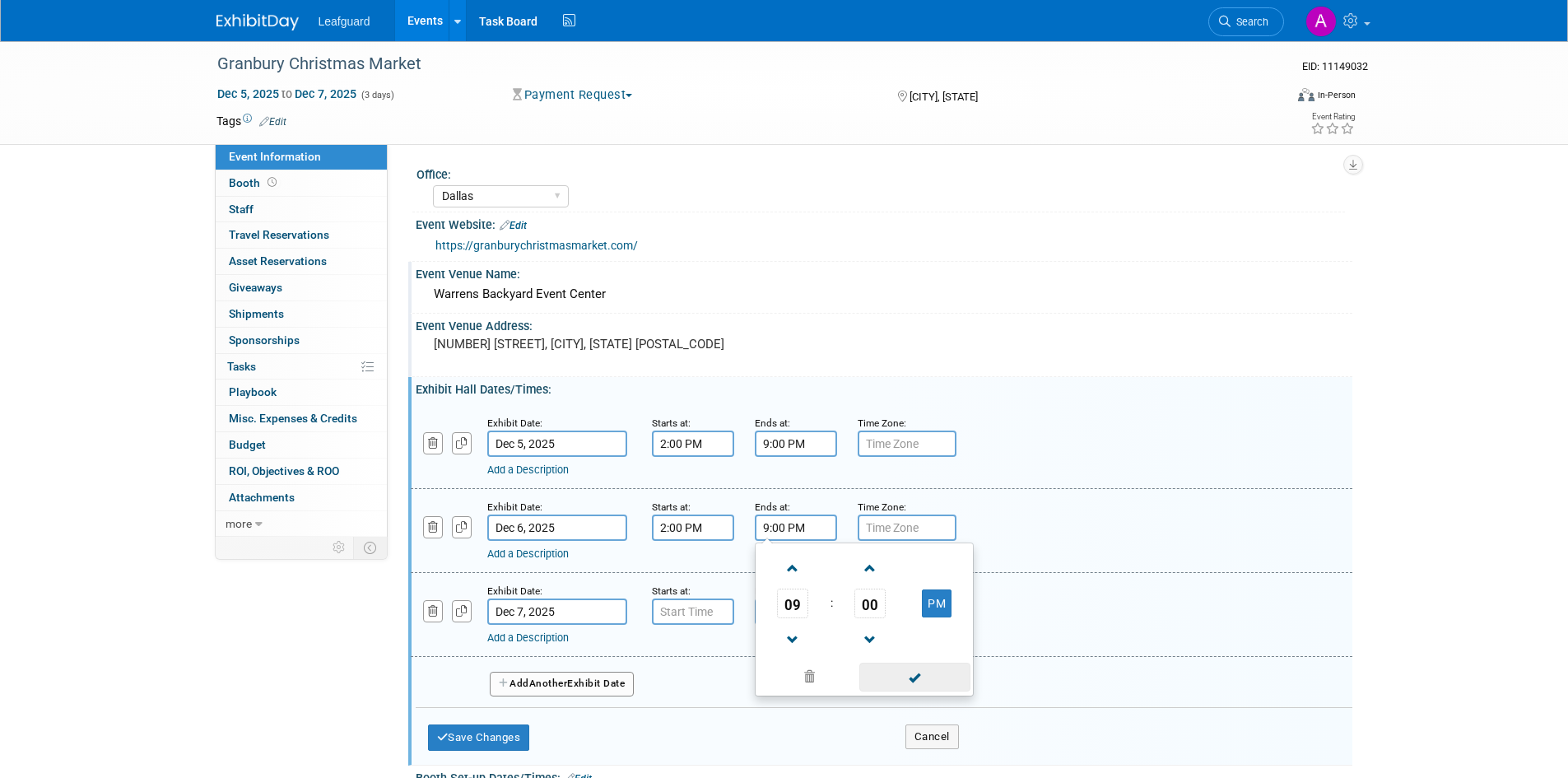 click at bounding box center (914, 677) 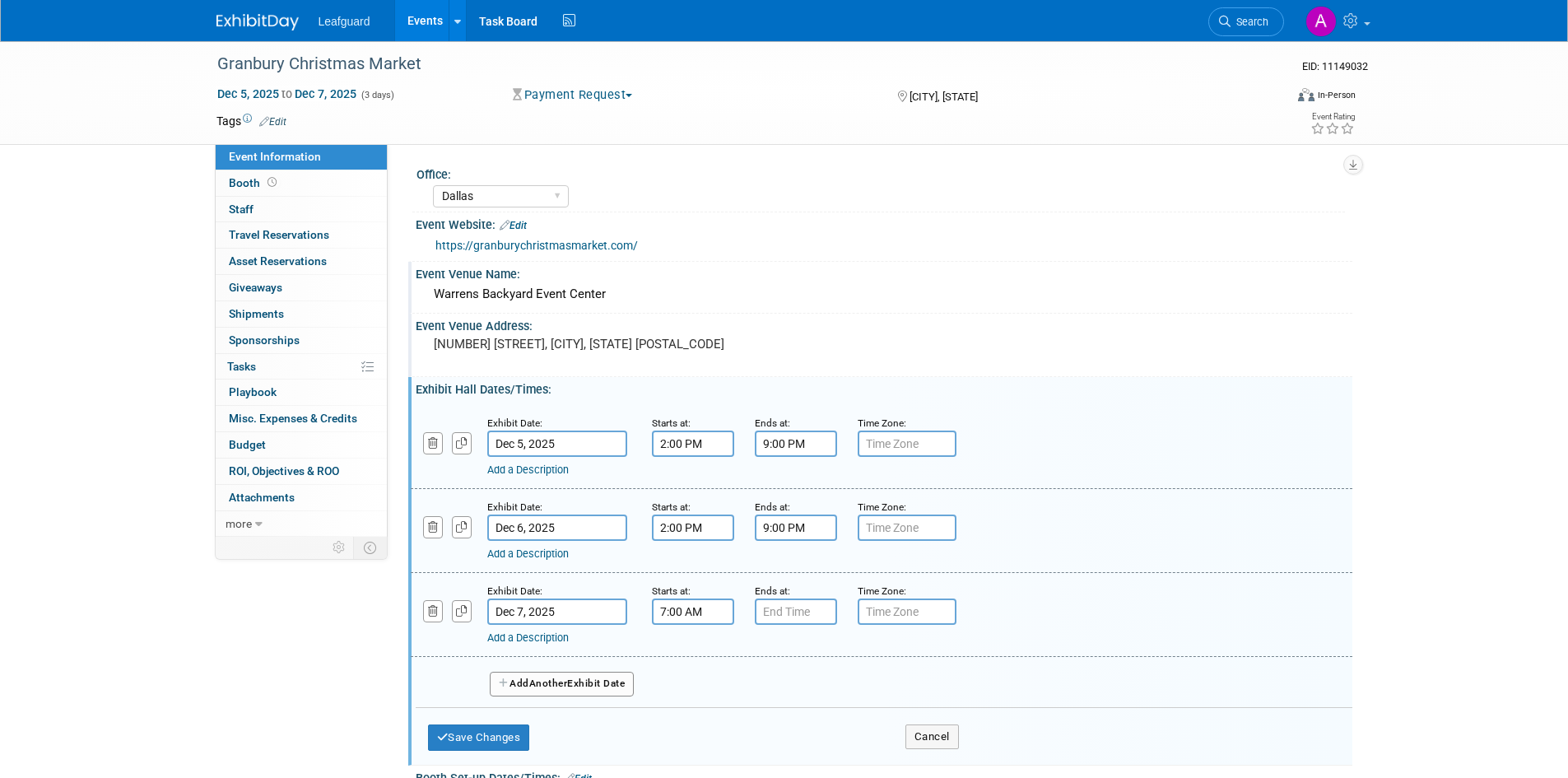 click on "7:00 AM" at bounding box center (693, 612) 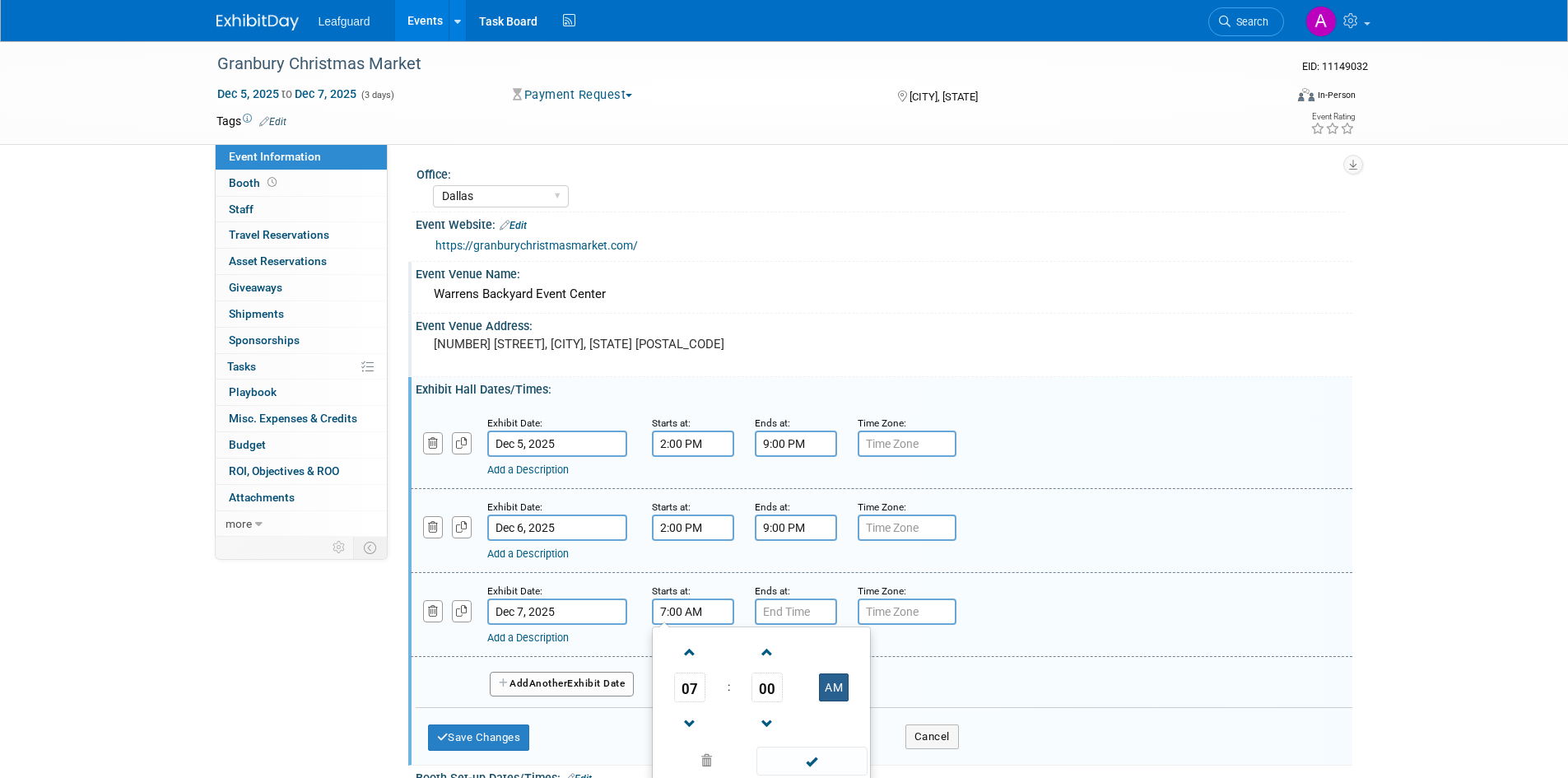 click on "AM" at bounding box center (834, 687) 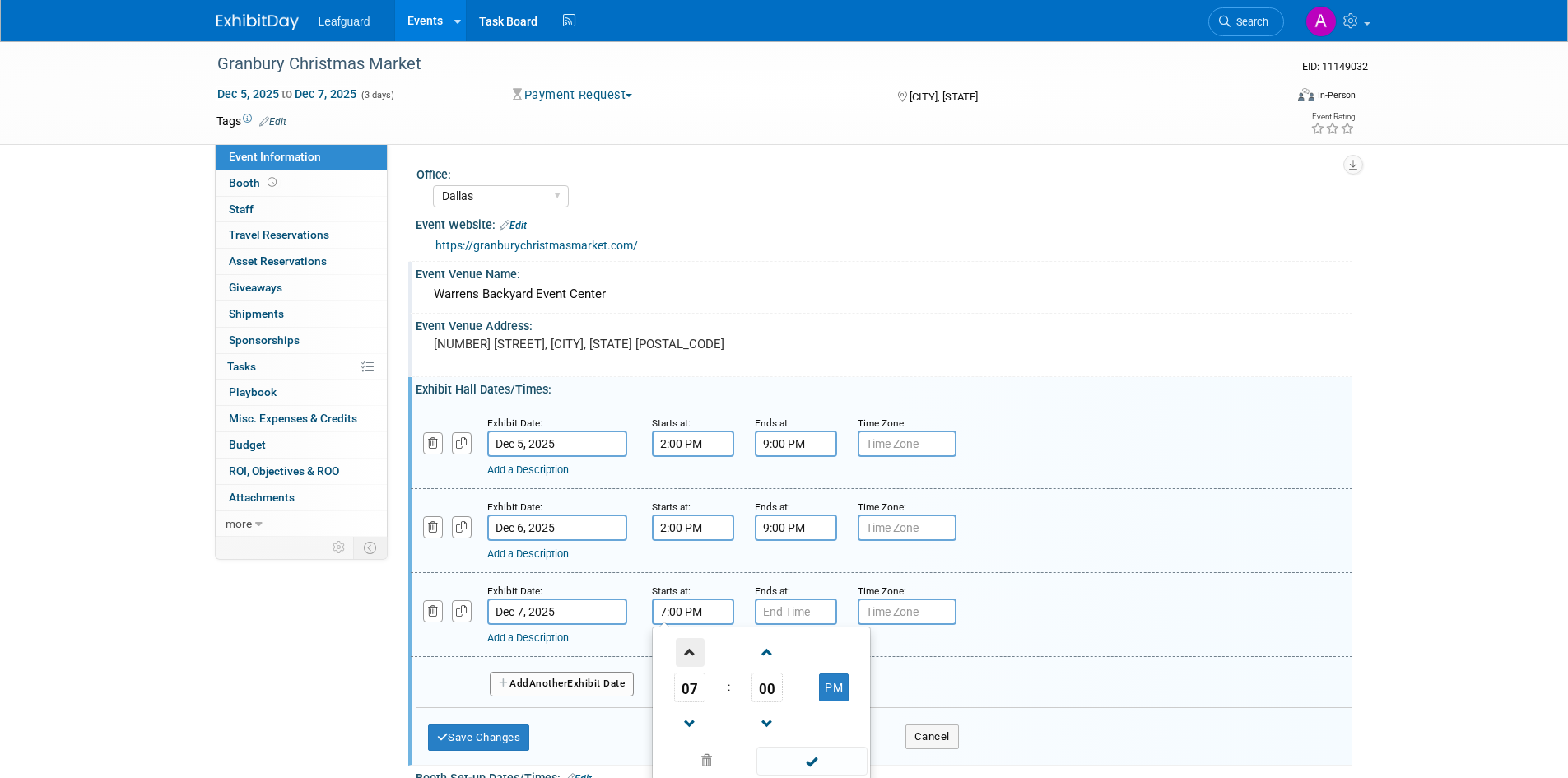 click at bounding box center [690, 652] 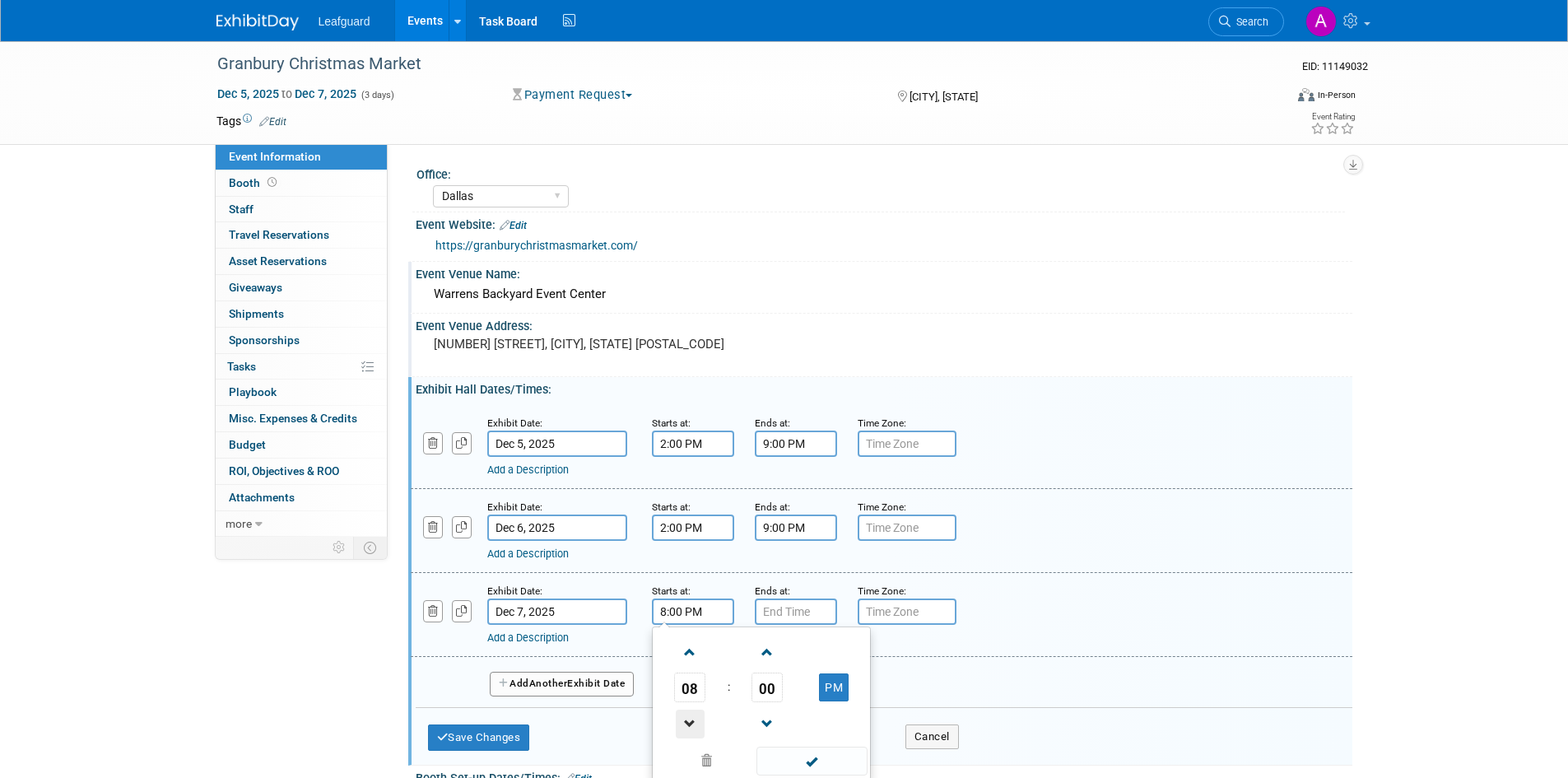 click at bounding box center (690, 724) 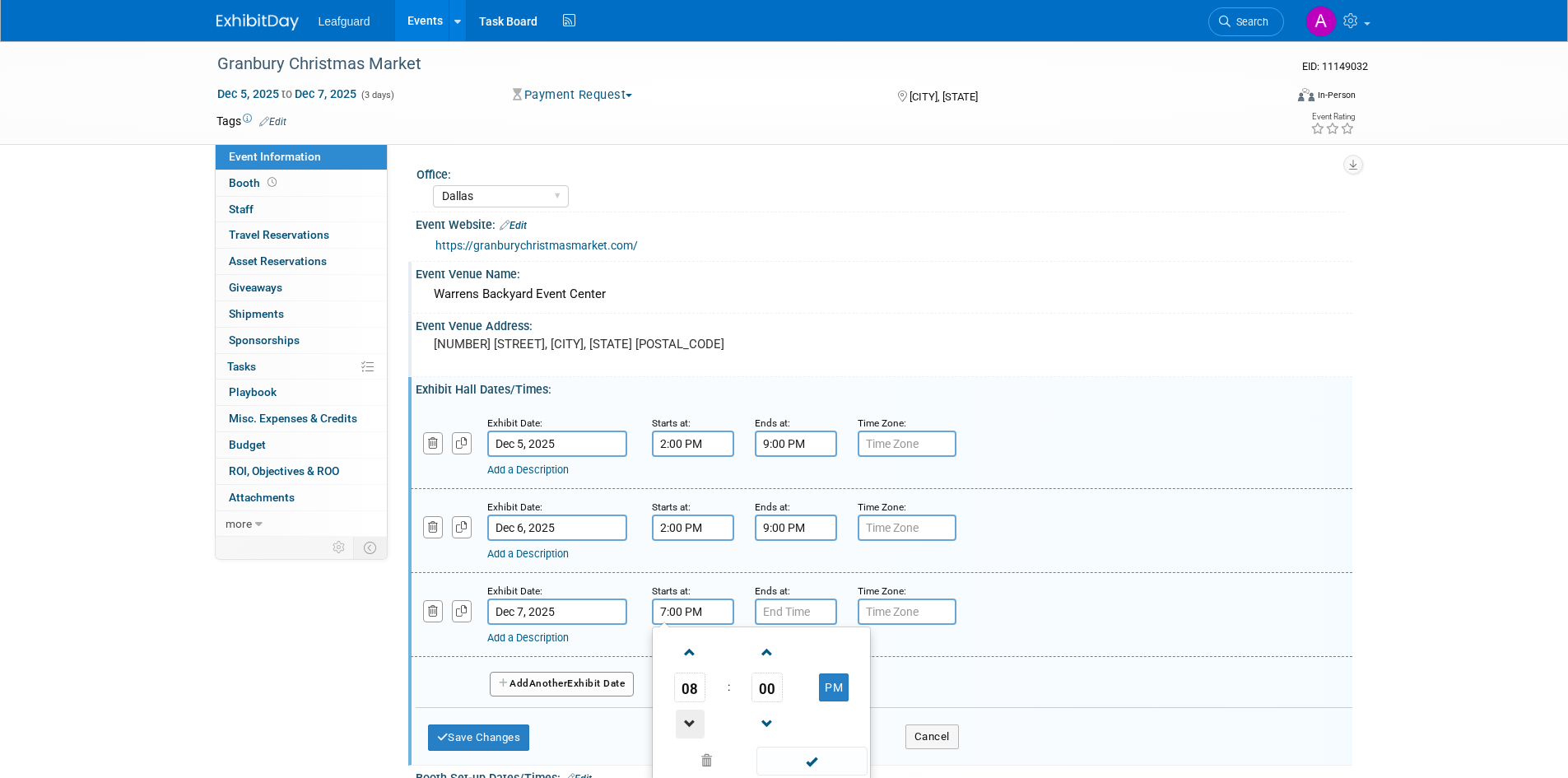 click at bounding box center (690, 724) 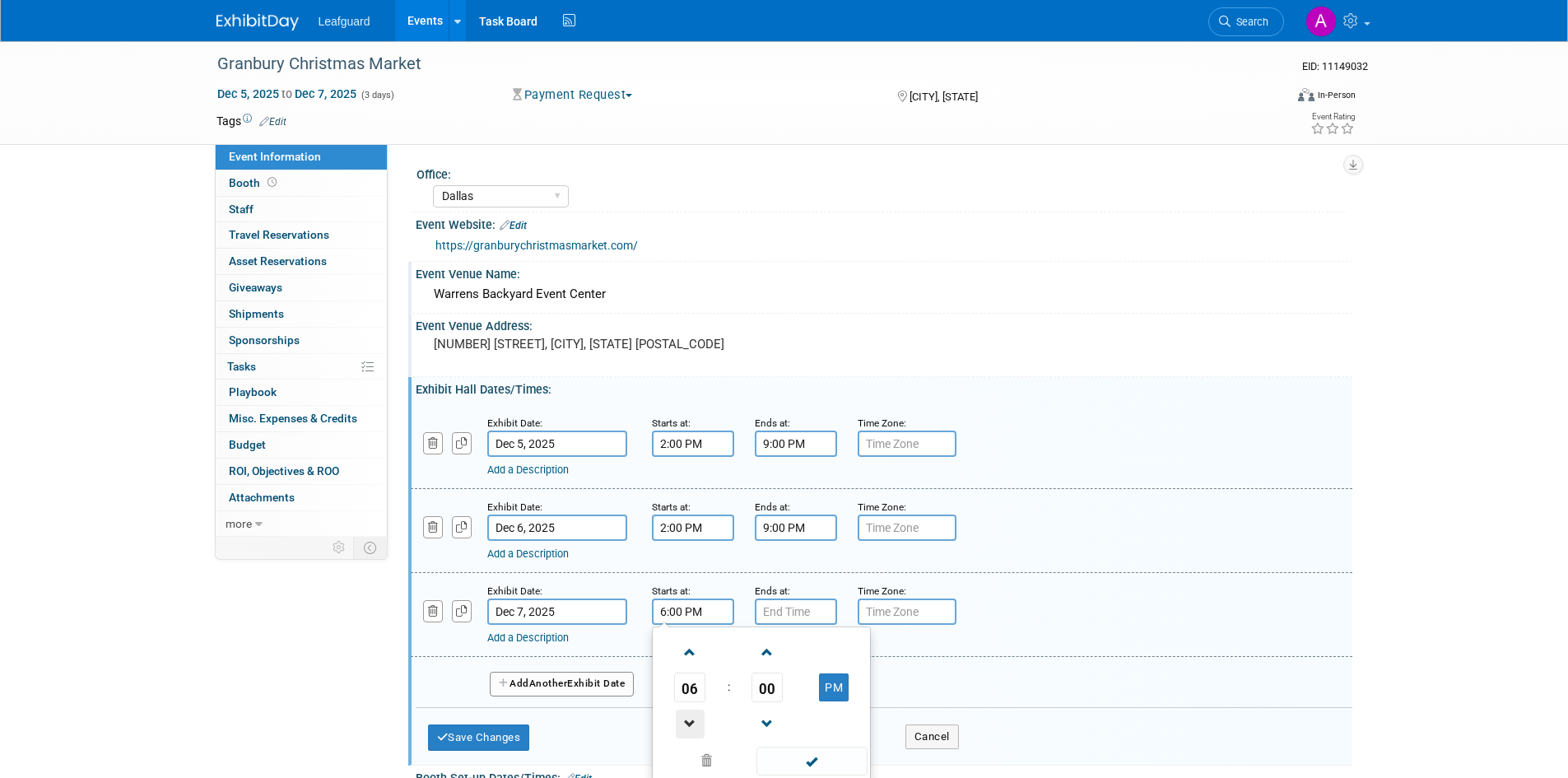 click at bounding box center [690, 724] 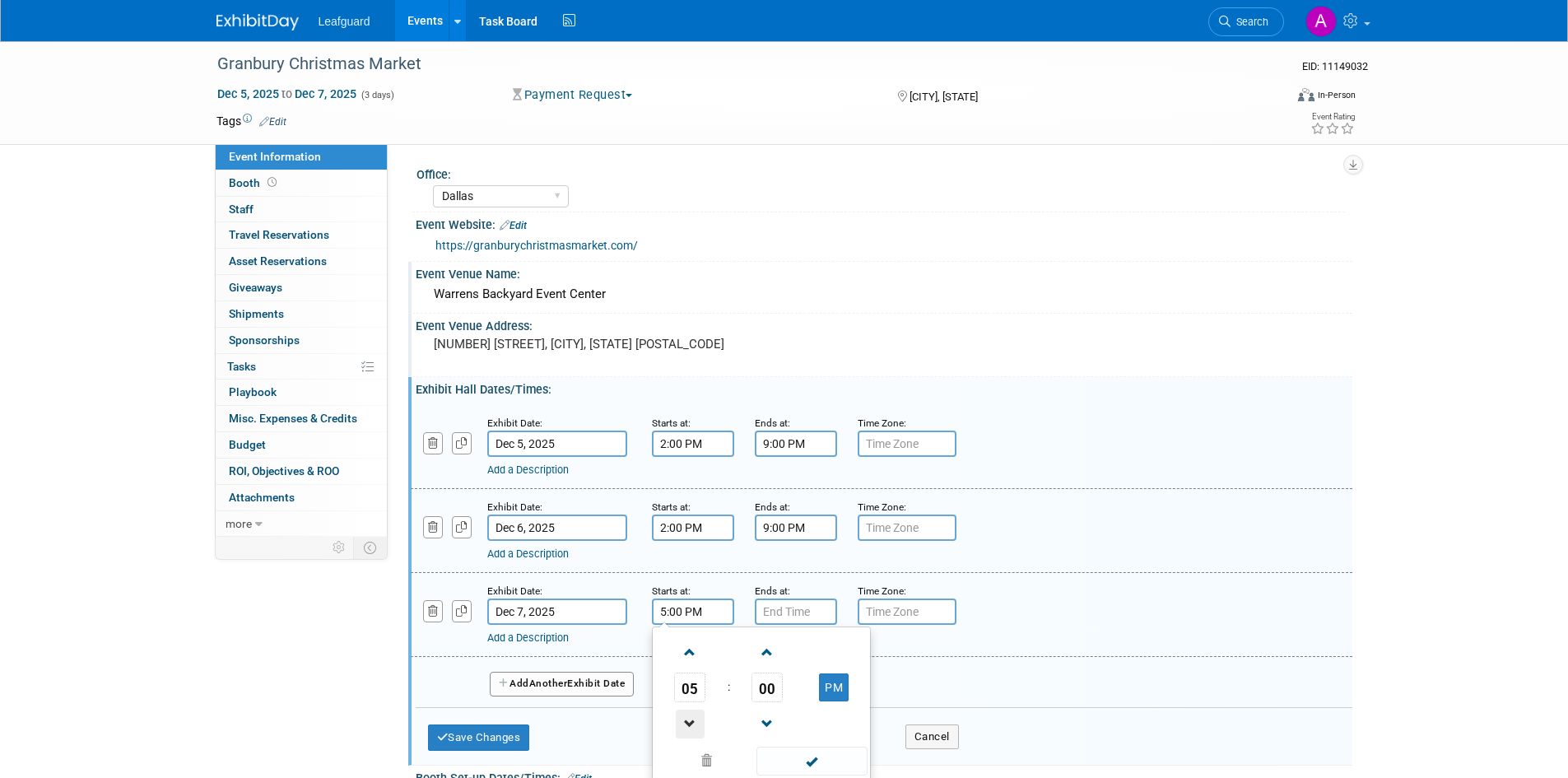 click at bounding box center [690, 724] 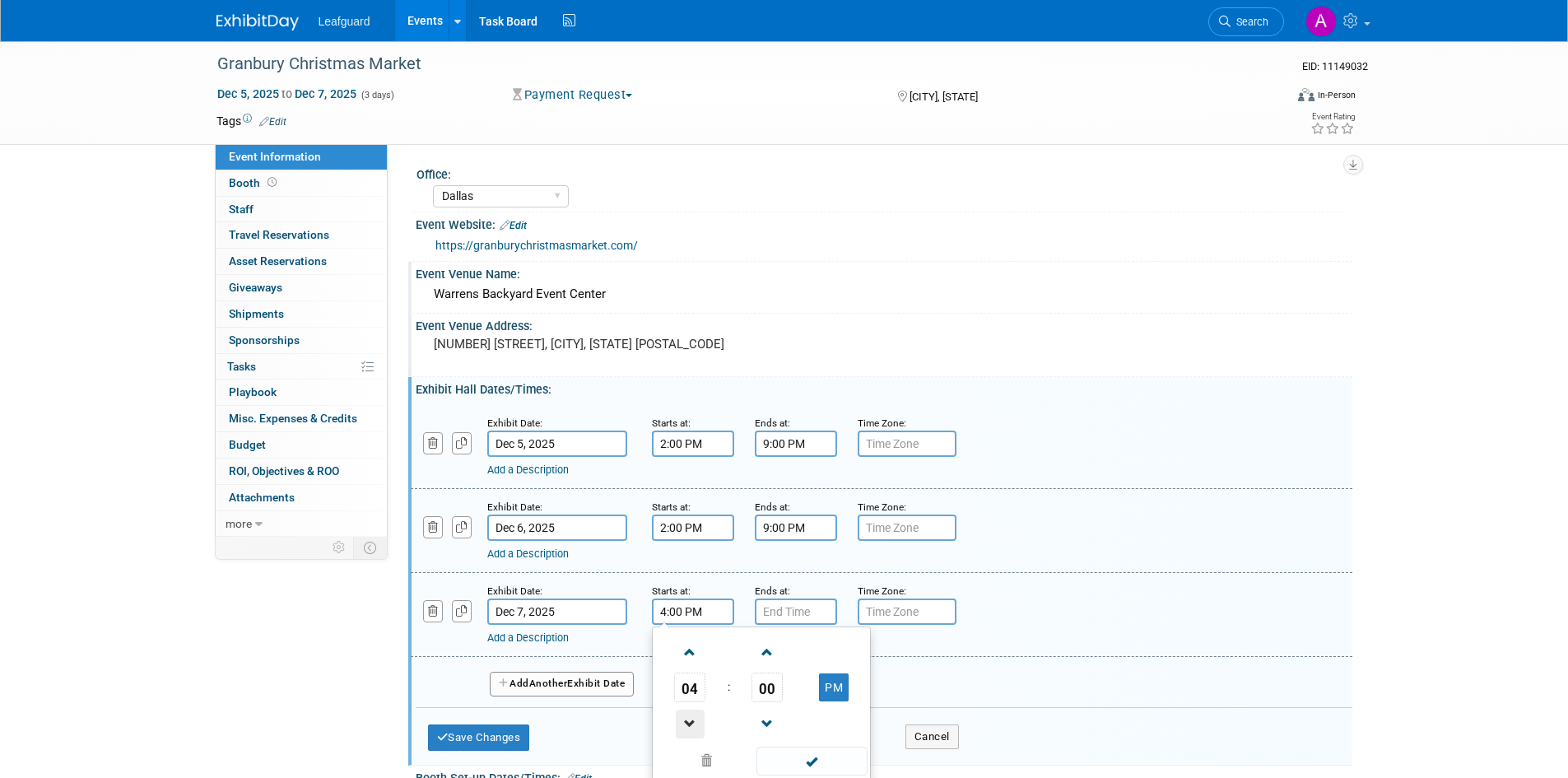 click at bounding box center [690, 724] 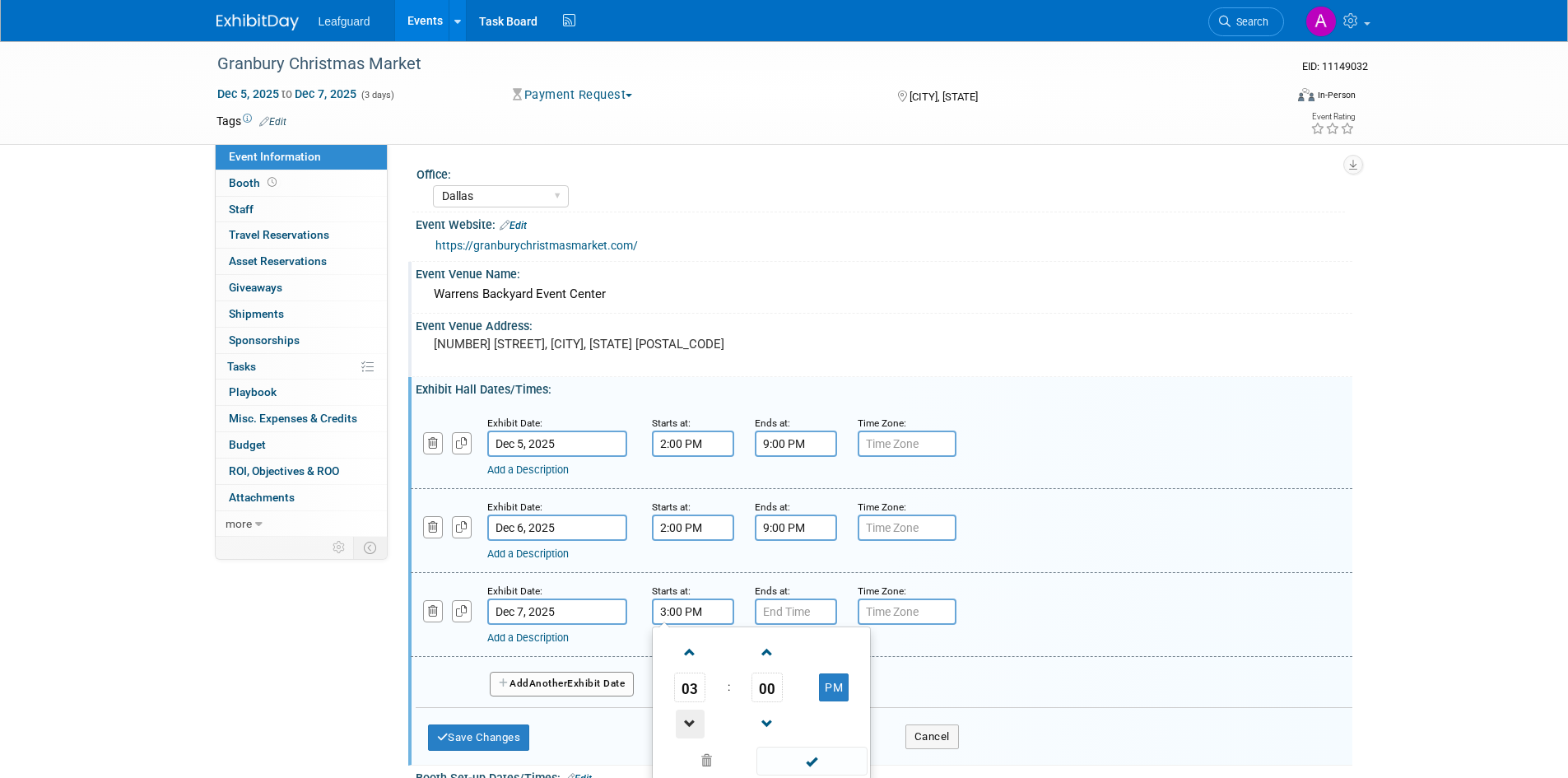 click at bounding box center (690, 724) 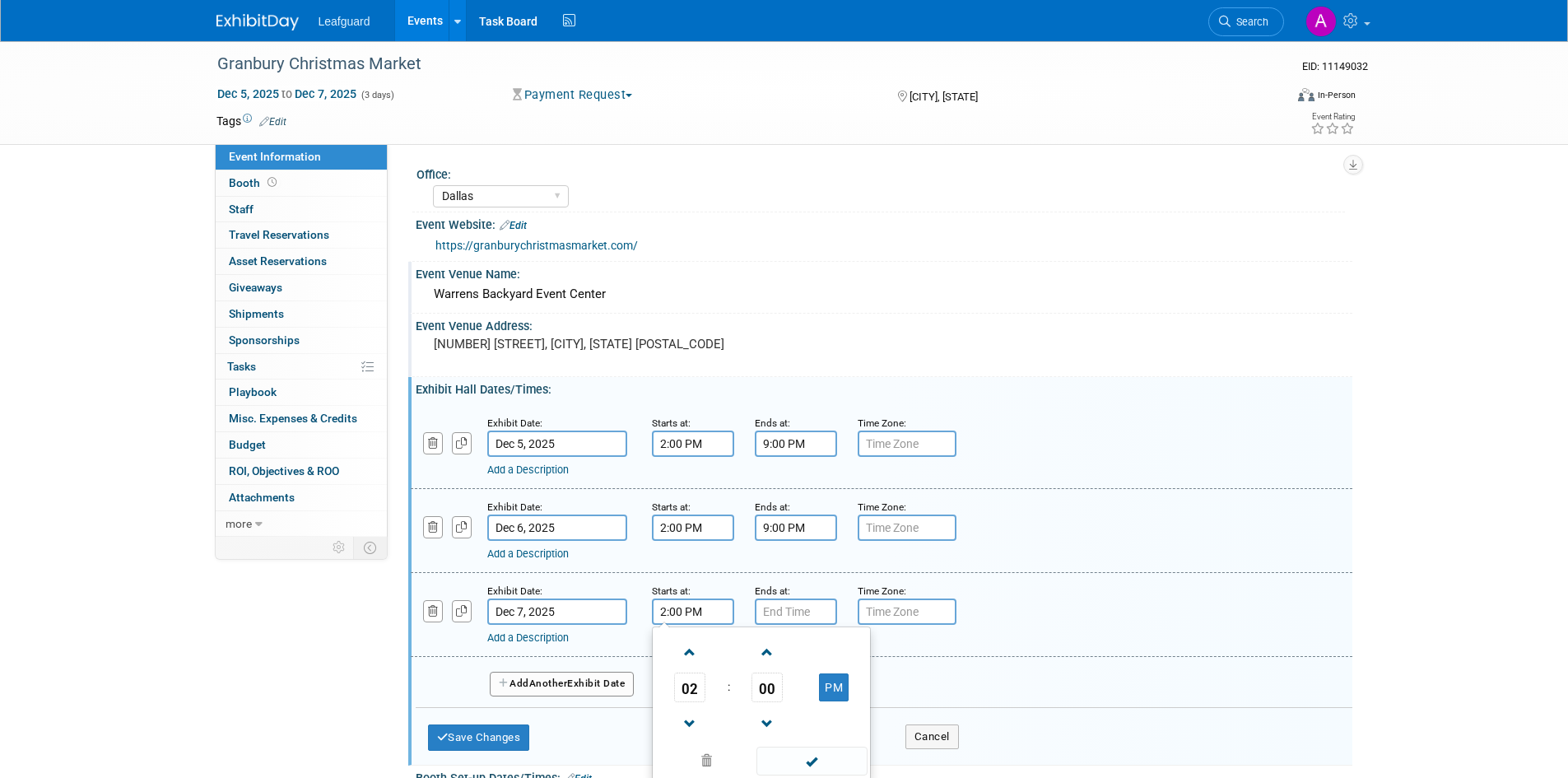 drag, startPoint x: 791, startPoint y: 761, endPoint x: 795, endPoint y: 752, distance: 9.84886 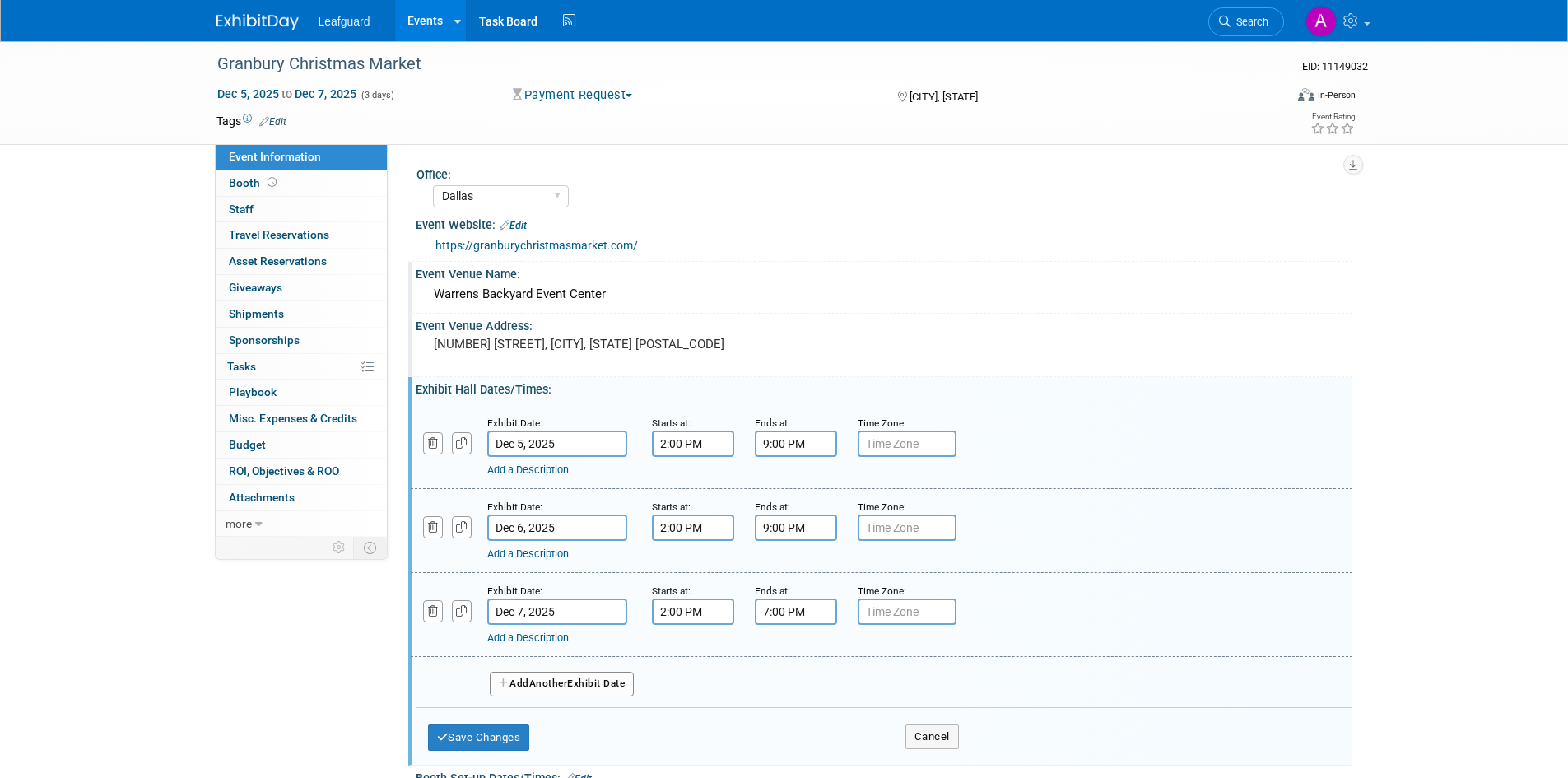 click on "7:00 PM" at bounding box center (796, 612) 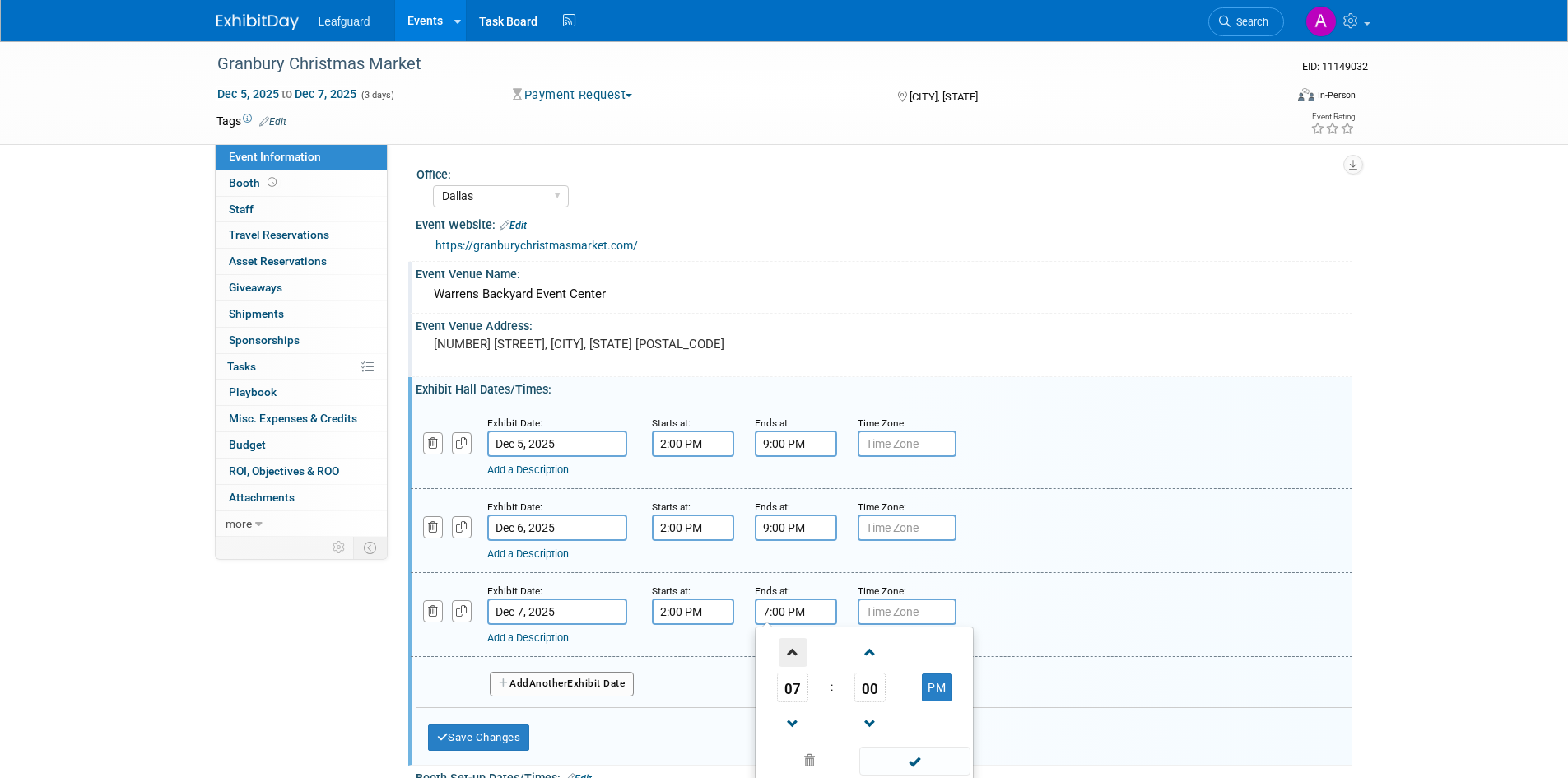 click at bounding box center [793, 652] 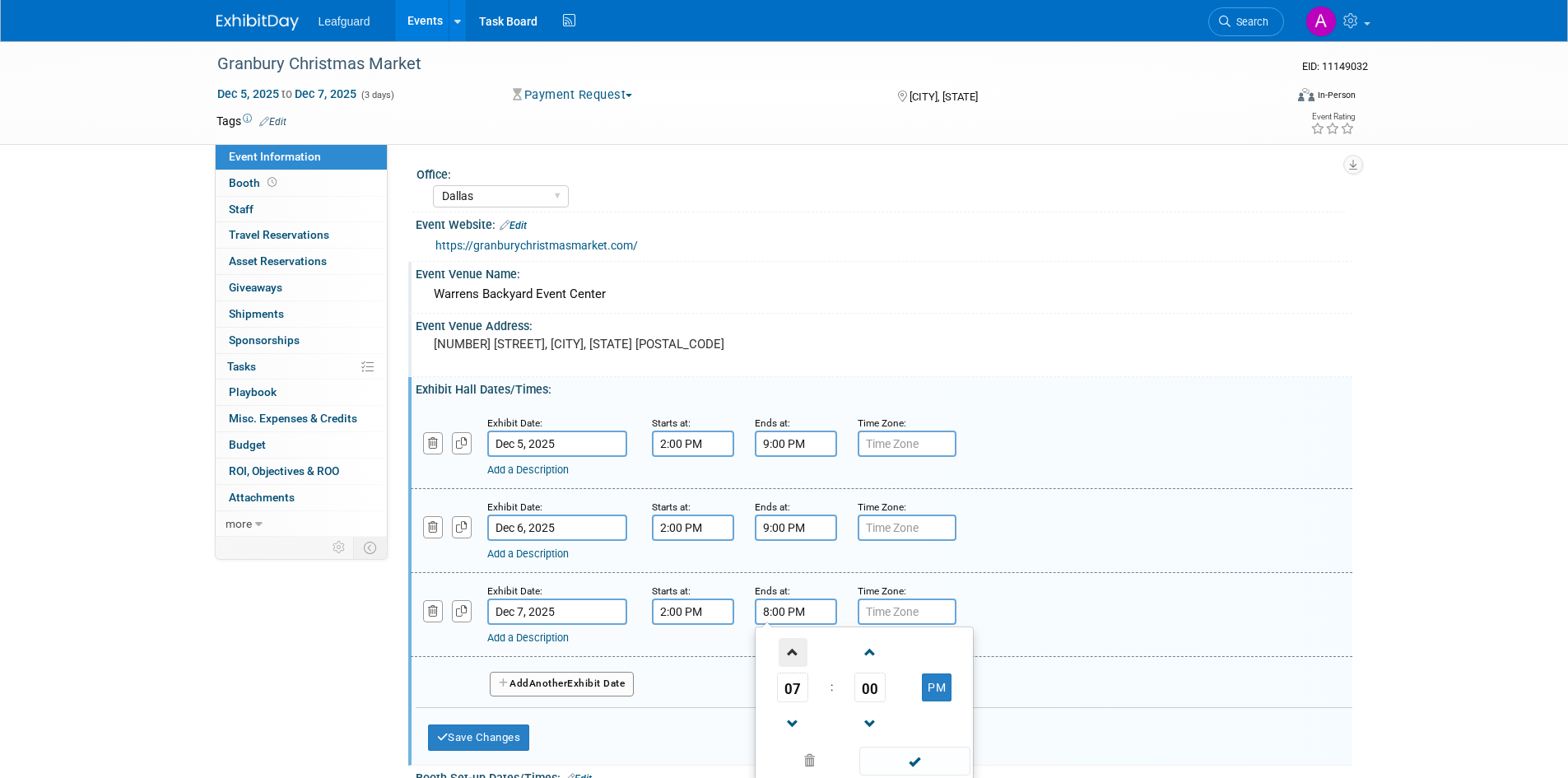 click at bounding box center [793, 652] 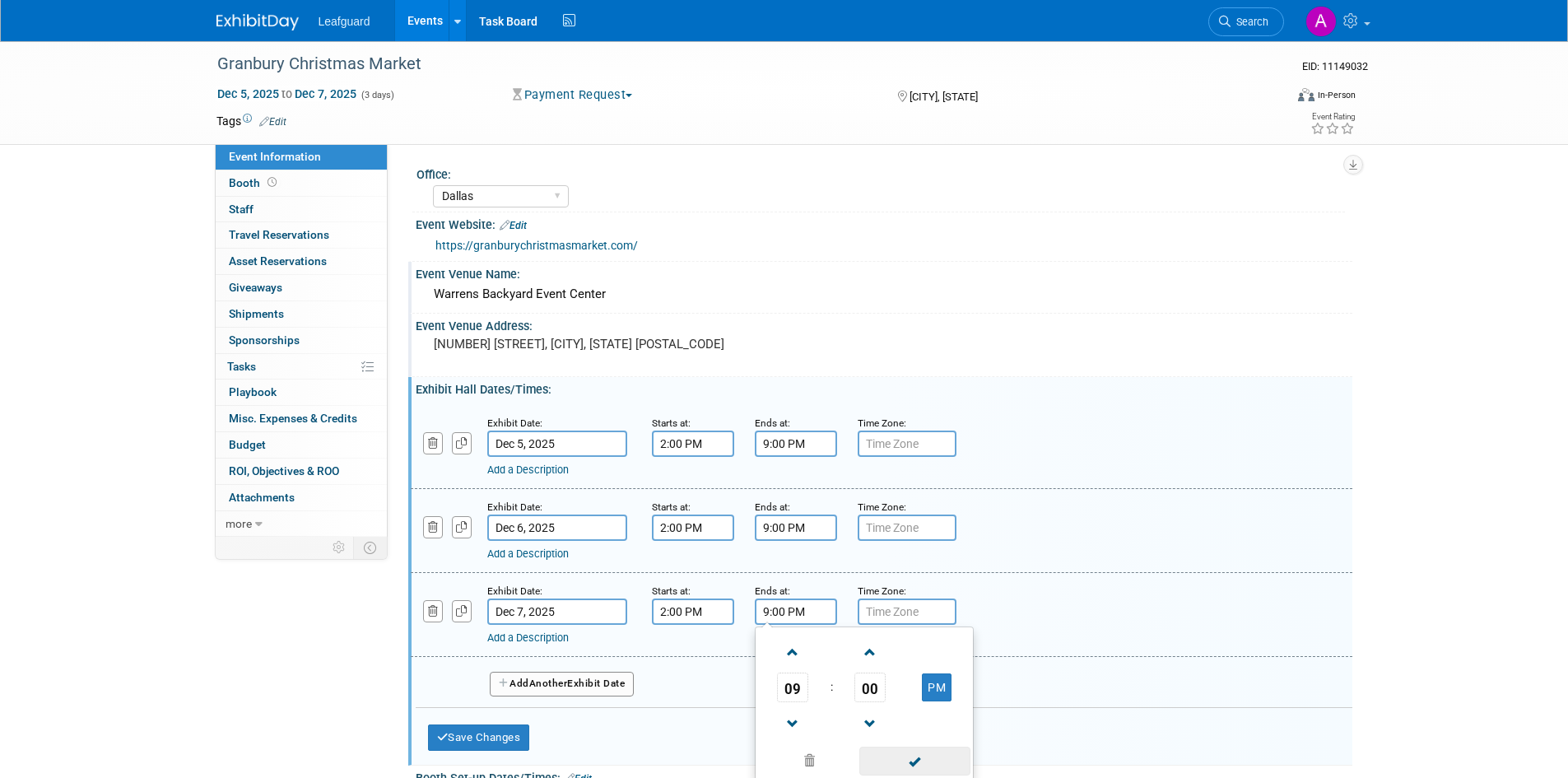 click at bounding box center [914, 761] 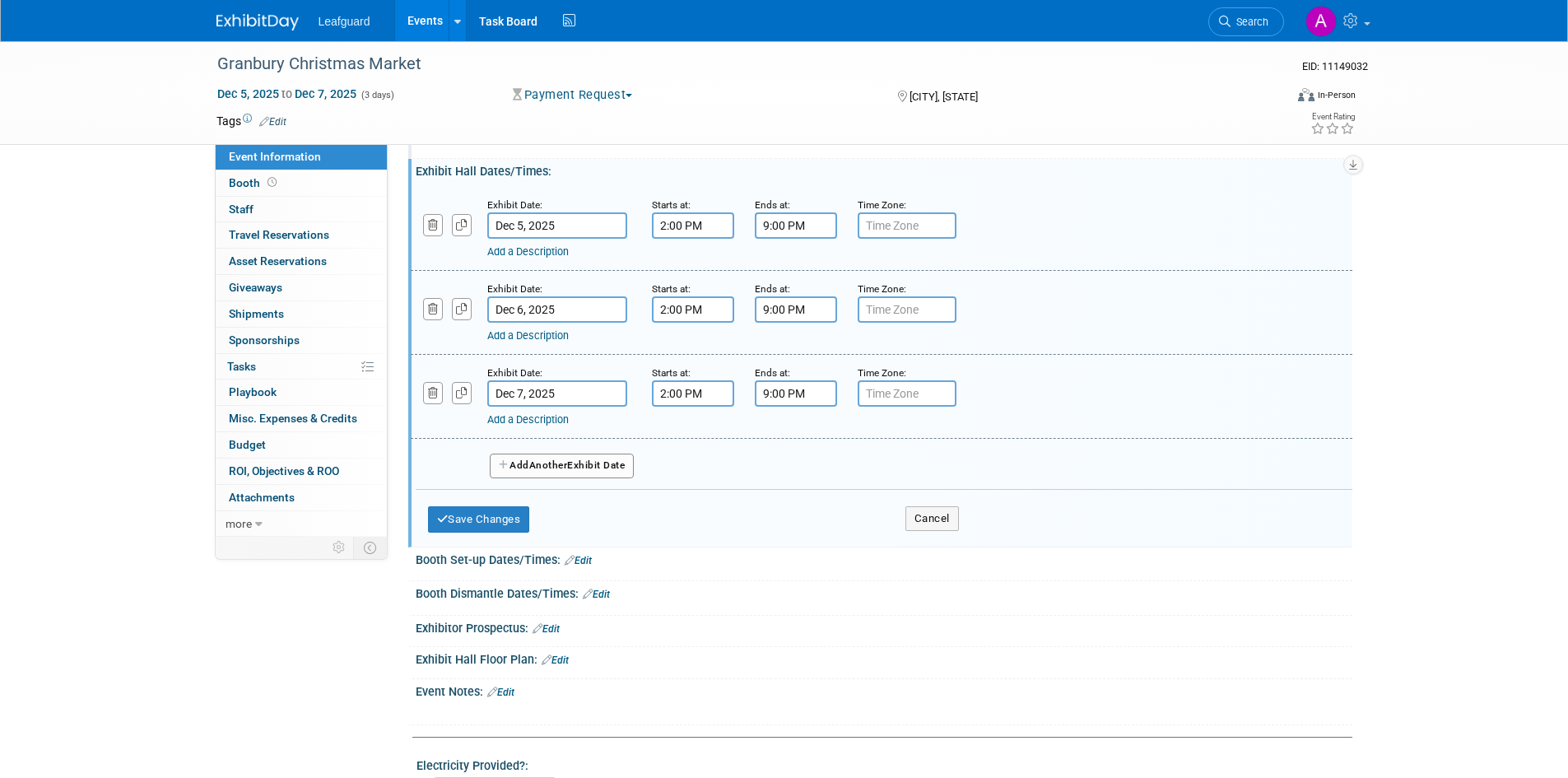 scroll, scrollTop: 247, scrollLeft: 0, axis: vertical 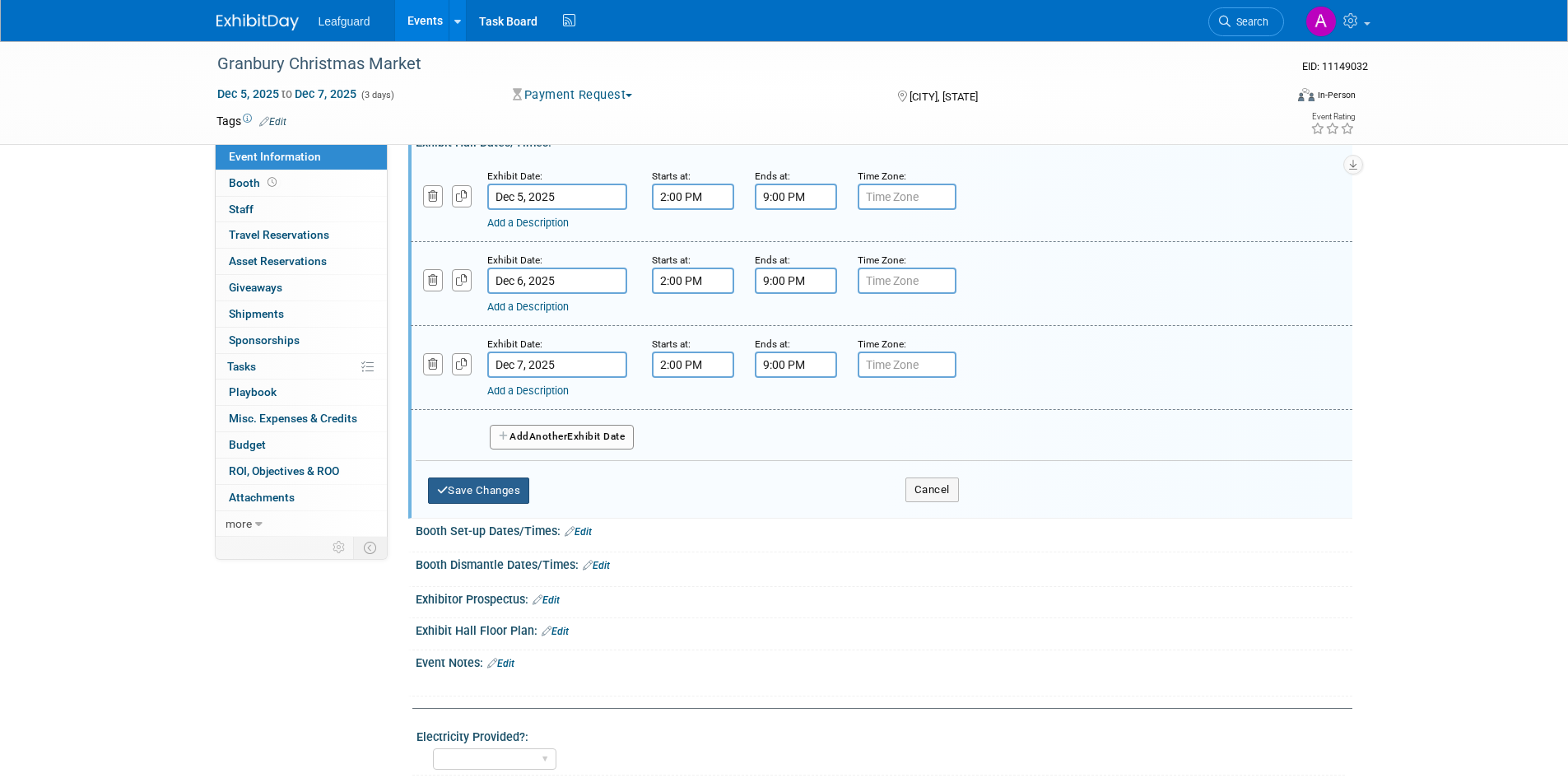 click on "Save Changes" at bounding box center (479, 491) 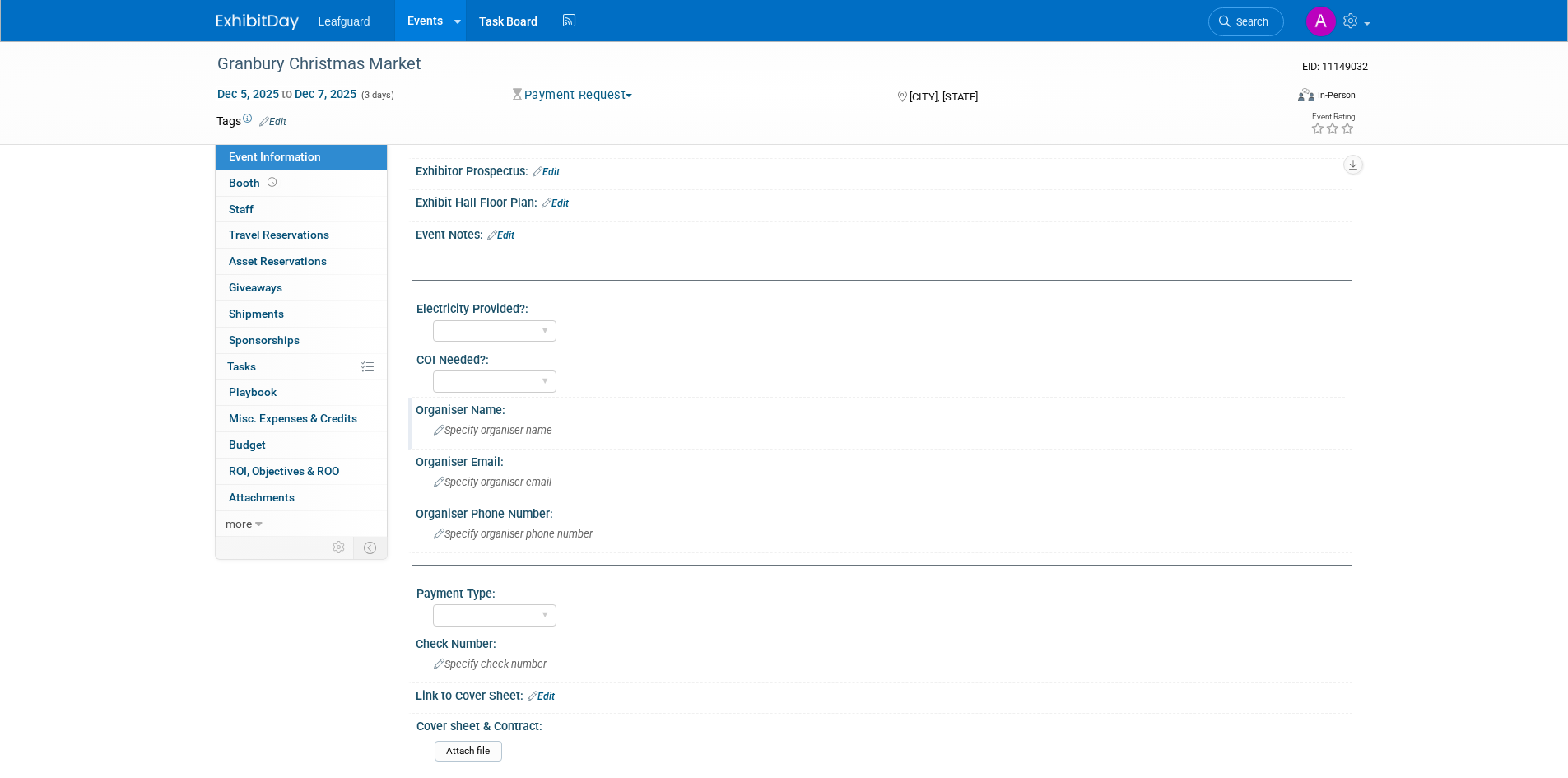 scroll, scrollTop: 412, scrollLeft: 0, axis: vertical 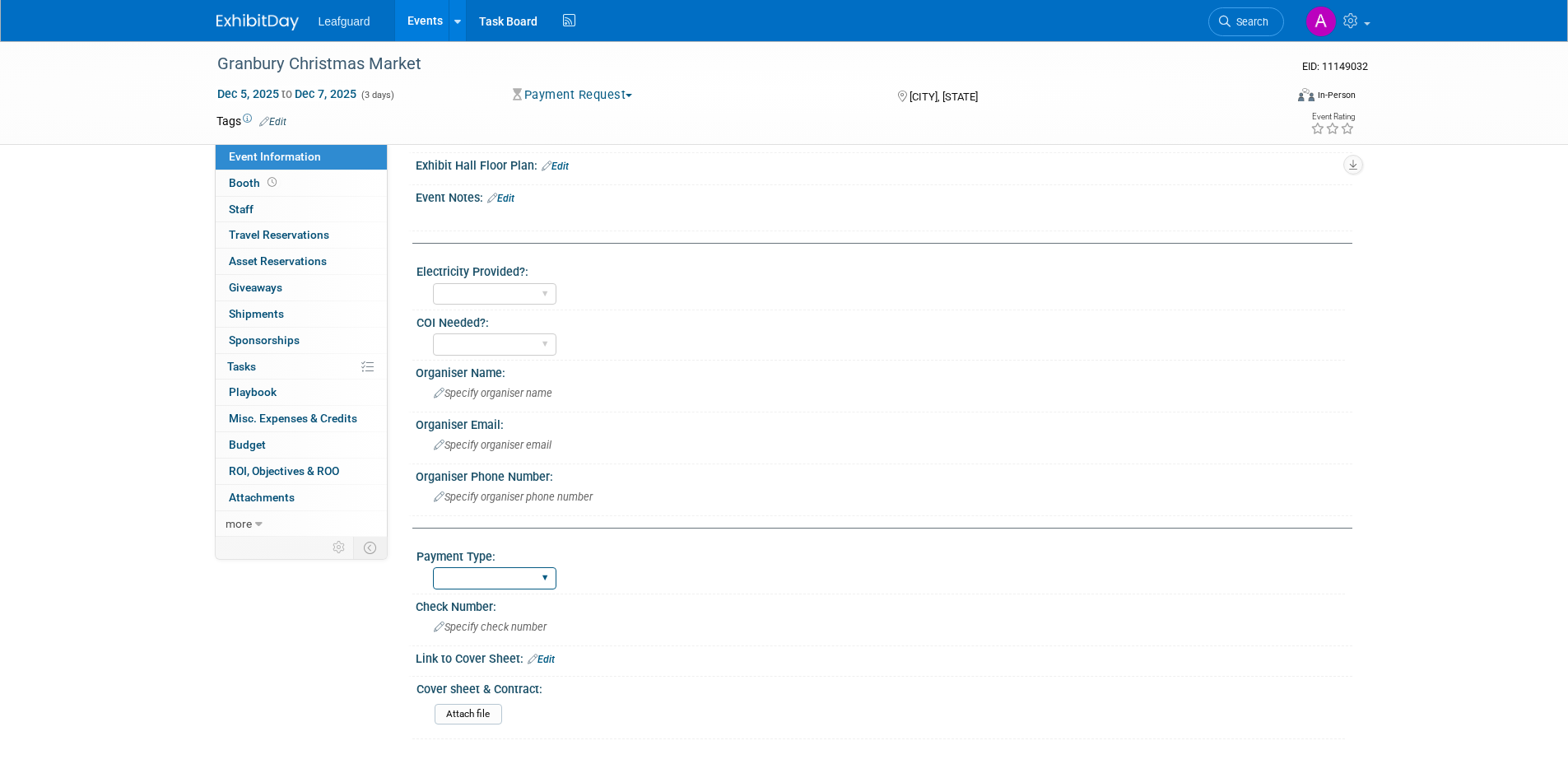 click on "Cash/Expense
Check
Credit Card
Free" at bounding box center [495, 578] 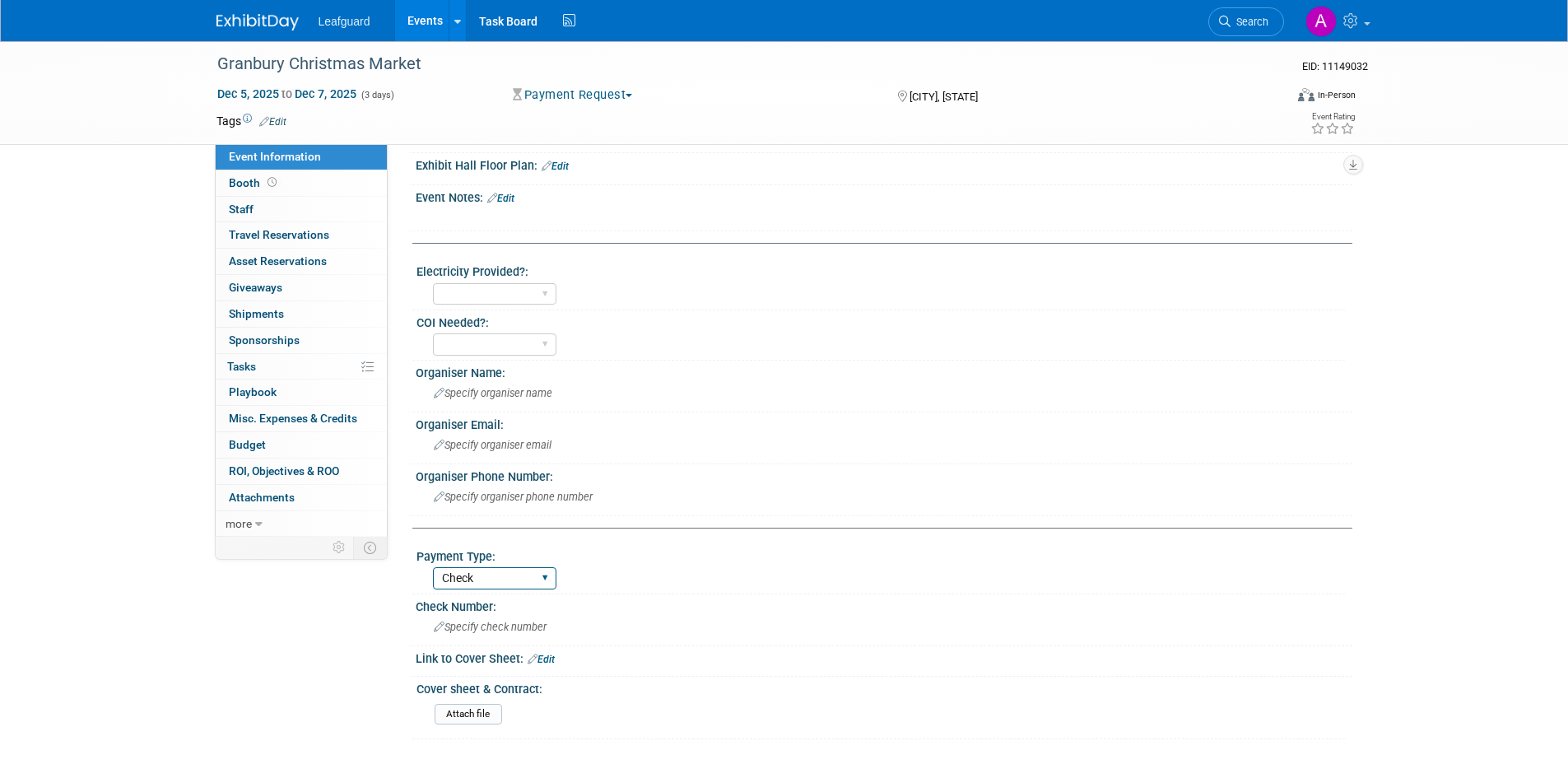 click on "Cash/Expense
Check
Credit Card
Free" at bounding box center (495, 578) 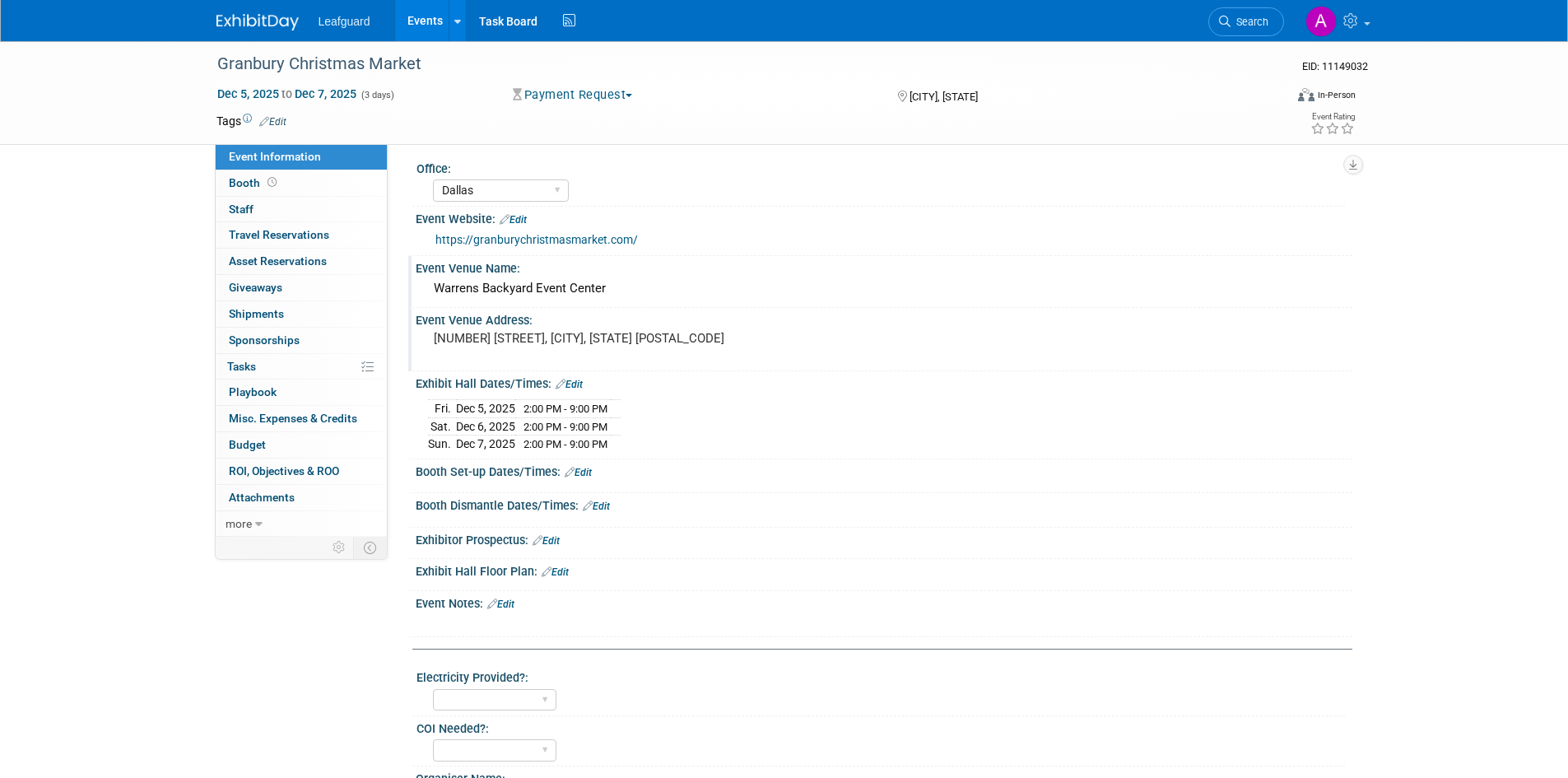 scroll, scrollTop: 0, scrollLeft: 0, axis: both 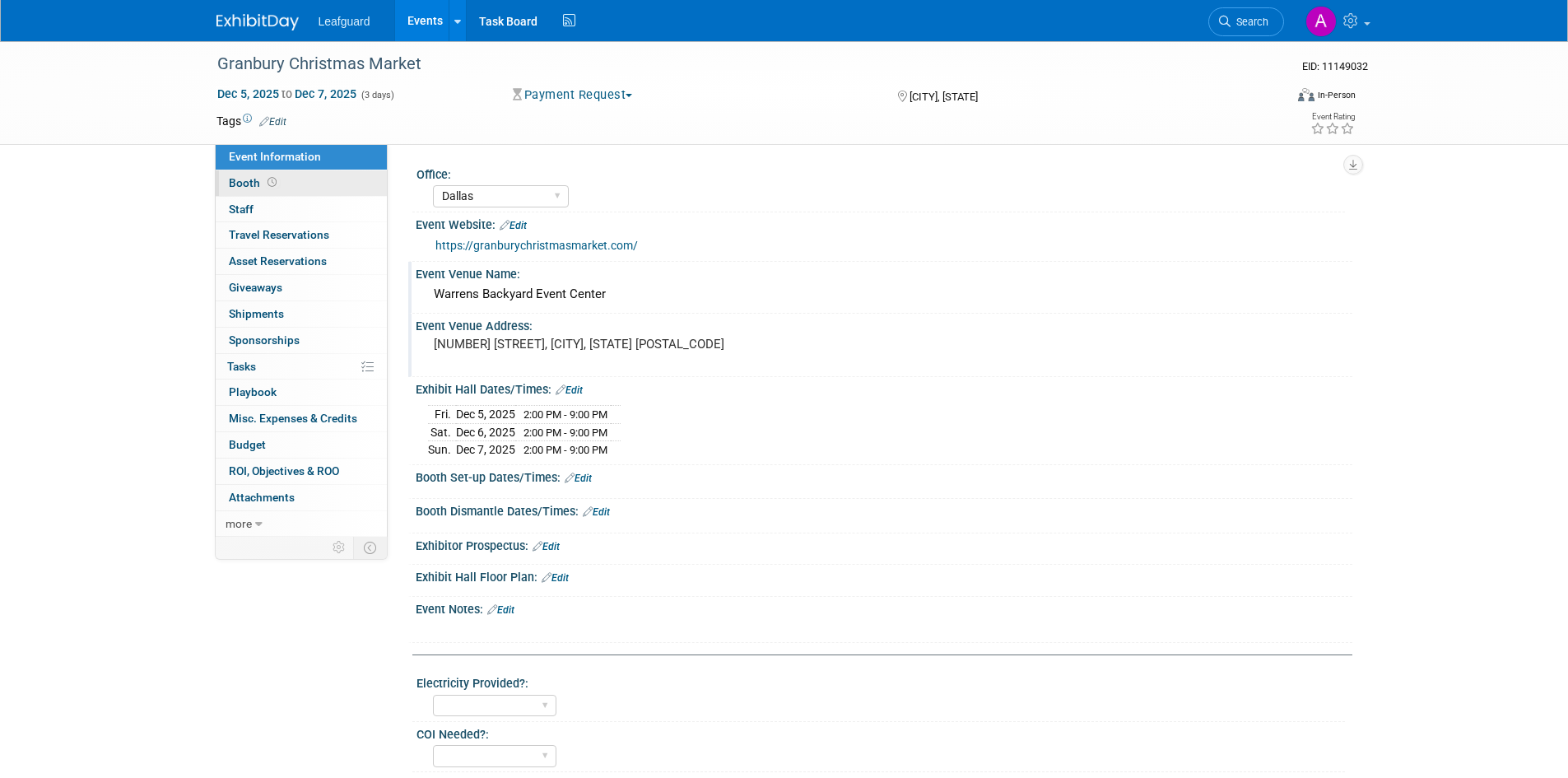 click on "Booth" at bounding box center [254, 183] 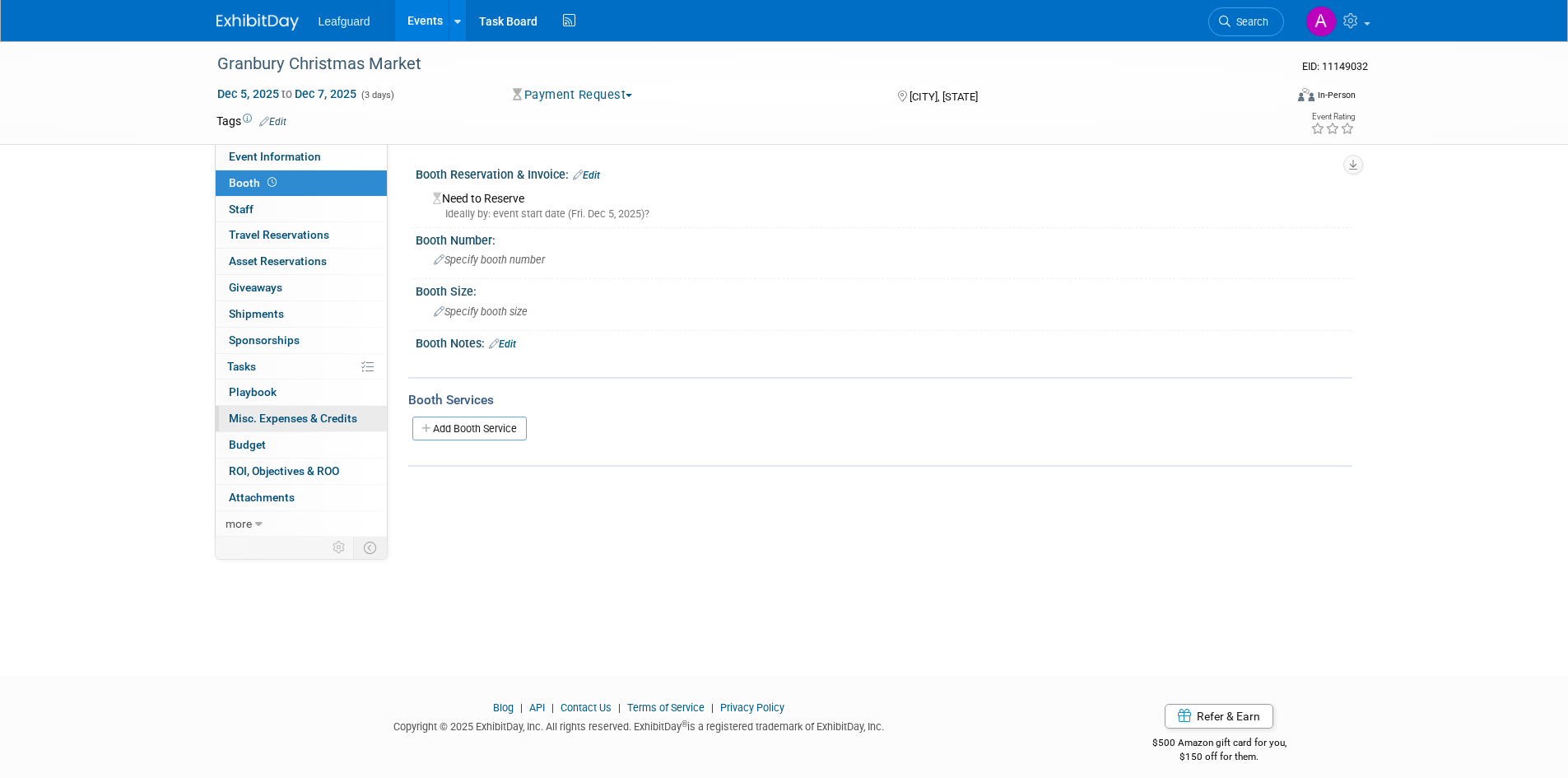 click on "Misc. Expenses & Credits 0" at bounding box center (293, 418) 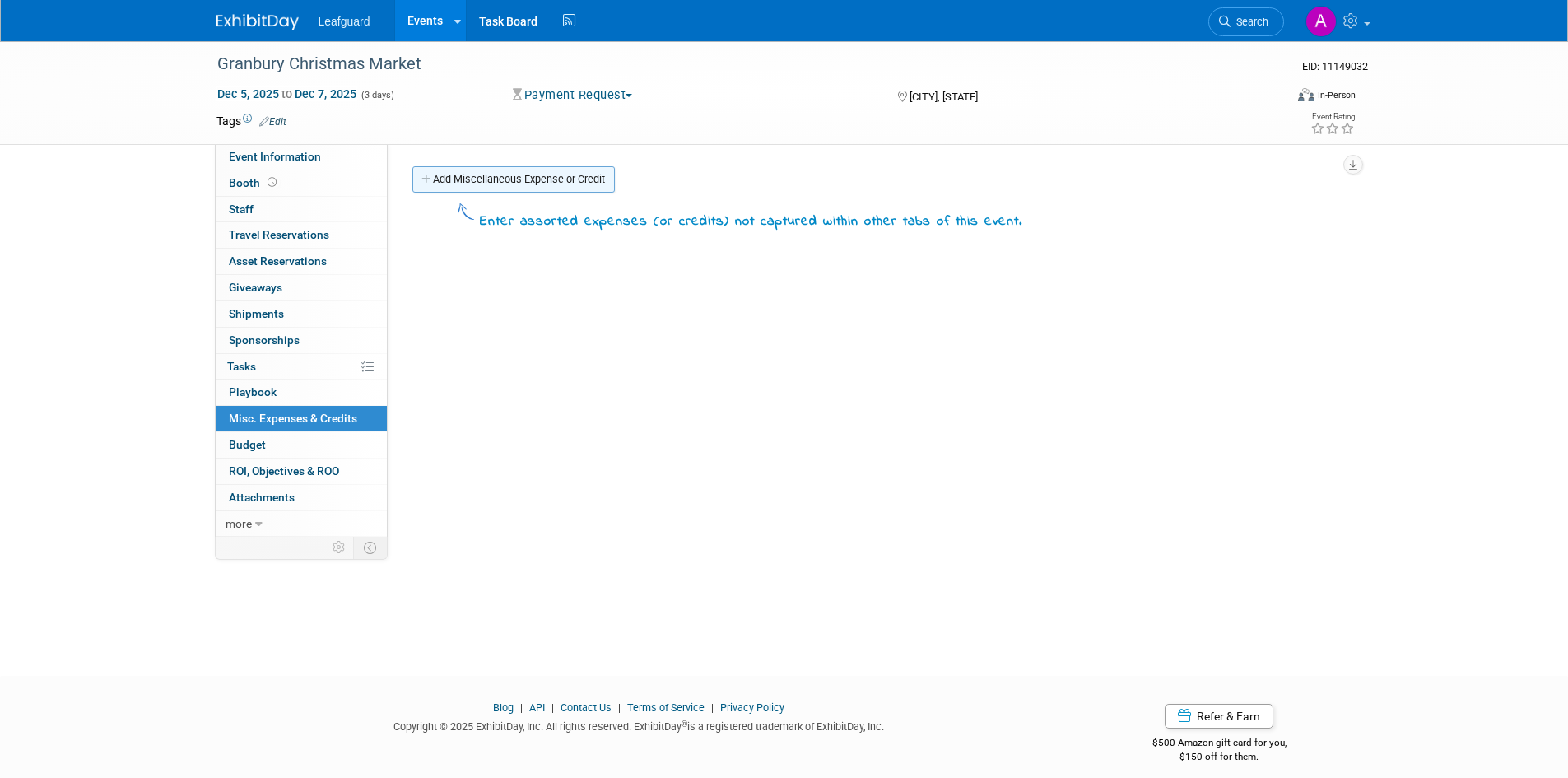 click on "Add Miscellaneous Expense or Credit" at bounding box center [514, 179] 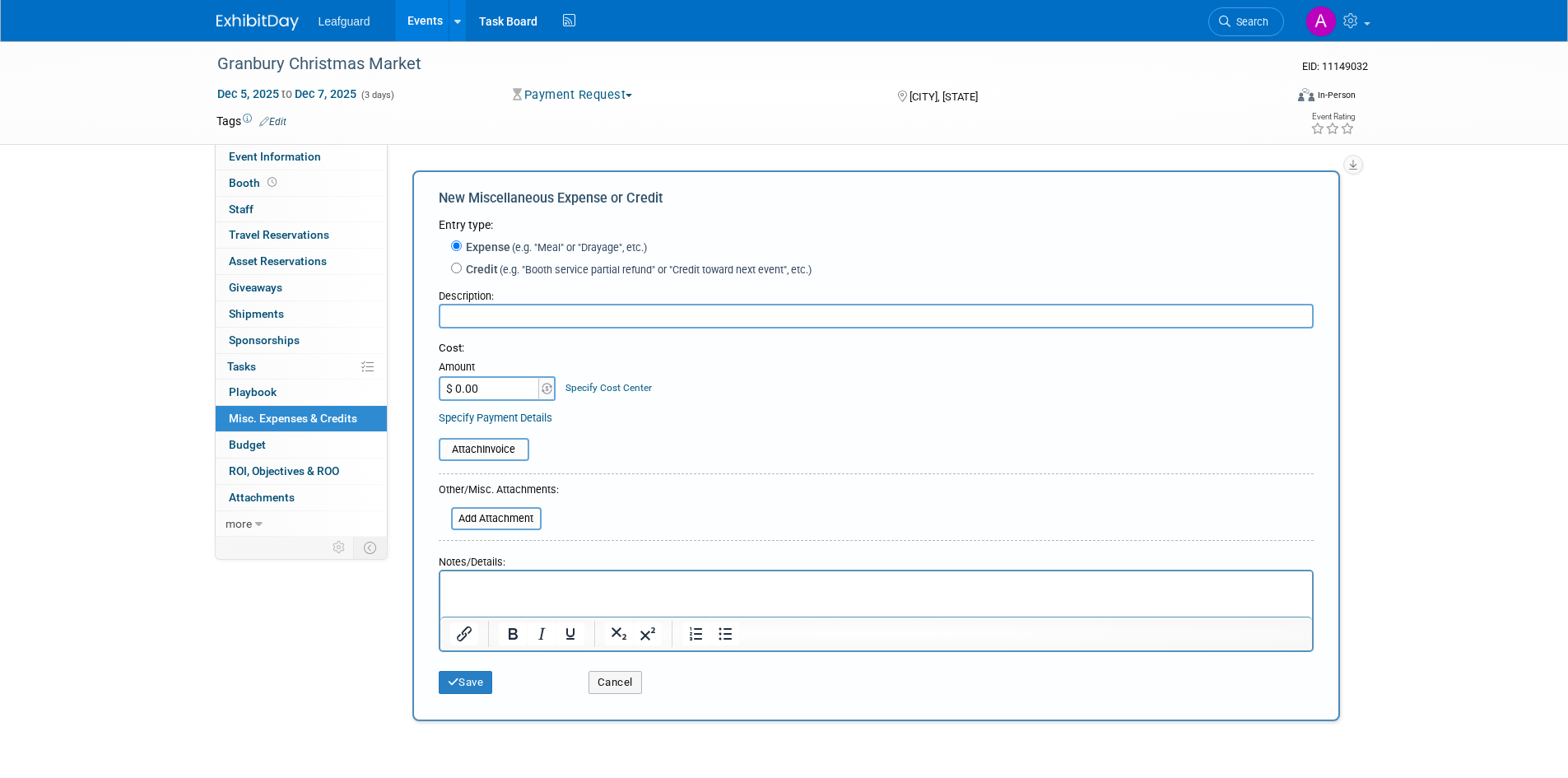 scroll, scrollTop: 0, scrollLeft: 0, axis: both 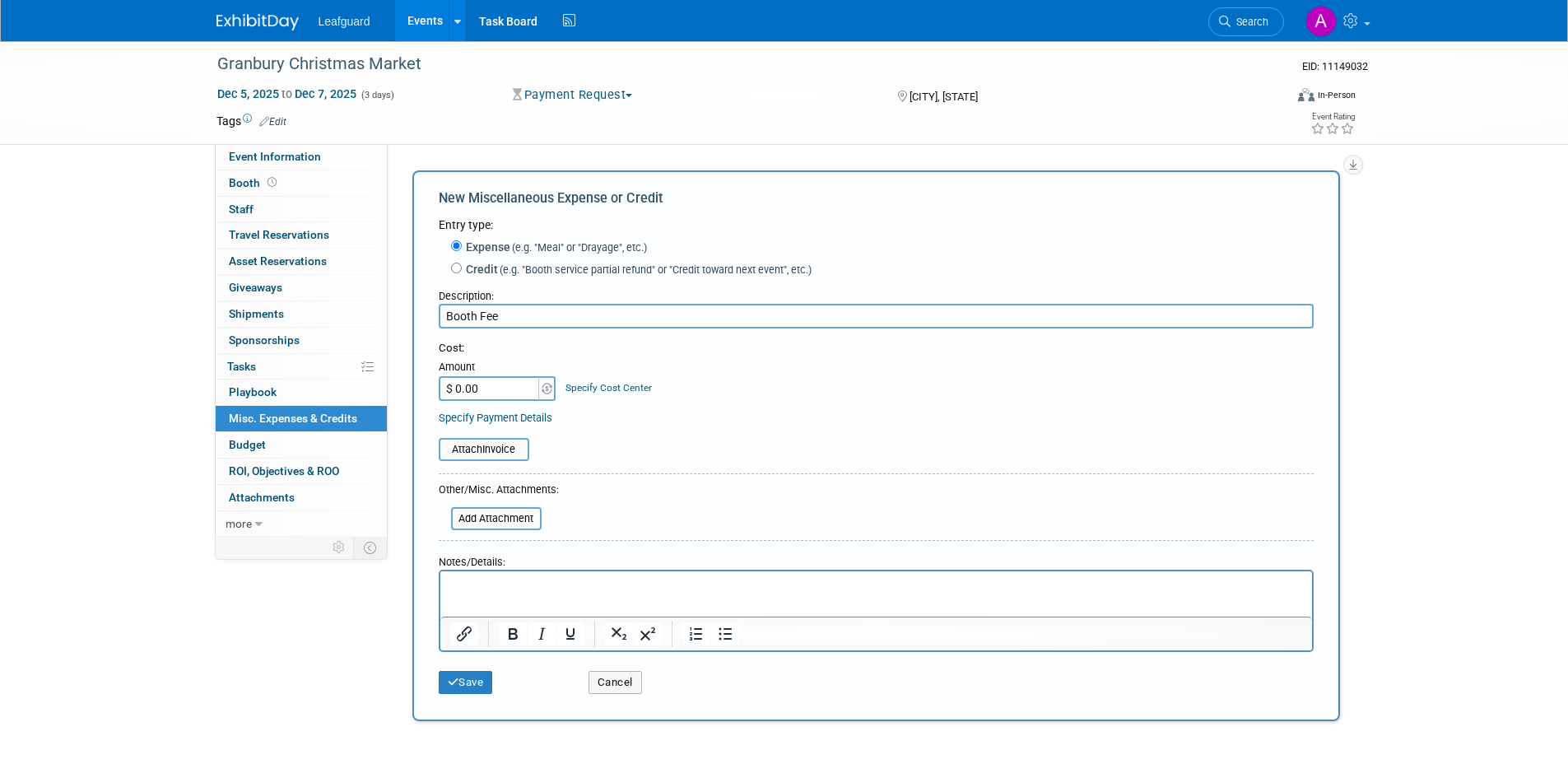 type on "Booth Fee" 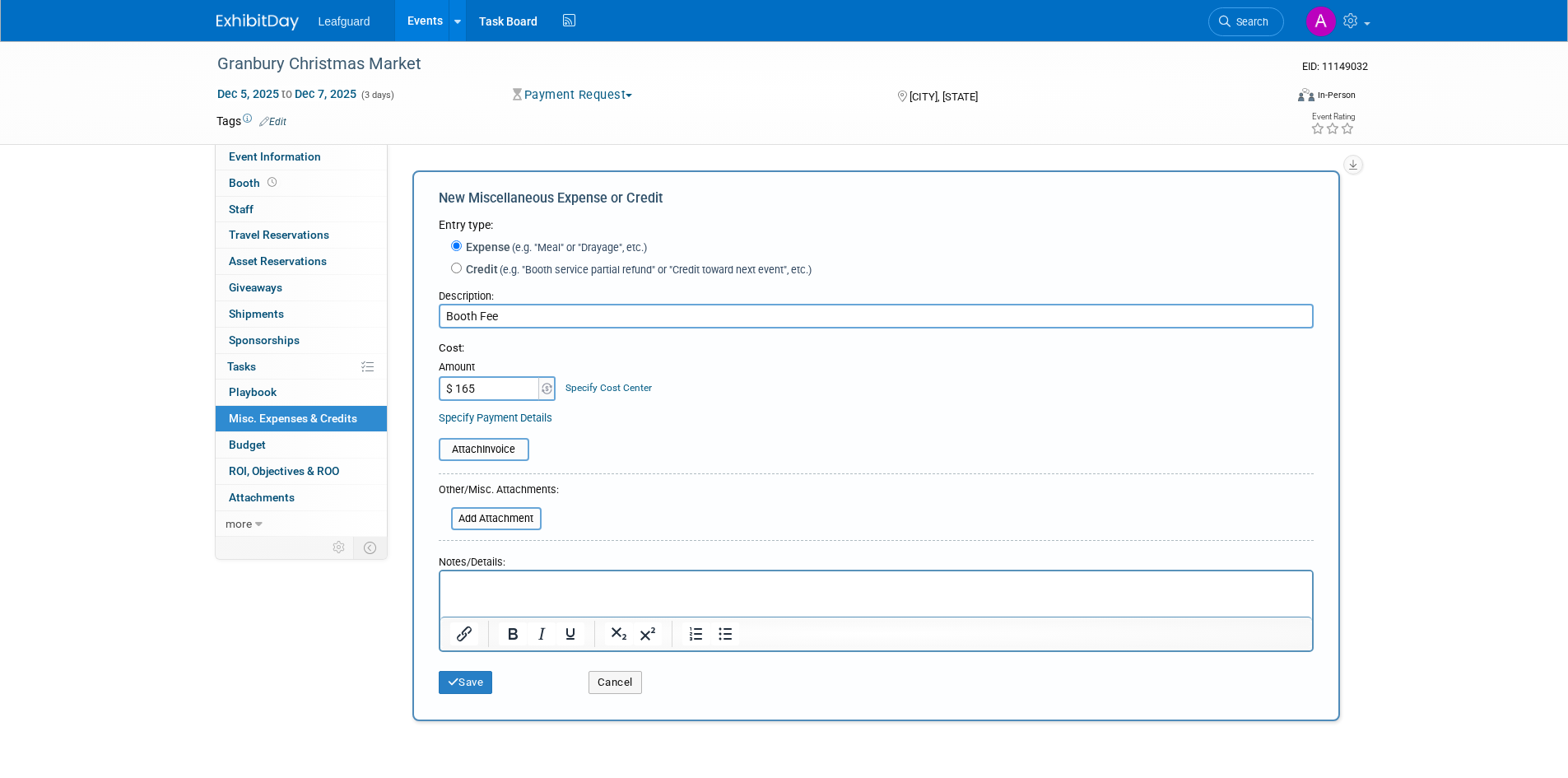 type on "$ 165.00" 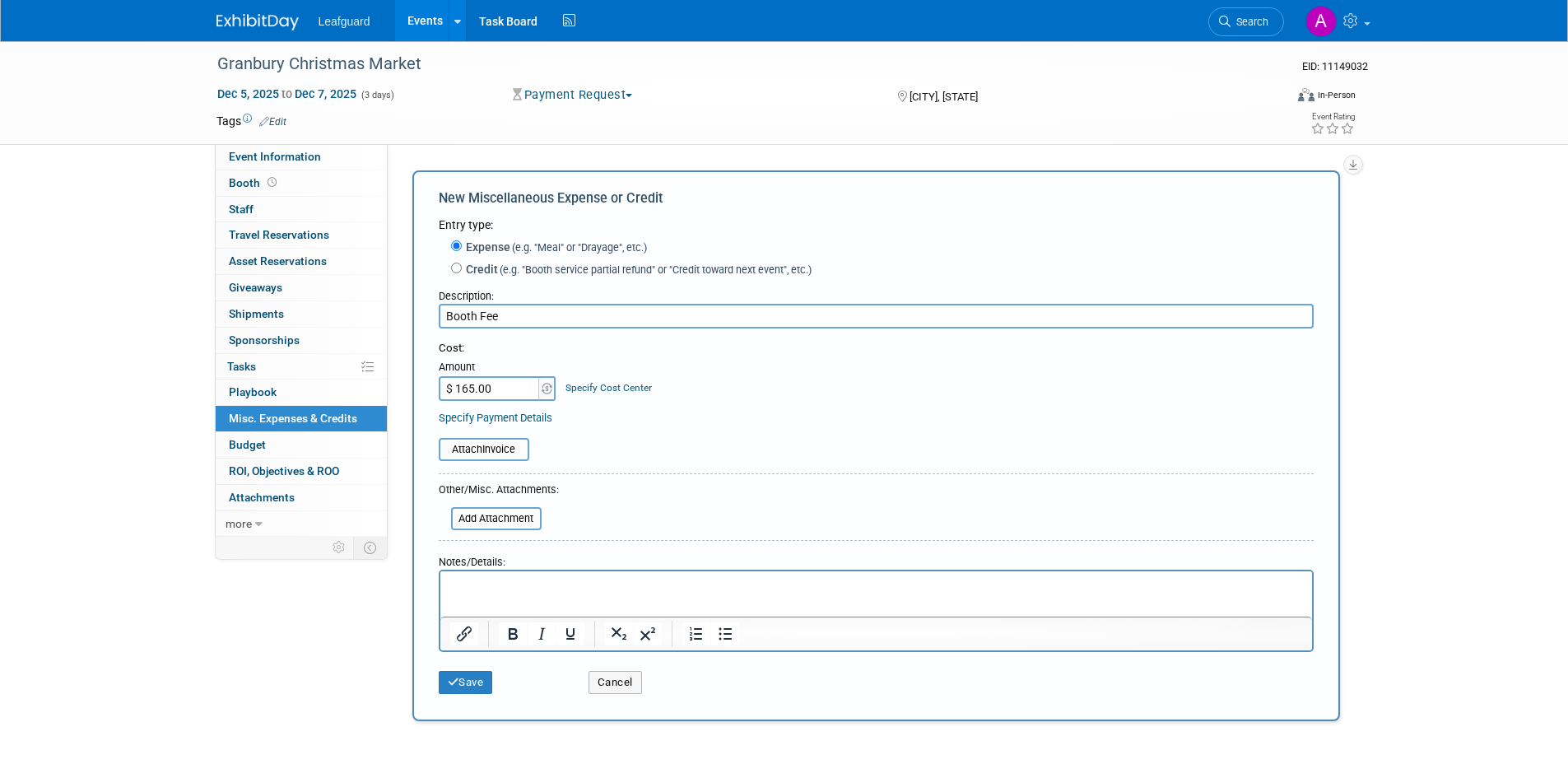 click at bounding box center [875, 583] 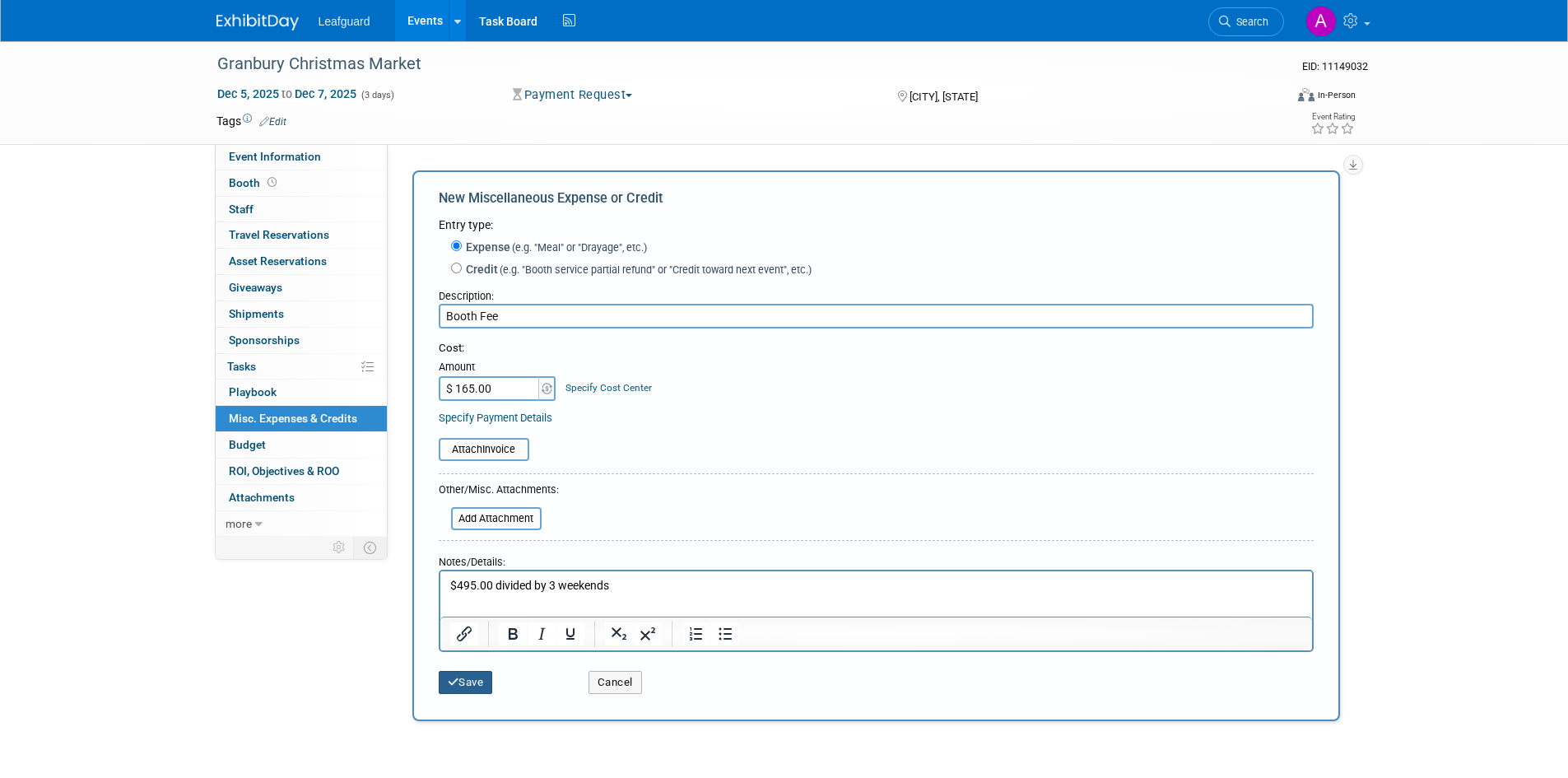 click on "Save" at bounding box center [466, 682] 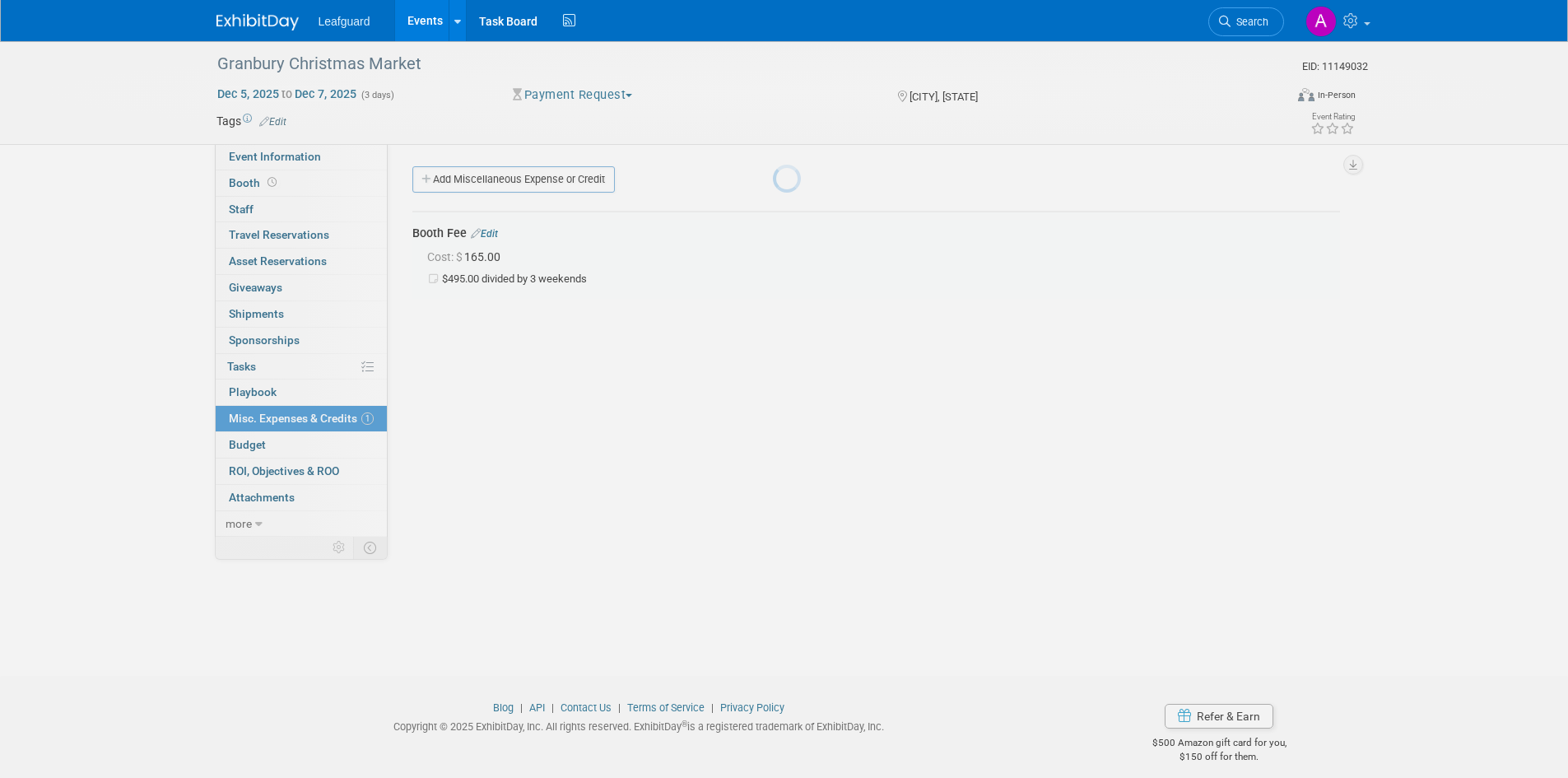 scroll, scrollTop: 13, scrollLeft: 0, axis: vertical 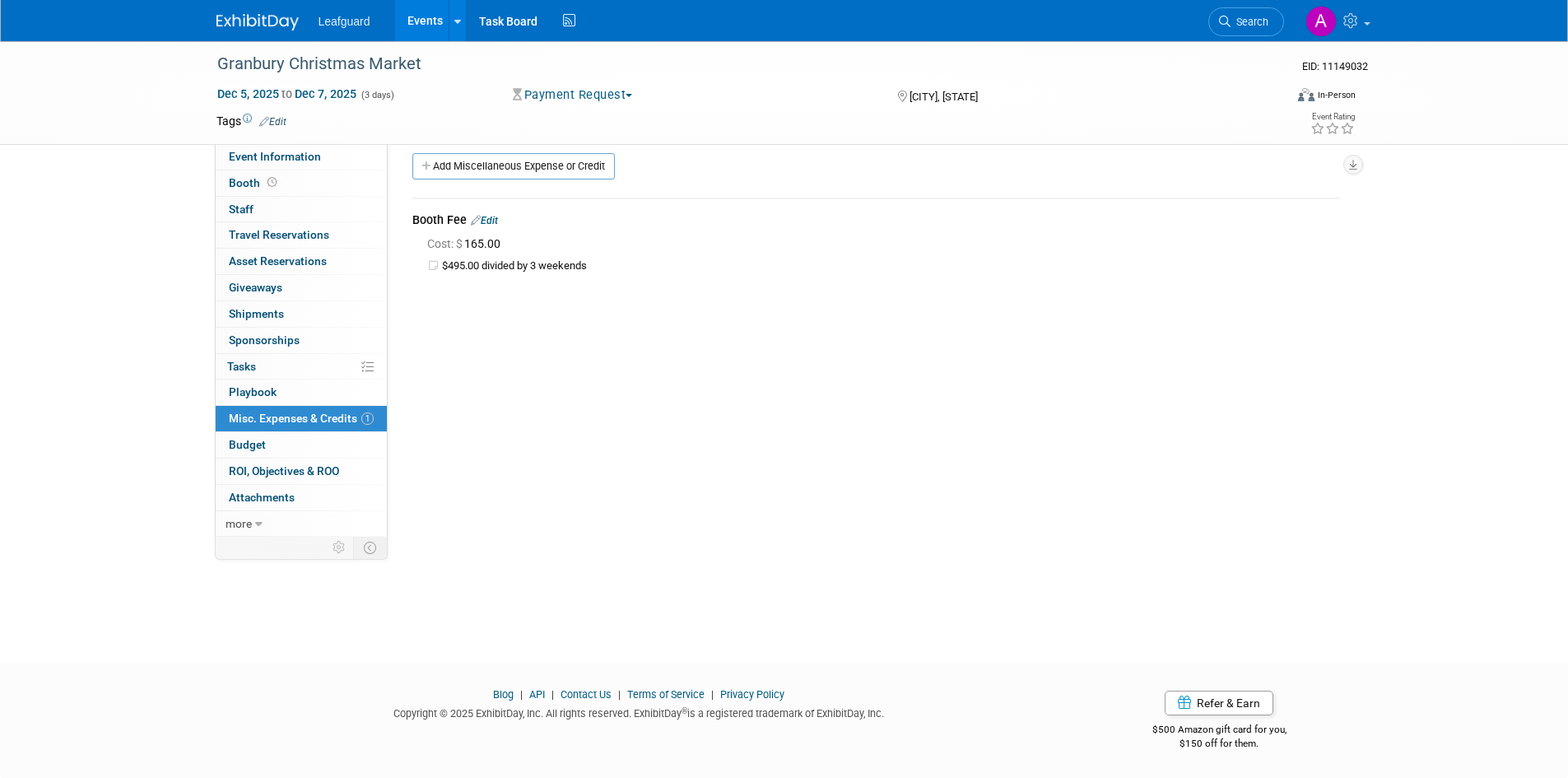 click on "$495.00 divided by 3 weekends" at bounding box center [891, 266] 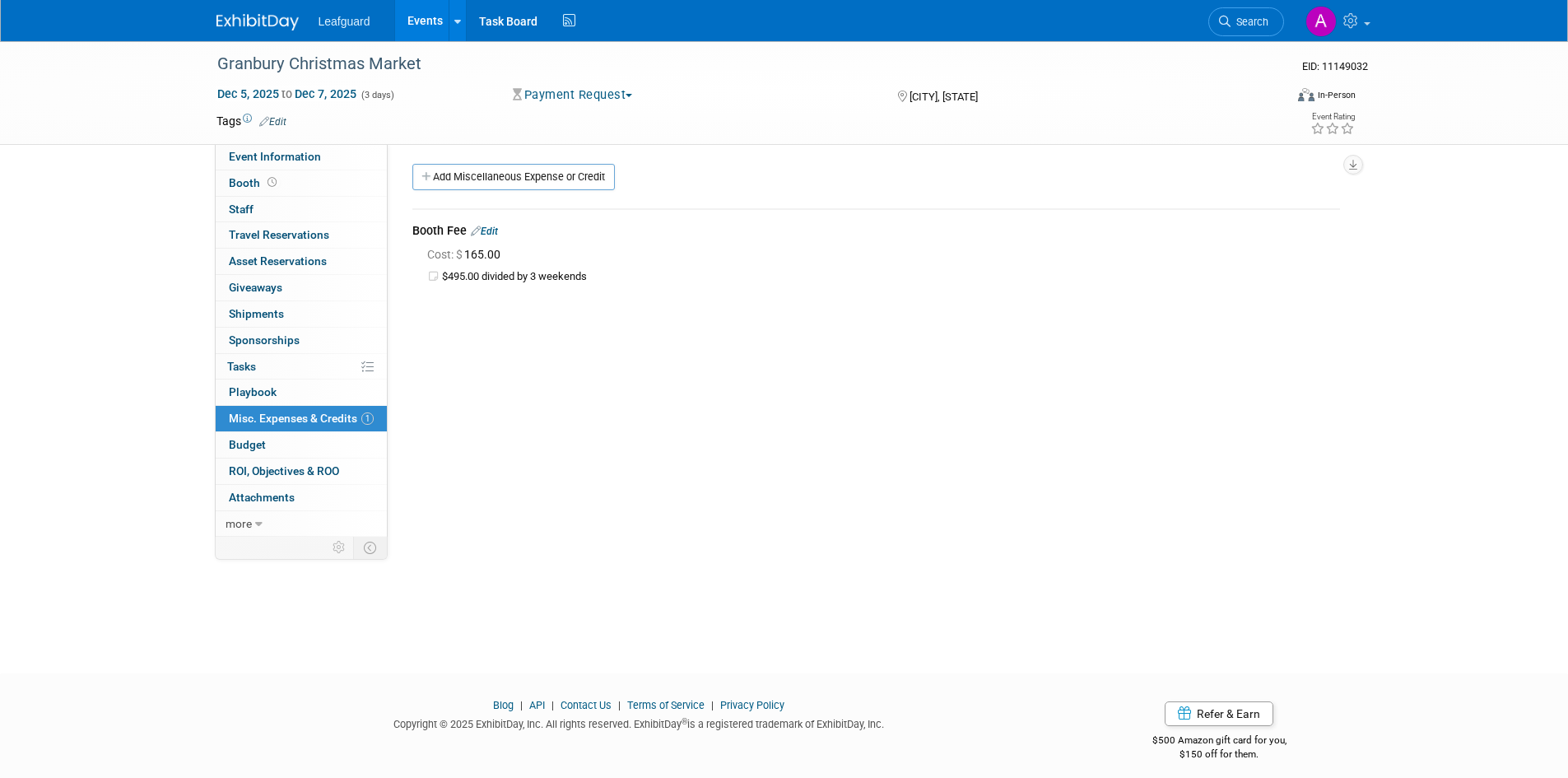 scroll, scrollTop: 0, scrollLeft: 0, axis: both 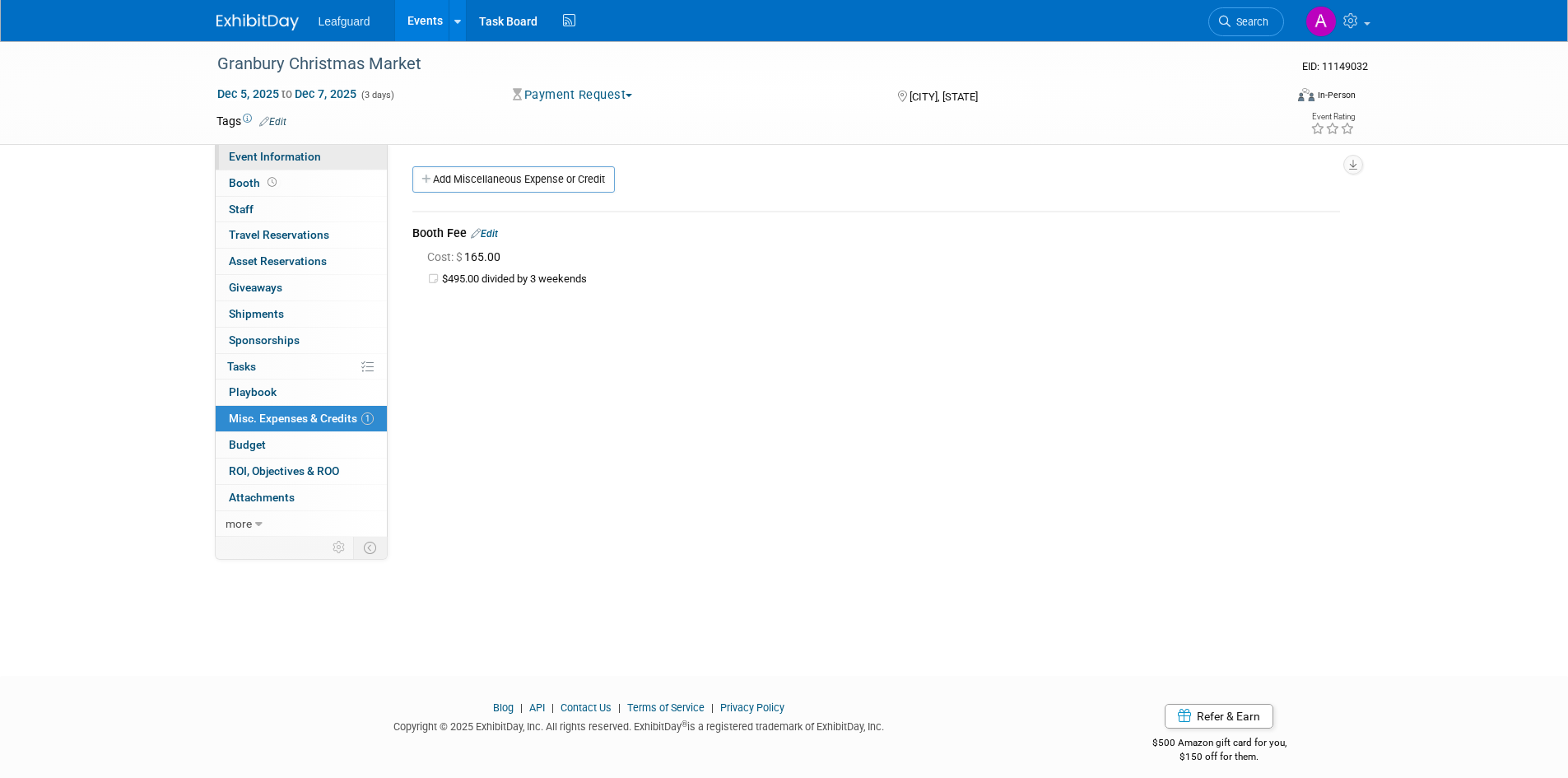 click on "Event Information" at bounding box center (275, 156) 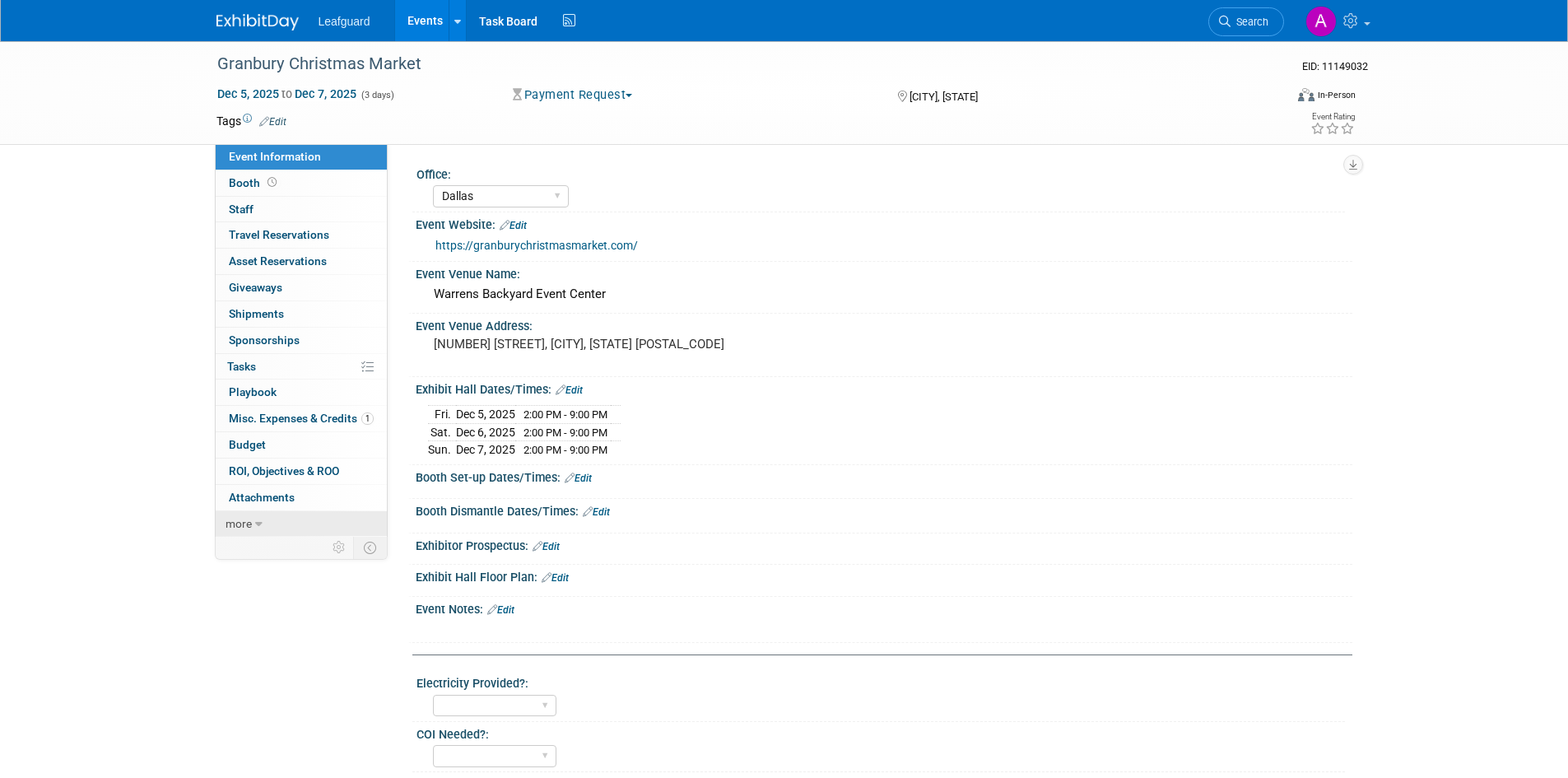 click on "more" at bounding box center [301, 524] 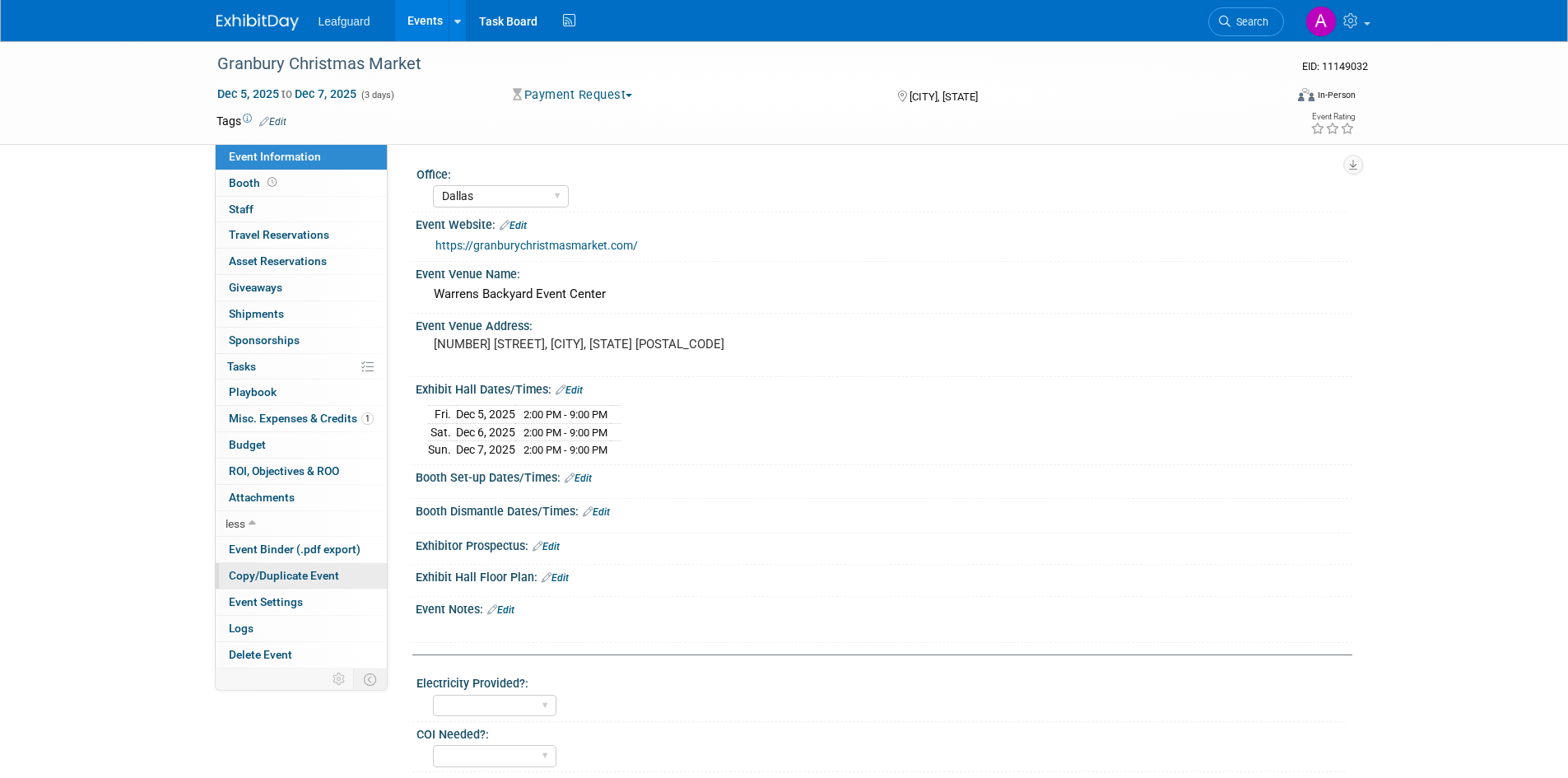 click on "Copy/Duplicate Event" at bounding box center [284, 575] 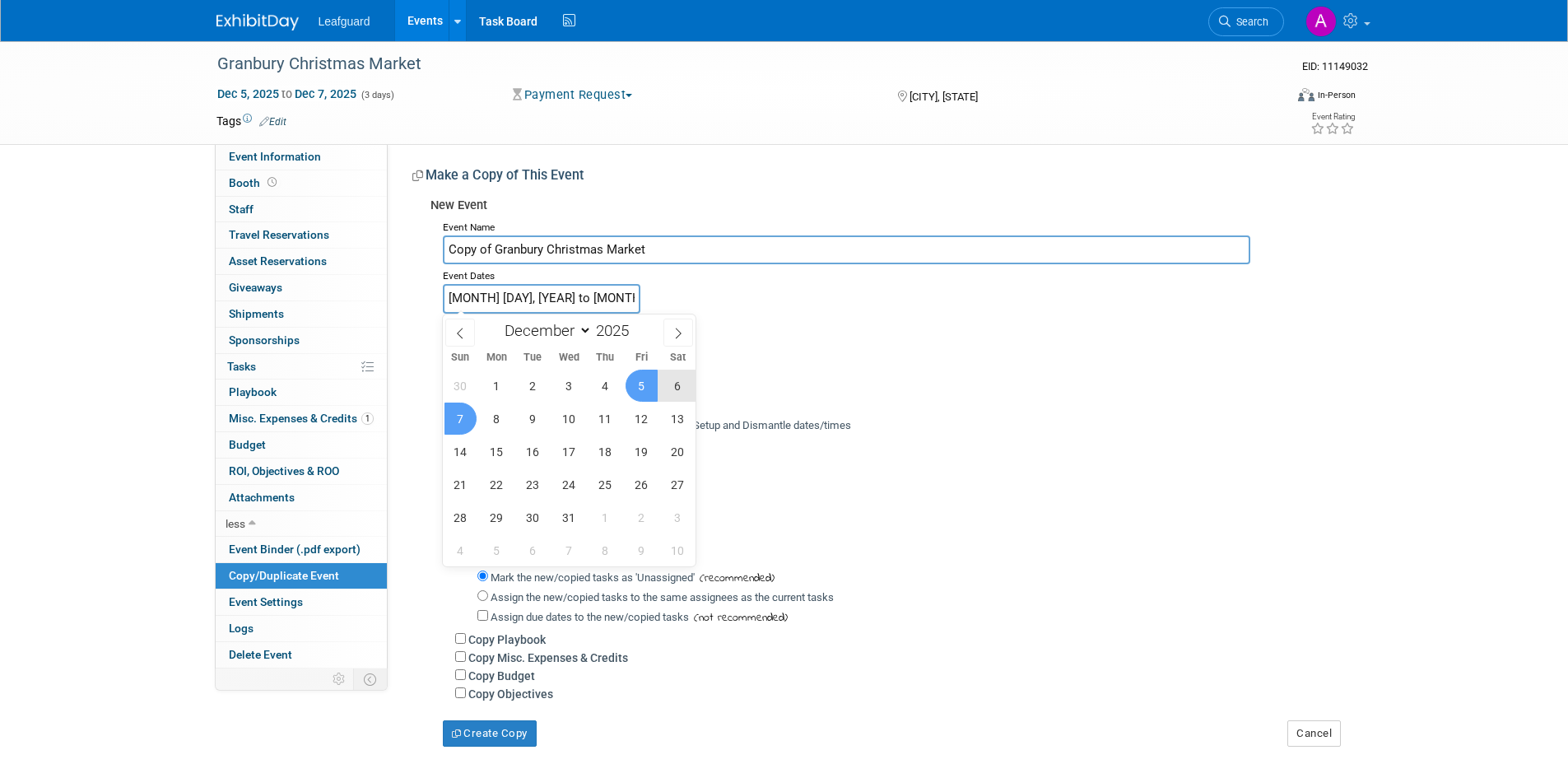click on "[DATE] to [DATE]" at bounding box center [542, 298] 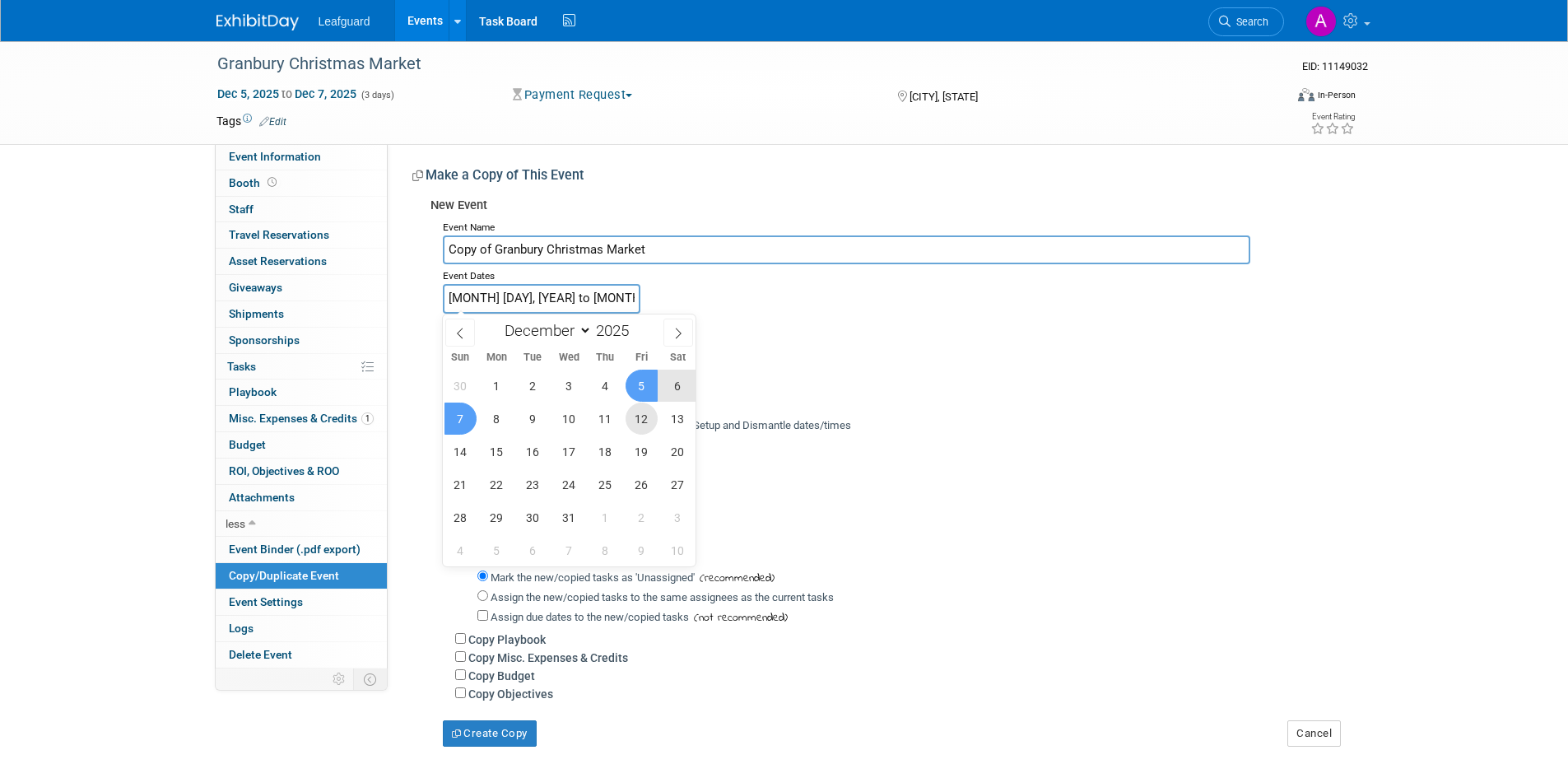 click on "12" at bounding box center (641, 418) 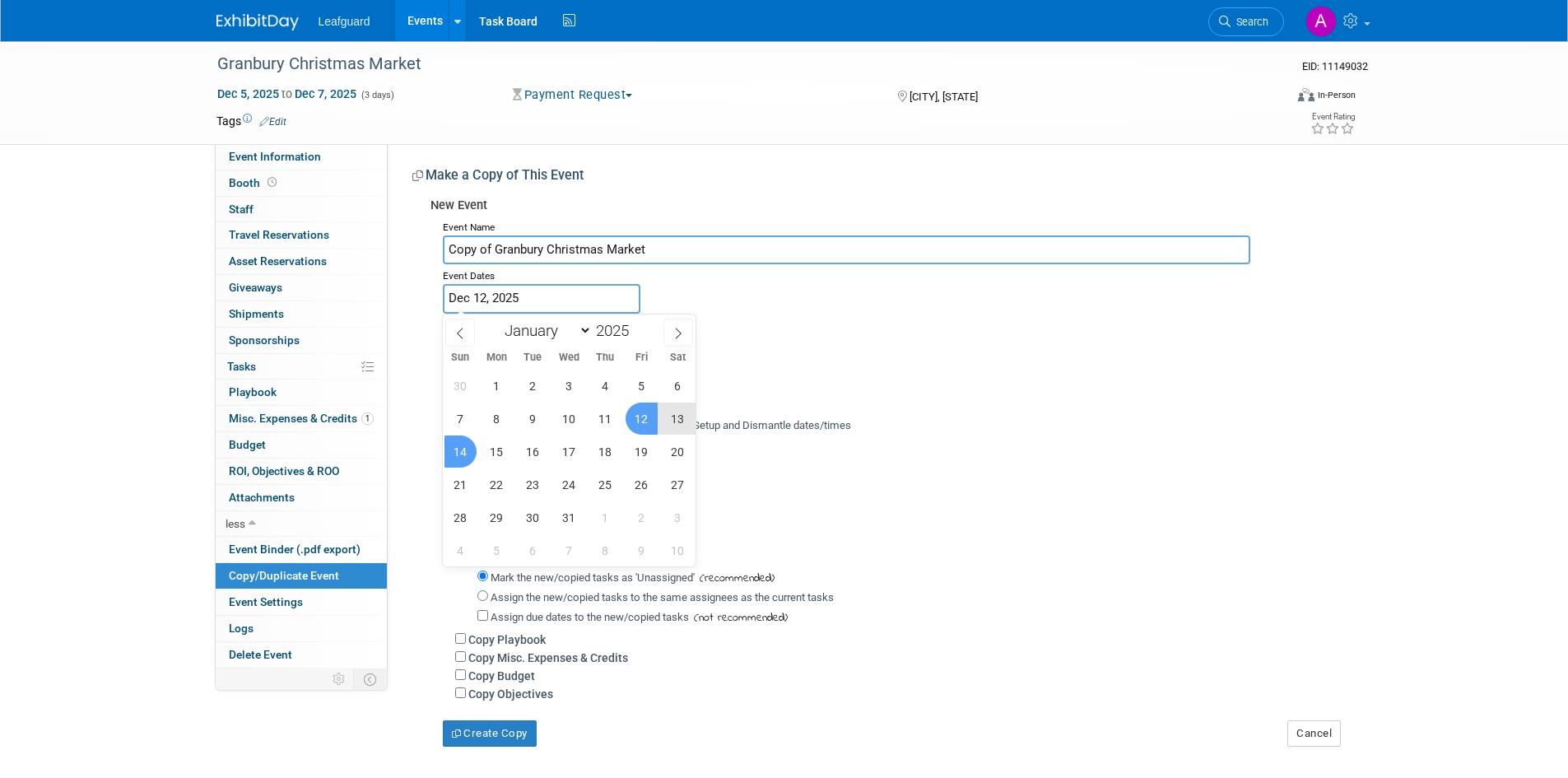 click on "14" at bounding box center (460, 451) 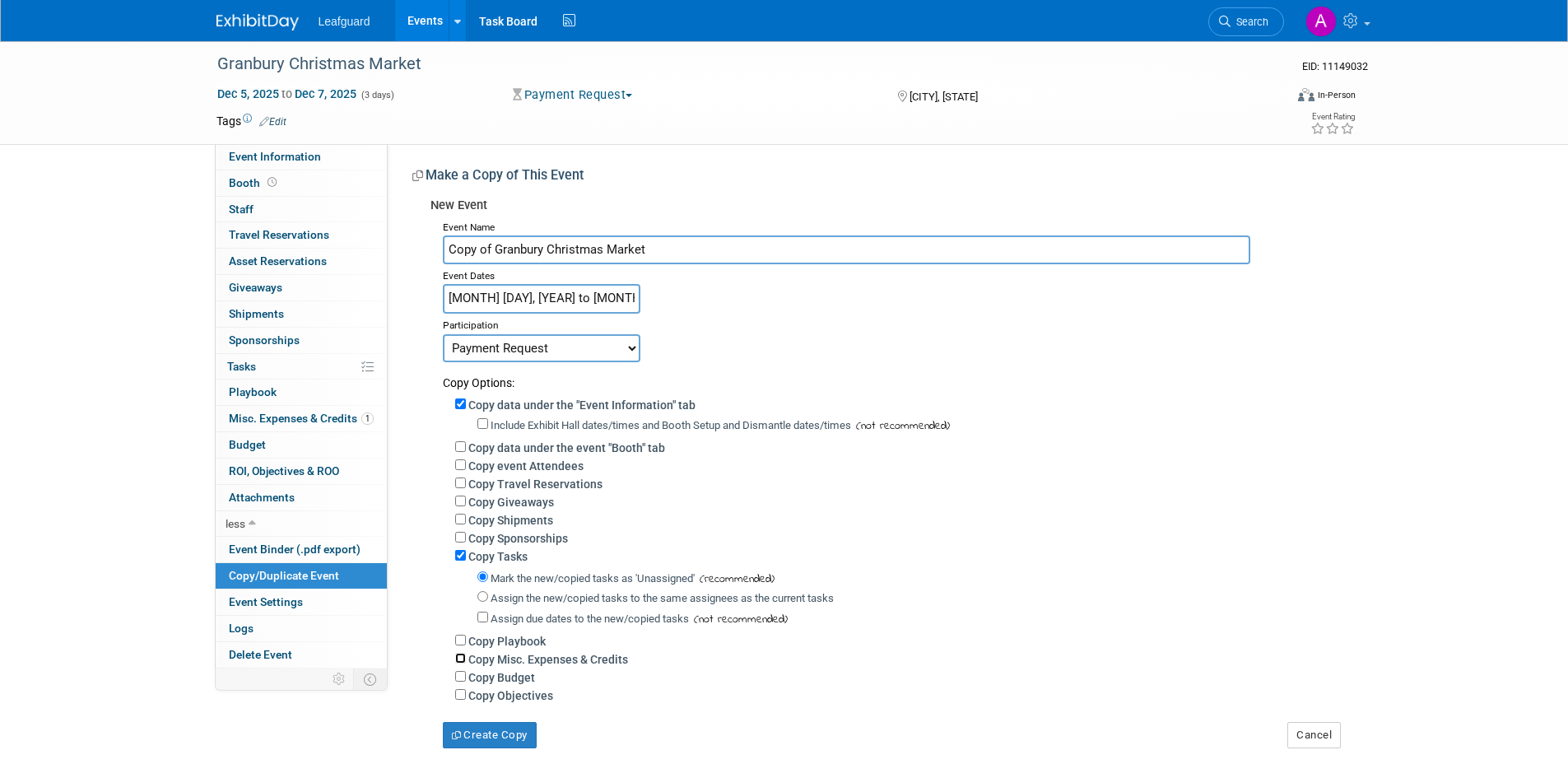 click on "Copy Misc. Expenses & Credits" at bounding box center (460, 658) 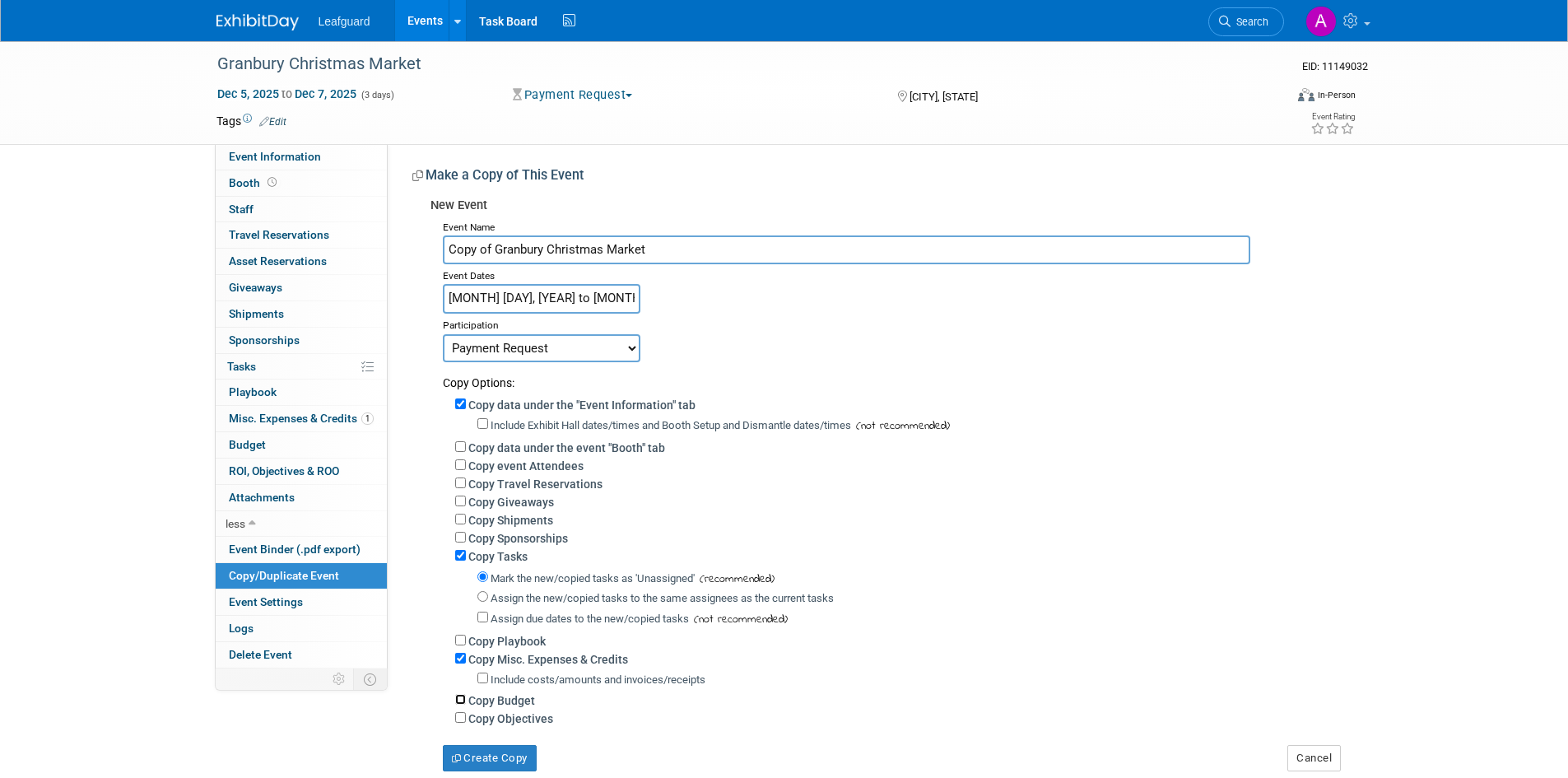 click on "Copy Budget" at bounding box center [460, 699] 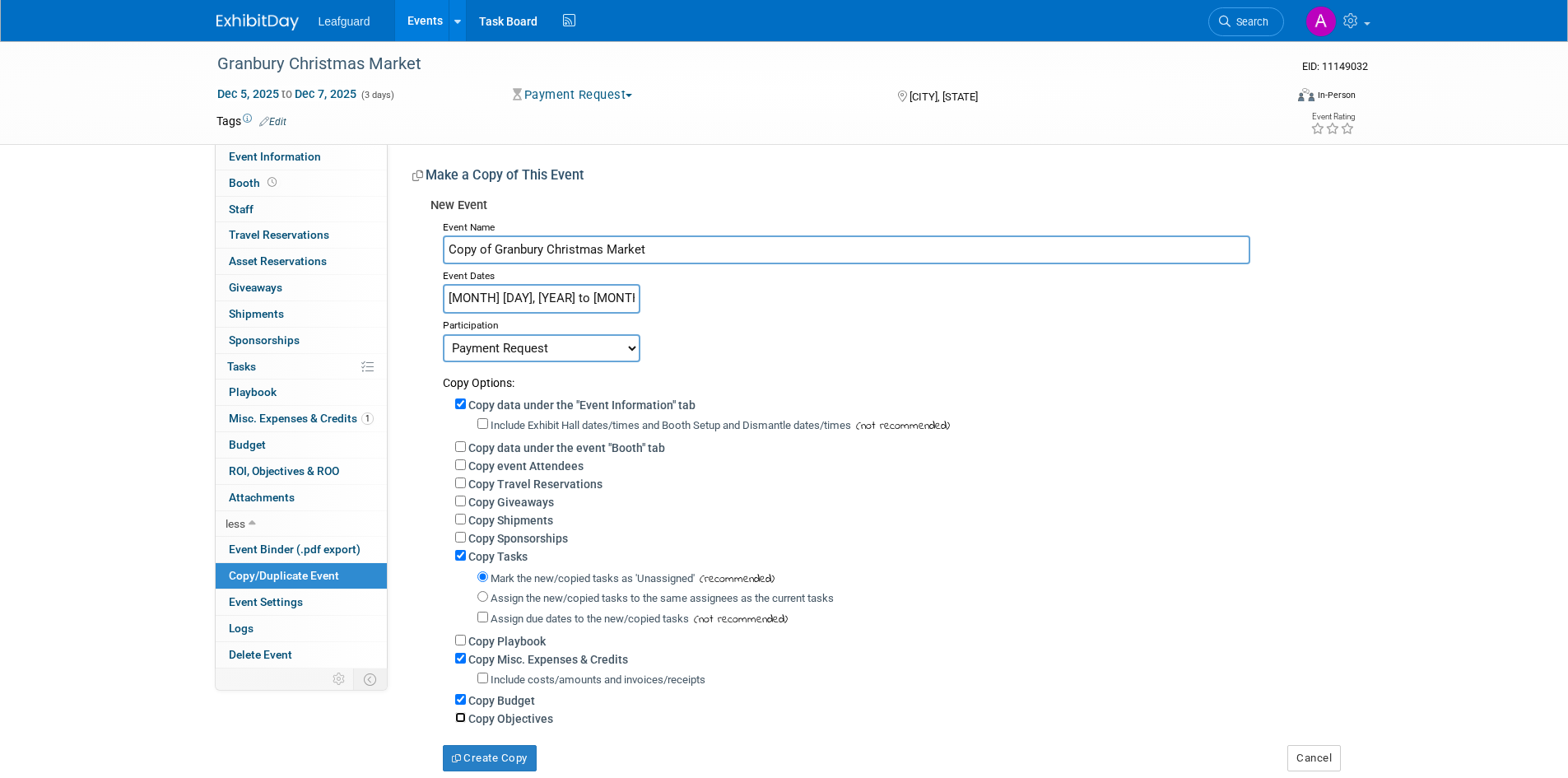 click on "Copy Objectives" at bounding box center [460, 717] 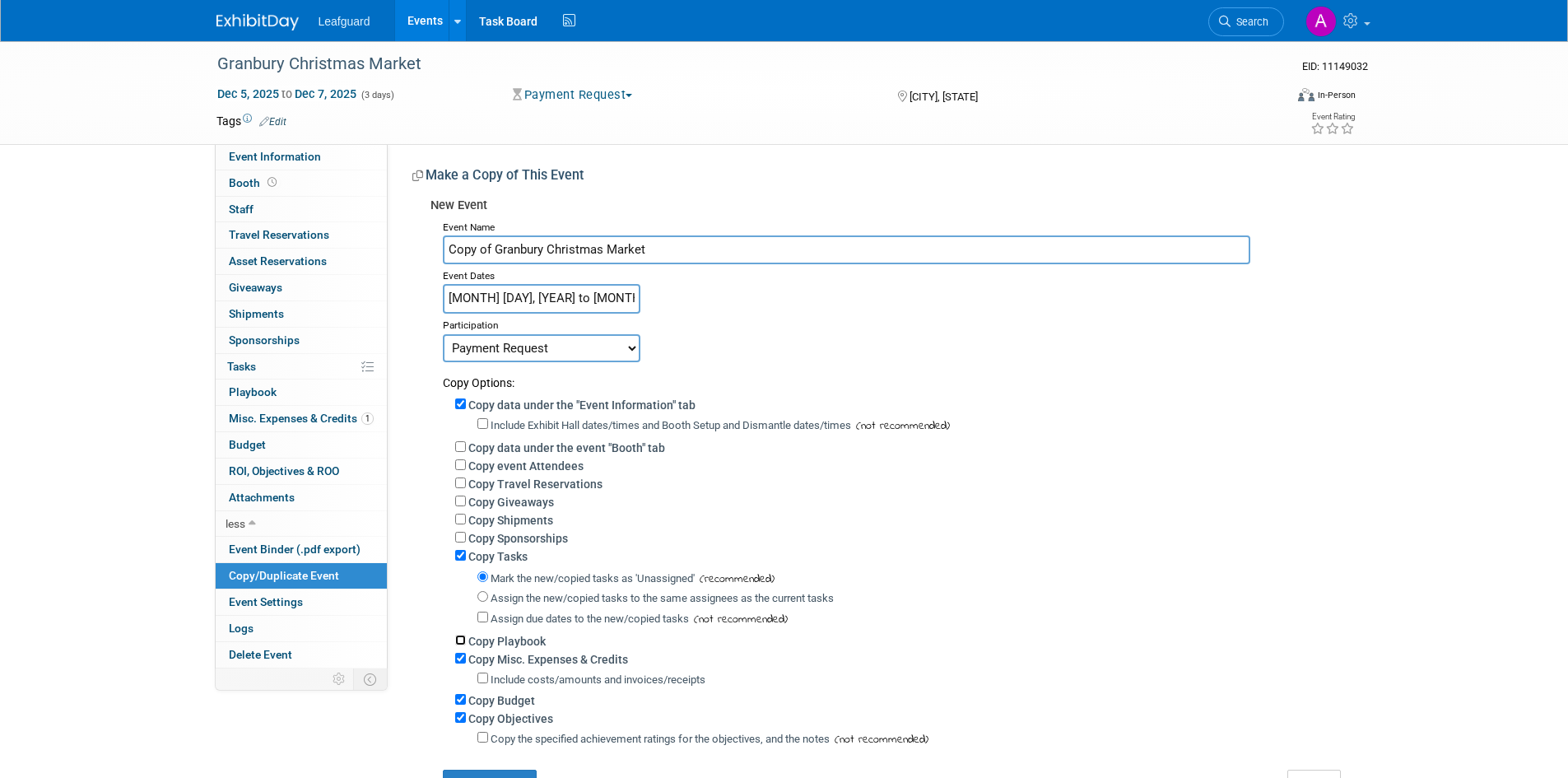 click on "Copy Playbook" at bounding box center [460, 640] 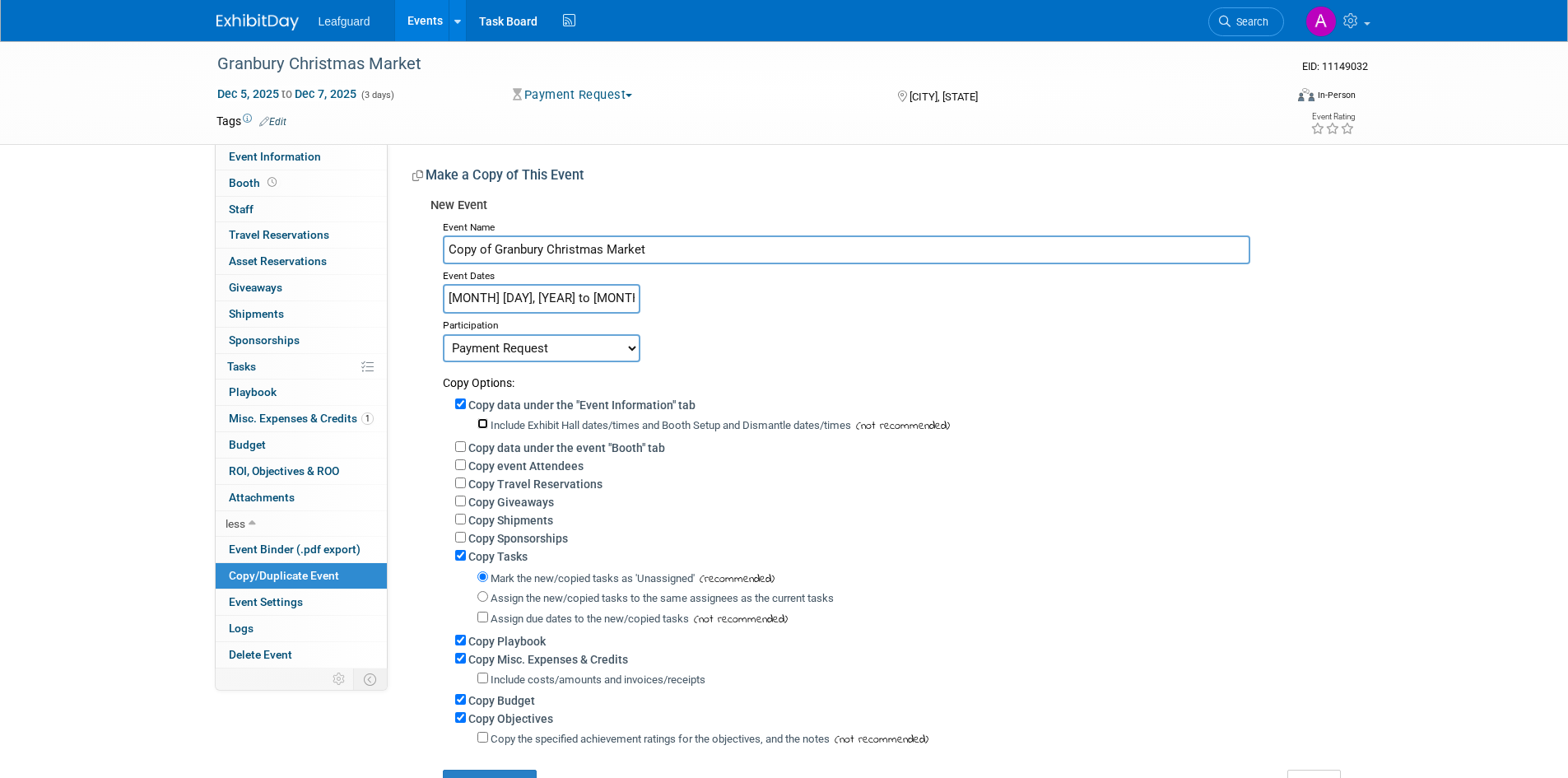 click on "Include Exhibit Hall dates/times and Booth Setup and Dismantle dates/times" at bounding box center [482, 423] 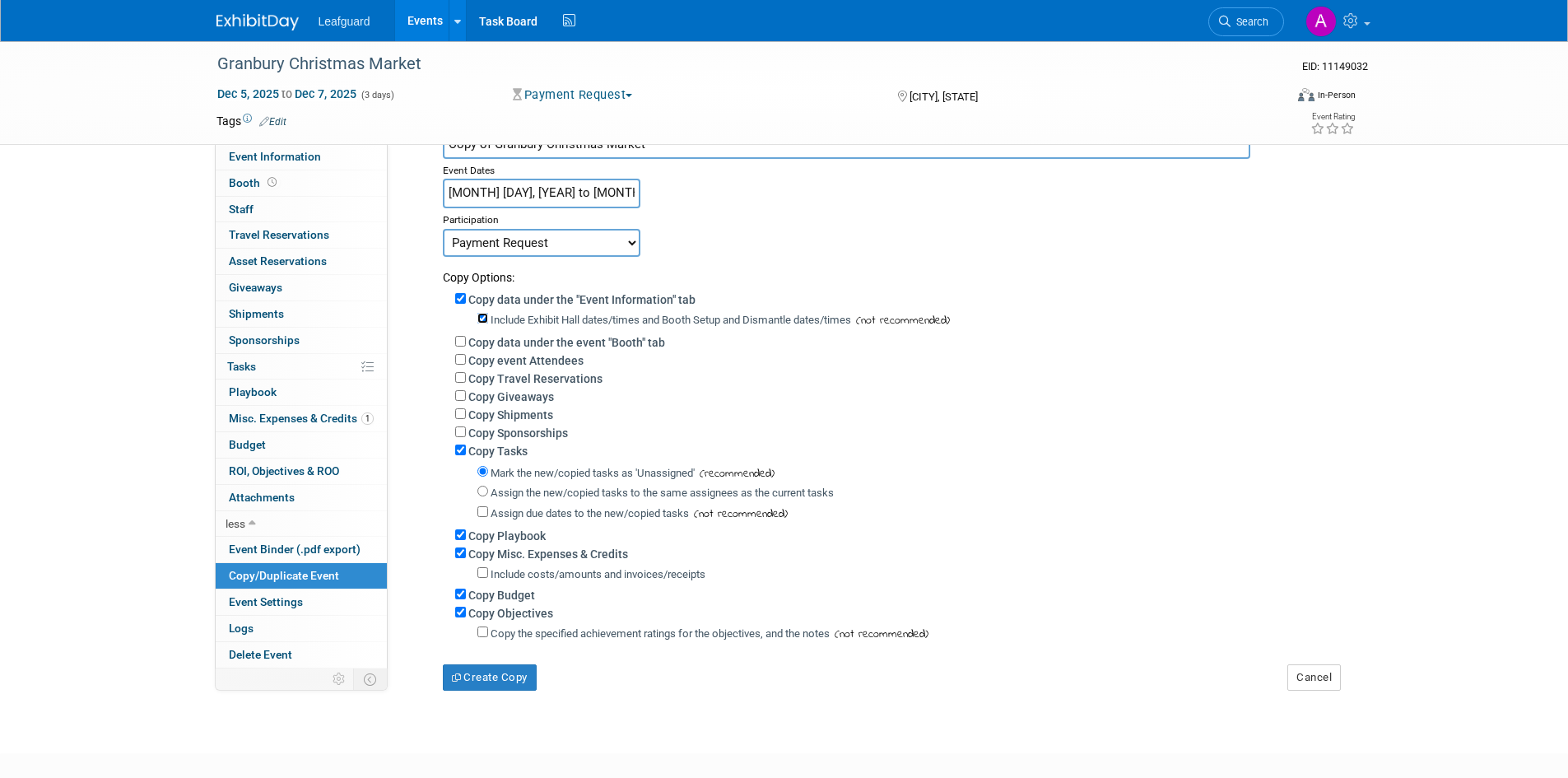scroll, scrollTop: 0, scrollLeft: 0, axis: both 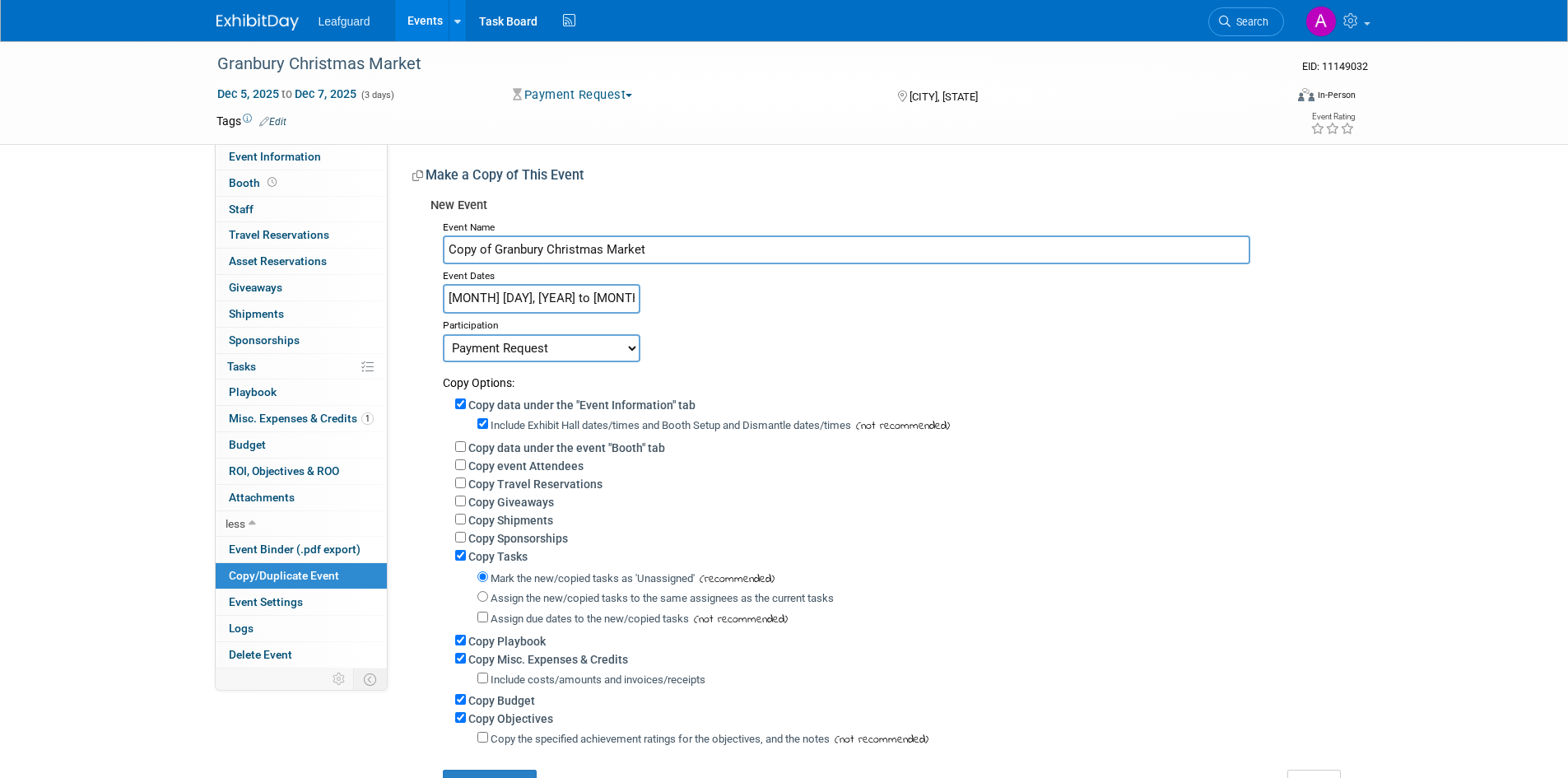 drag, startPoint x: 495, startPoint y: 248, endPoint x: 426, endPoint y: 242, distance: 69.26038 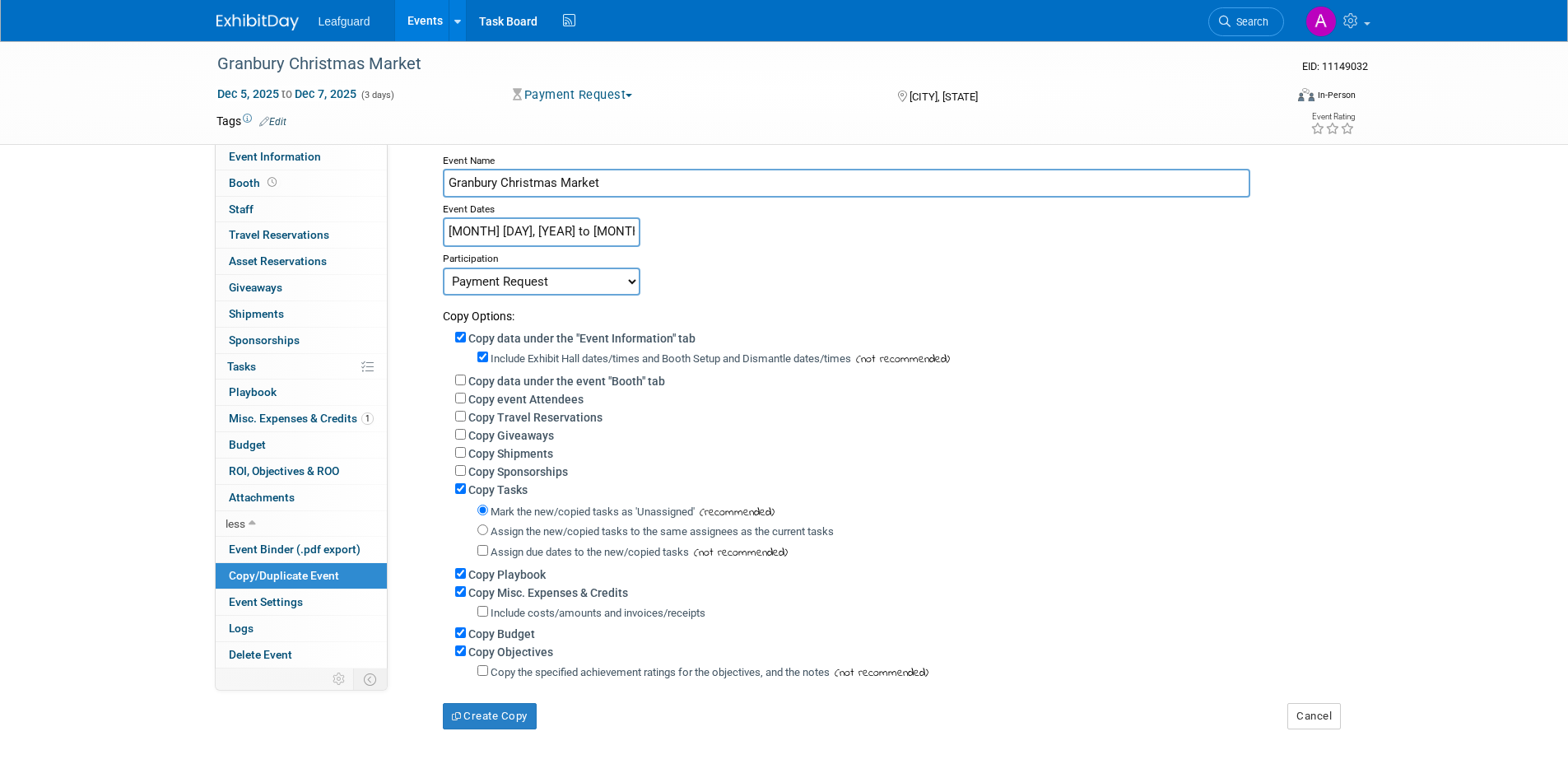 scroll, scrollTop: 207, scrollLeft: 0, axis: vertical 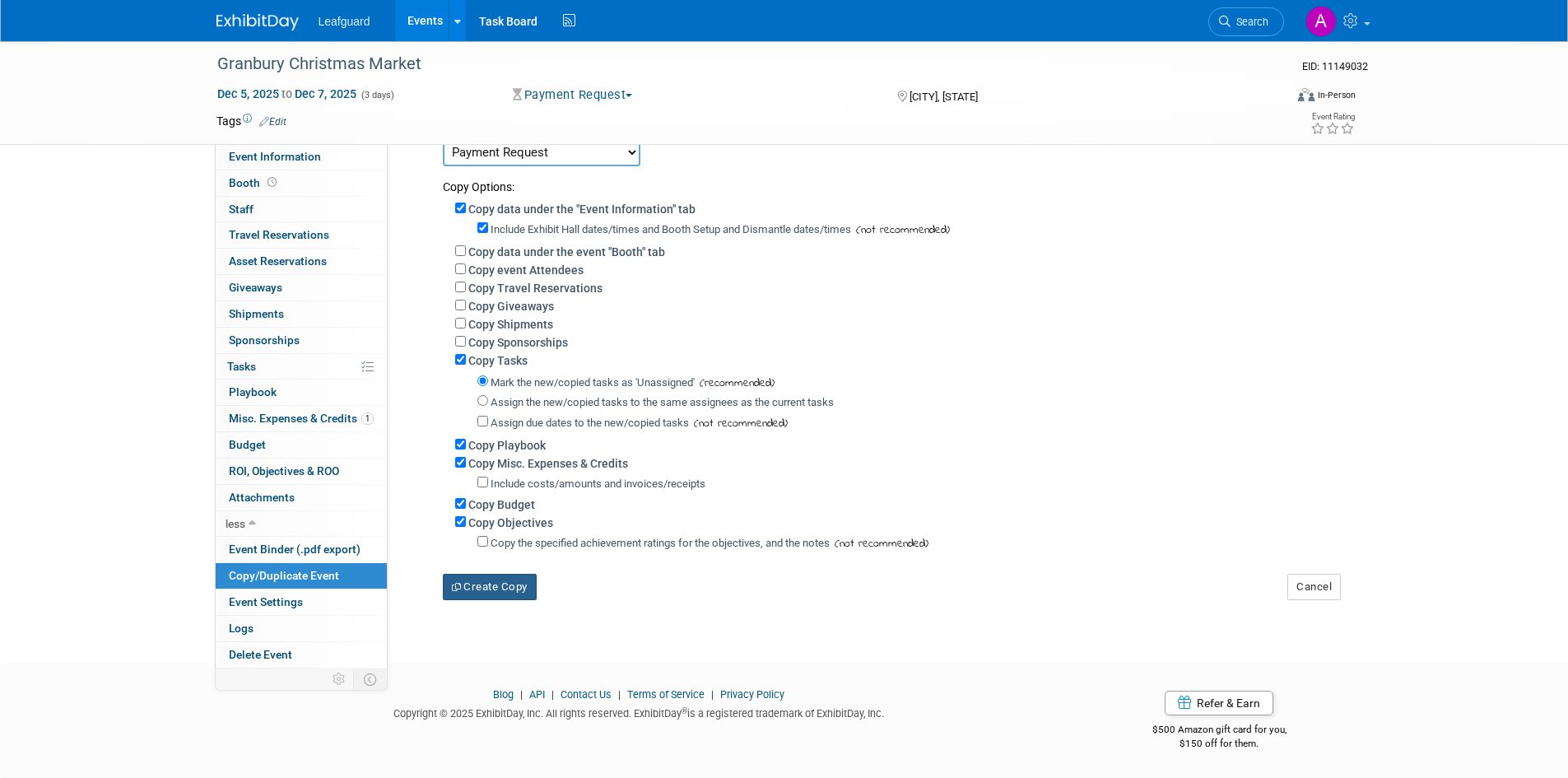 type on "Granbury Christmas Market" 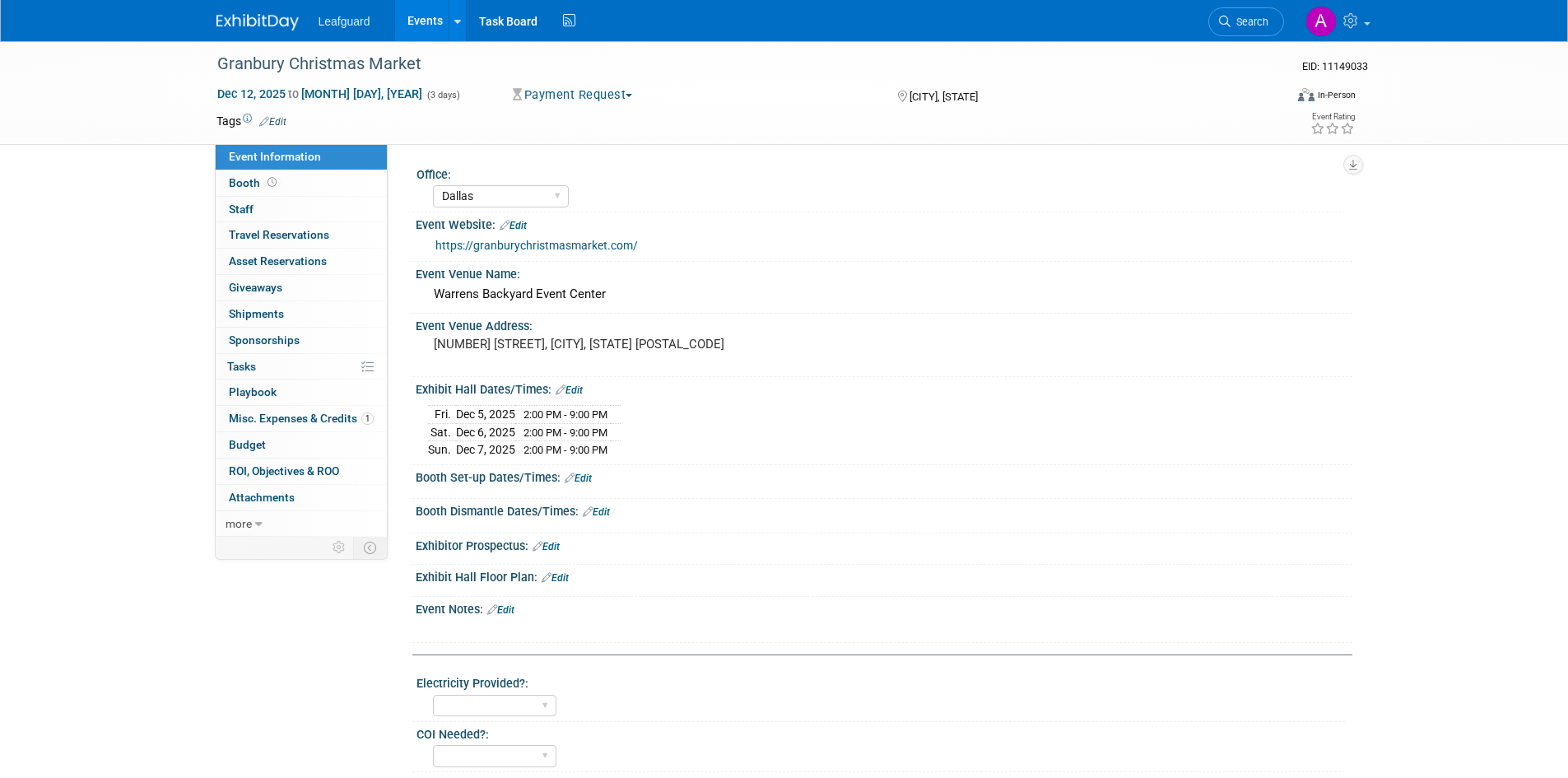 select on "Dallas" 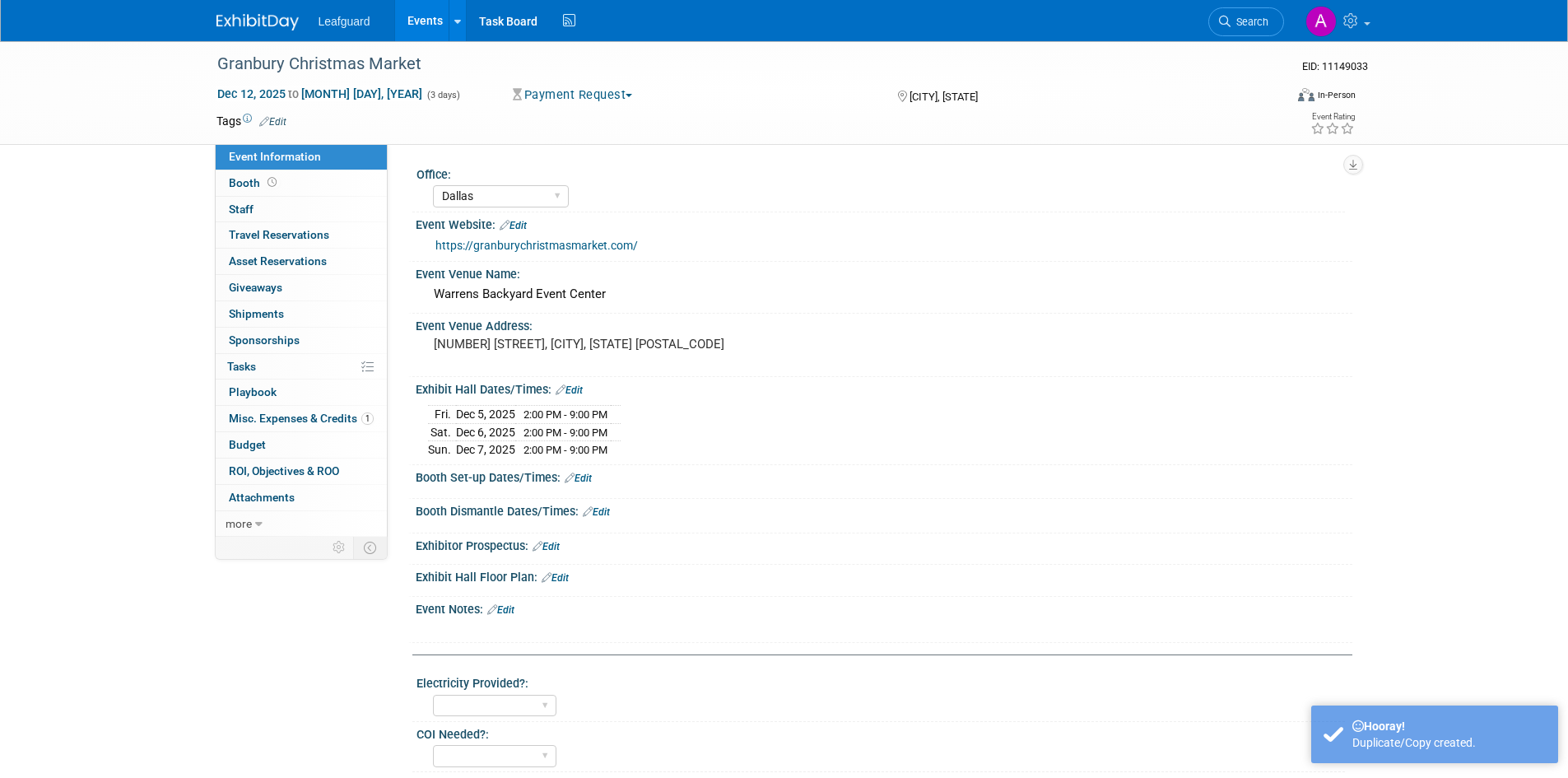 scroll, scrollTop: 0, scrollLeft: 0, axis: both 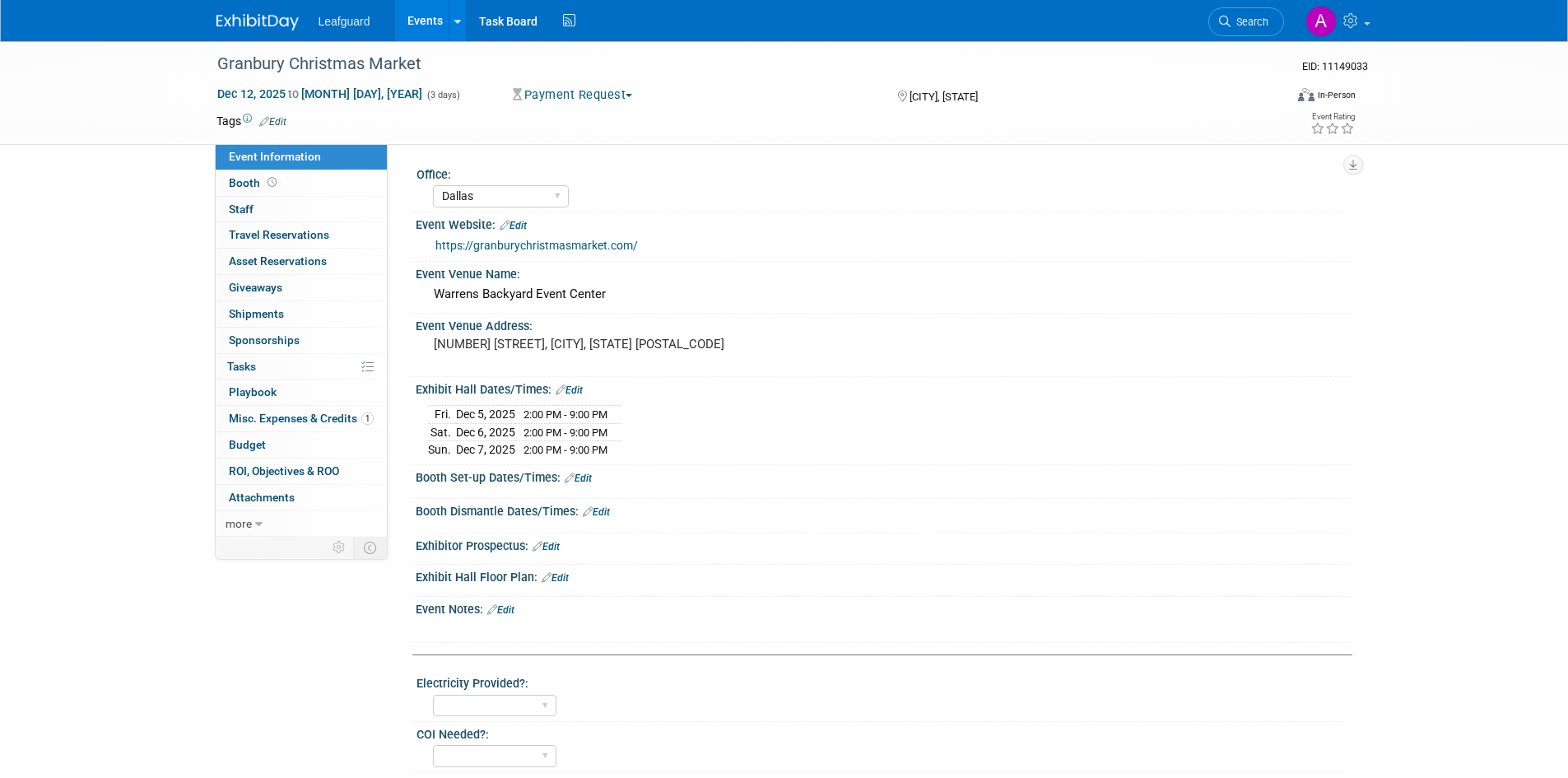 click on "Dec 5, 2025" at bounding box center [486, 414] 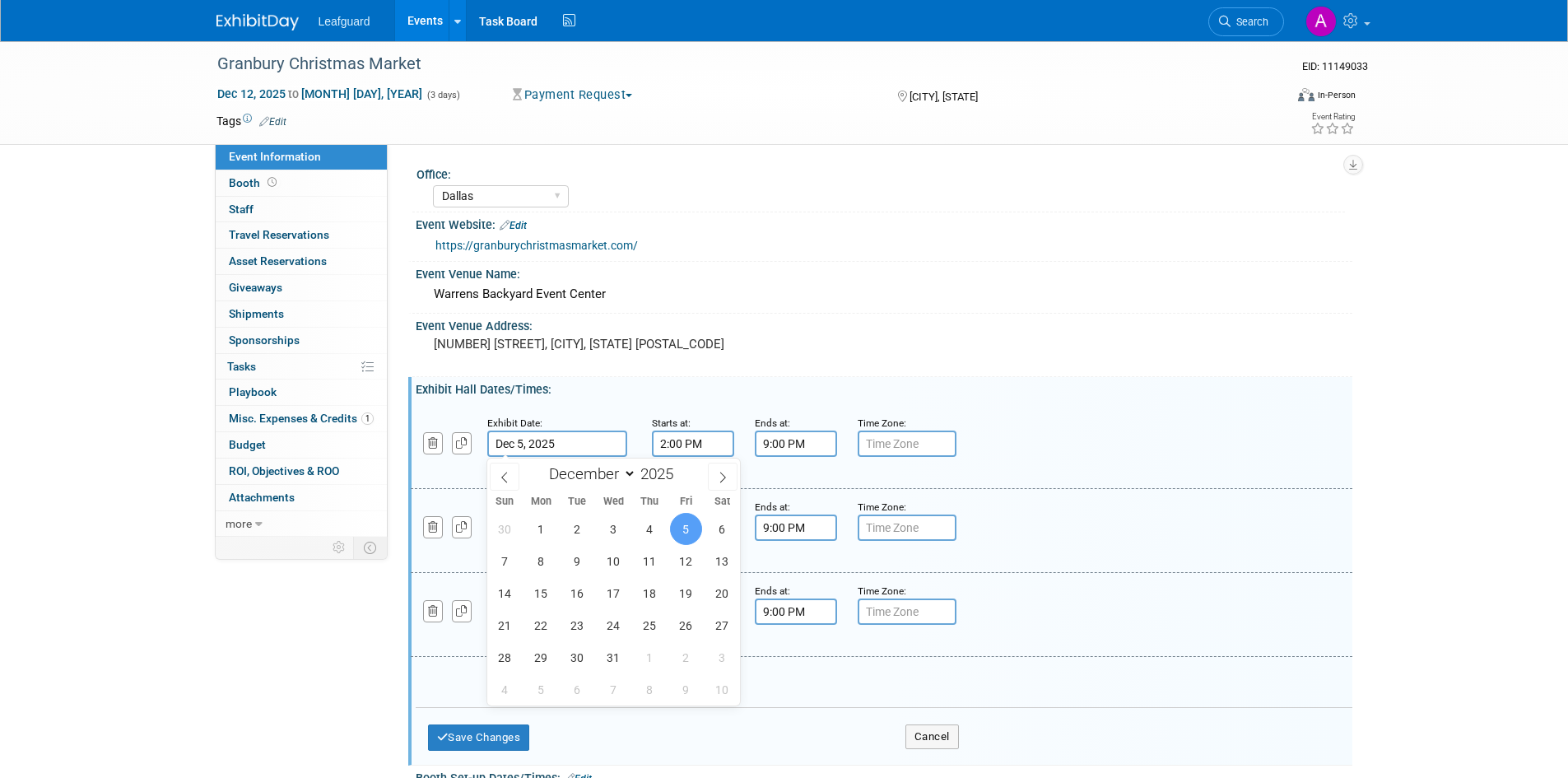 click on "Dec 5, 2025" at bounding box center [557, 444] 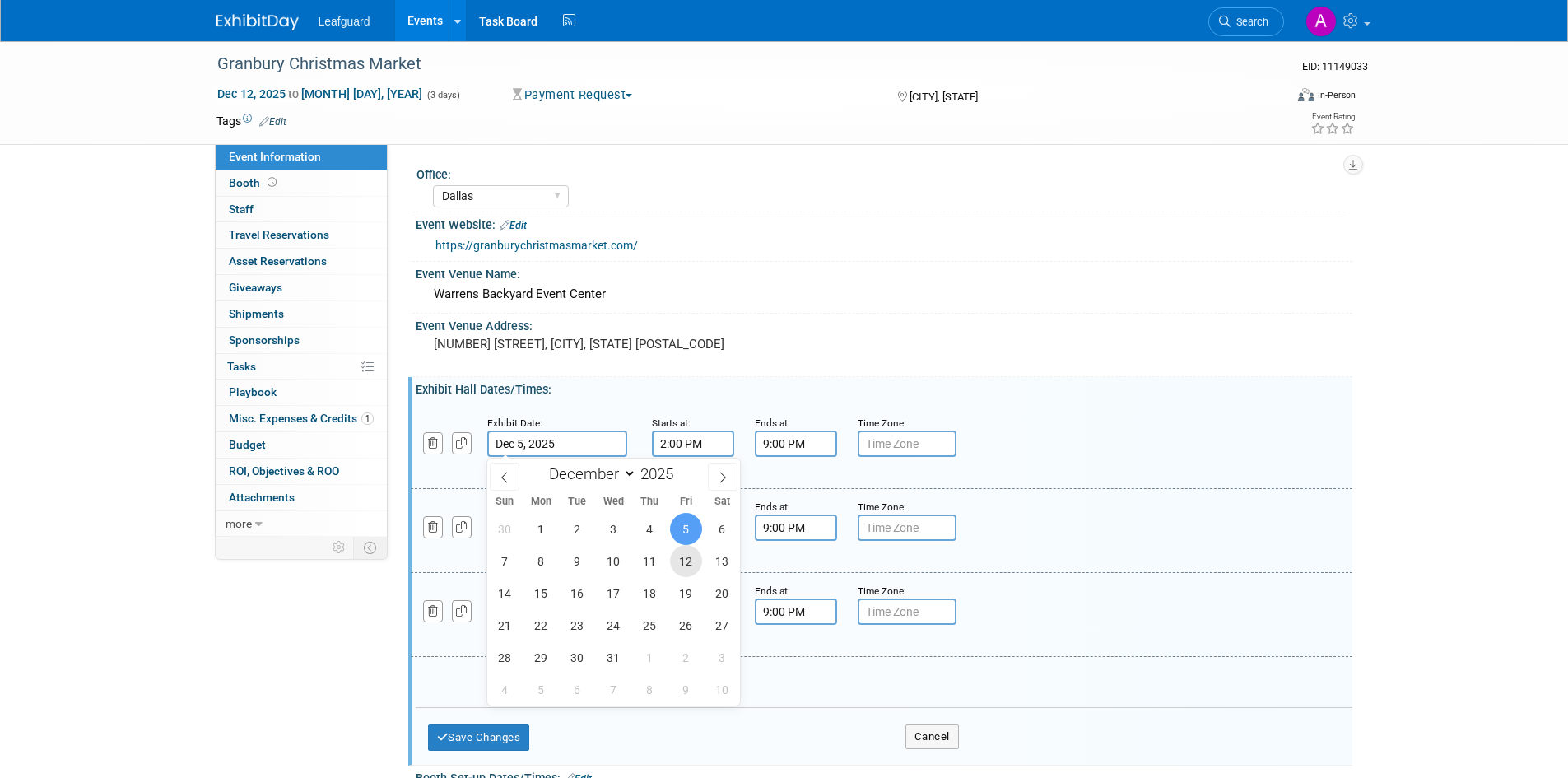 click on "12" at bounding box center [686, 561] 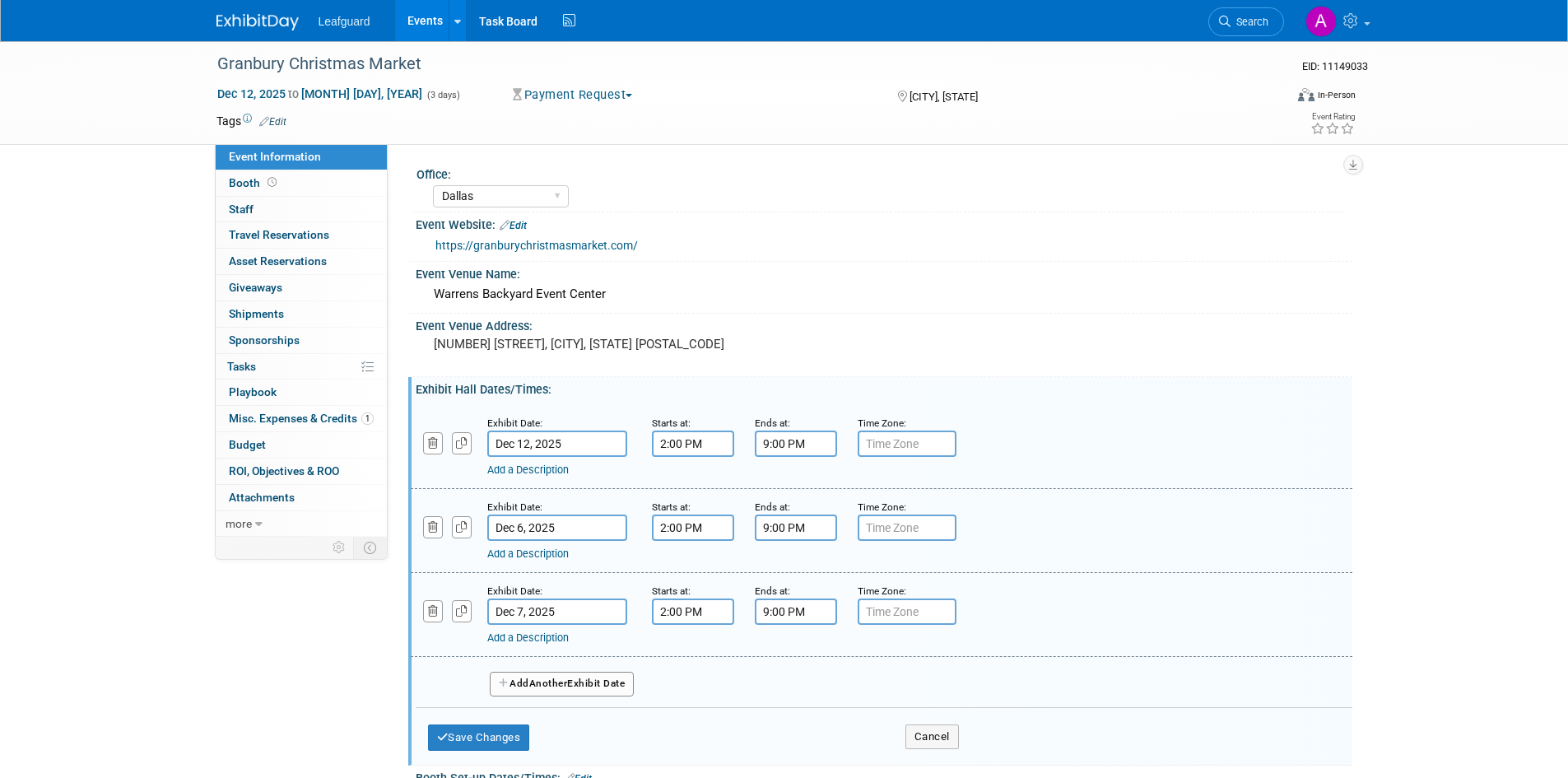 click on "Dec 6, 2025" at bounding box center (557, 528) 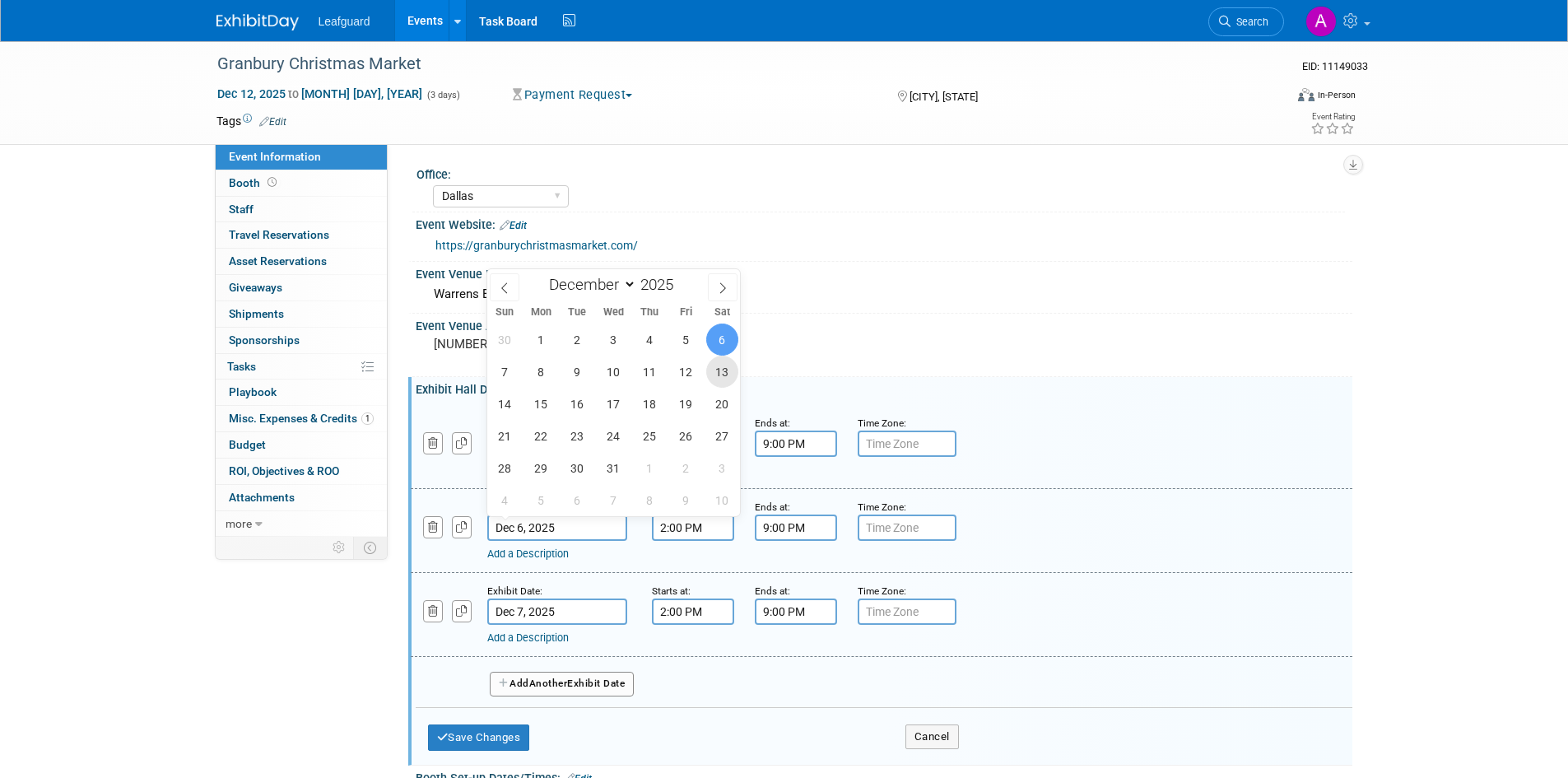 click on "13" at bounding box center [722, 371] 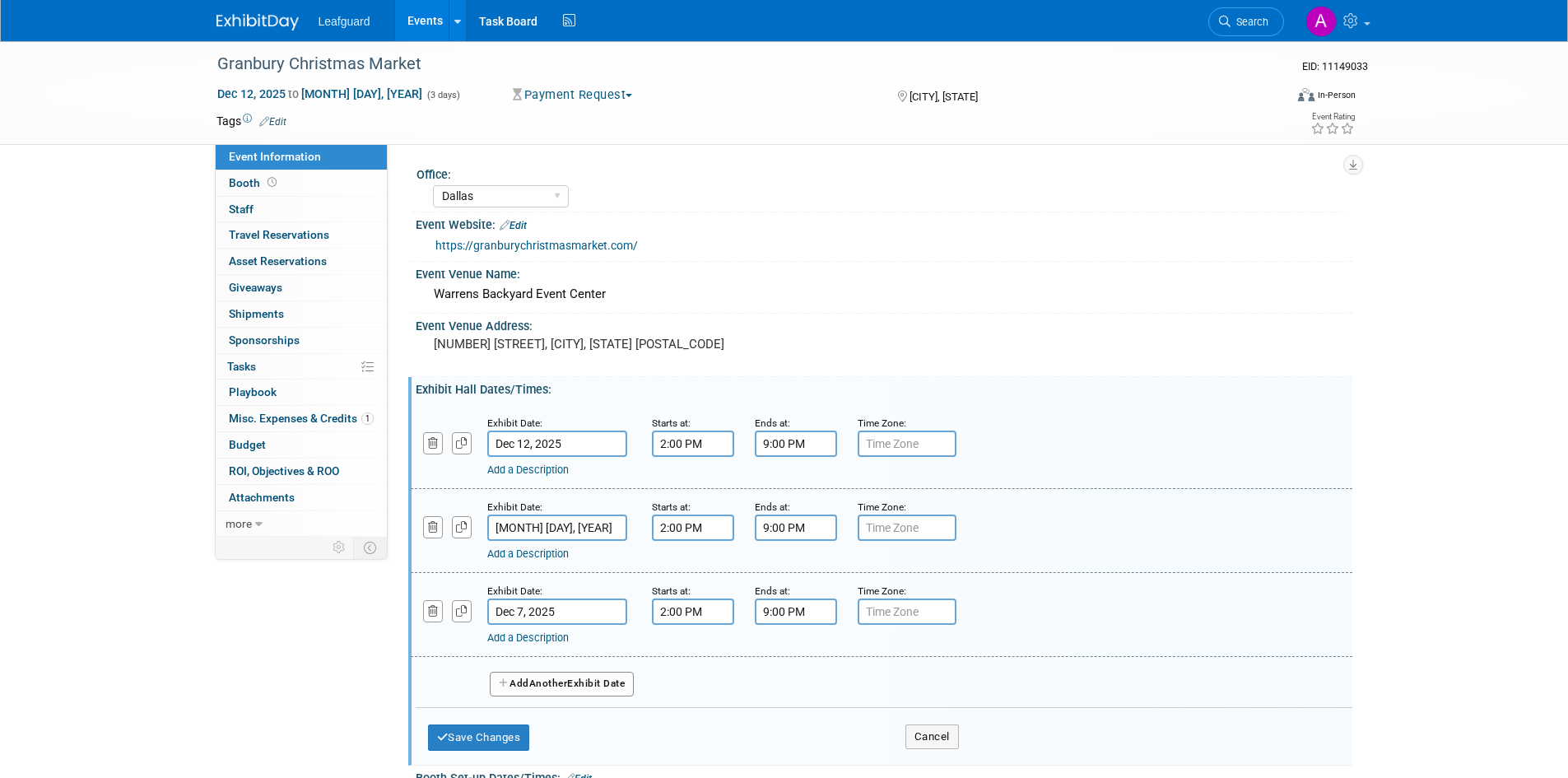 click on "Dec 7, 2025" at bounding box center (557, 612) 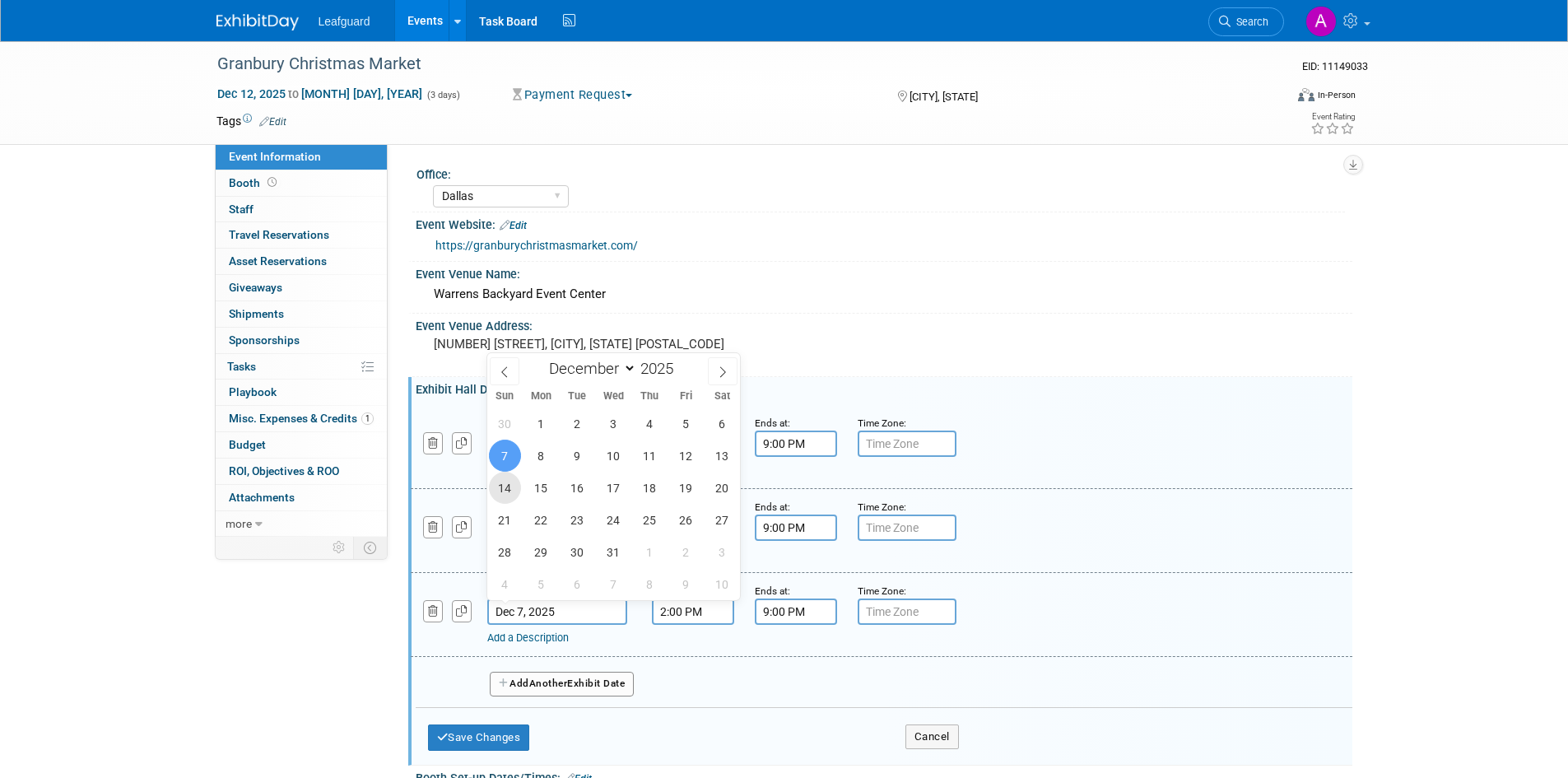 click on "14" at bounding box center (505, 487) 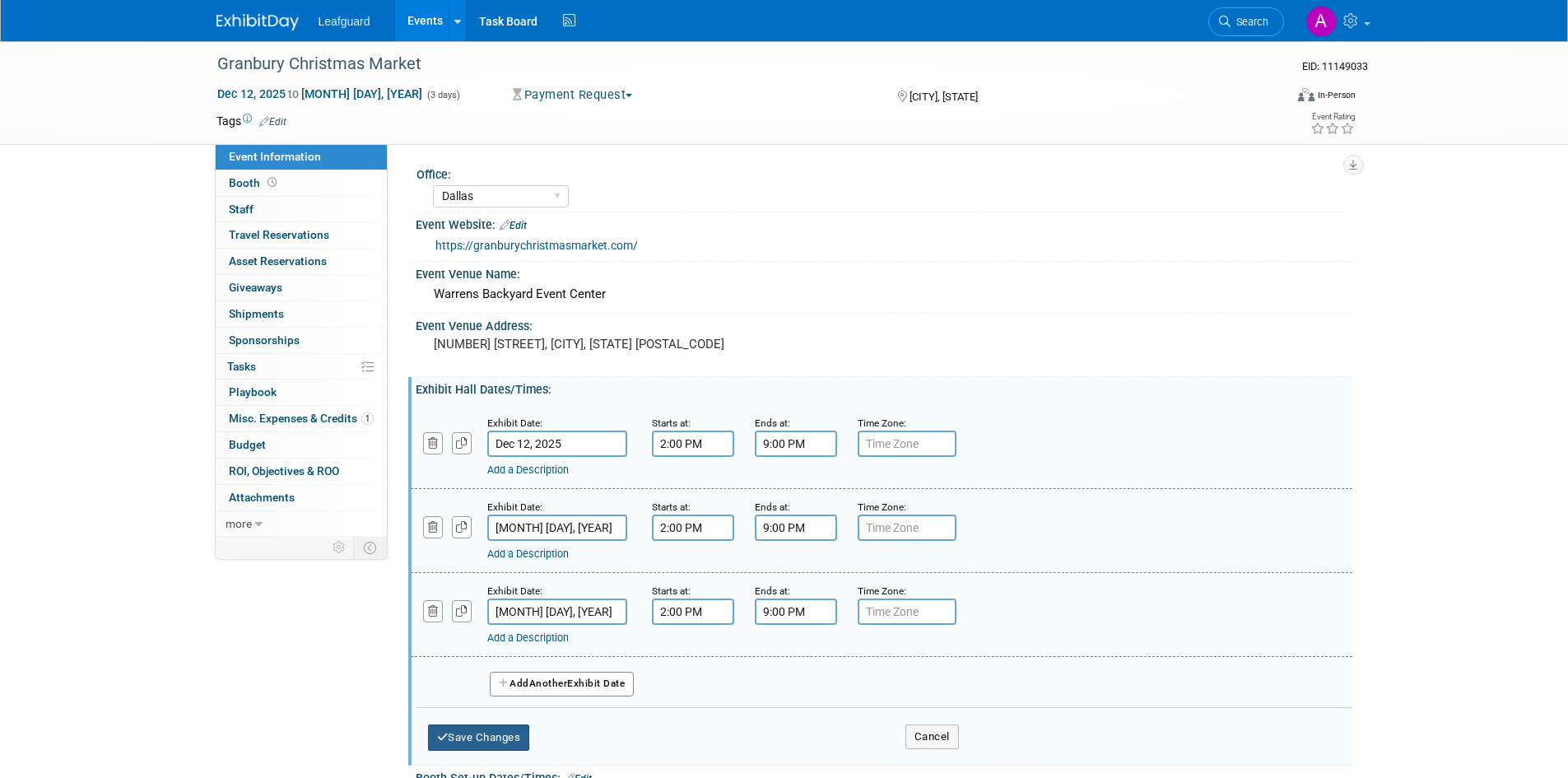 click on "Save Changes" at bounding box center (479, 738) 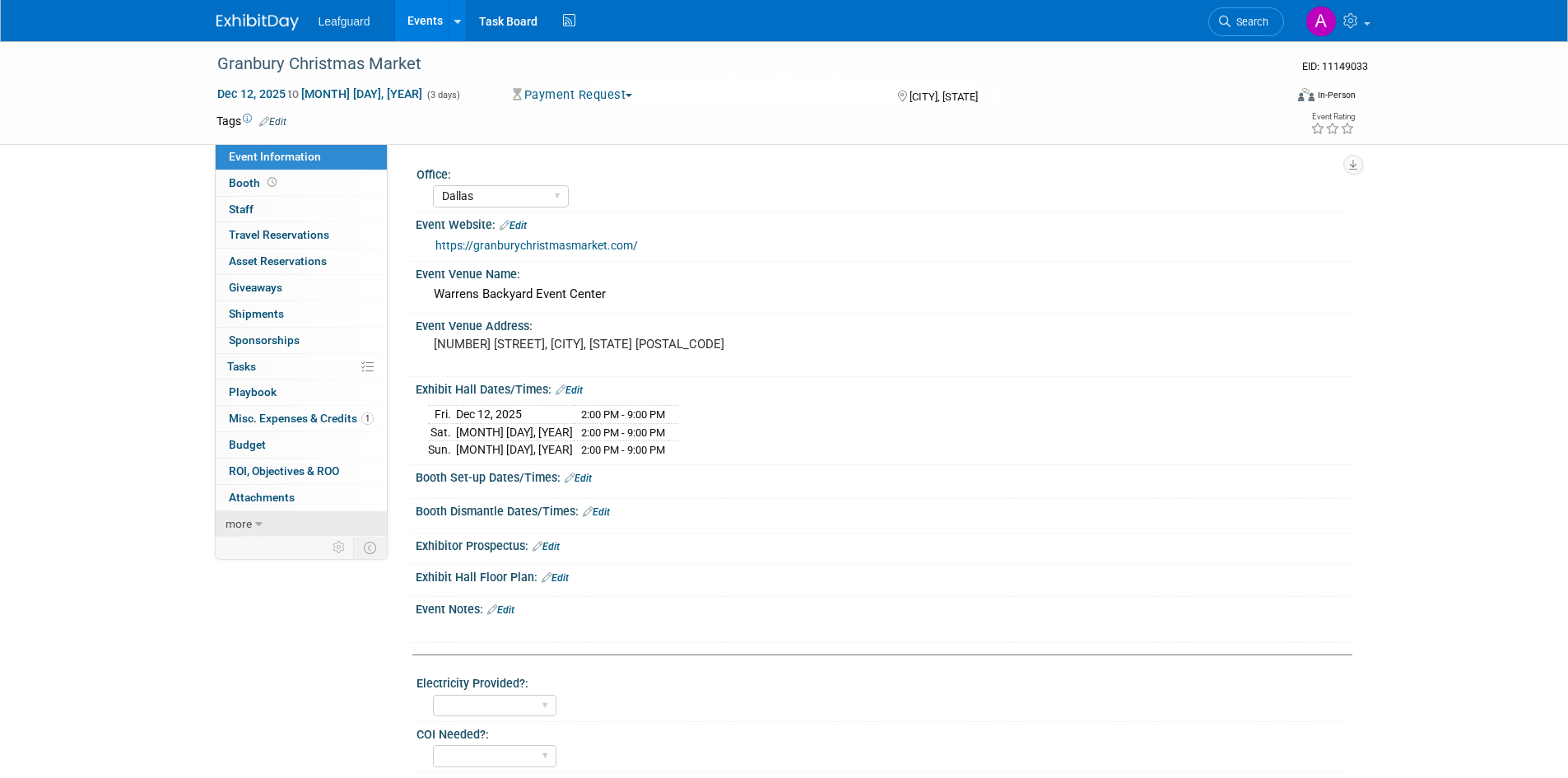 click at bounding box center [258, 524] 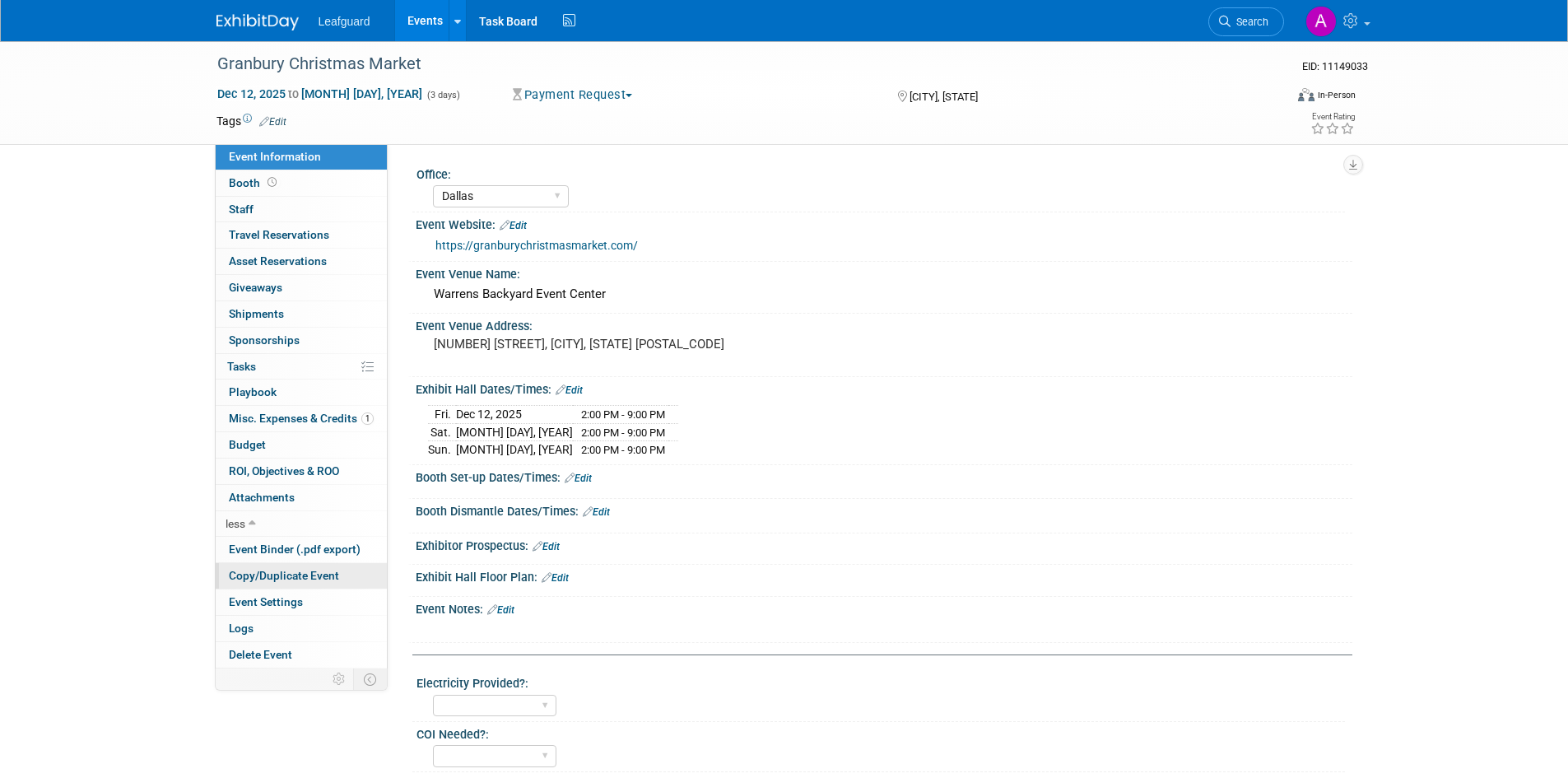 click on "Copy/Duplicate Event" at bounding box center (284, 575) 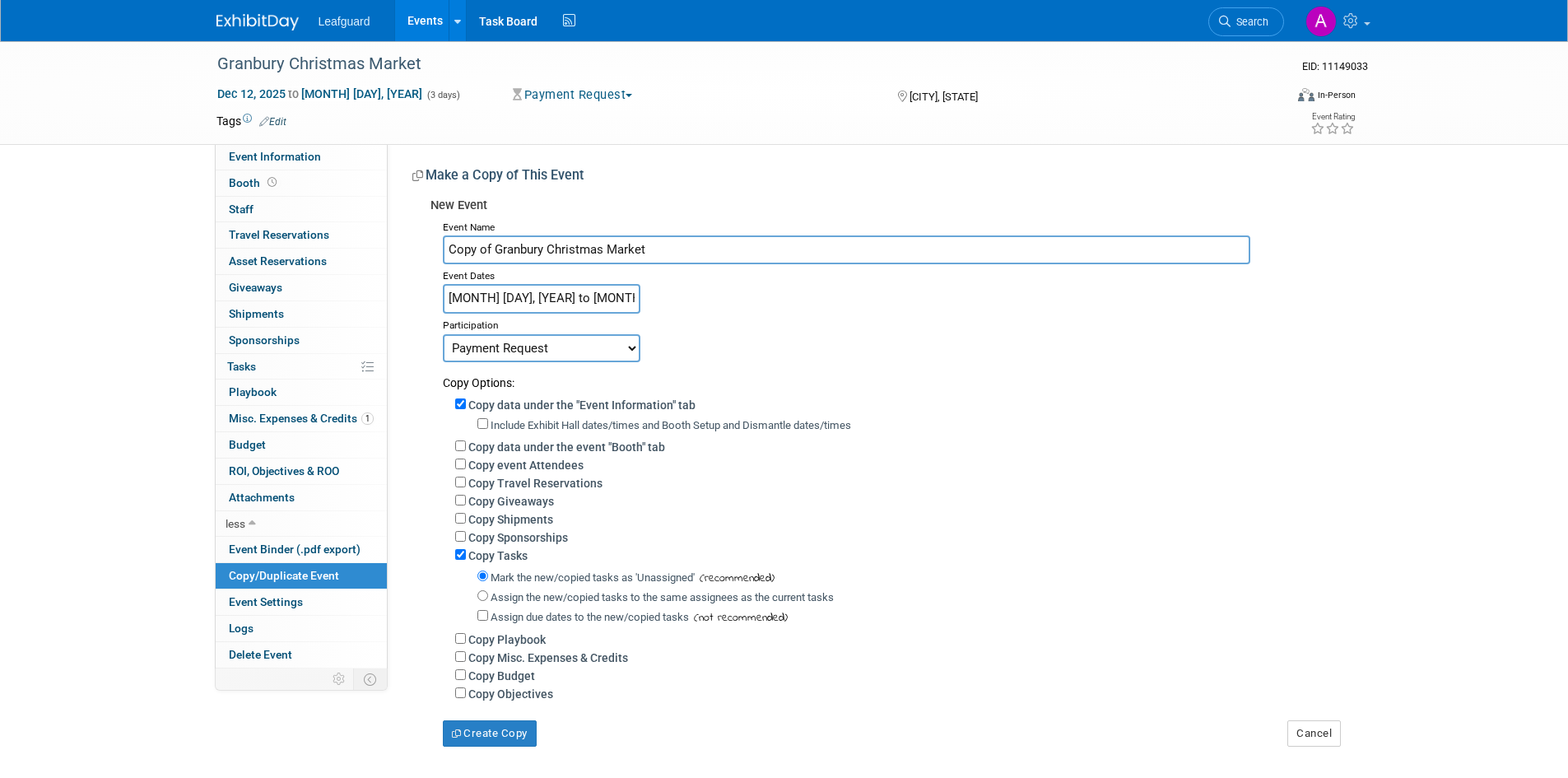 drag, startPoint x: 496, startPoint y: 250, endPoint x: 408, endPoint y: 245, distance: 88.14193 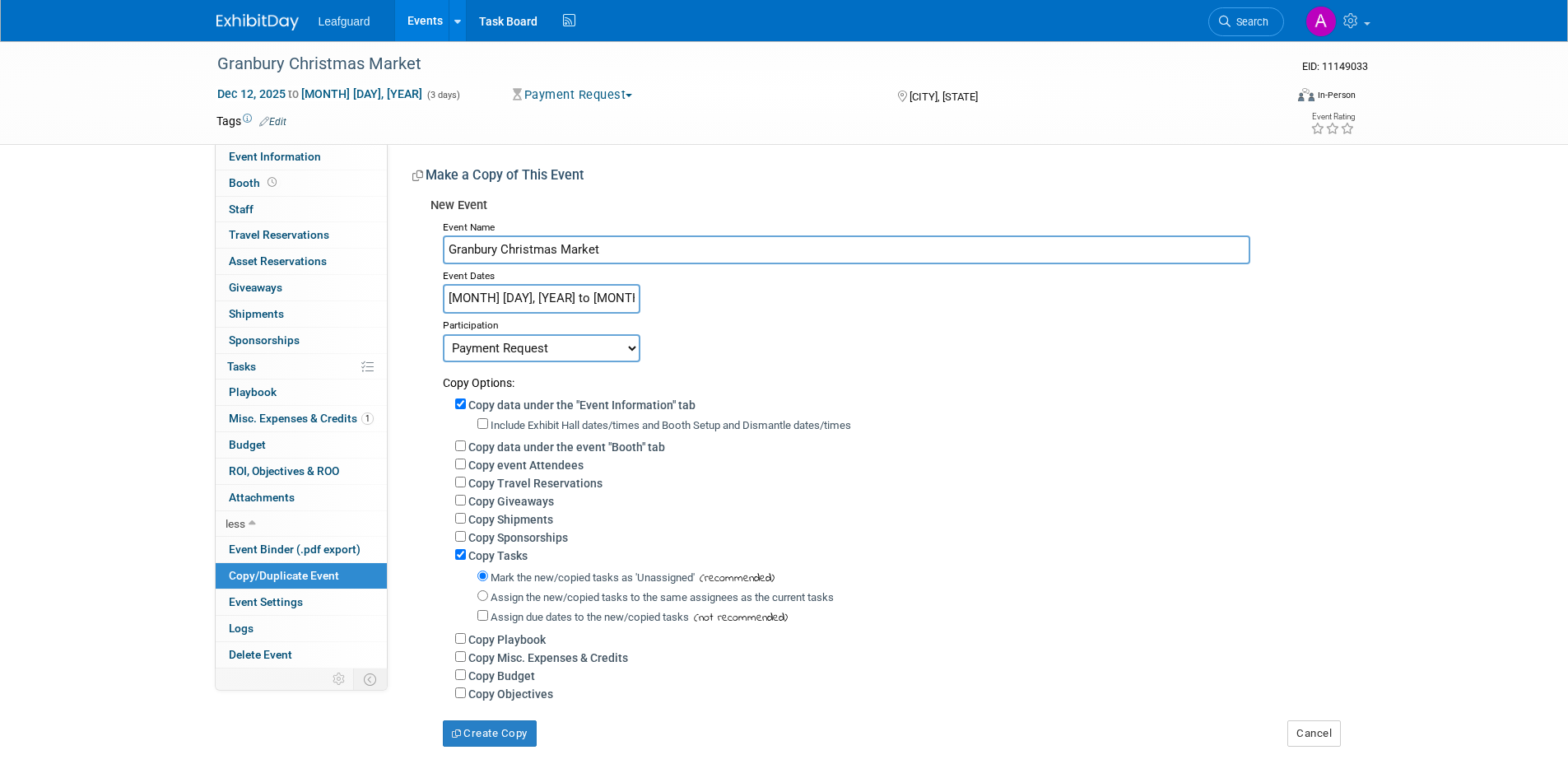 type on "Granbury Christmas Market" 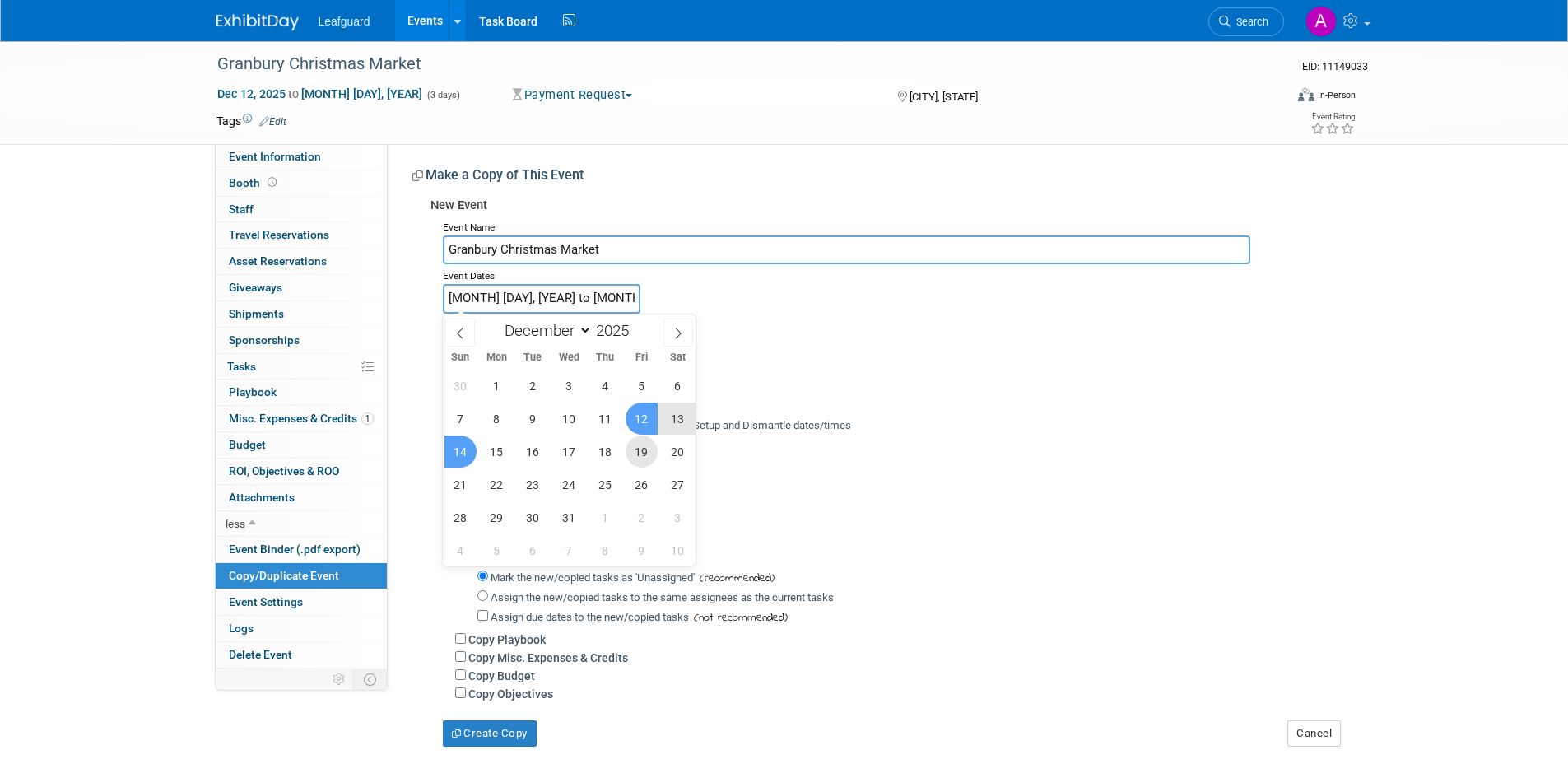 click on "19" at bounding box center (641, 451) 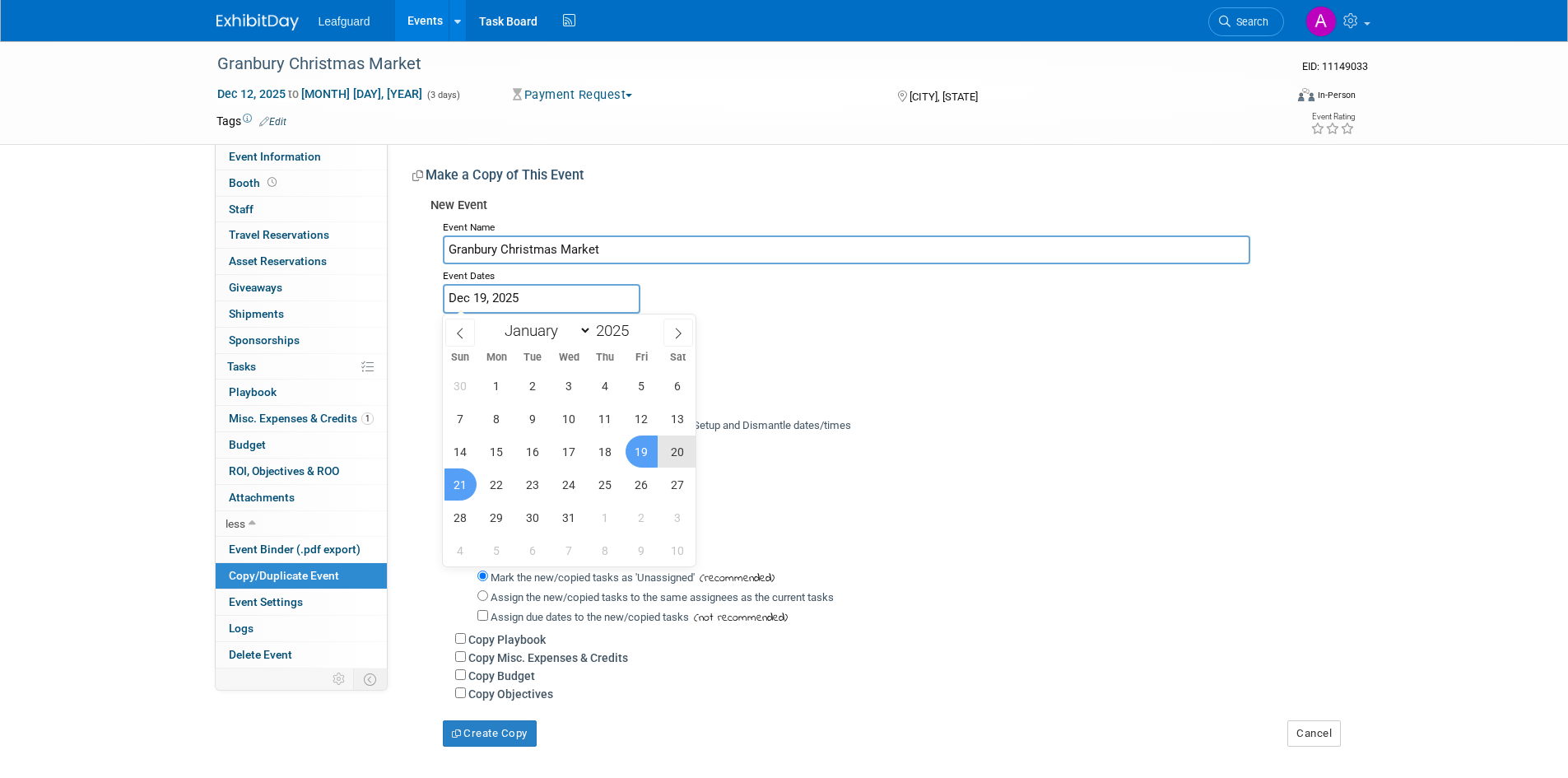 click on "21" at bounding box center [460, 484] 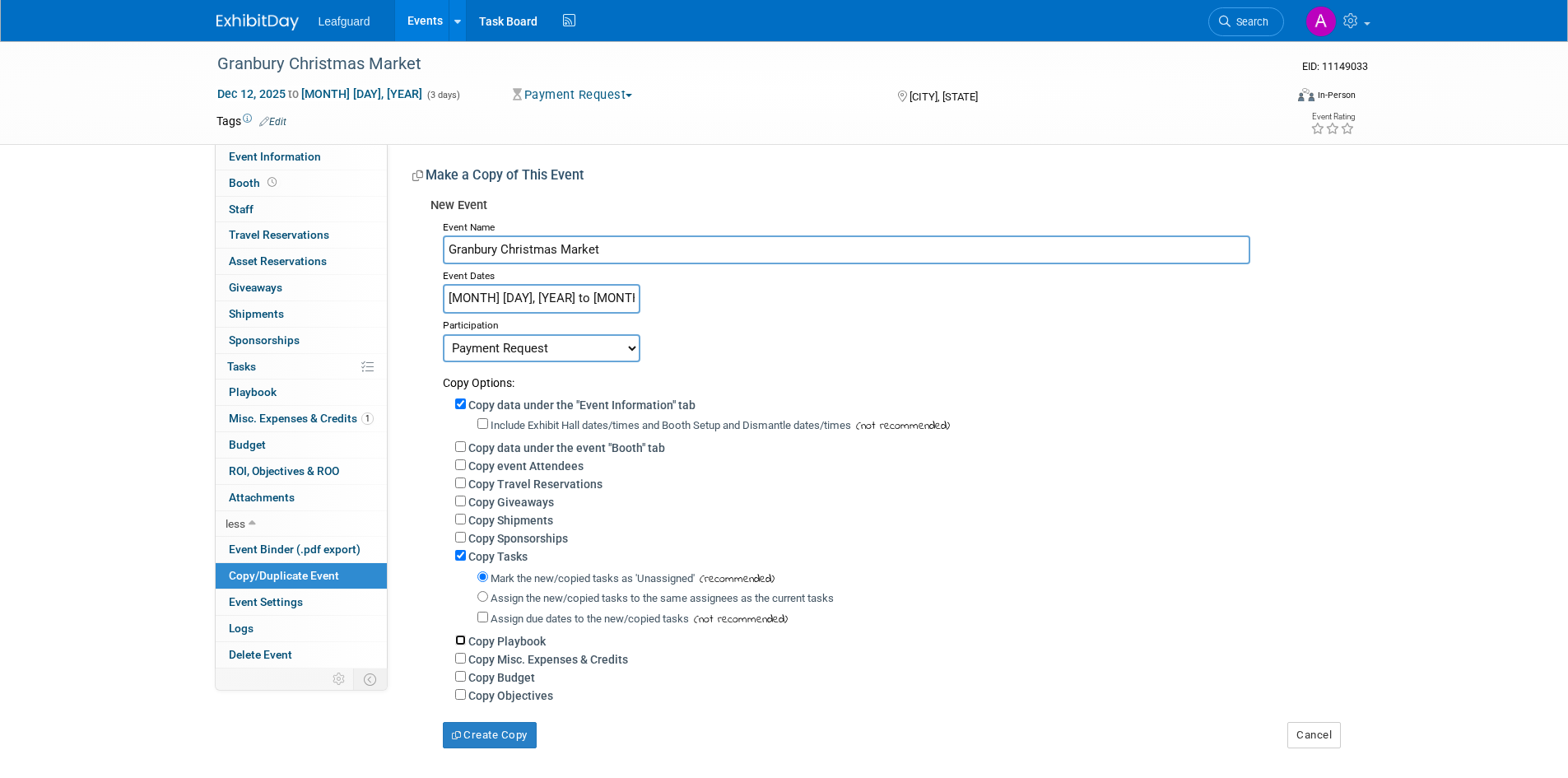 click on "Copy Playbook" at bounding box center (460, 640) 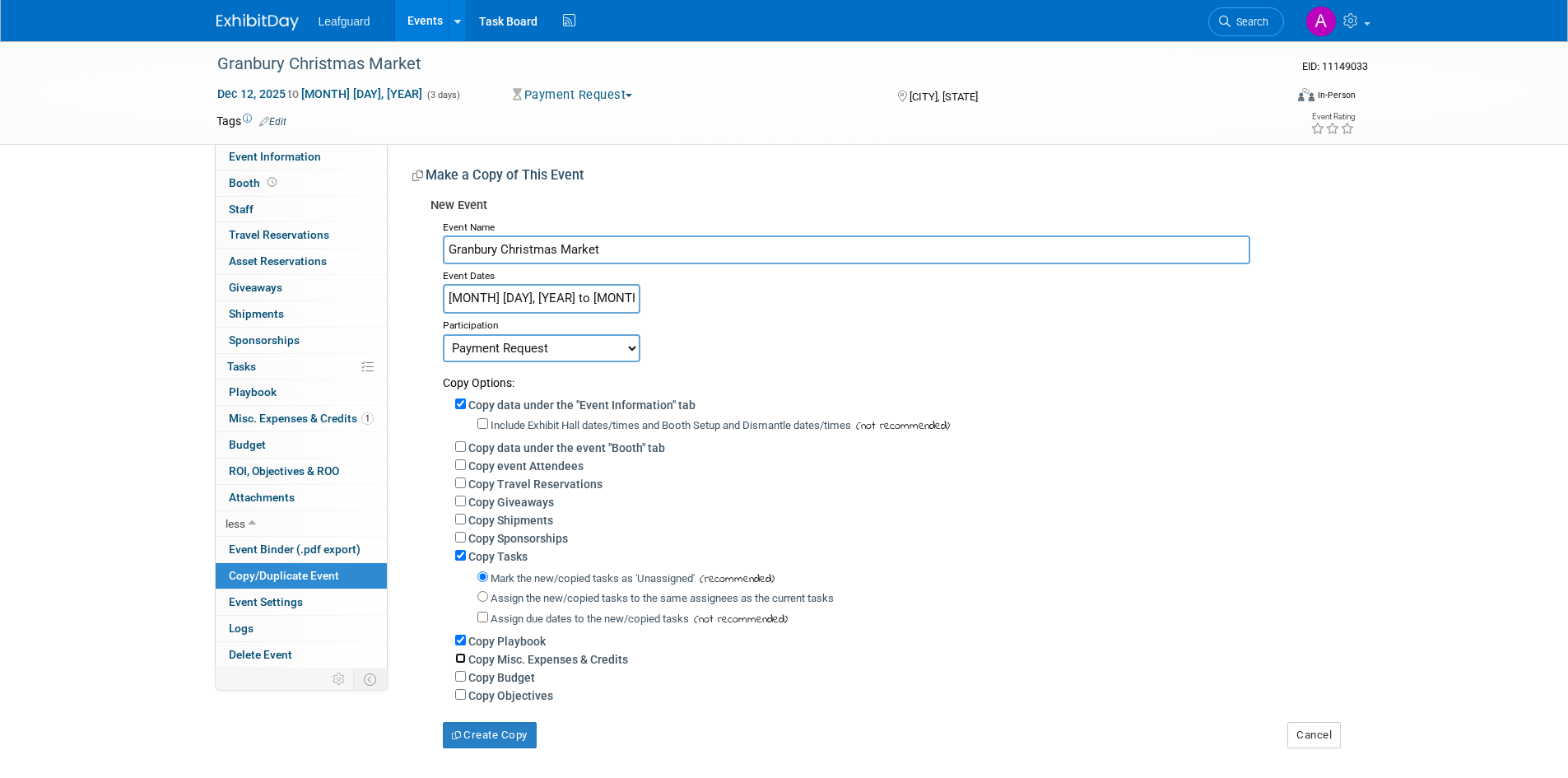 click on "Copy Misc. Expenses & Credits" at bounding box center [460, 658] 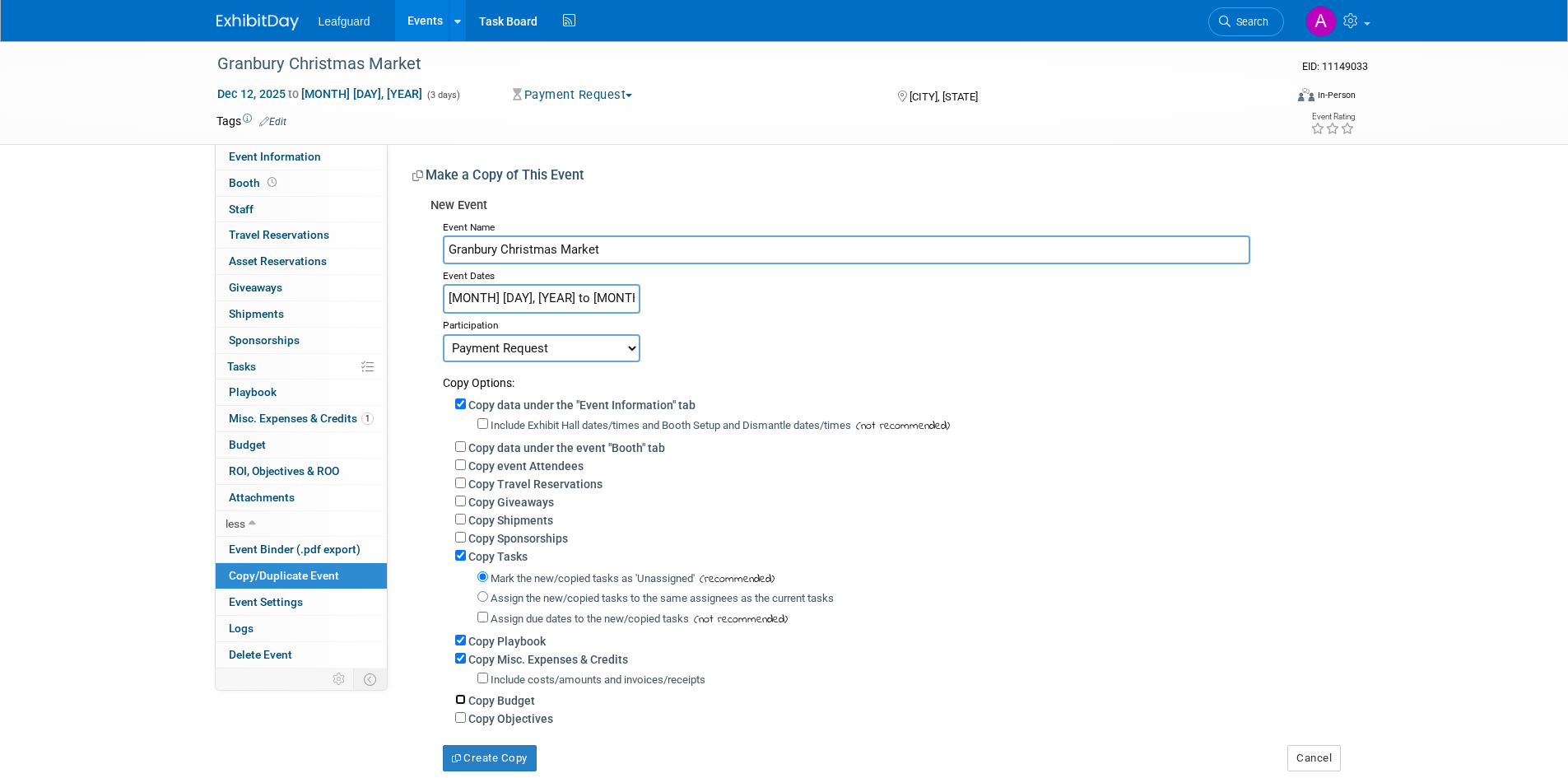 click on "Copy Budget" at bounding box center (460, 699) 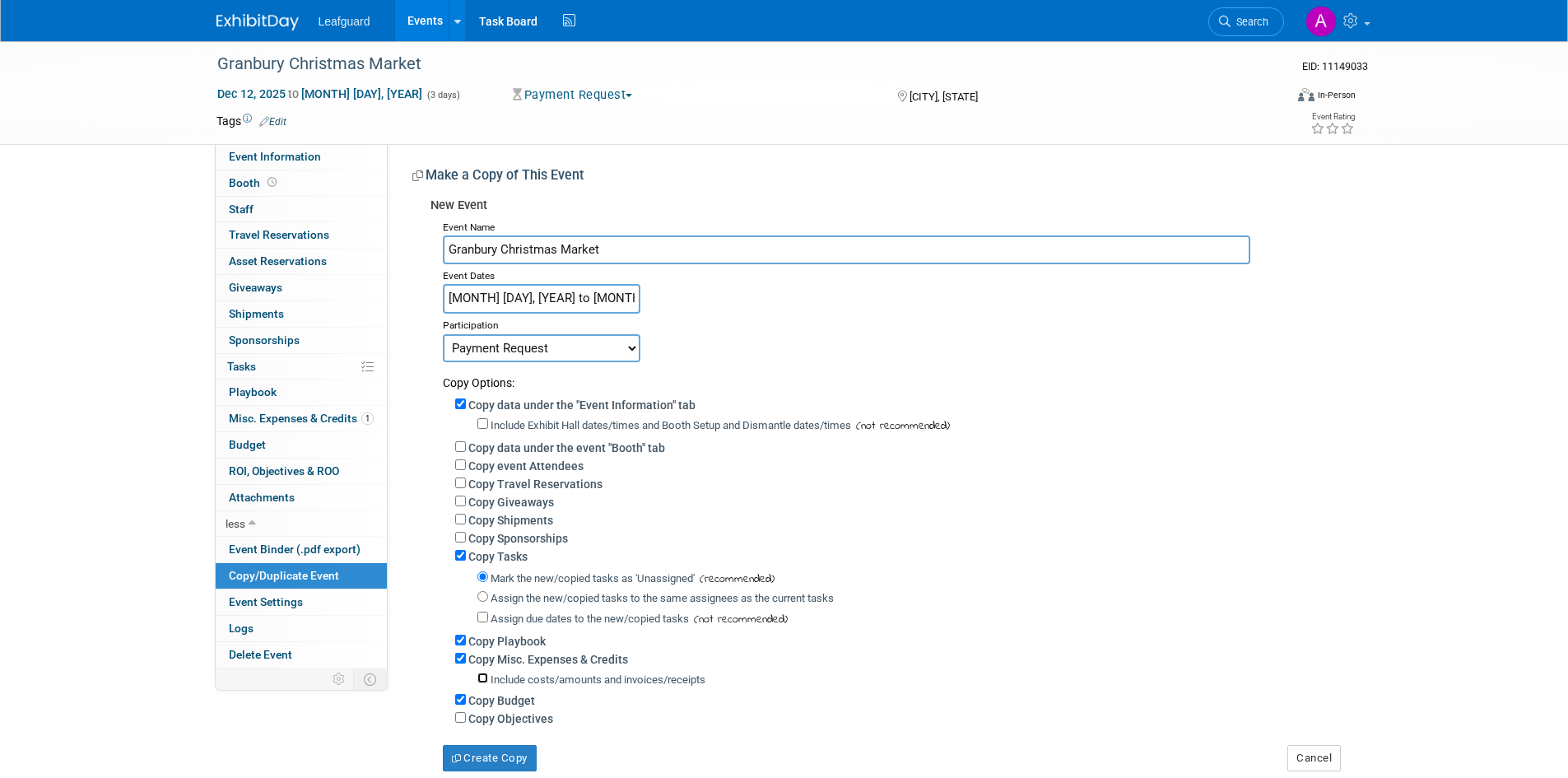 click on "Include costs/amounts and invoices/receipts" at bounding box center (482, 678) 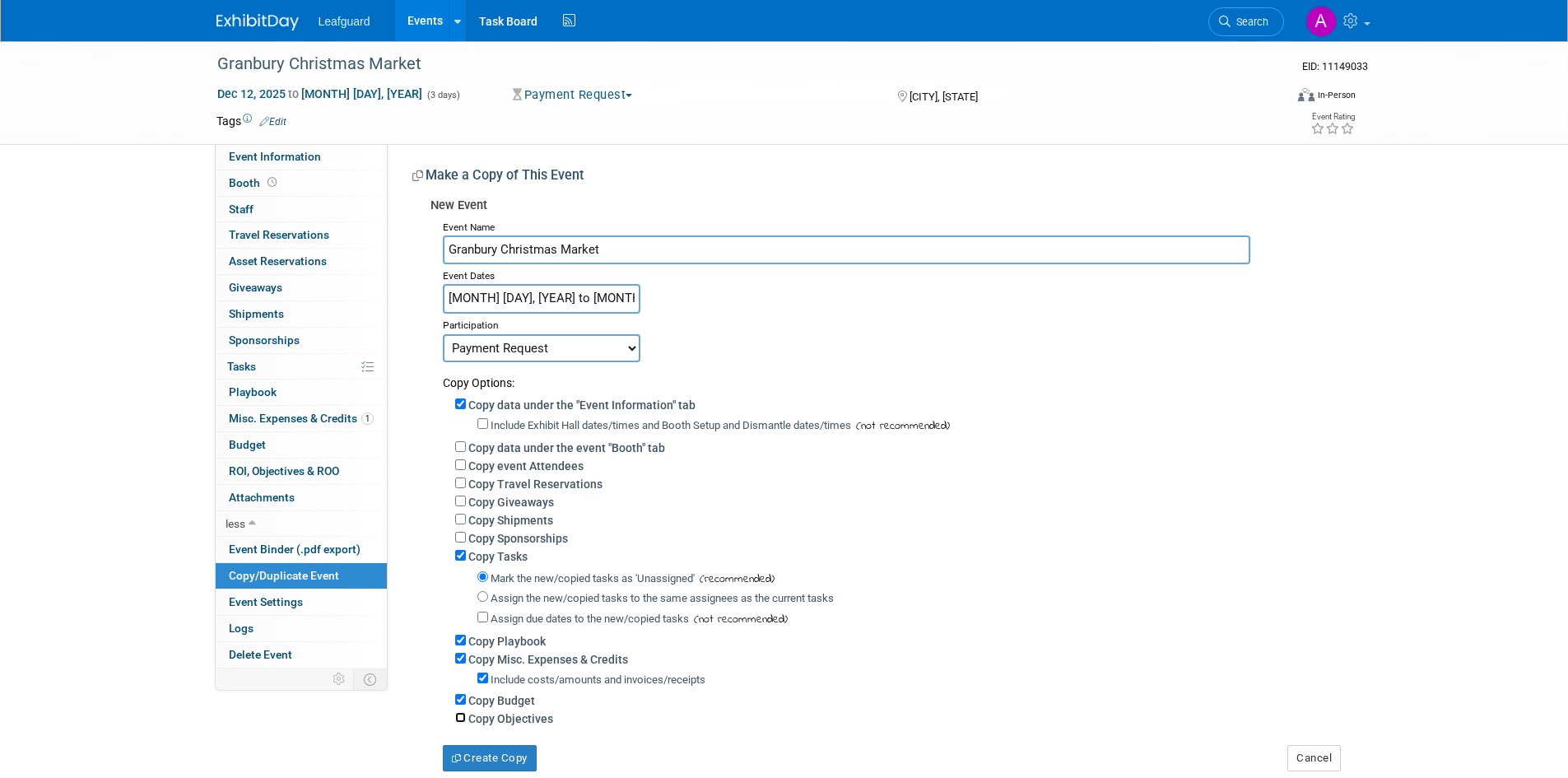 click on "Copy Objectives" at bounding box center (460, 717) 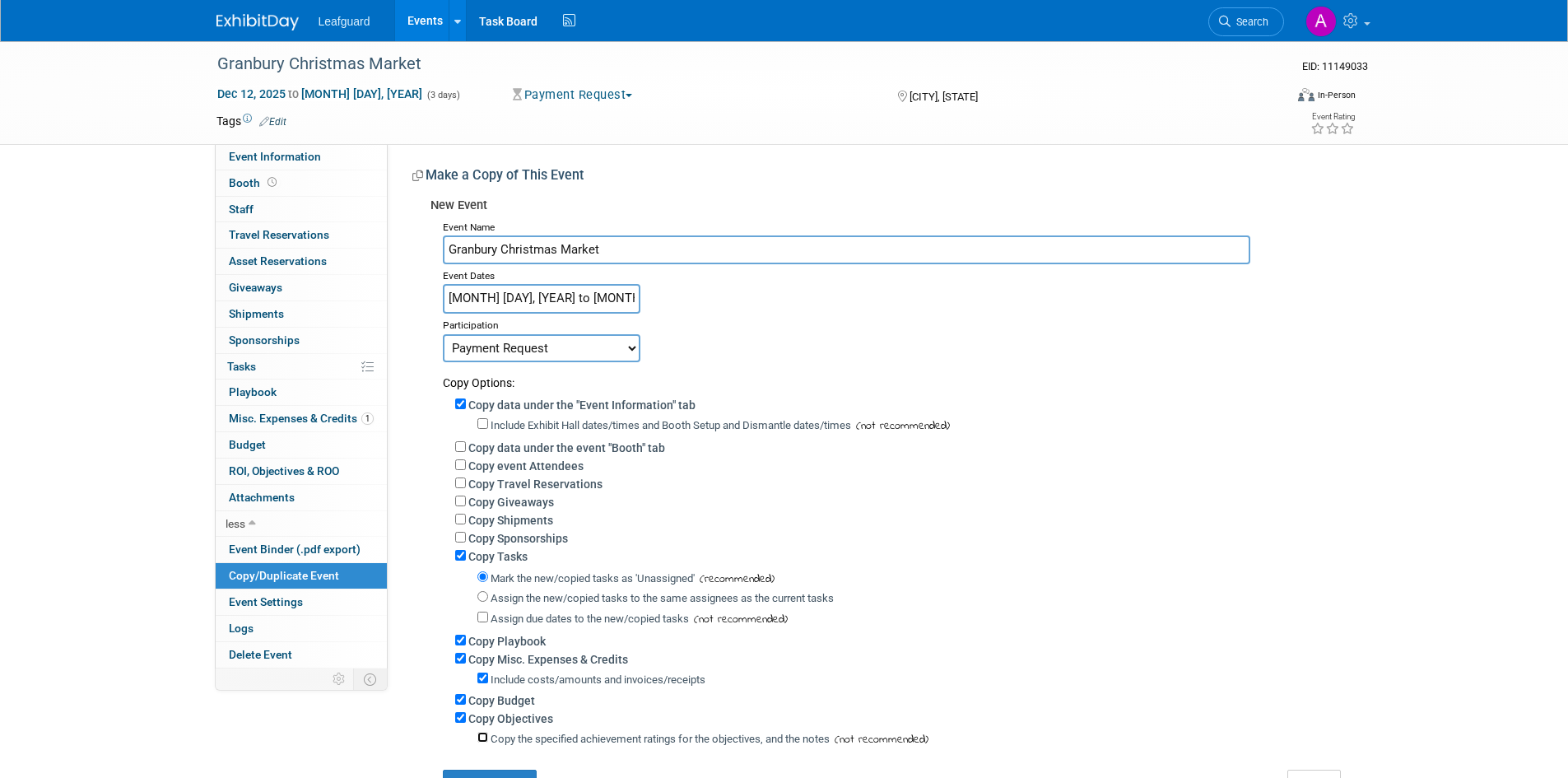 click on "Copy the specified achievement ratings for the objectives, and the notes" at bounding box center (482, 737) 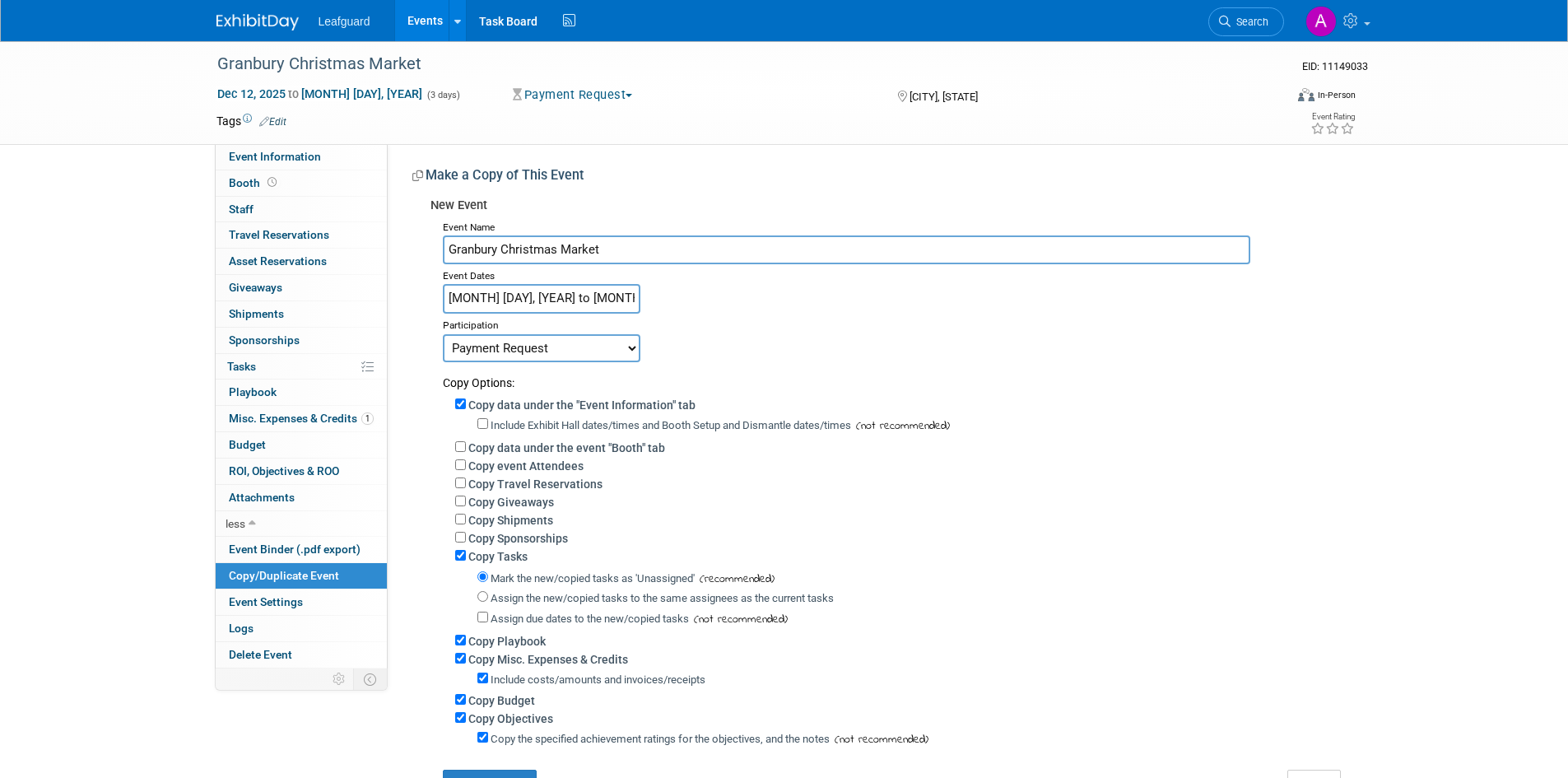 click on "Include Exhibit Hall dates/times and Booth Setup and Dismantle dates/times" at bounding box center (671, 425) 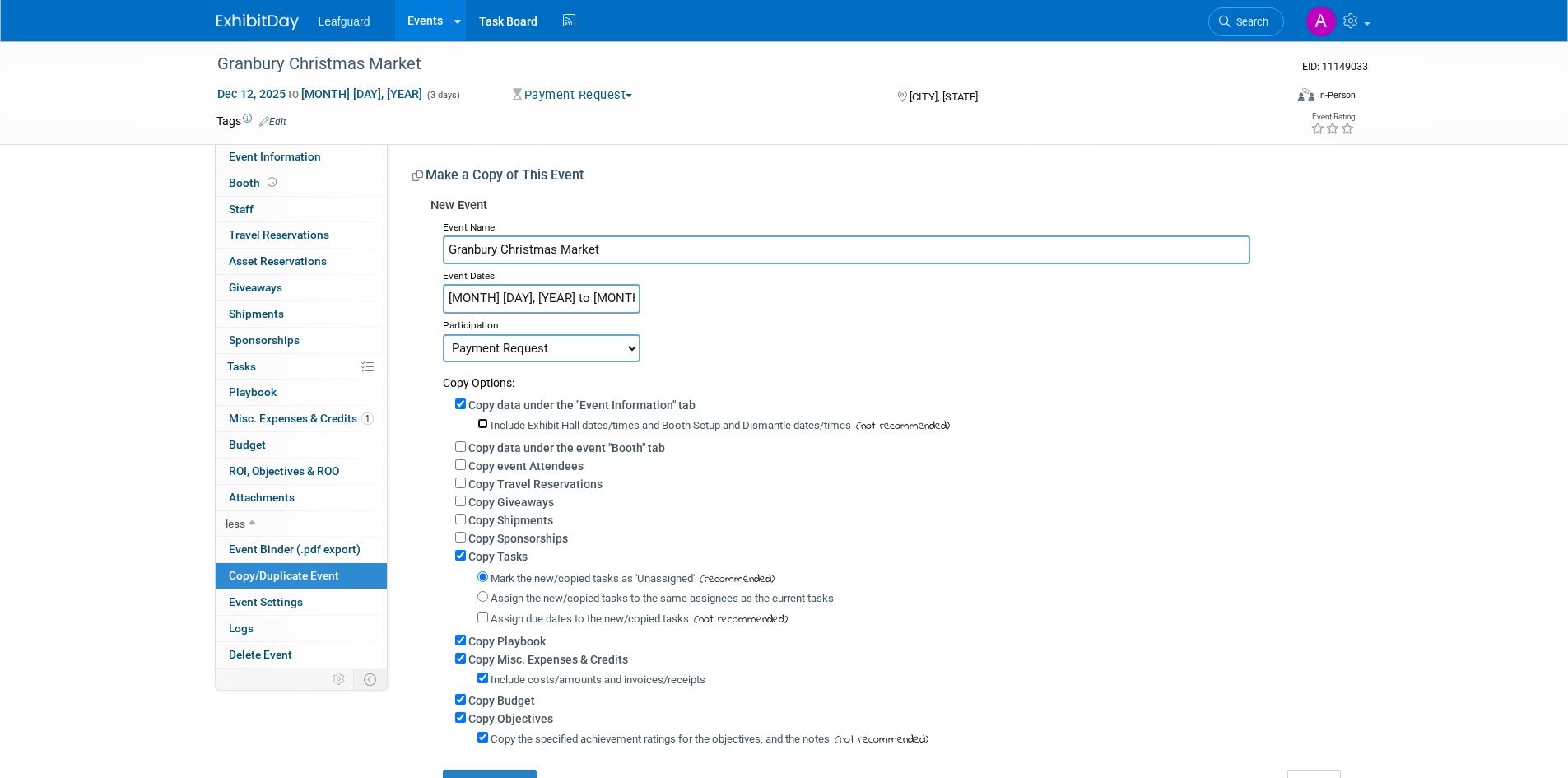 checkbox on "true" 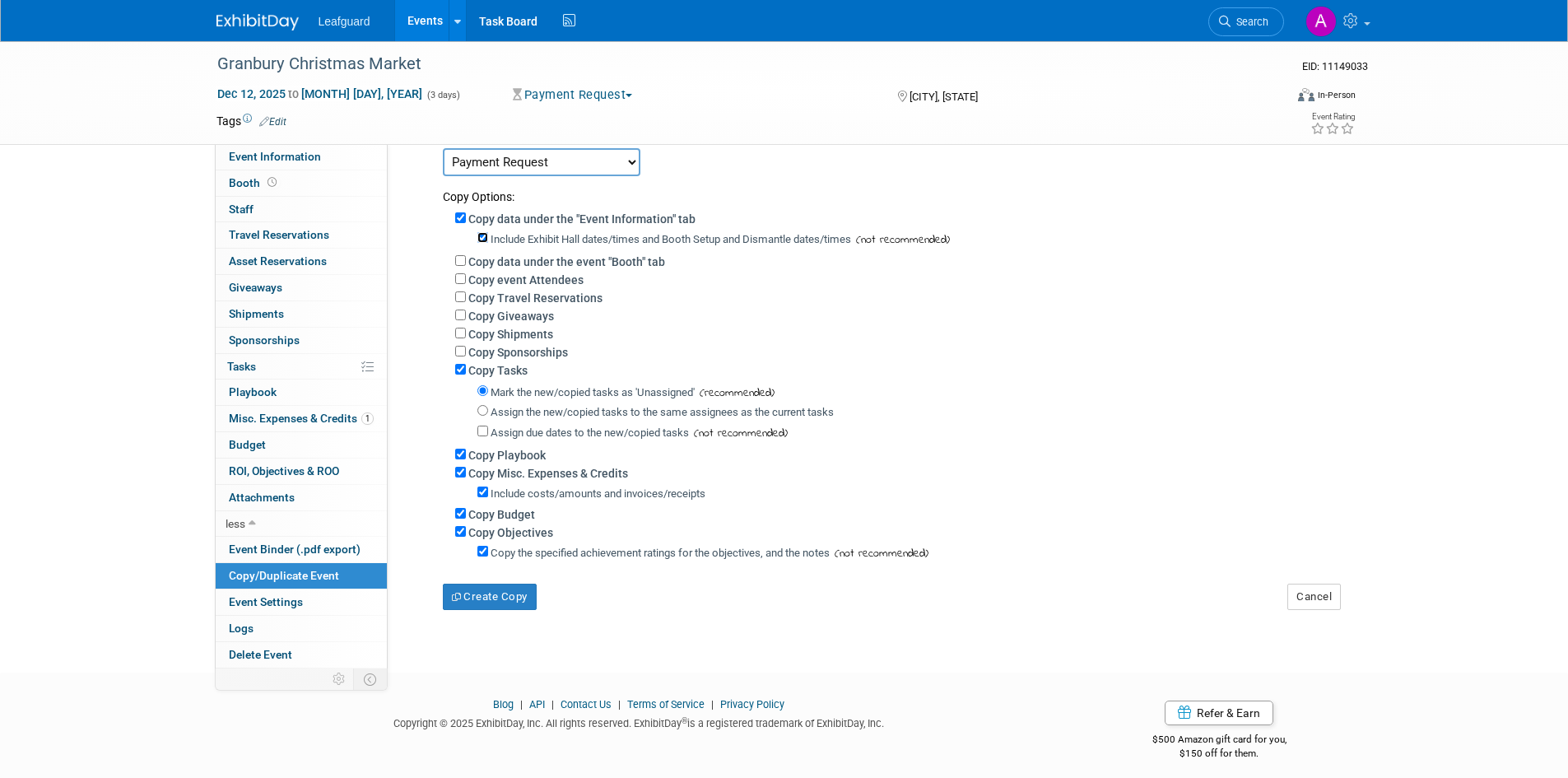 scroll, scrollTop: 207, scrollLeft: 0, axis: vertical 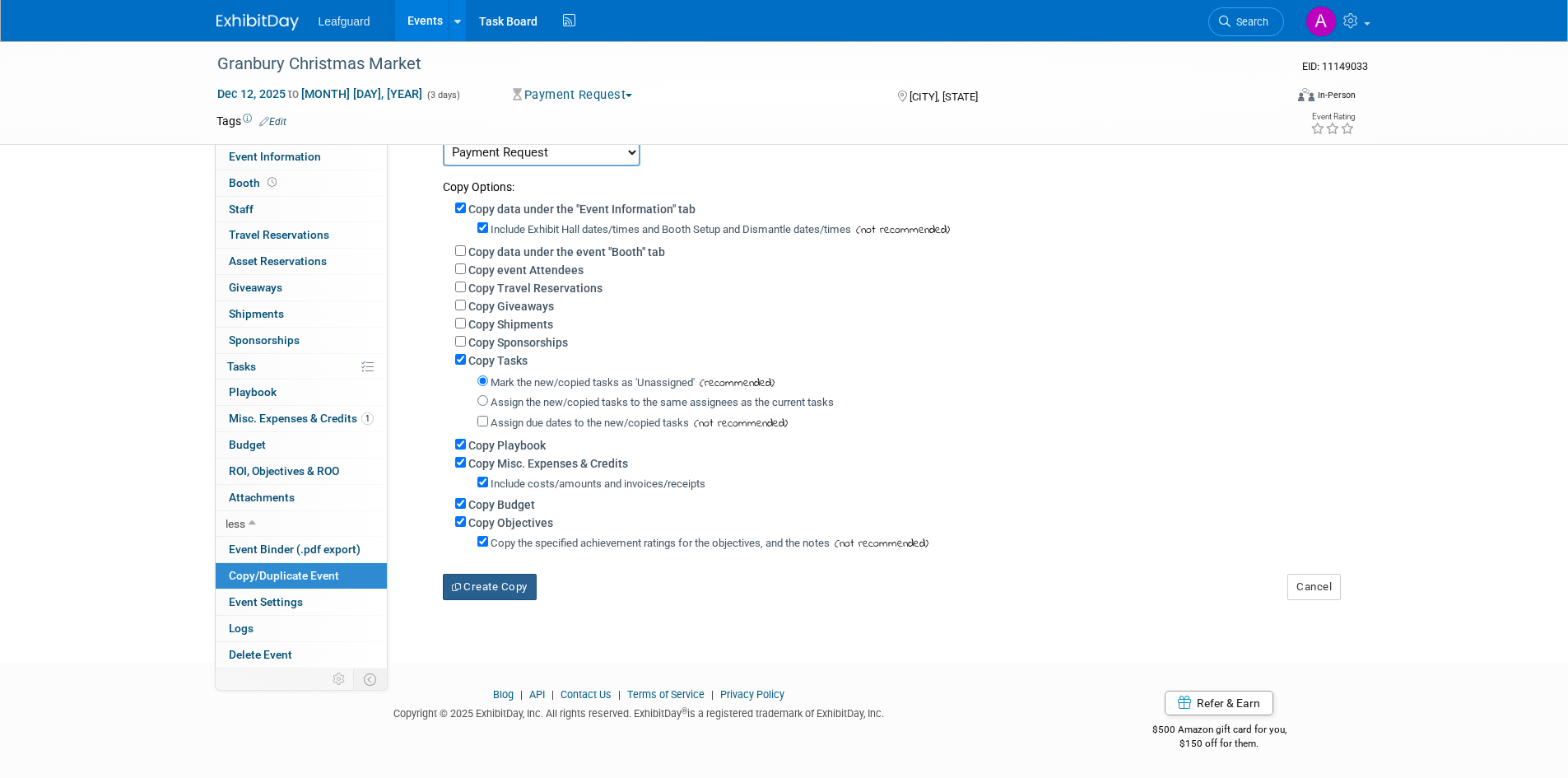 click on "Create Copy" at bounding box center (490, 587) 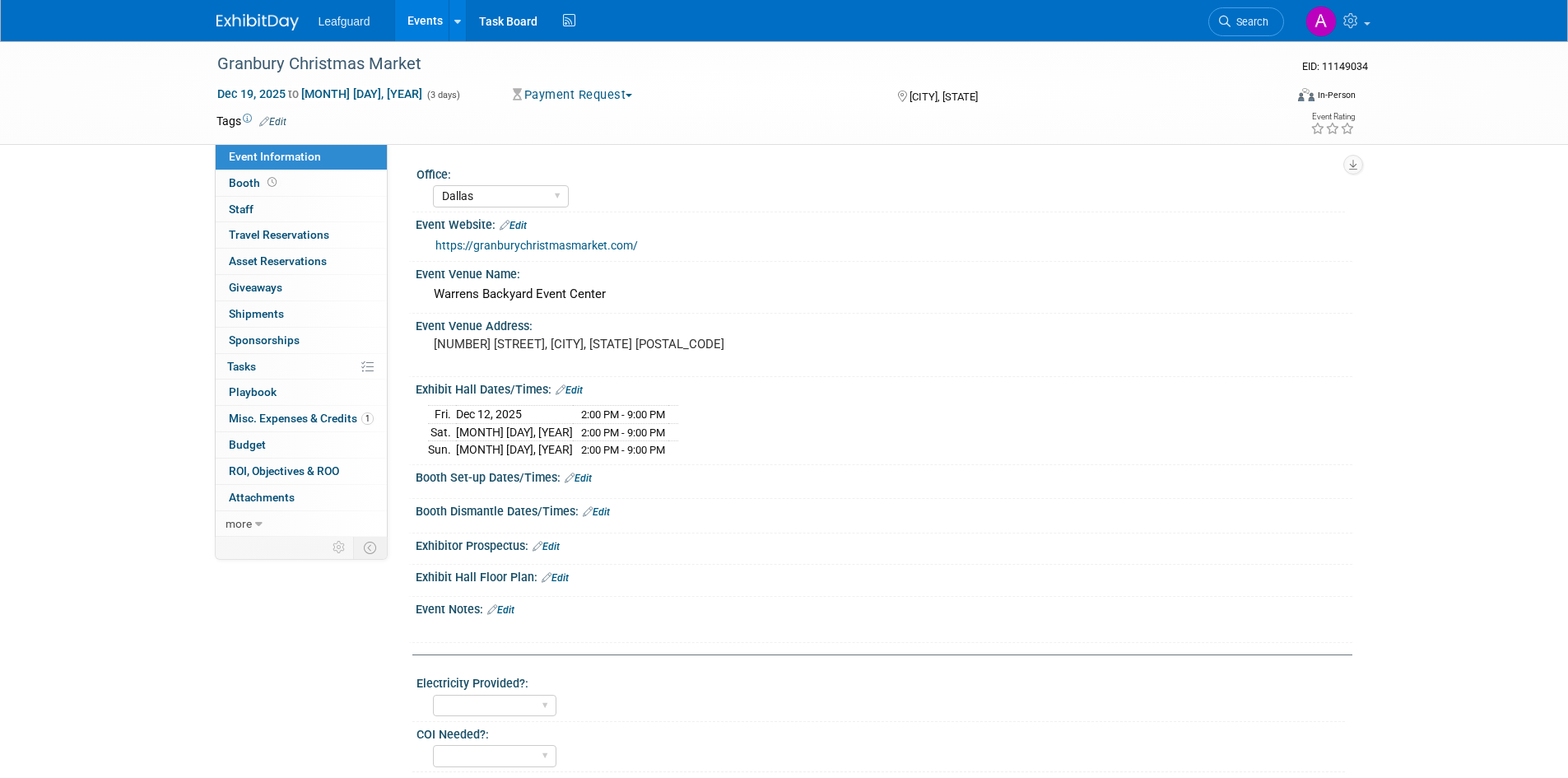 select on "Dallas" 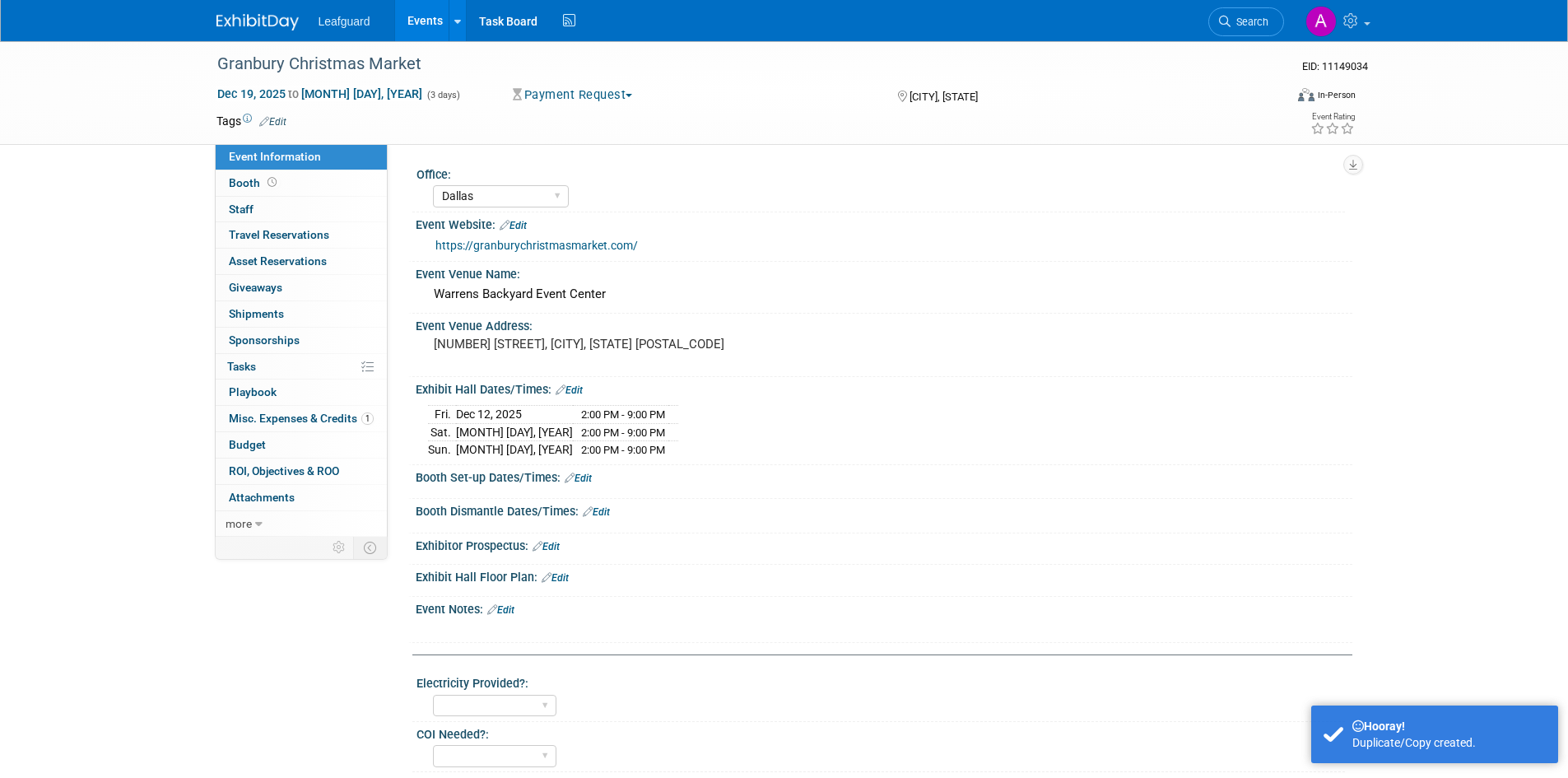 click on "Edit" at bounding box center (569, 390) 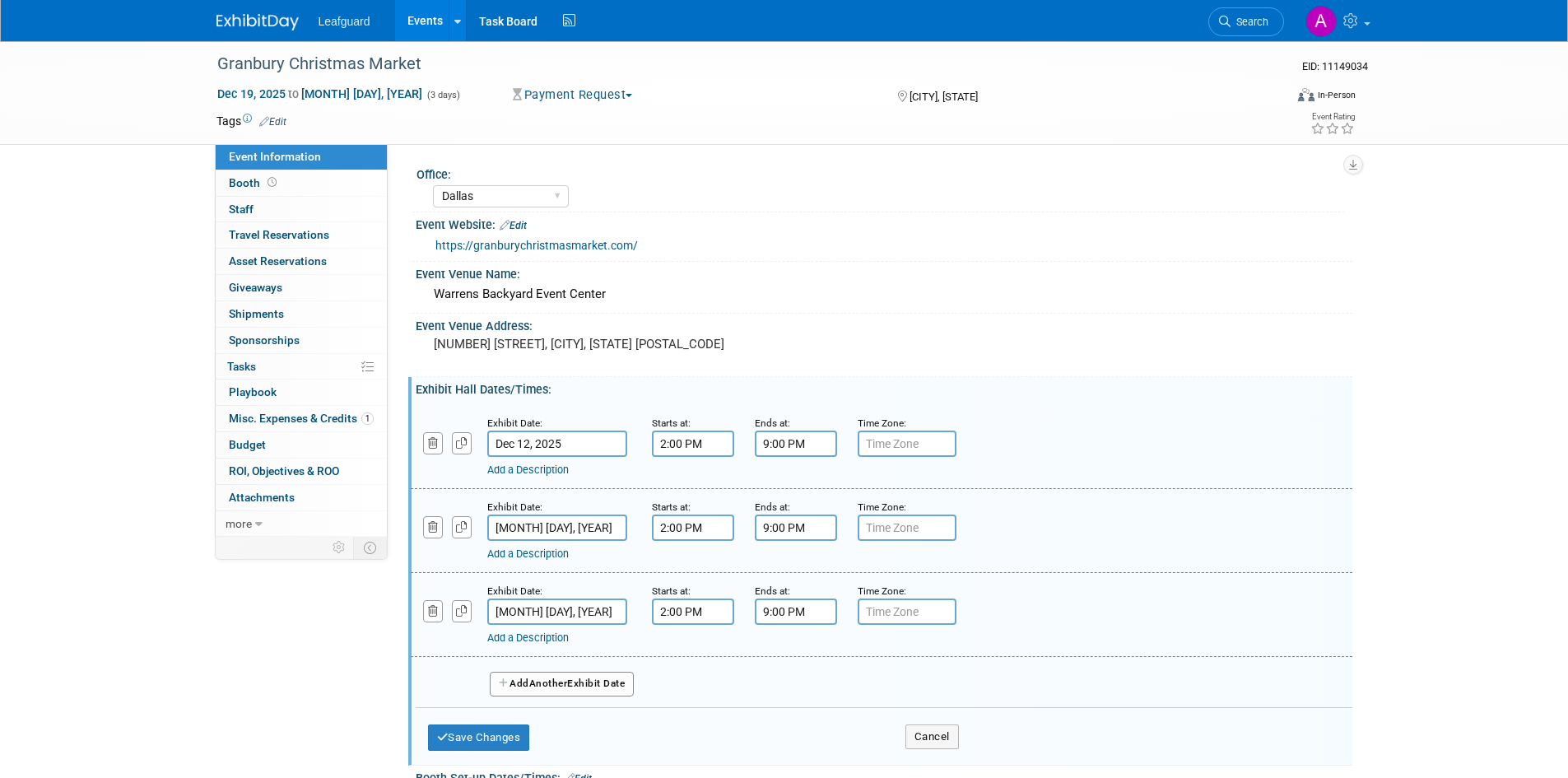 click on "Dec 12, 2025" at bounding box center (557, 444) 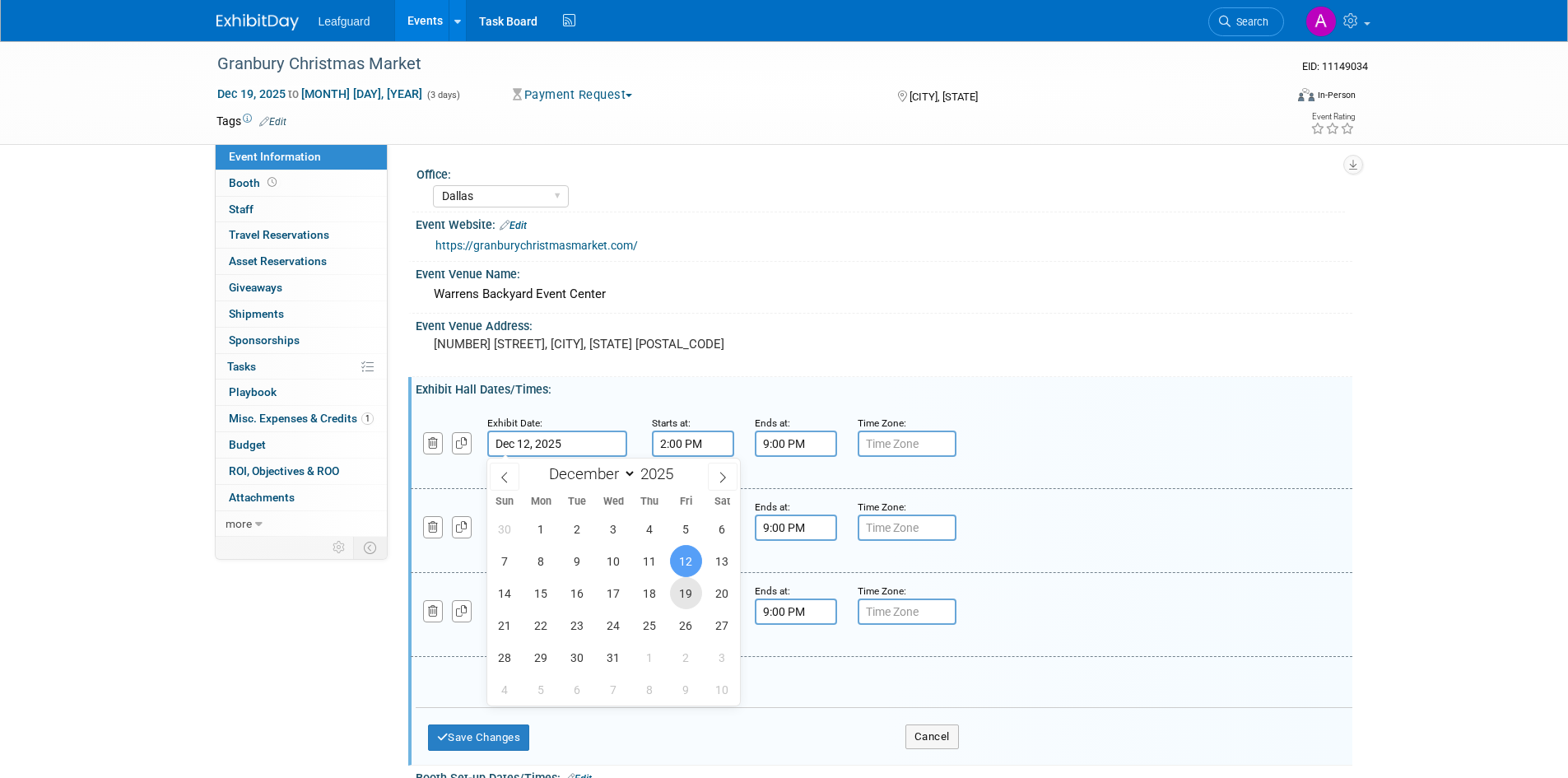 click on "19" at bounding box center [686, 593] 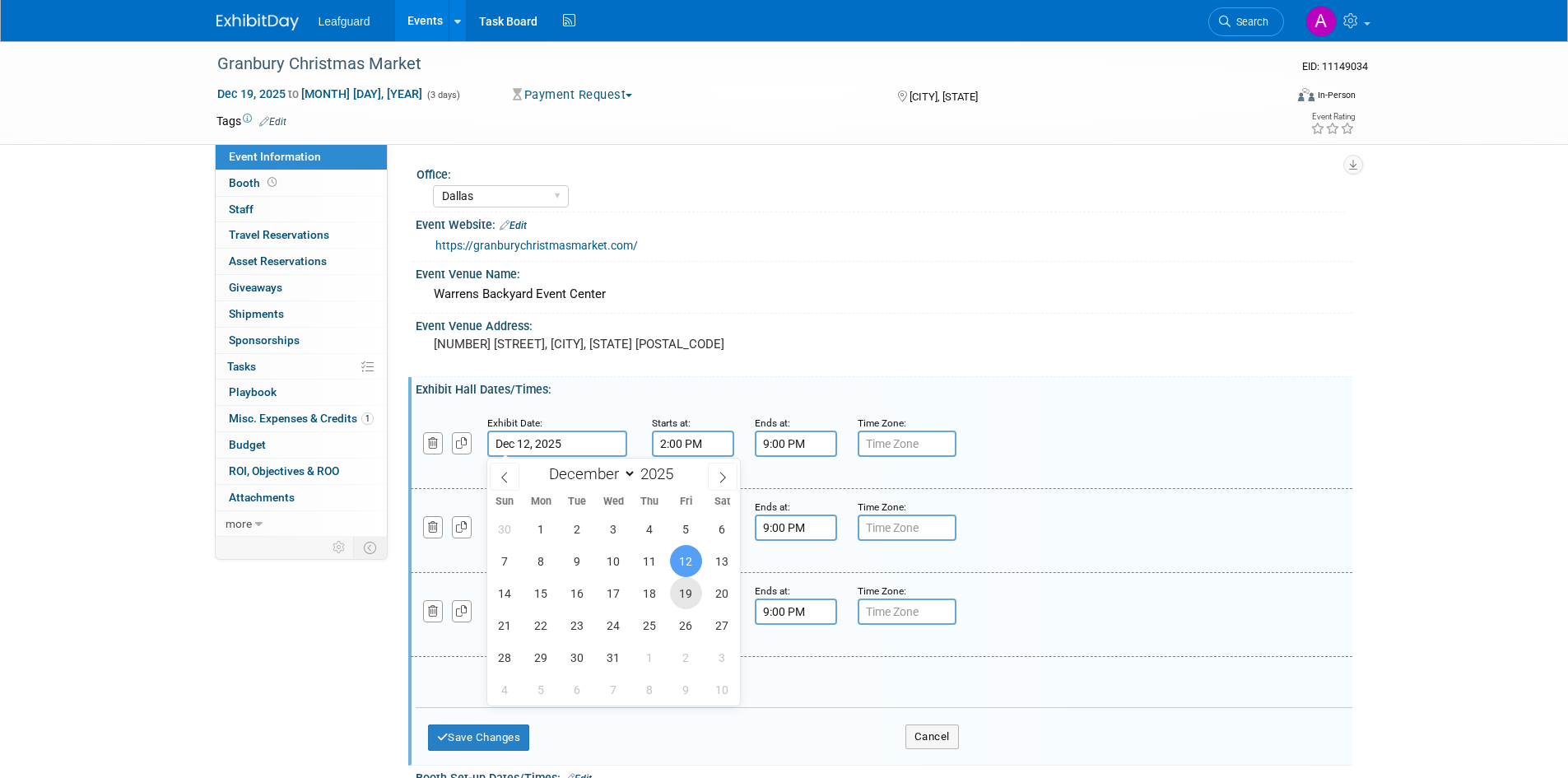 type on "Dec 19, 2025" 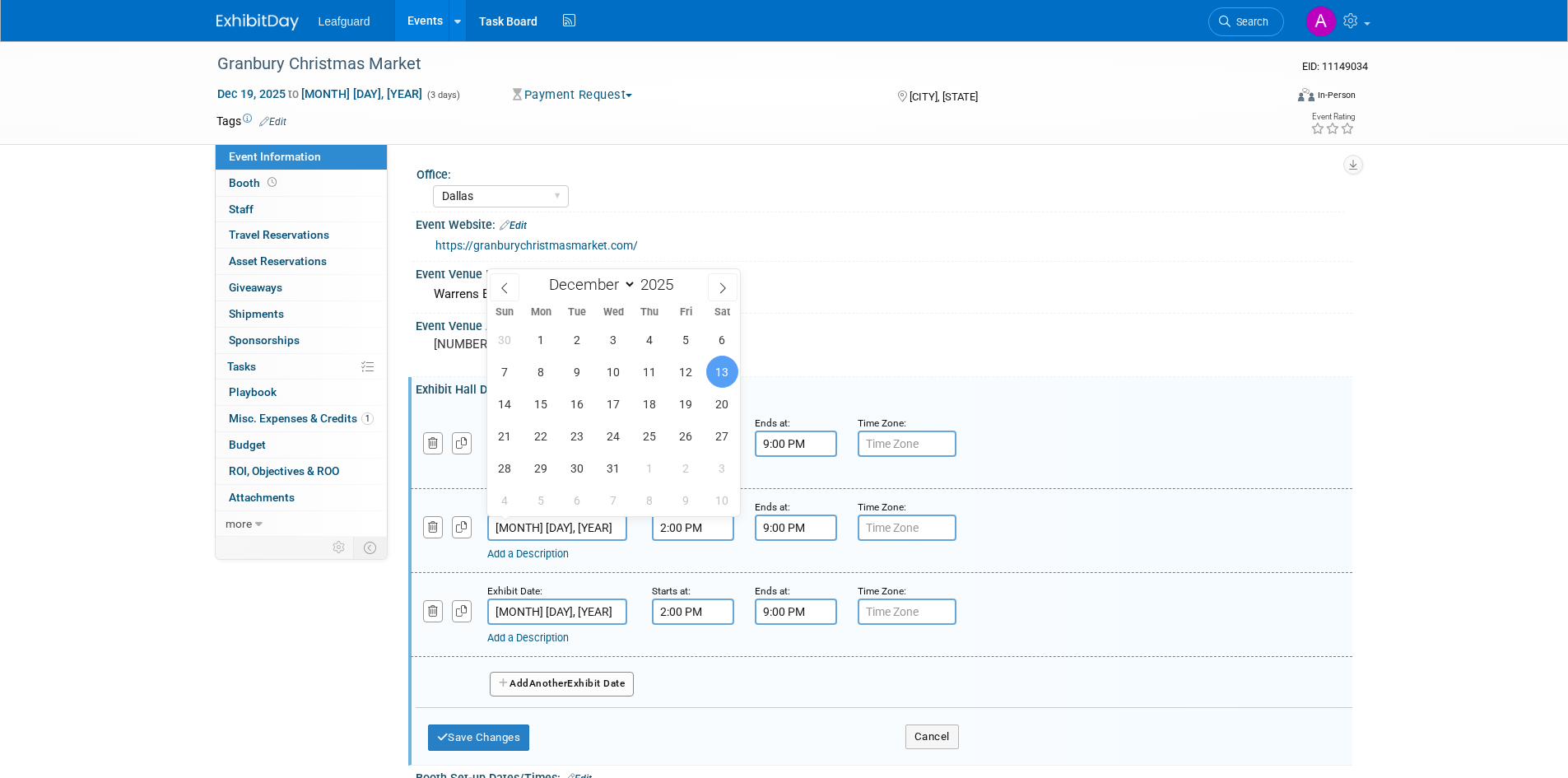 click on "Leafguard
Events
Add Event
Bulk Upload Events
Shareable Event Boards
Recently Viewed Events:
Granbury Christmas Market
Granbury, TX
Dec 19, 2025  to  Dec 21, 2025
Granbury Christmas Market
Granbury, TX
Dec 12, 2025  to  Dec 14, 2025
Granbury Christmas Market
Granbury, TX
Dec 5, 2025  to  Dec 7, 2025
Task Board
Activity Feed
My Account
My Profile & Preferences
Sync to External Calendar...
Budgeting, ROI & ROO
Annual Budgets (all events)
Refer & Earn
Contact us
Sign out
Search
Recently Viewed Events:
Granbury Christmas Market
EID: 11149034
In-Person
Granbury, TX
Dec 19, 2025  to  Dec 21, 2025
(Payment Request)" at bounding box center [784, 389] 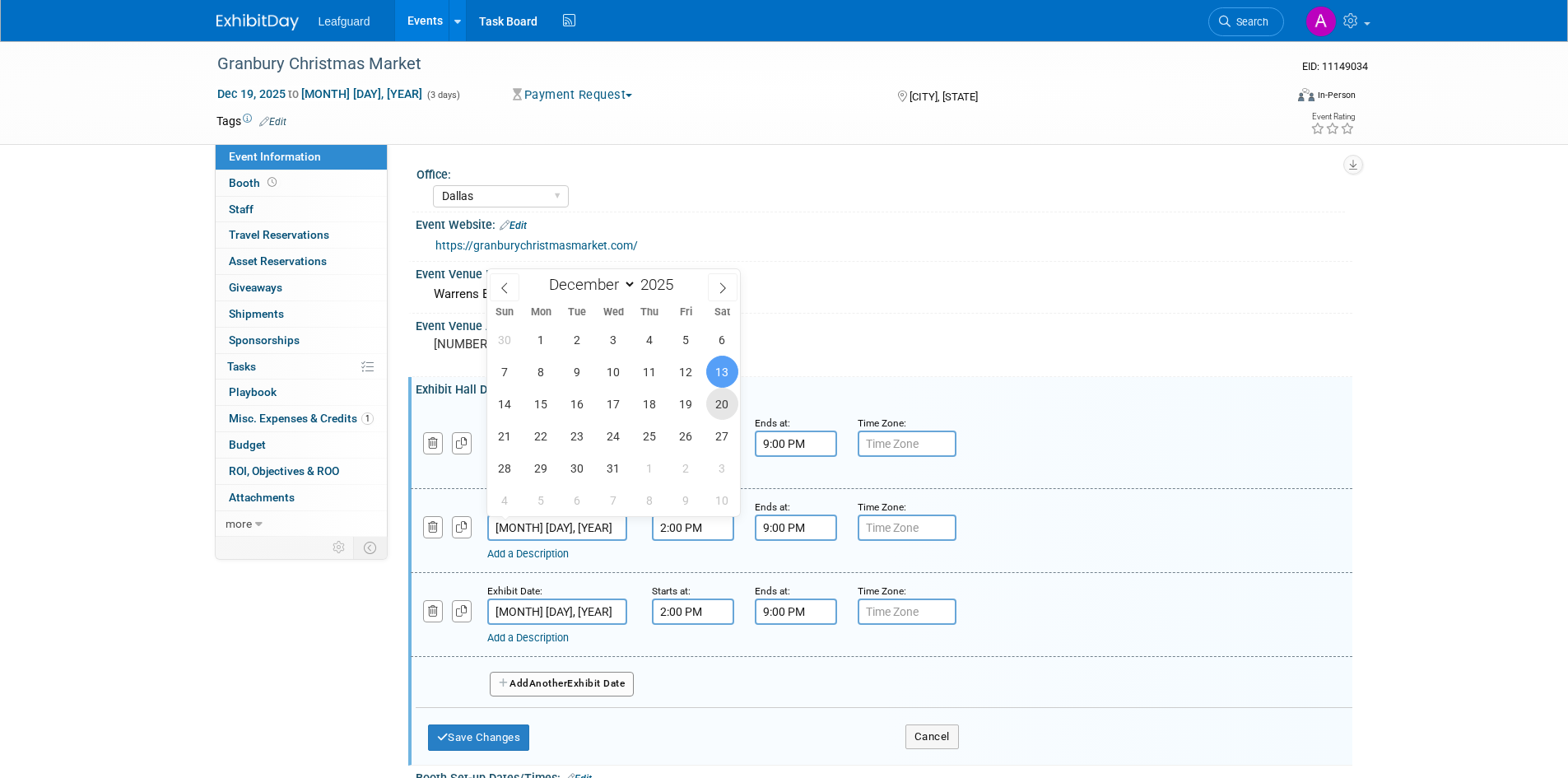 click on "20" at bounding box center (722, 403) 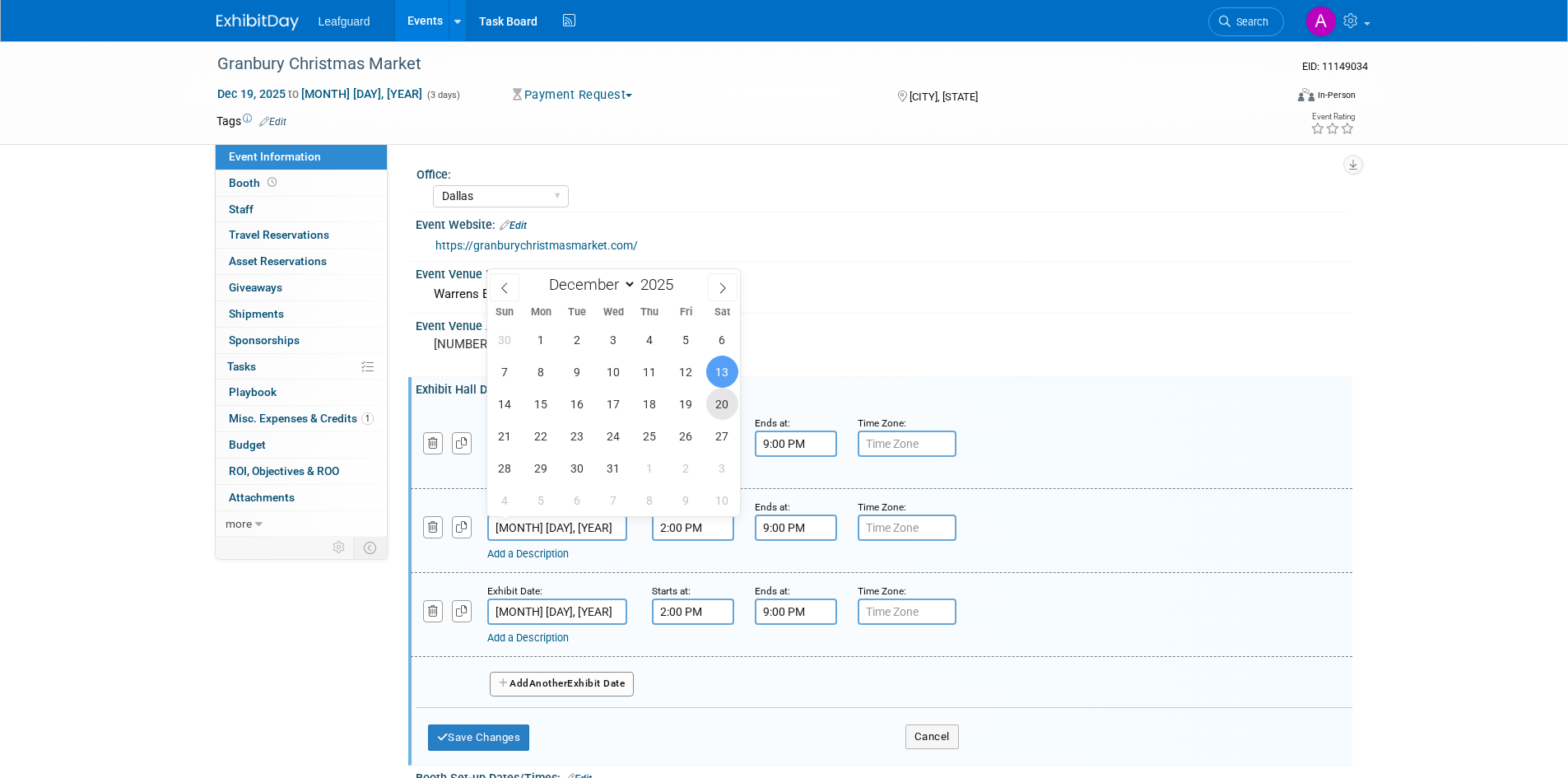 type on "Dec 20, 2025" 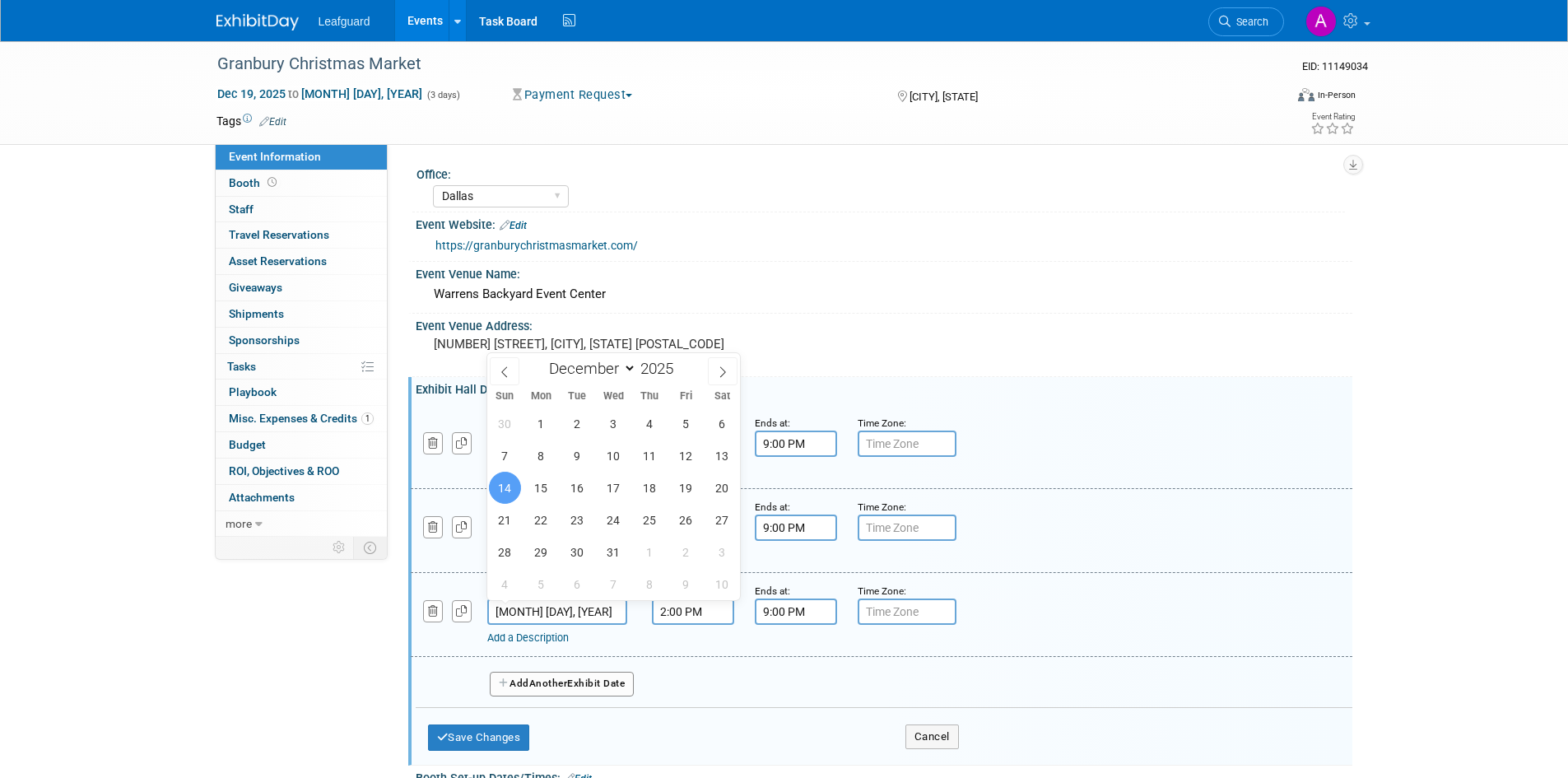 click on "Dec 14, 2025" at bounding box center [557, 612] 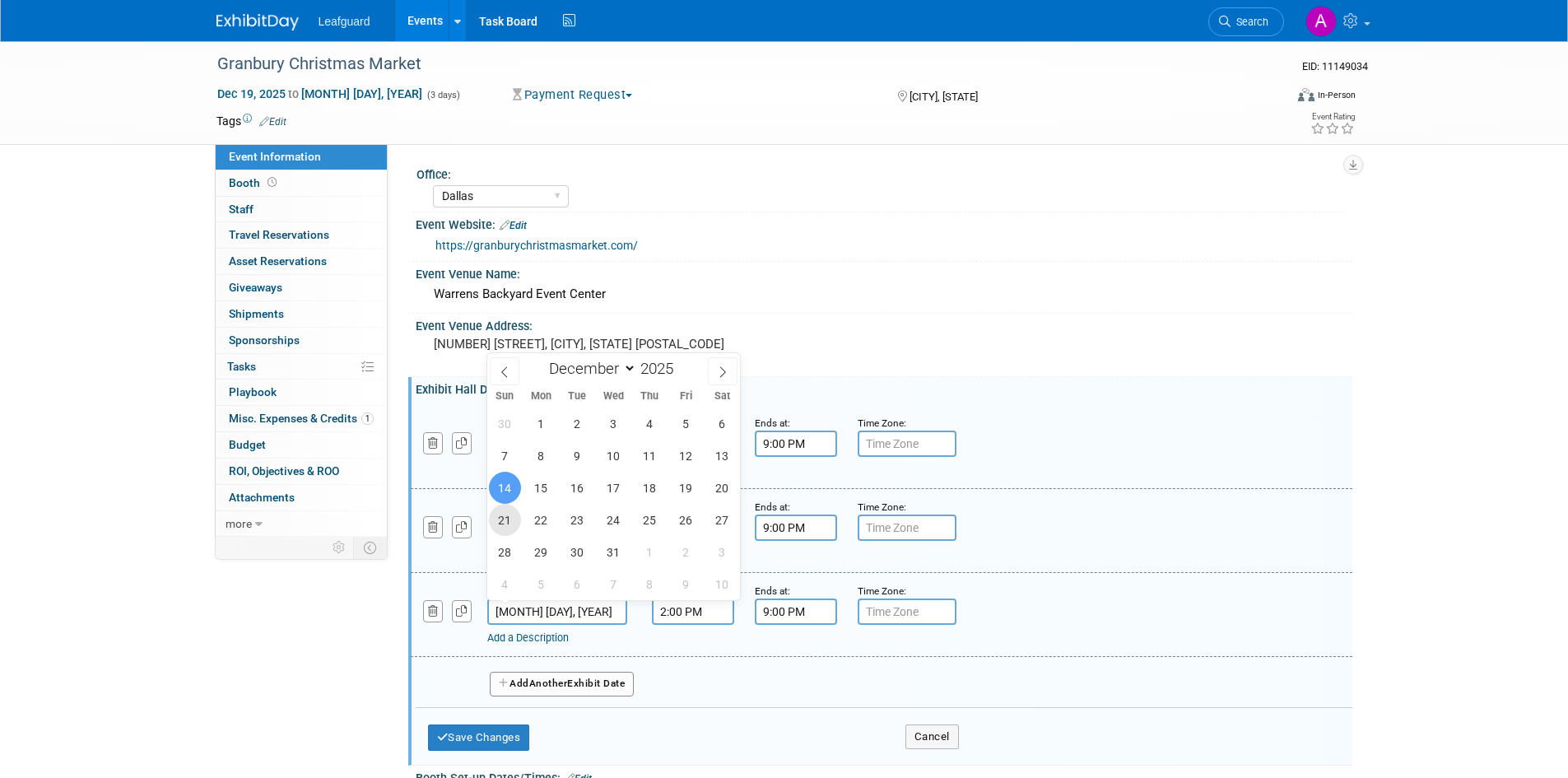 click on "21" at bounding box center [505, 519] 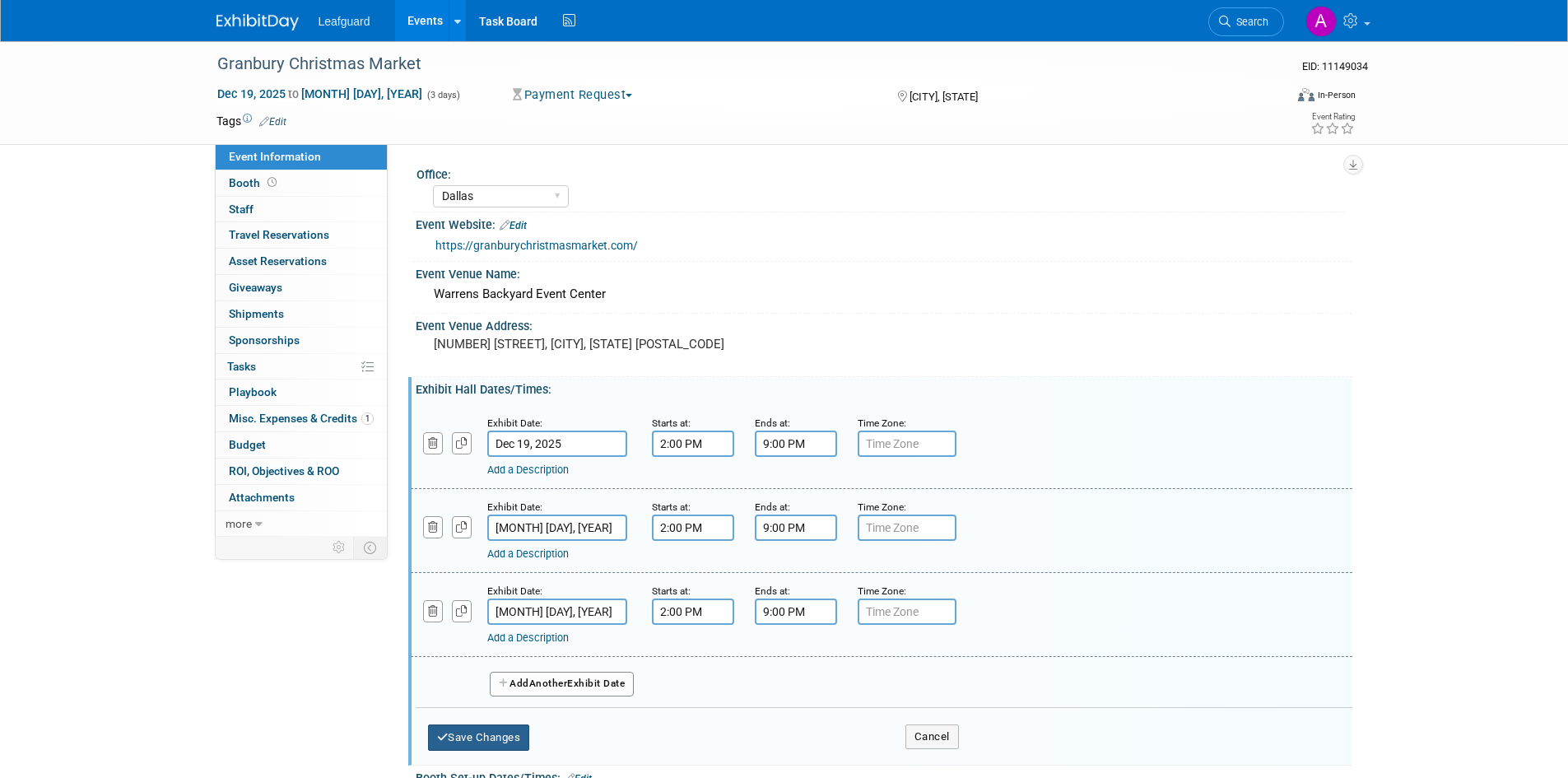 click on "Save Changes" at bounding box center [479, 738] 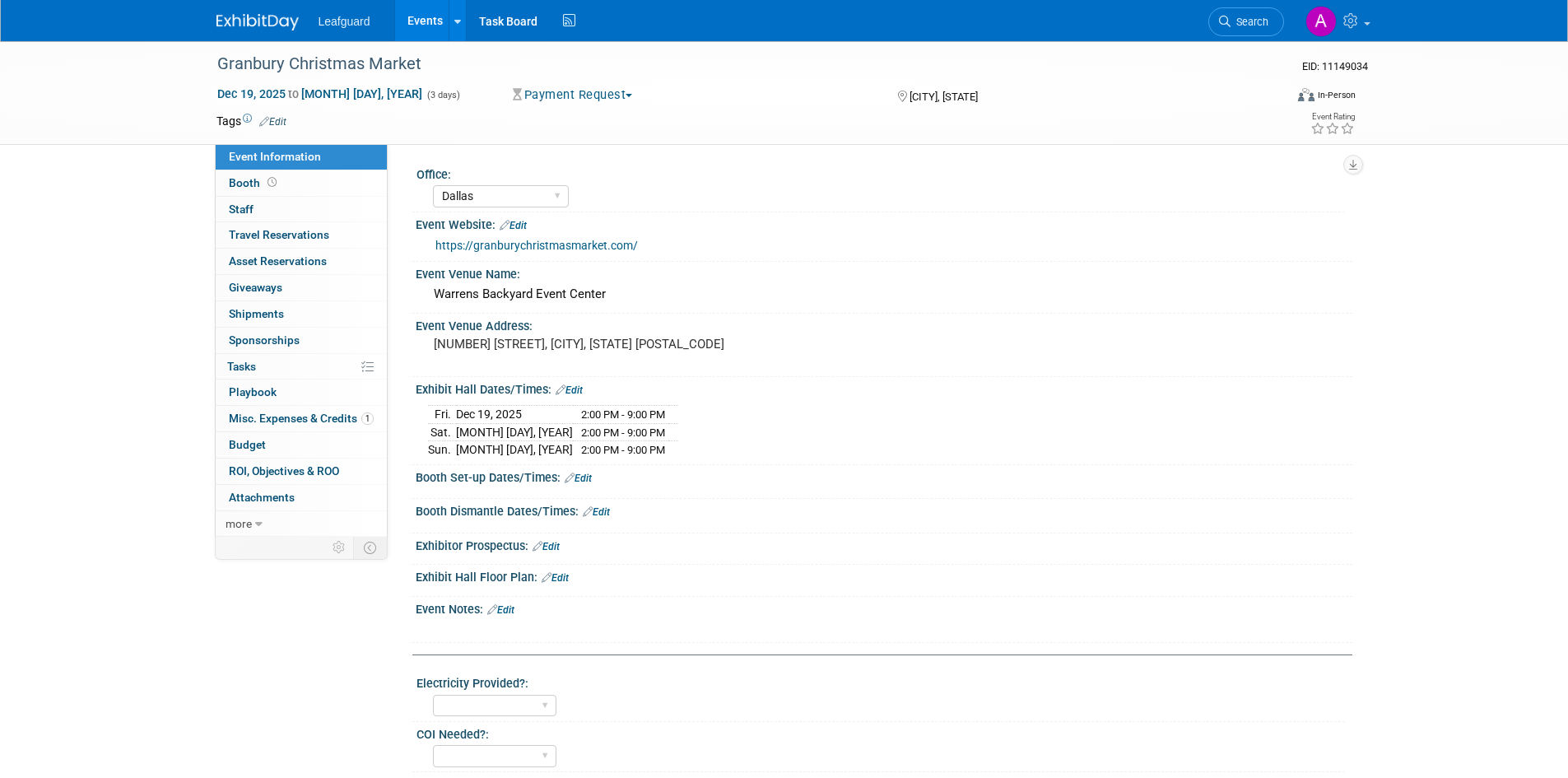 click at bounding box center (264, 121) 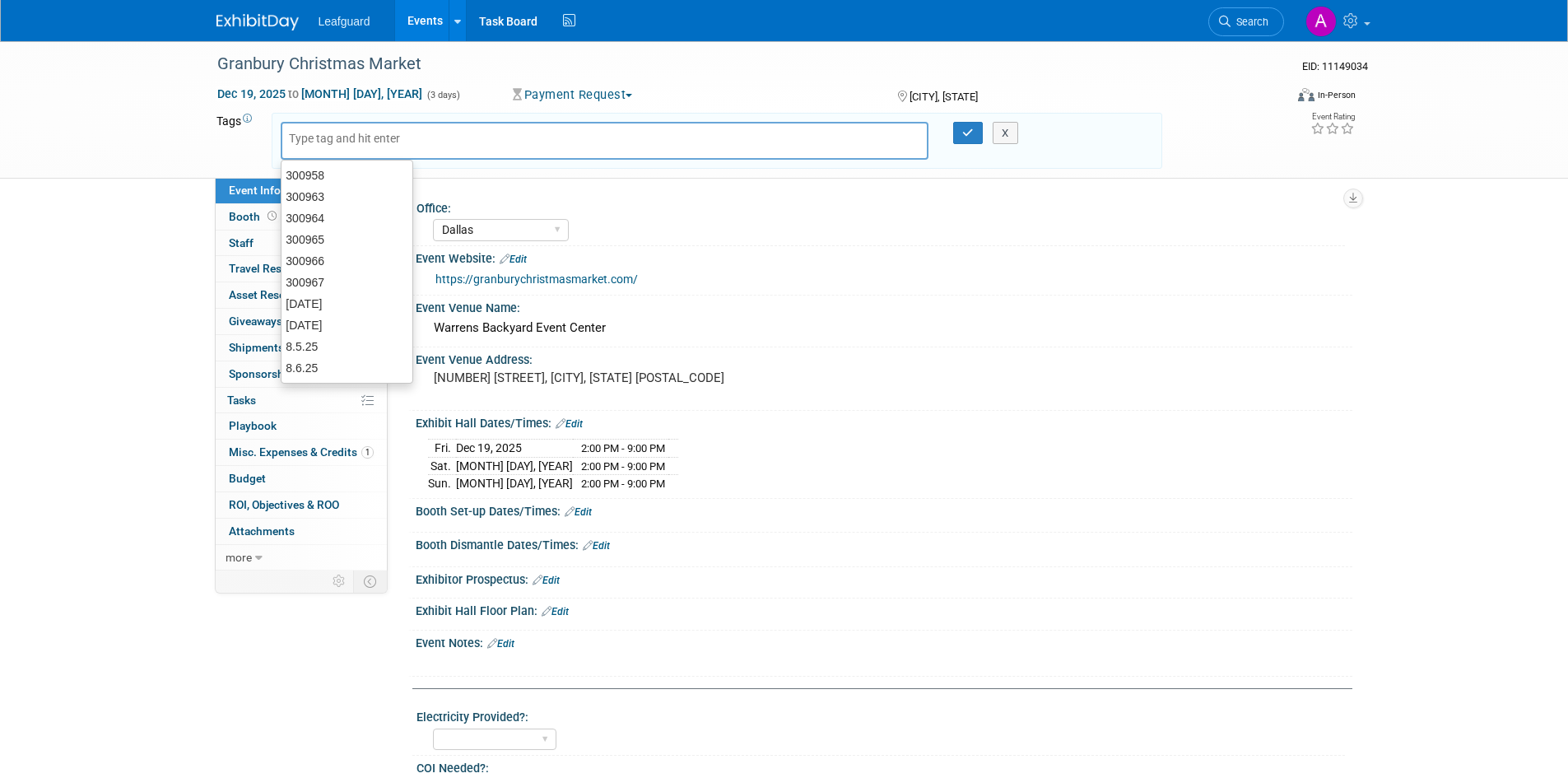 click at bounding box center (355, 138) 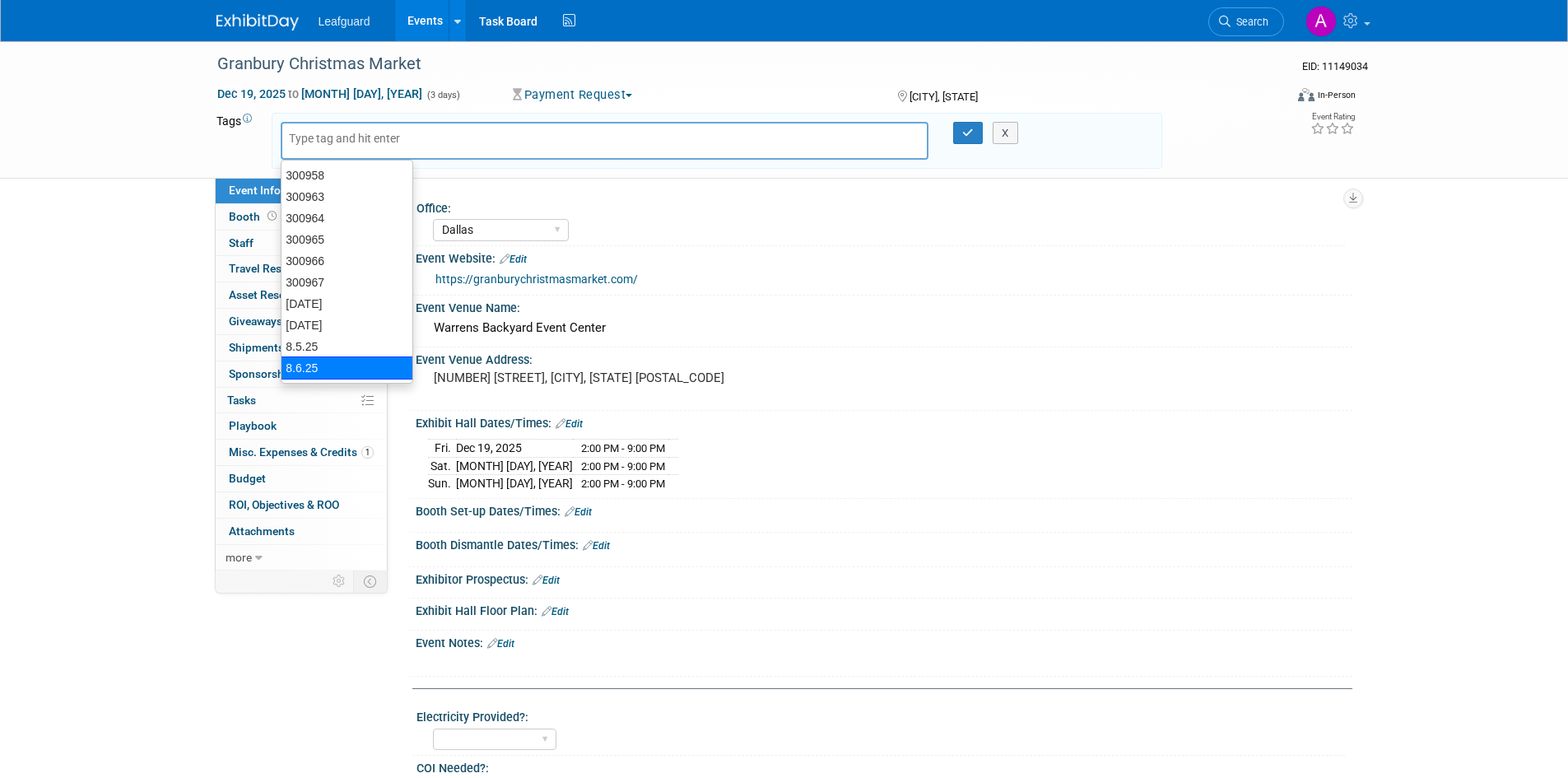 click on "8.6.25" at bounding box center [347, 368] 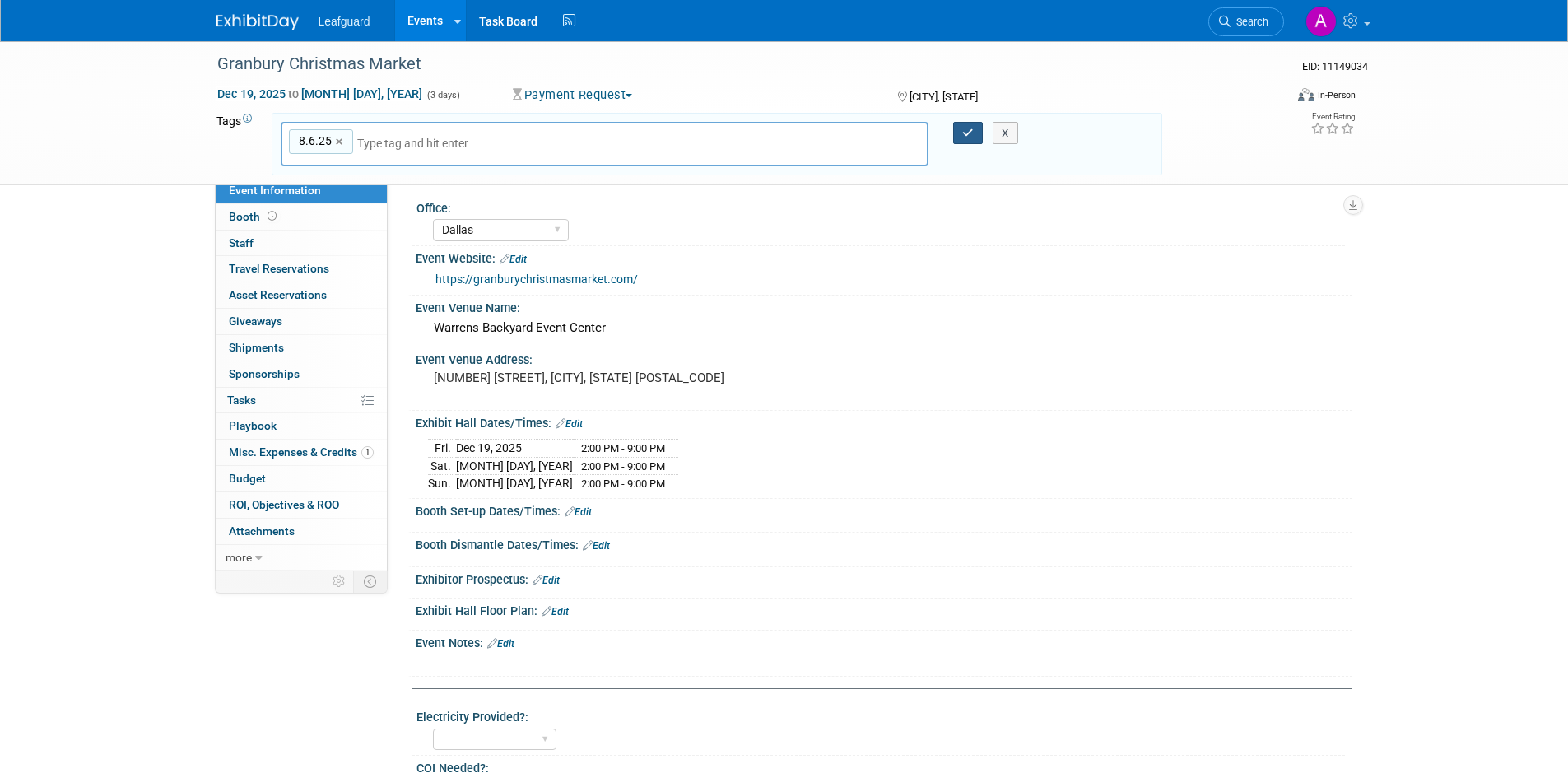 click at bounding box center [968, 133] 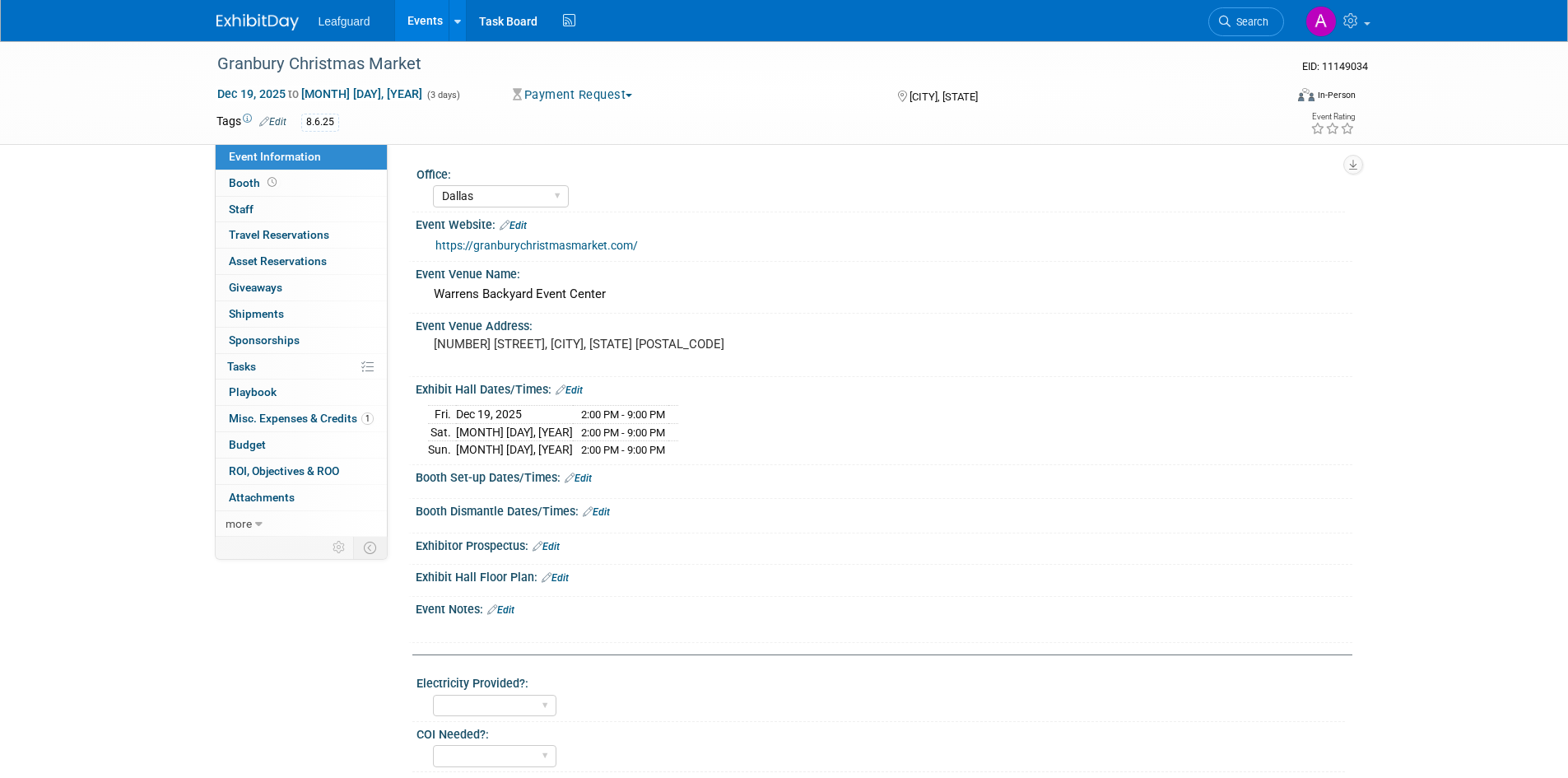 click at bounding box center (258, 22) 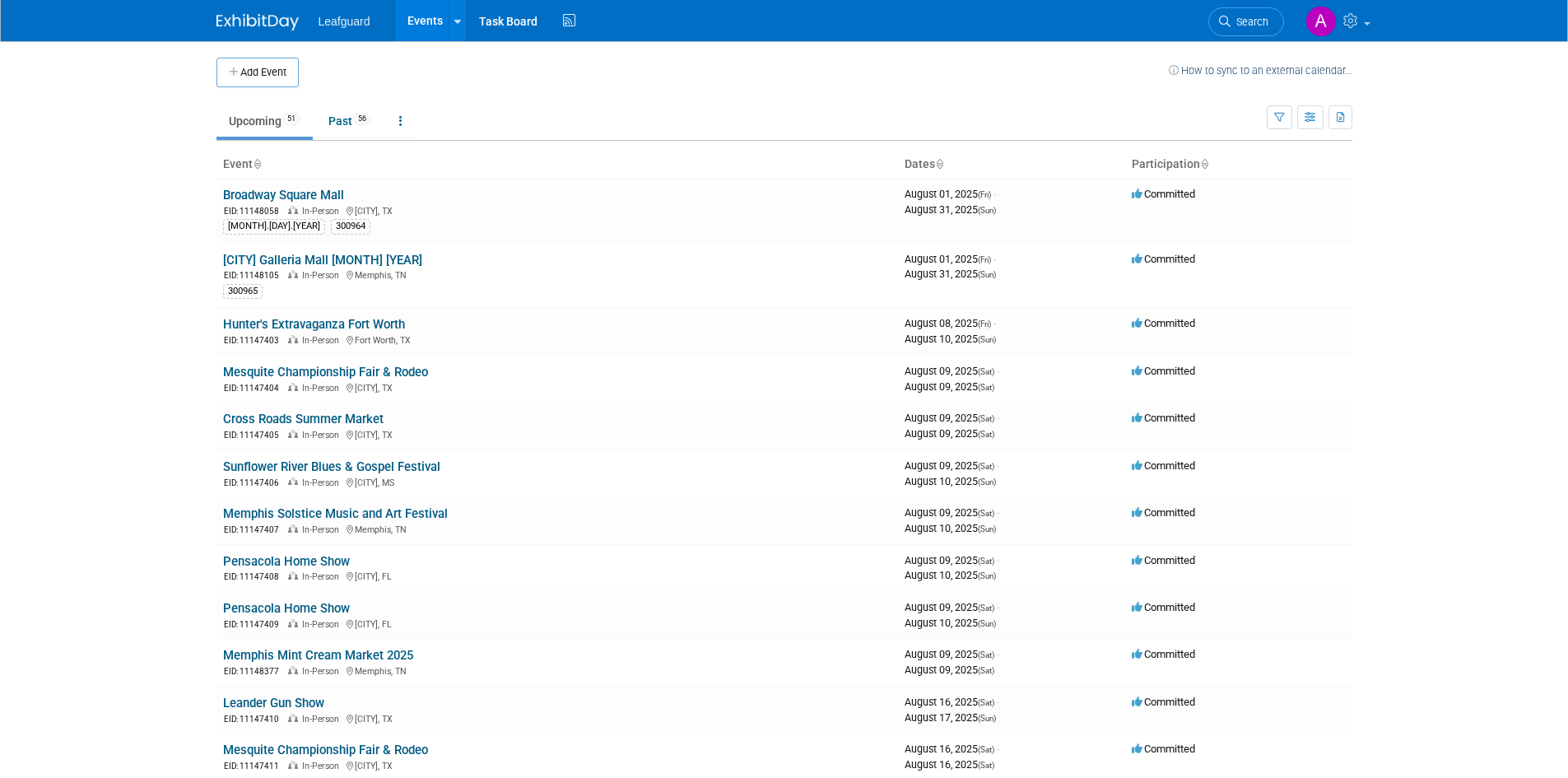 scroll, scrollTop: 0, scrollLeft: 0, axis: both 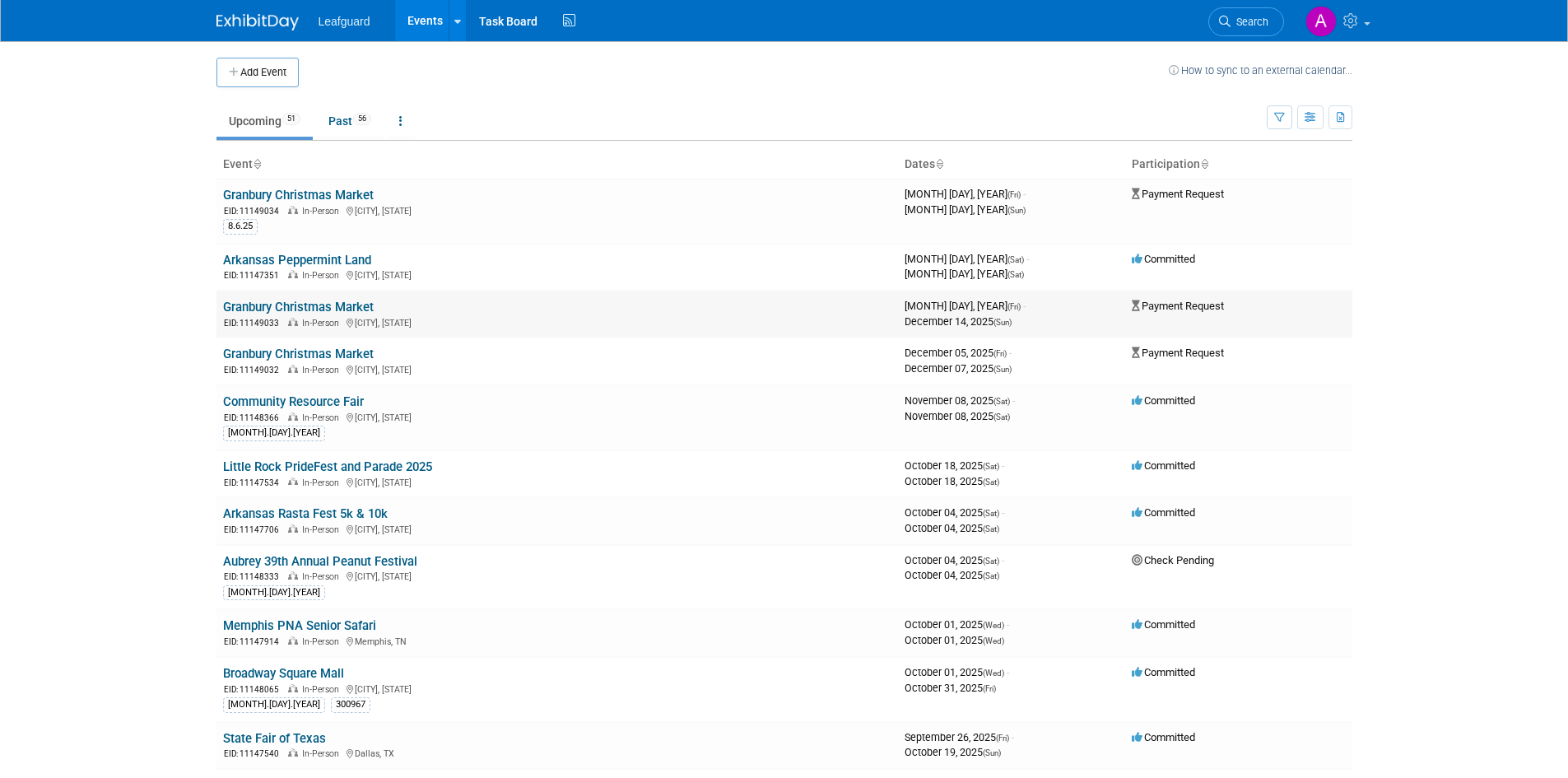 click on "Granbury Christmas Market" at bounding box center (298, 307) 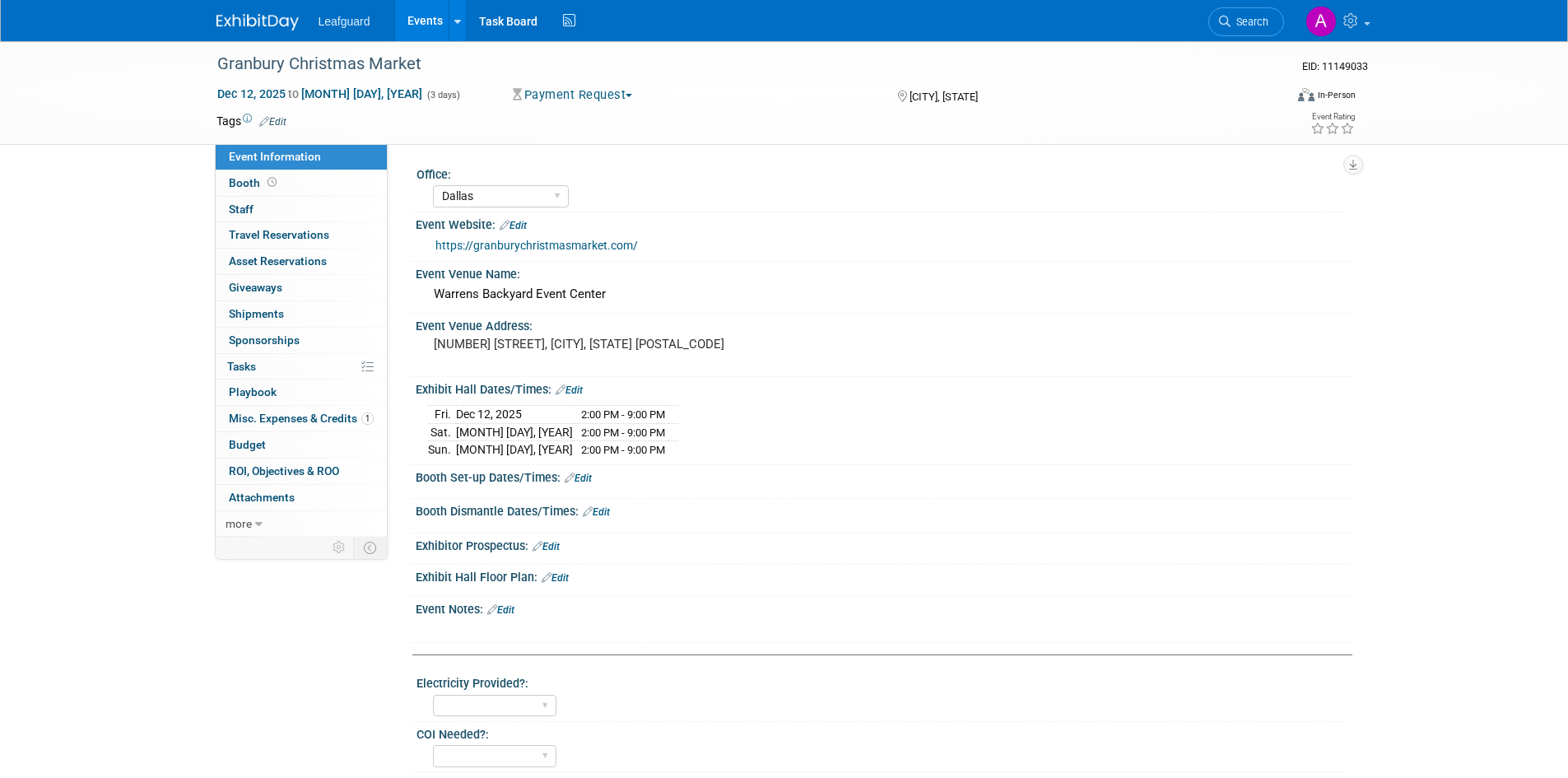 select on "Dallas" 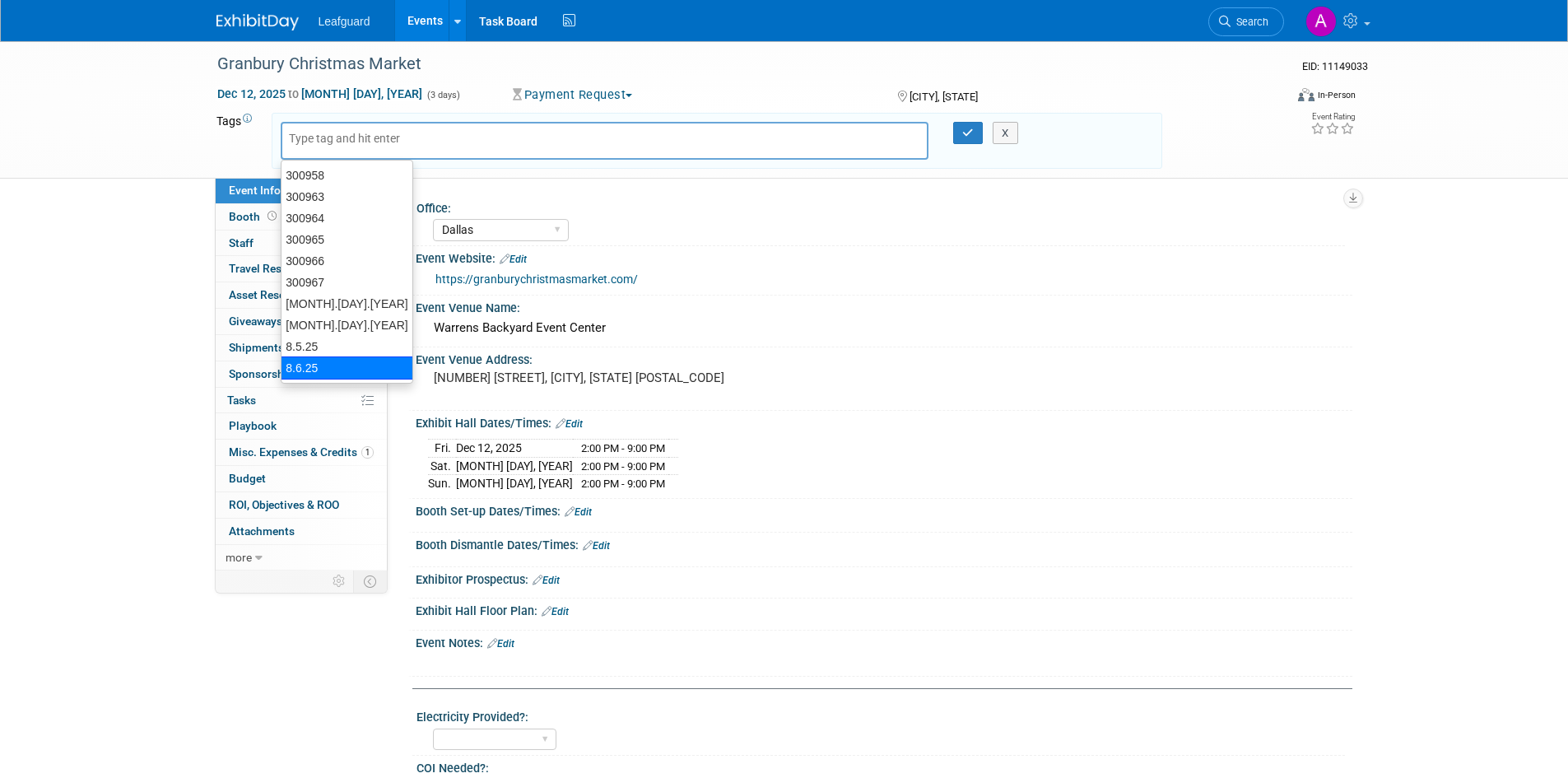 click on "8.6.25" at bounding box center (347, 368) 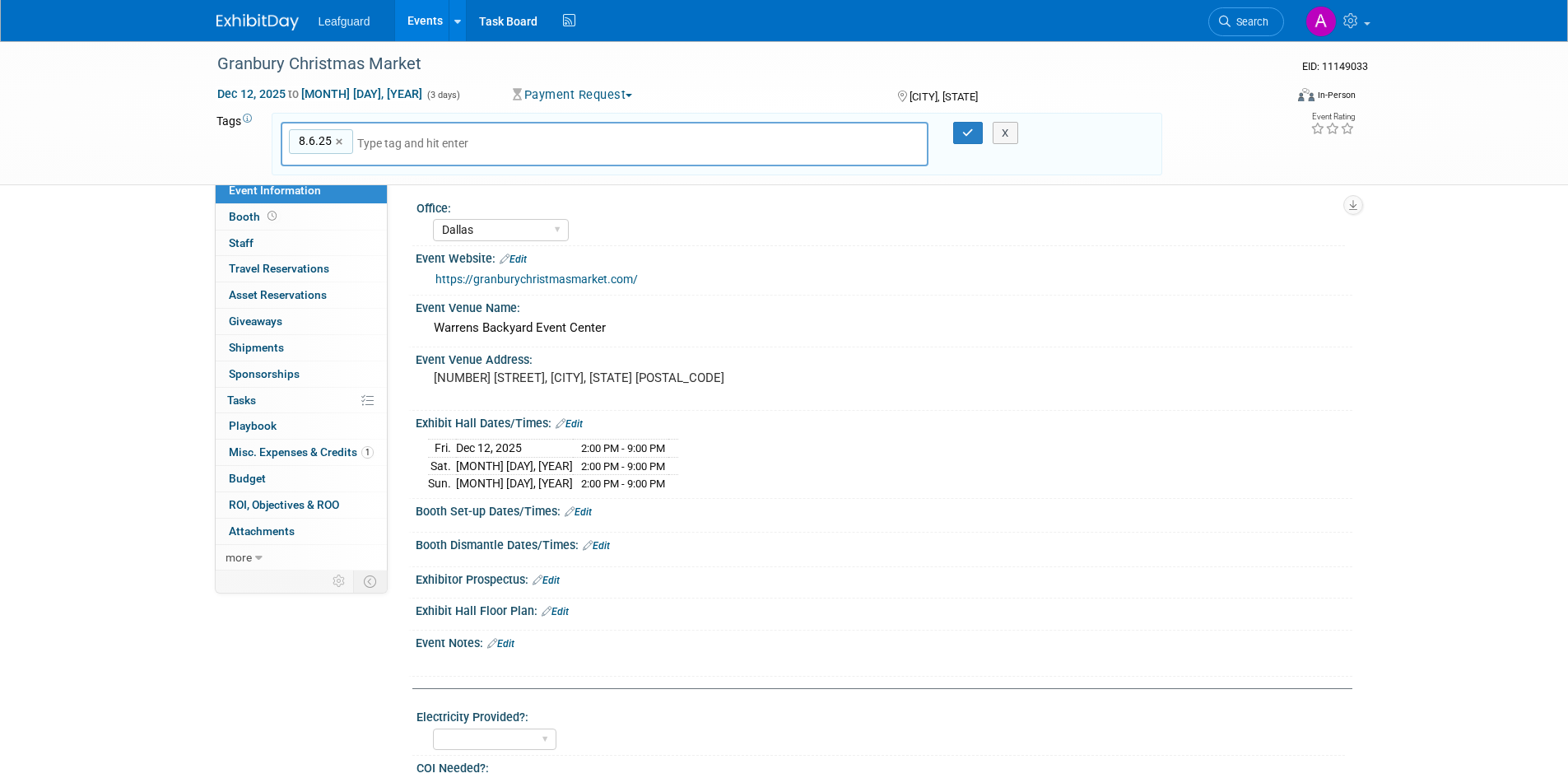 type on "8.6.25" 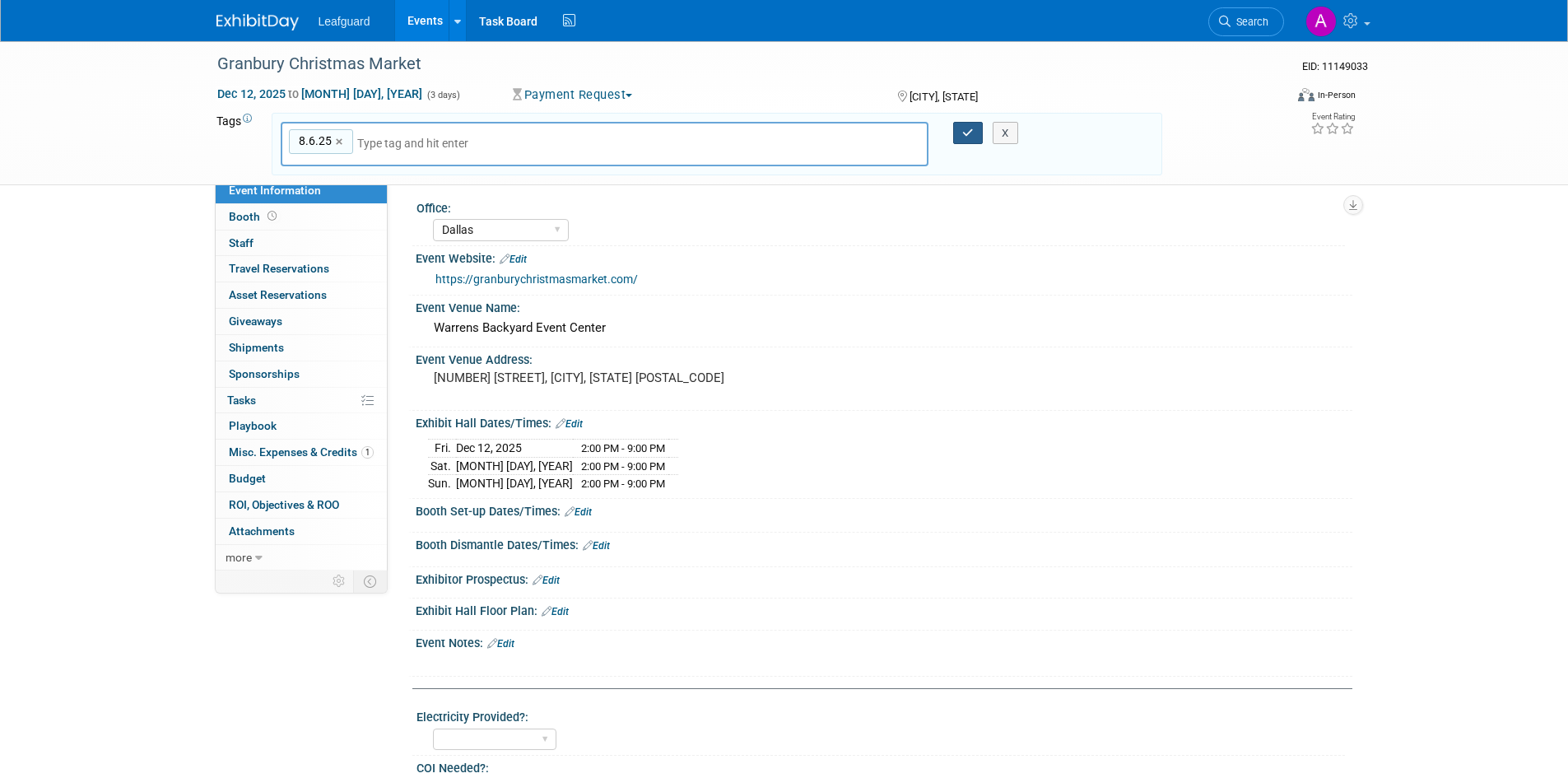 click at bounding box center (968, 133) 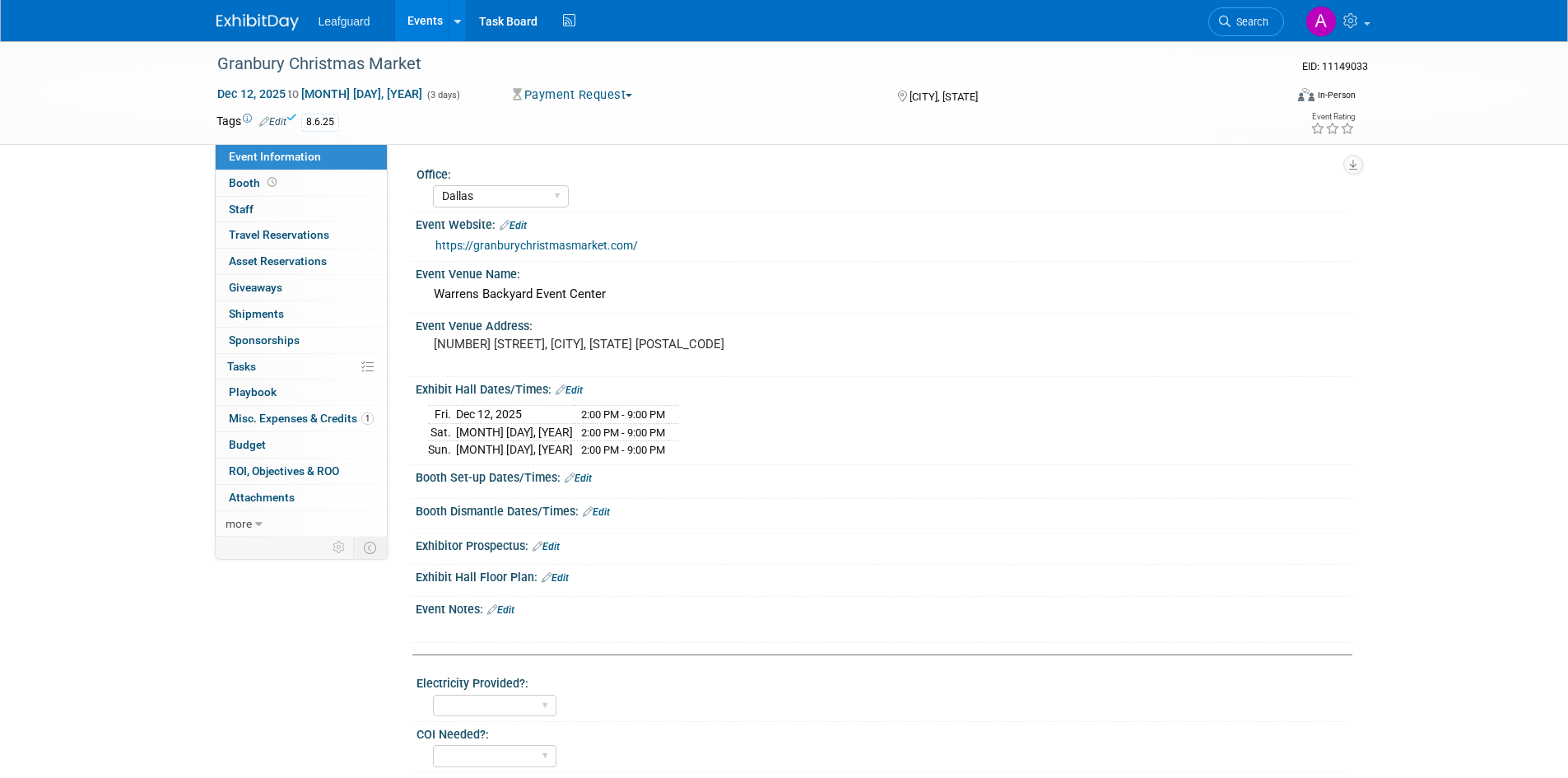 click at bounding box center [258, 22] 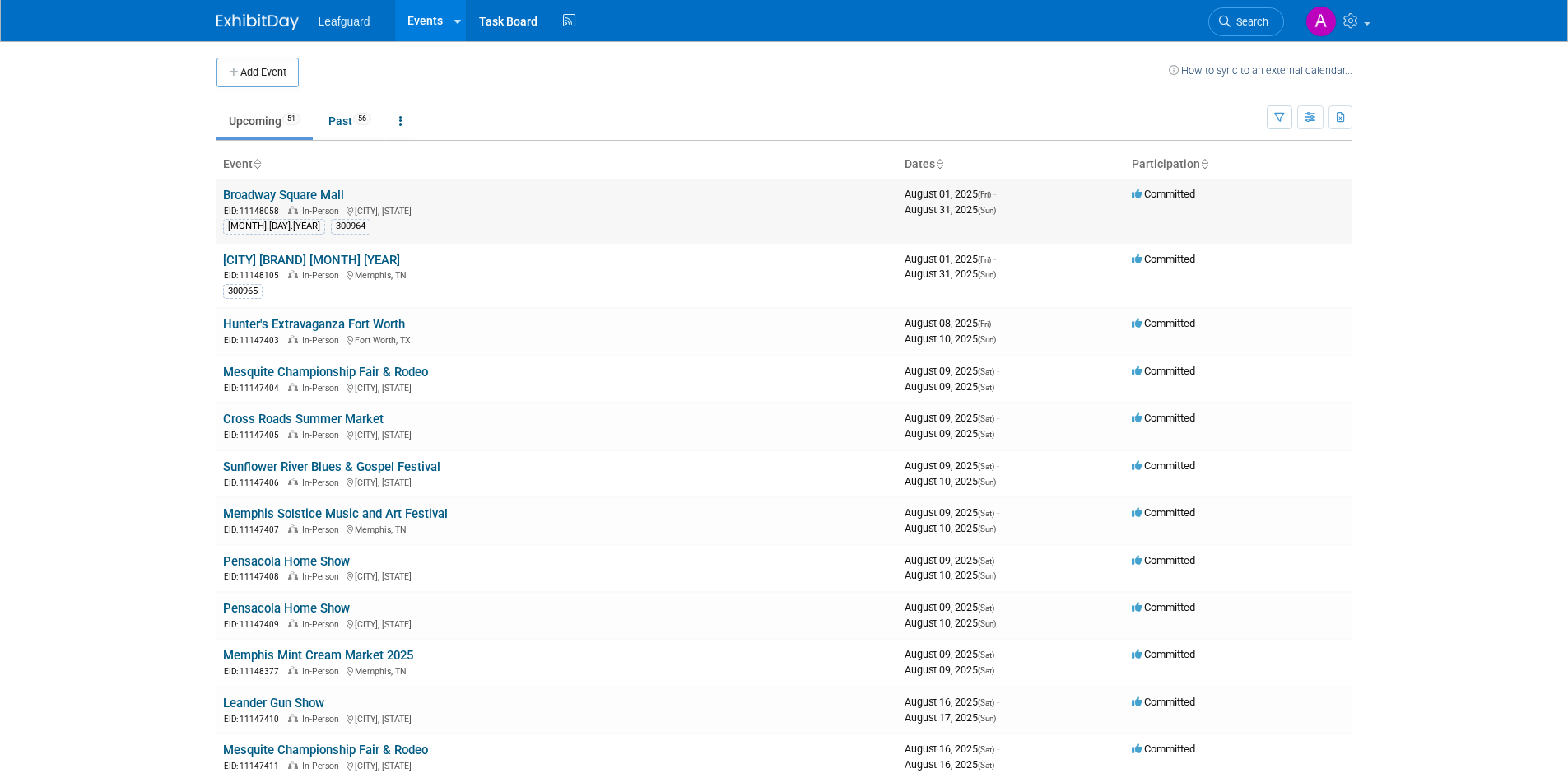 scroll, scrollTop: 0, scrollLeft: 0, axis: both 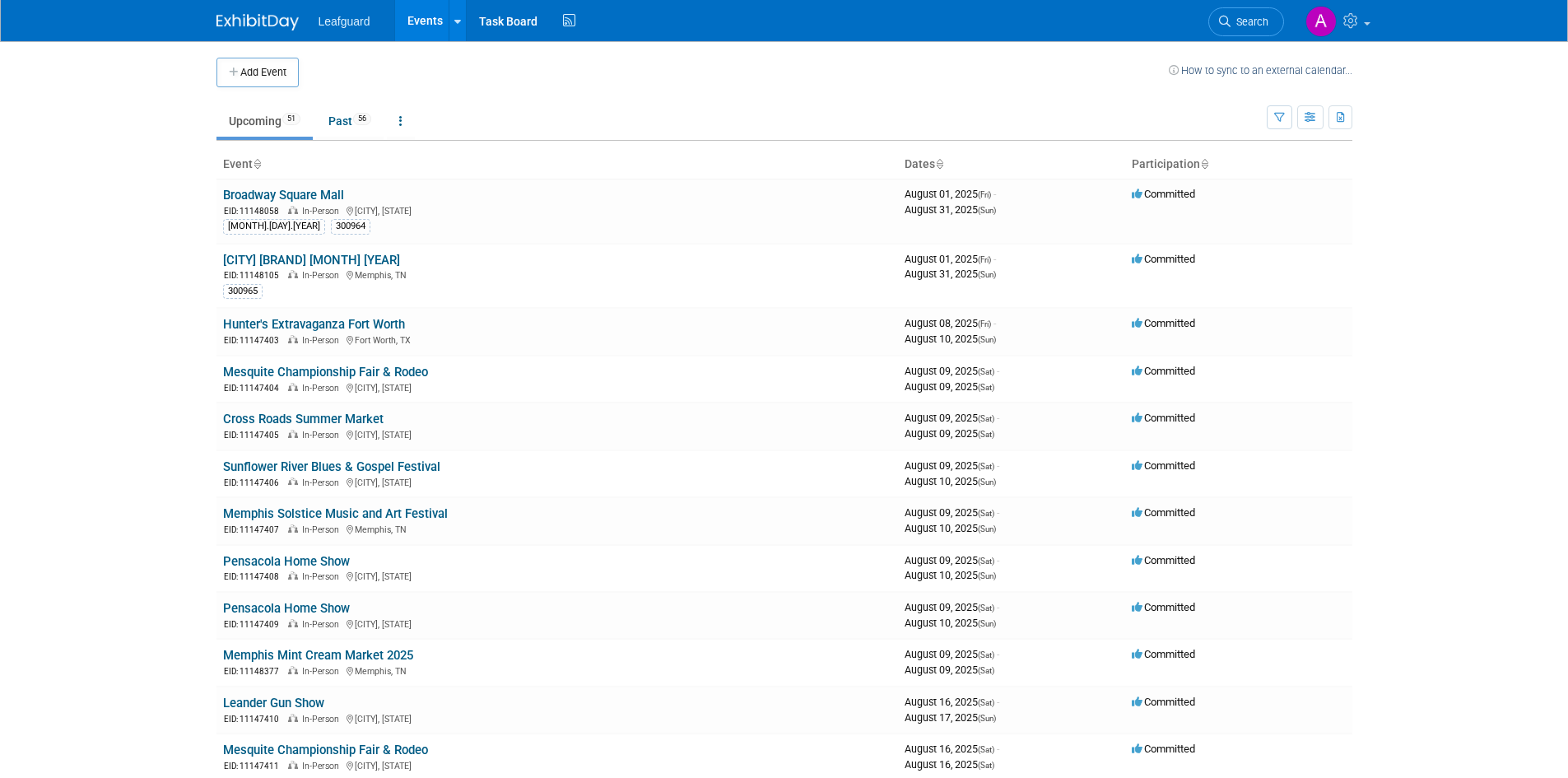 click on "Dates" at bounding box center [1012, 165] 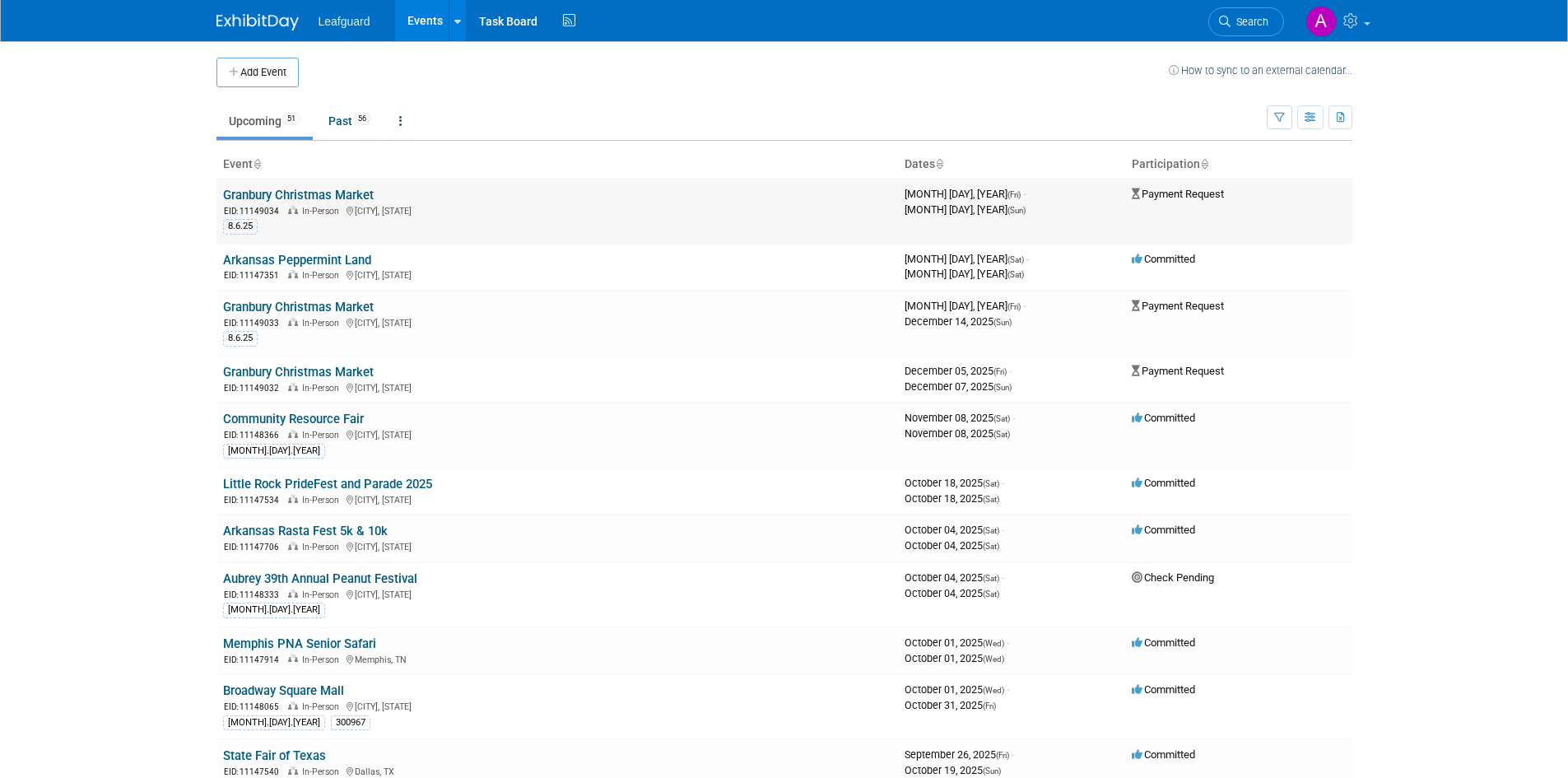 scroll, scrollTop: 0, scrollLeft: 0, axis: both 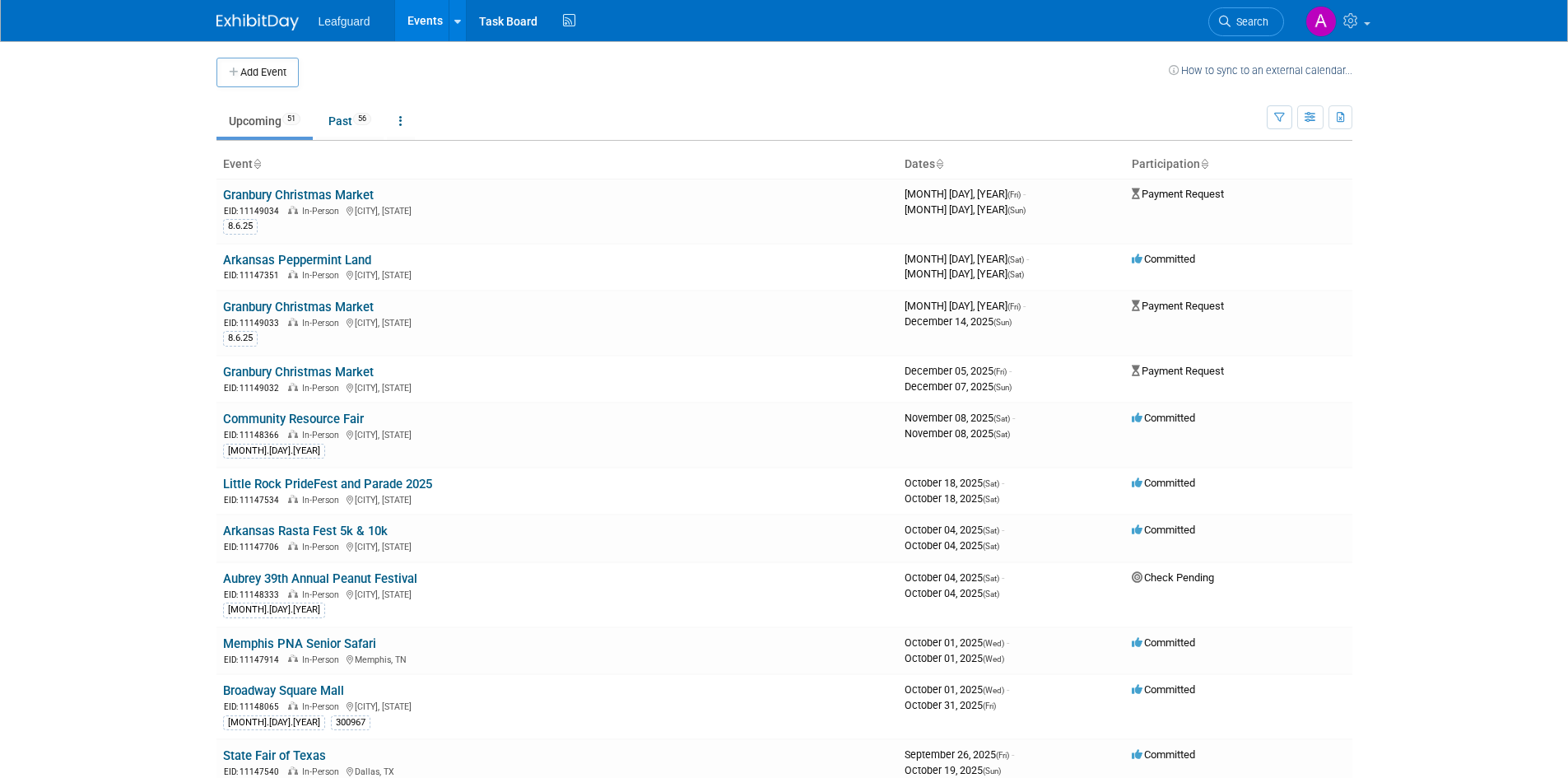 click on "Granbury Christmas Market" at bounding box center [298, 372] 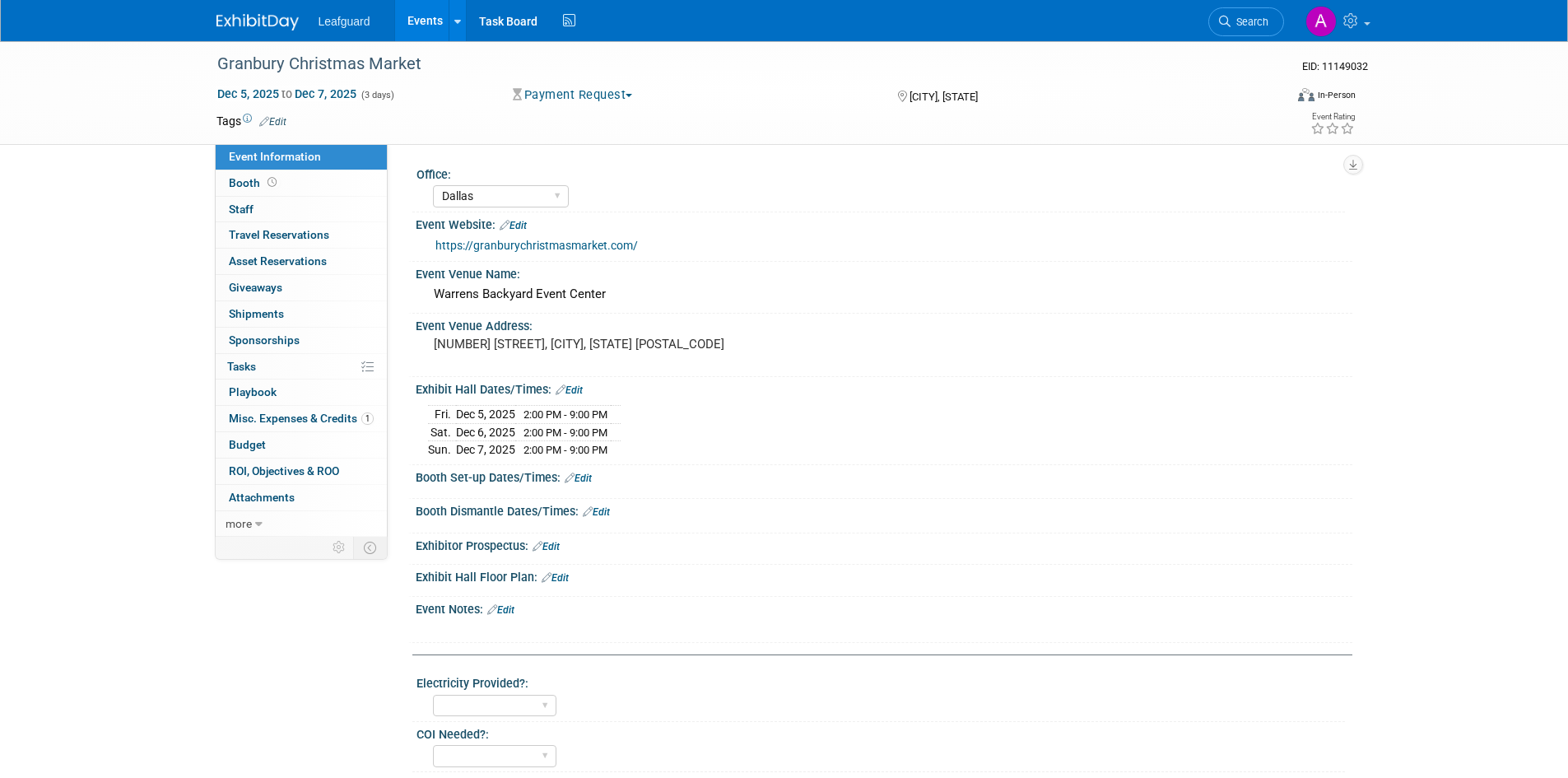 select on "Dallas" 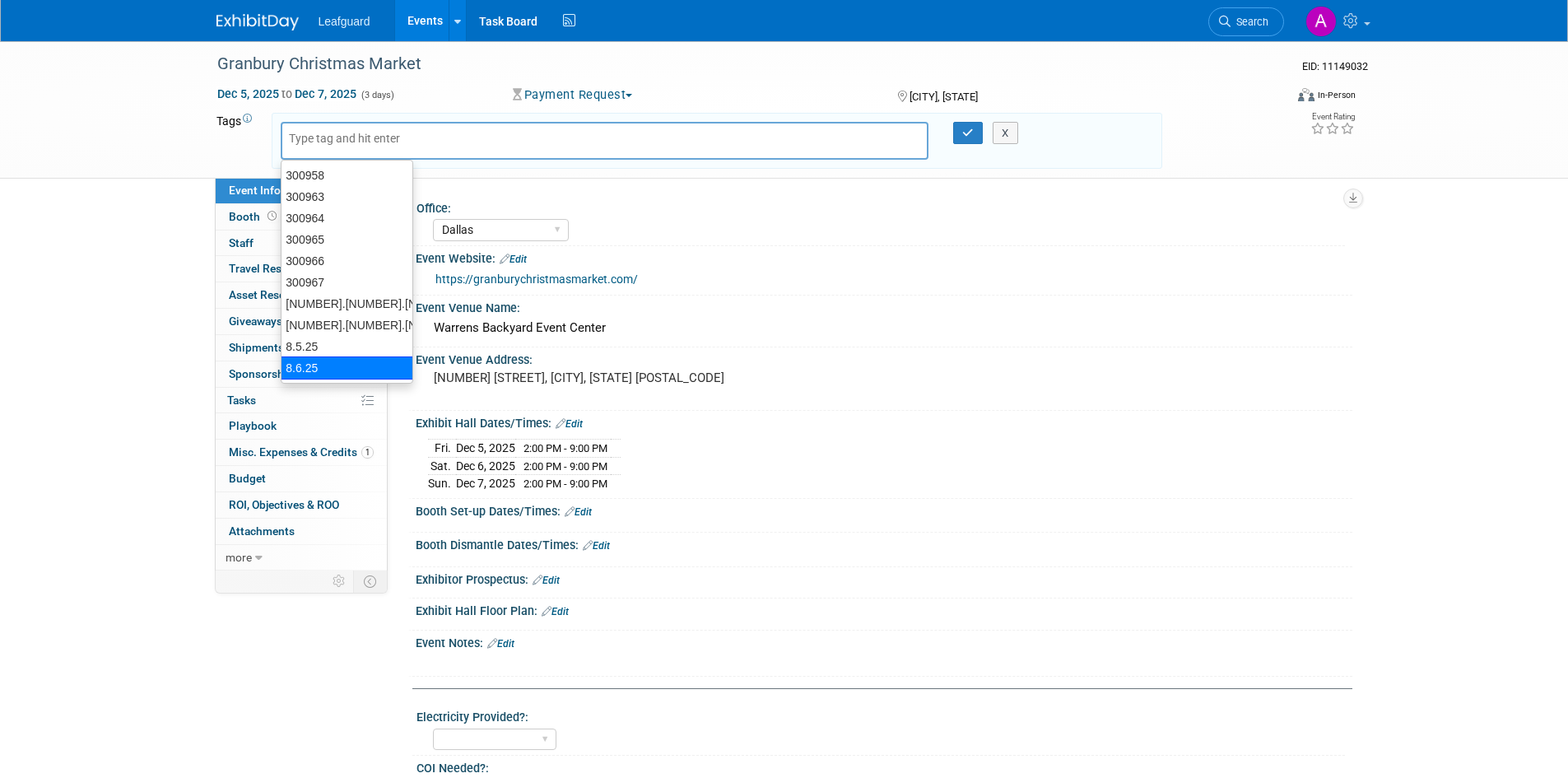 click on "8.6.25" at bounding box center [347, 368] 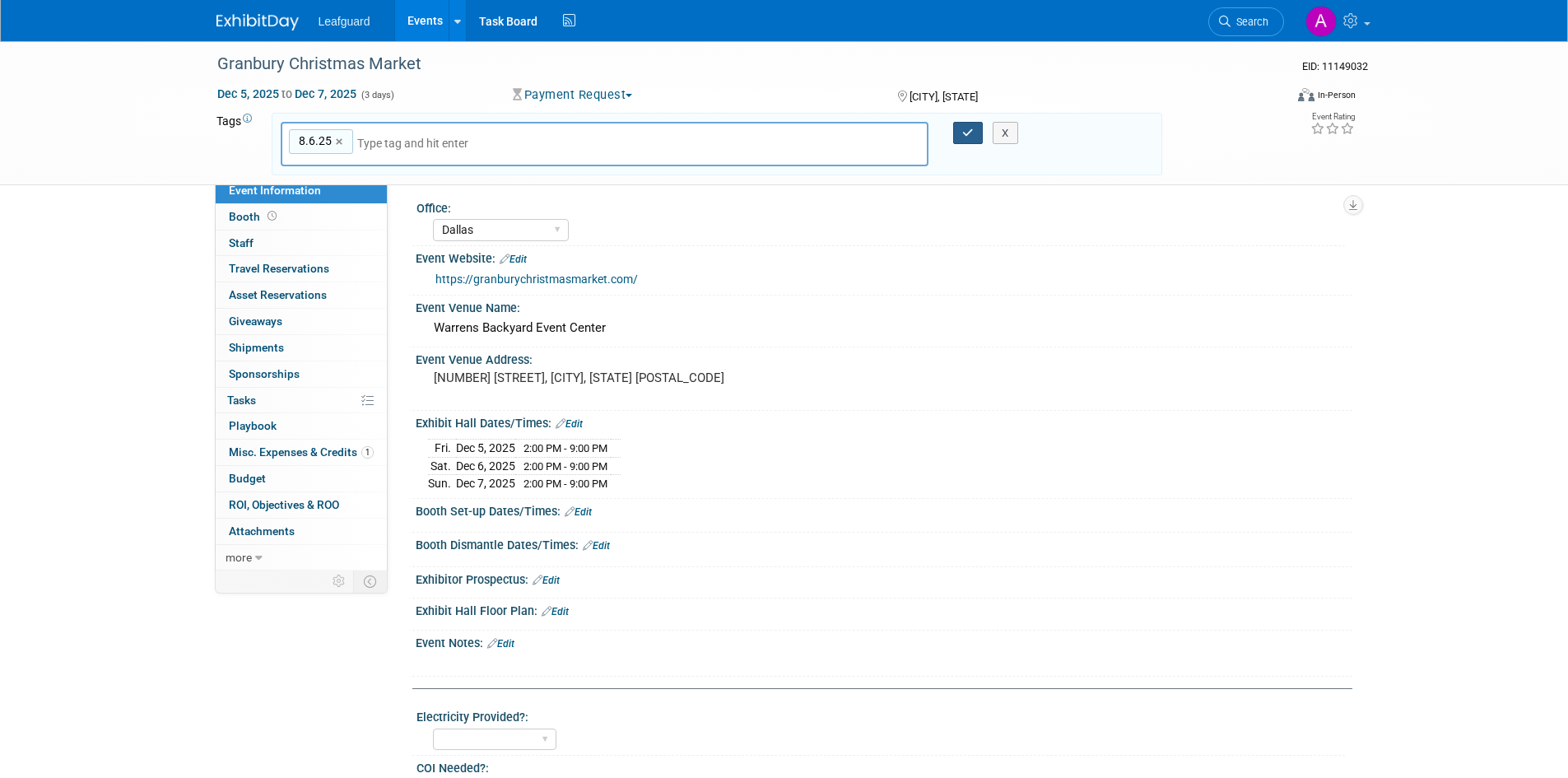 click at bounding box center [968, 133] 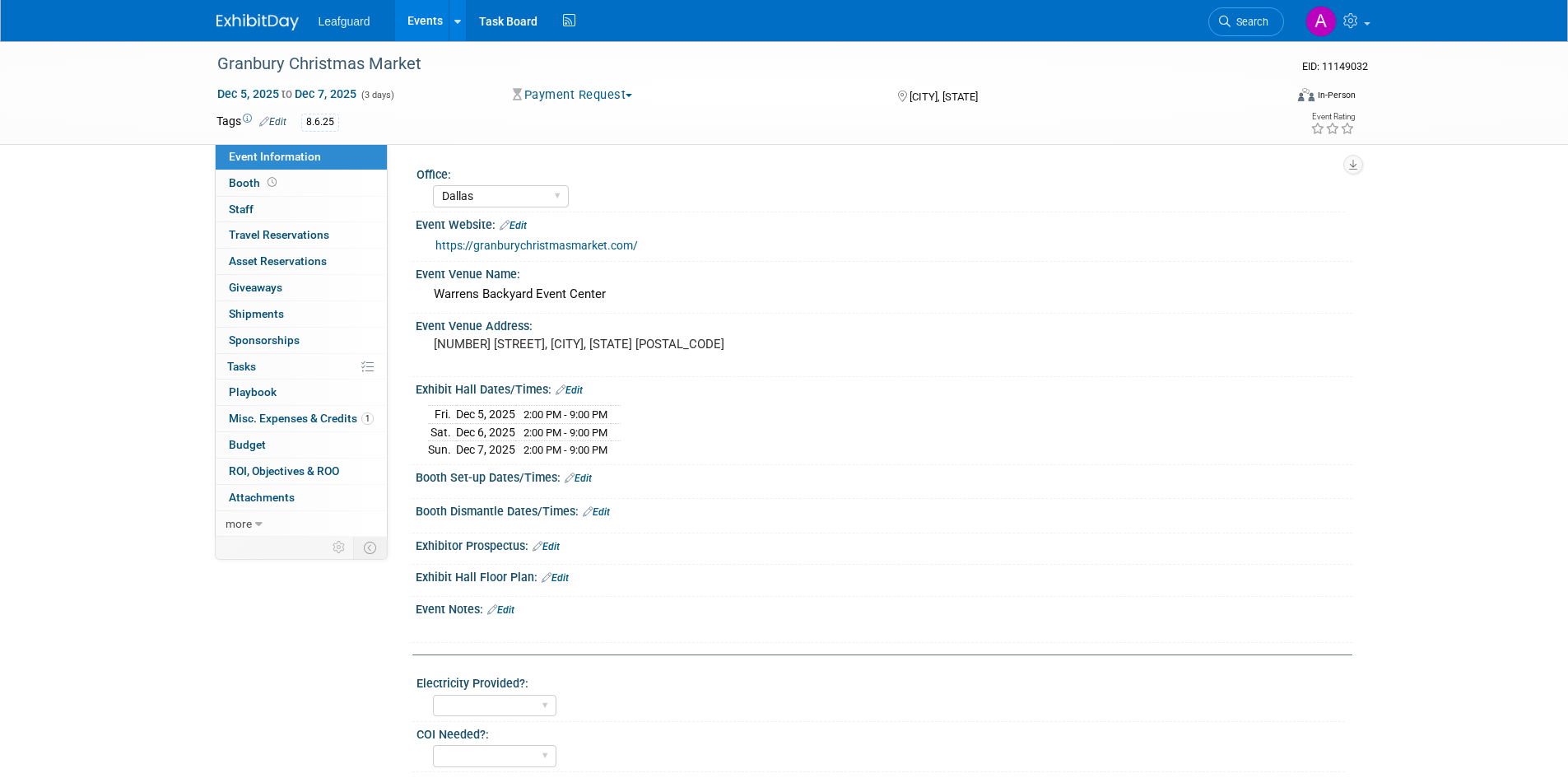click at bounding box center [258, 22] 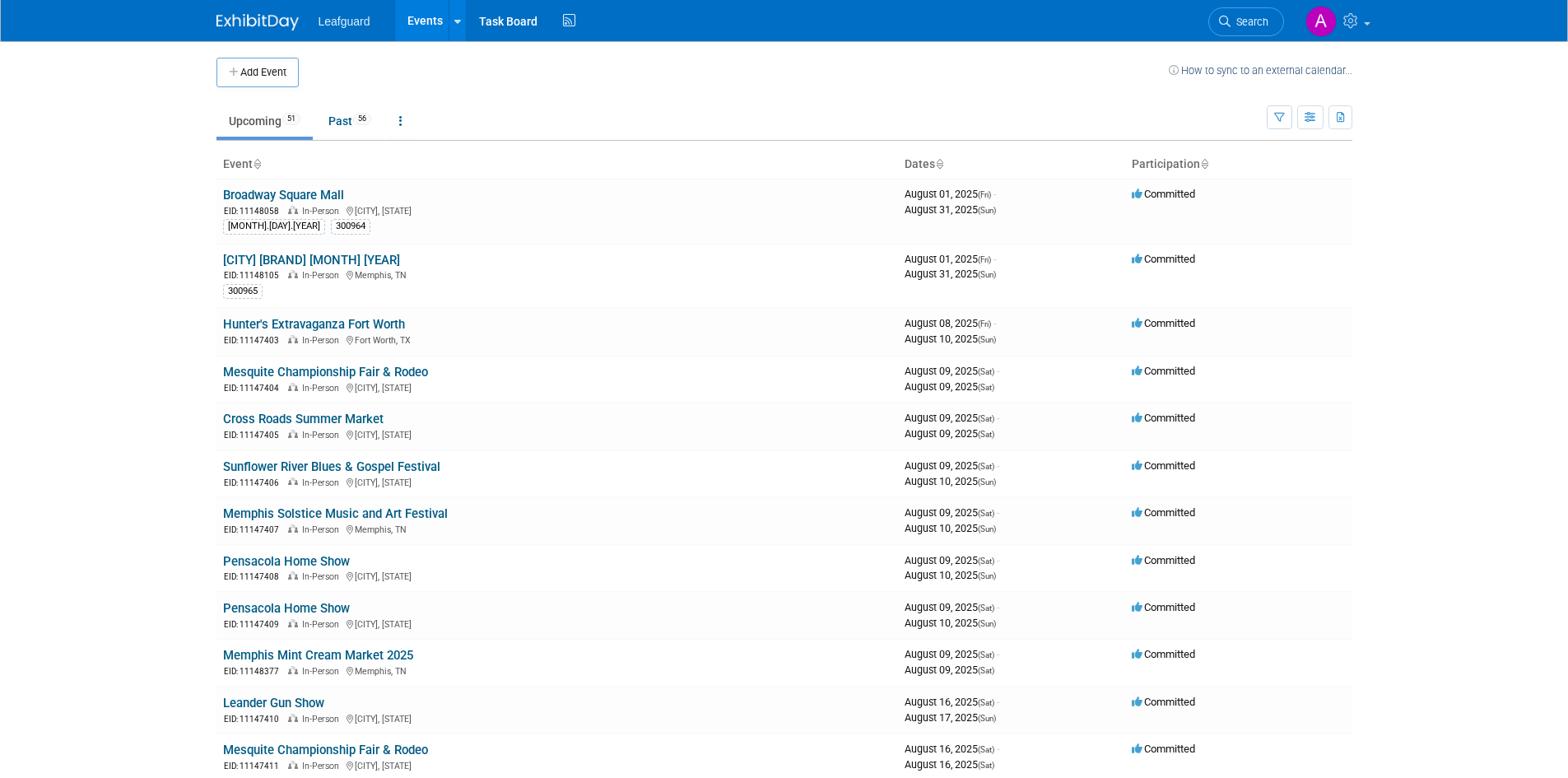 scroll, scrollTop: 0, scrollLeft: 0, axis: both 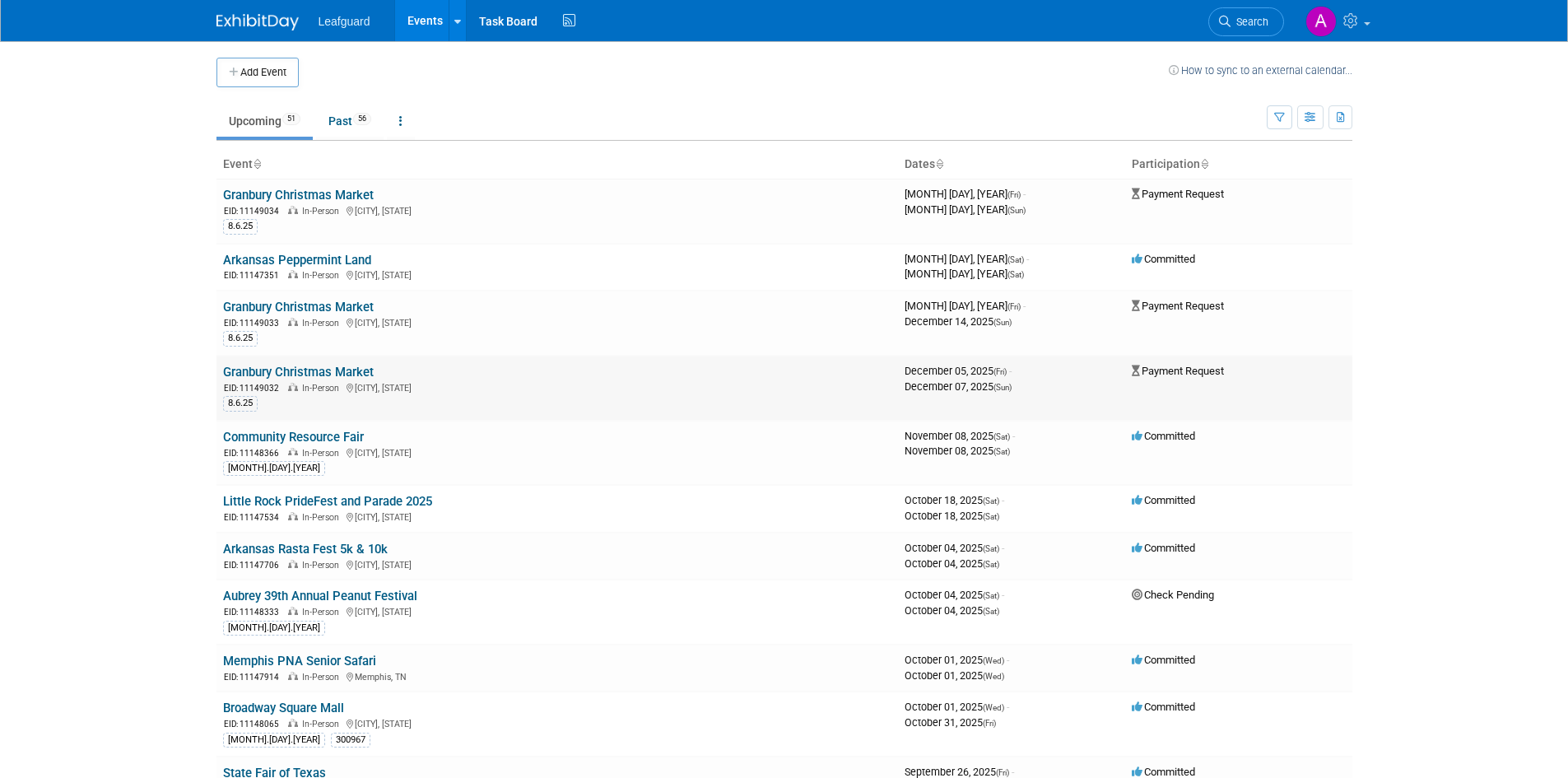 click on "Granbury Christmas Market" at bounding box center [298, 372] 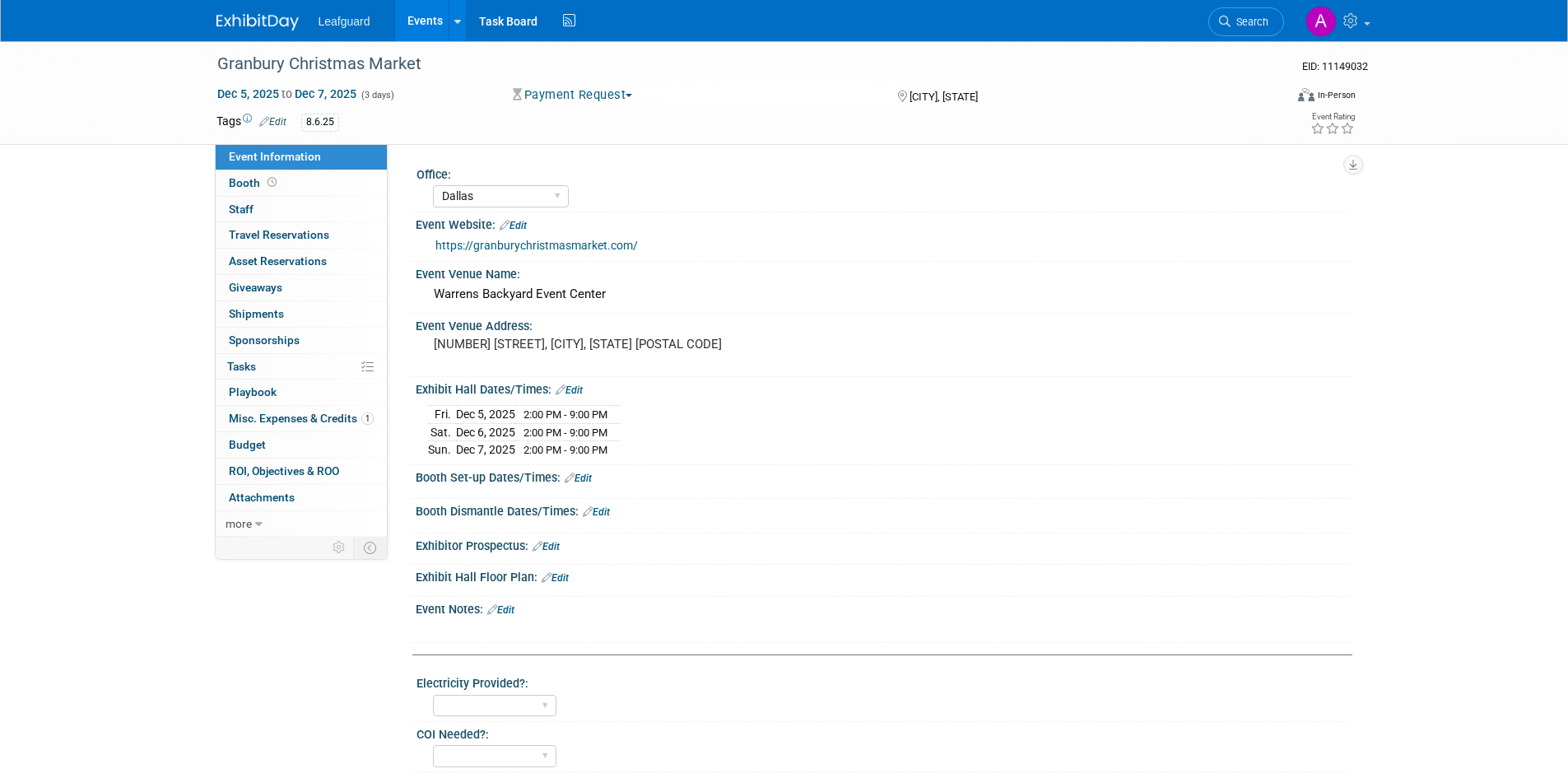 select on "Dallas" 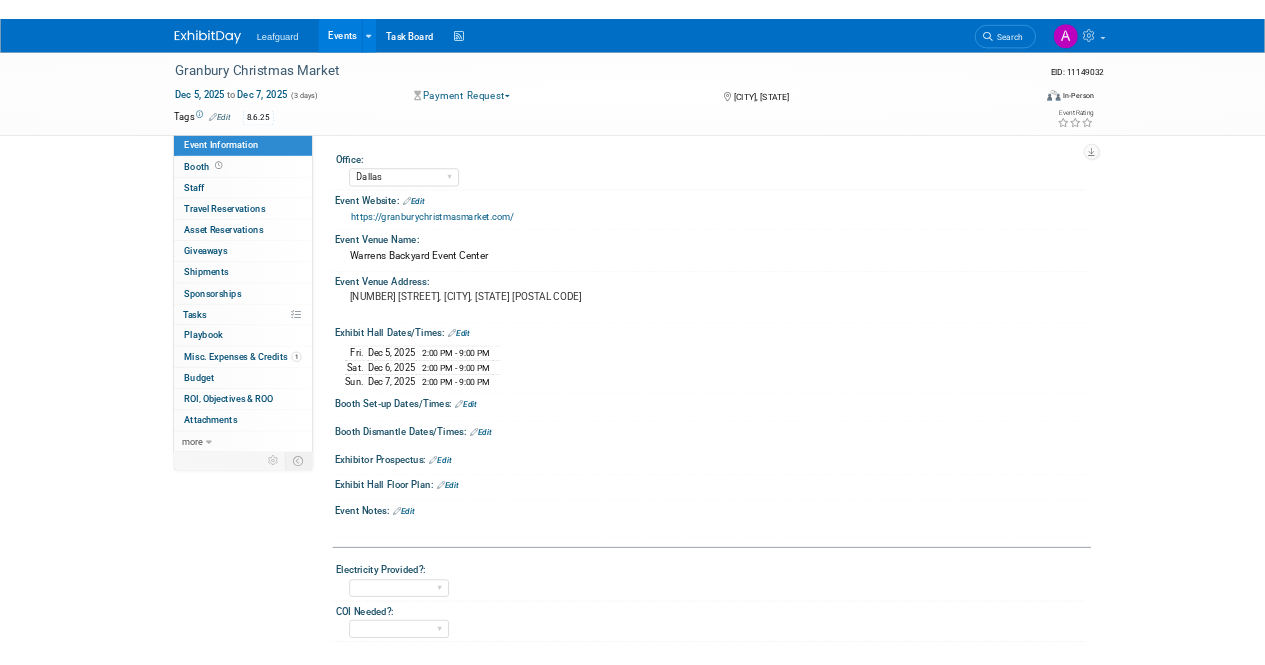 scroll, scrollTop: 0, scrollLeft: 0, axis: both 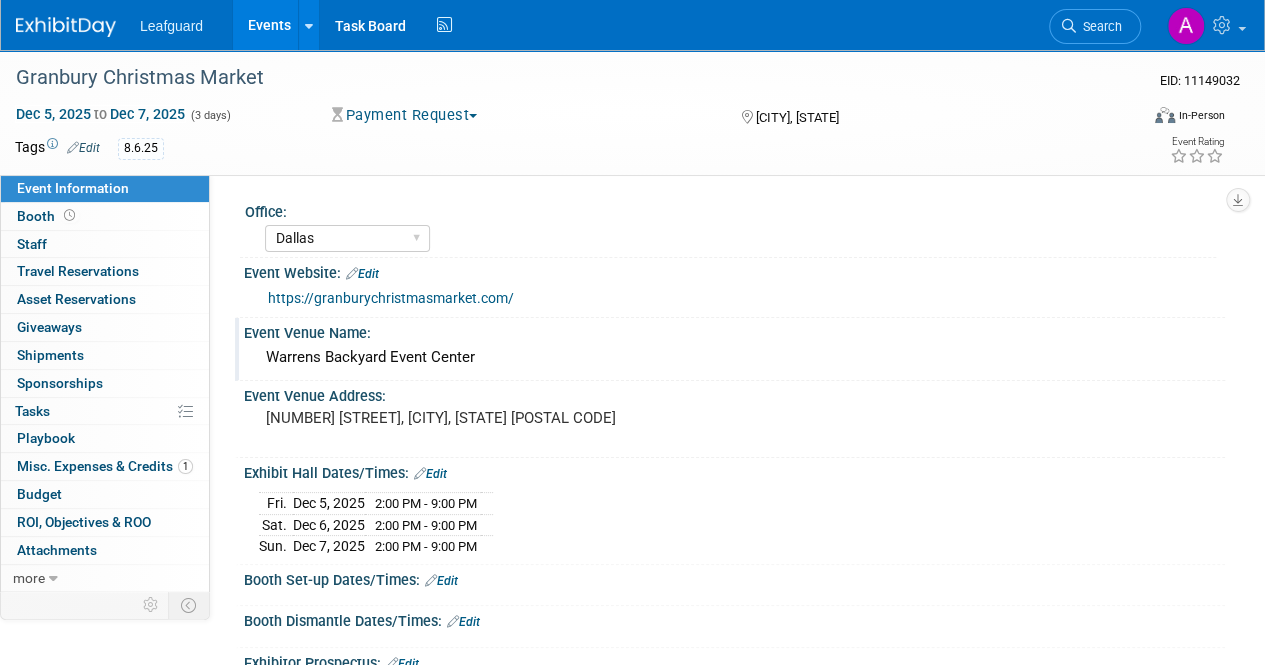 click on "Event Venue Name:" at bounding box center (734, 330) 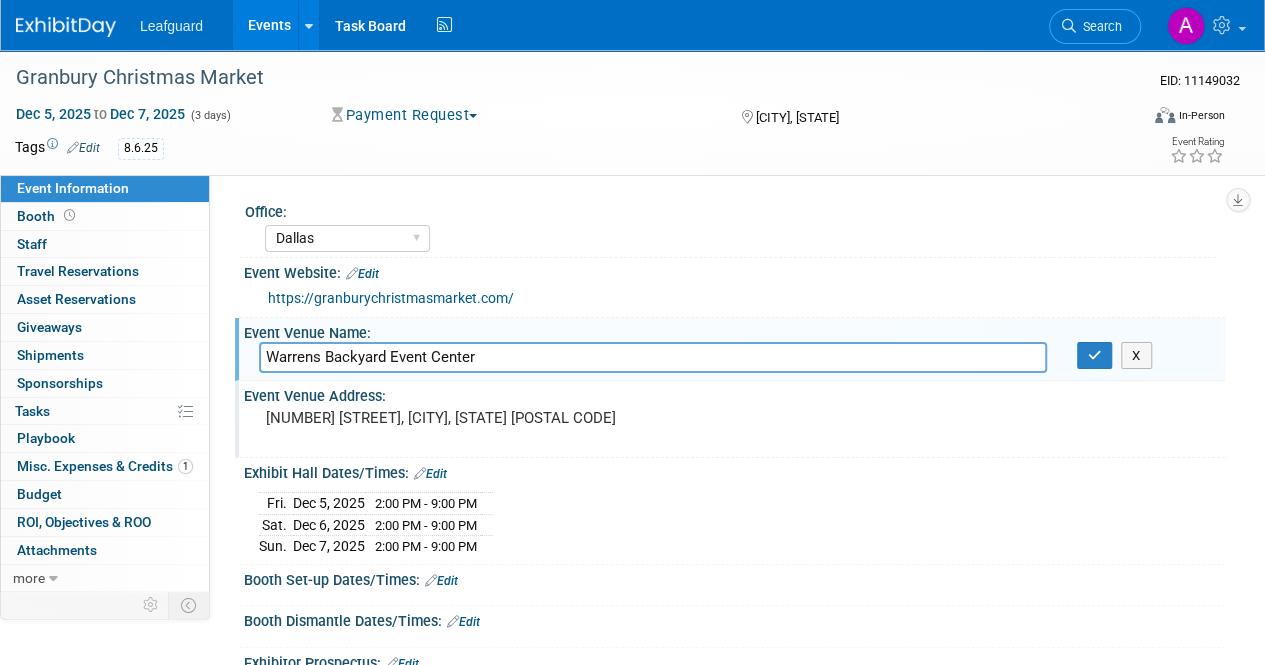 click on "[NUMBER] [STREET], [CITY], [STATE] [POSTAL CODE]" at bounding box center (448, 427) 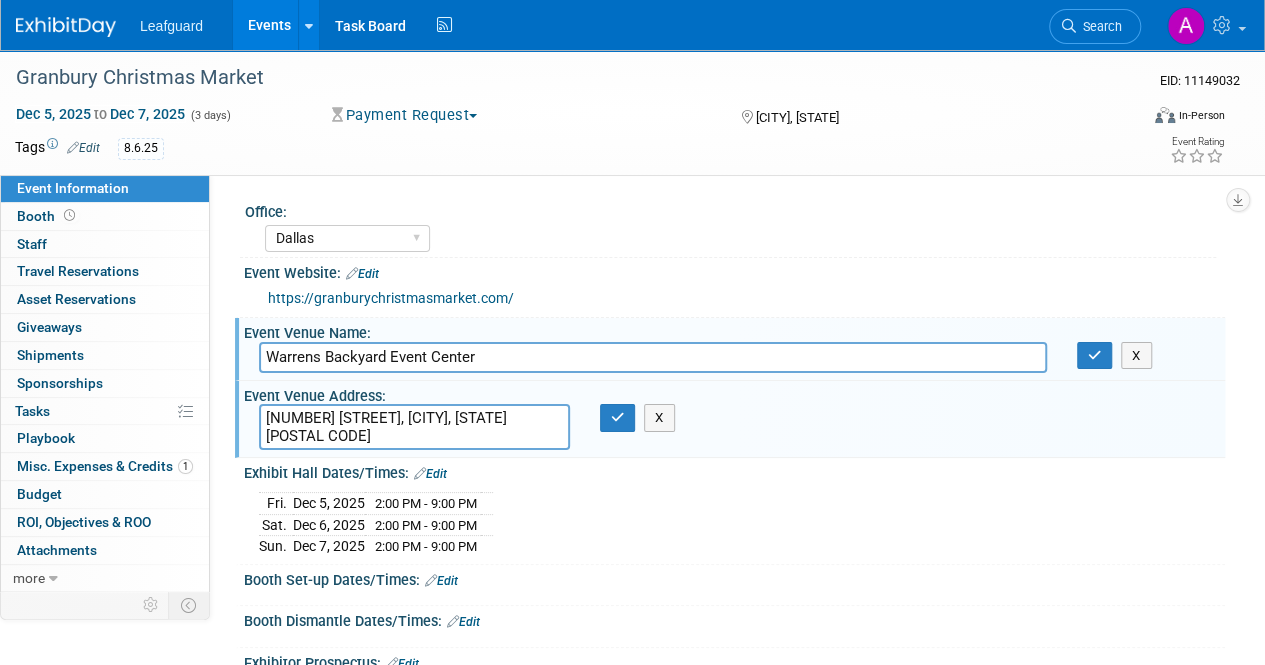 drag, startPoint x: 558, startPoint y: 417, endPoint x: 258, endPoint y: 406, distance: 300.2016 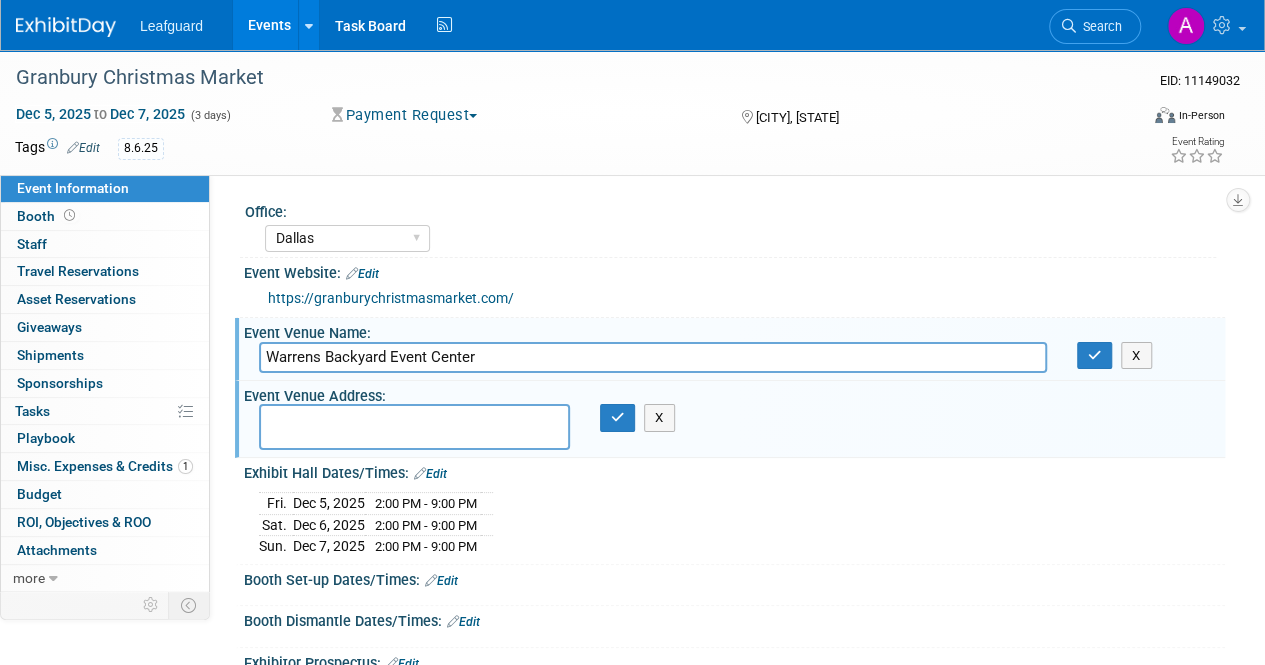 click on "Event Website:
Edit" at bounding box center (734, 271) 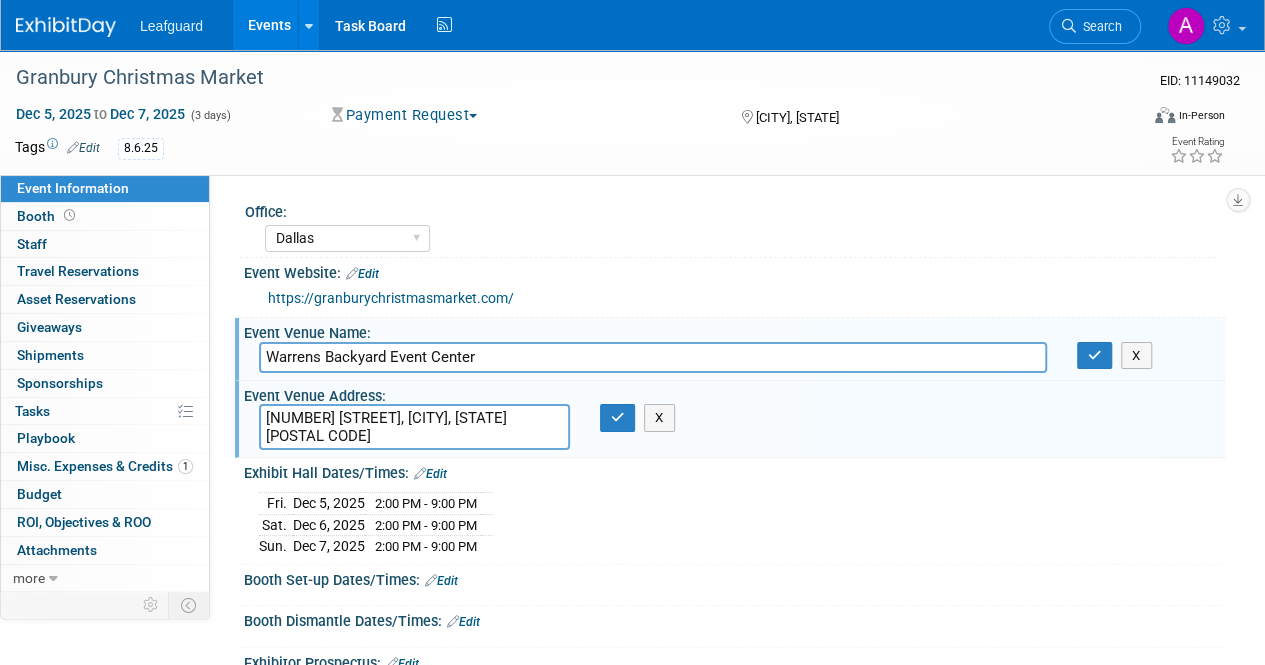 drag, startPoint x: 265, startPoint y: 419, endPoint x: 560, endPoint y: 435, distance: 295.4336 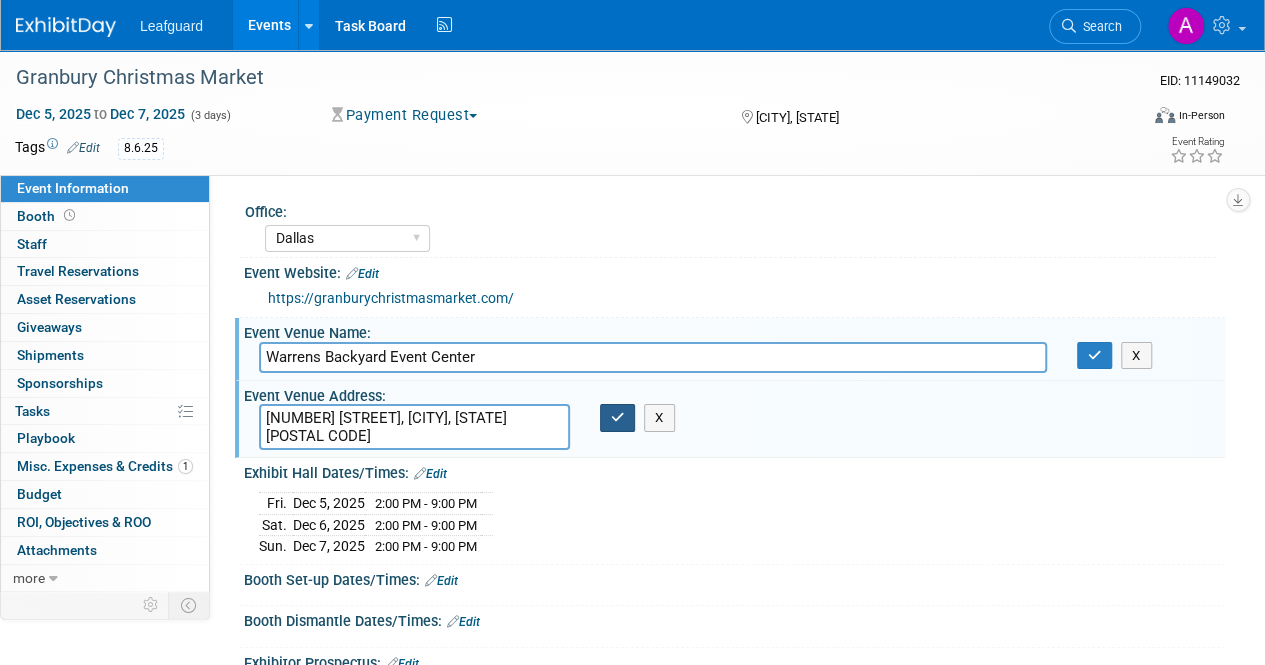 click at bounding box center (618, 417) 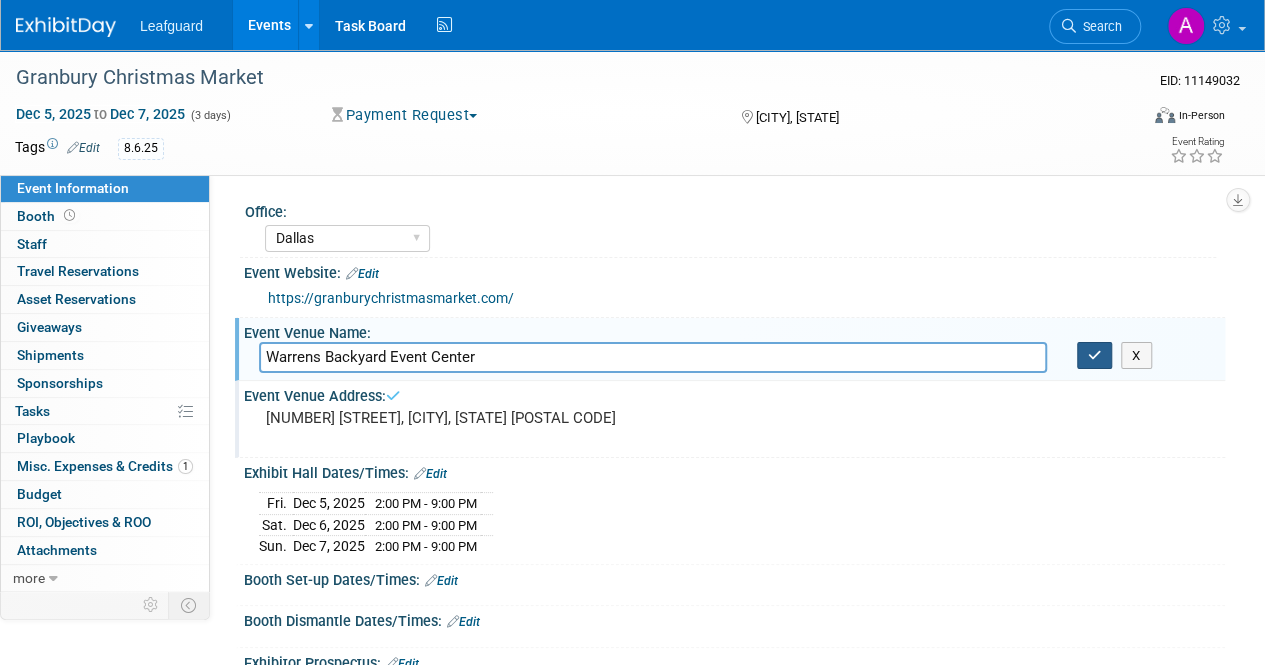 click at bounding box center [1095, 356] 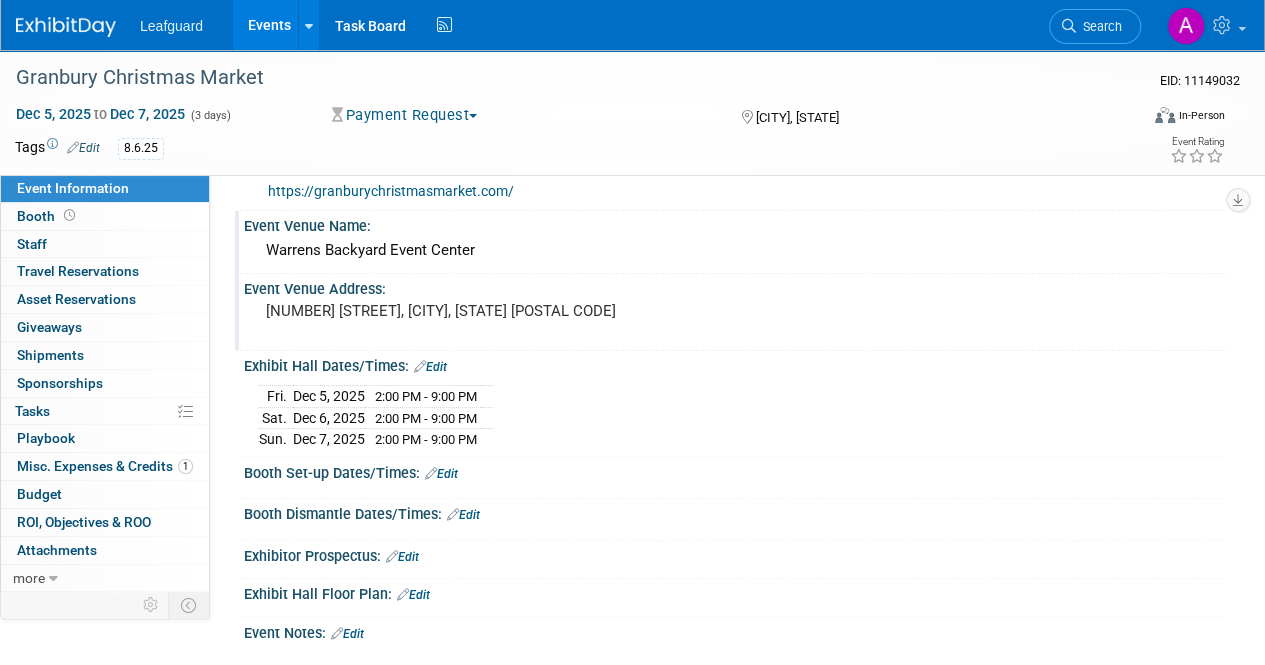 scroll, scrollTop: 300, scrollLeft: 0, axis: vertical 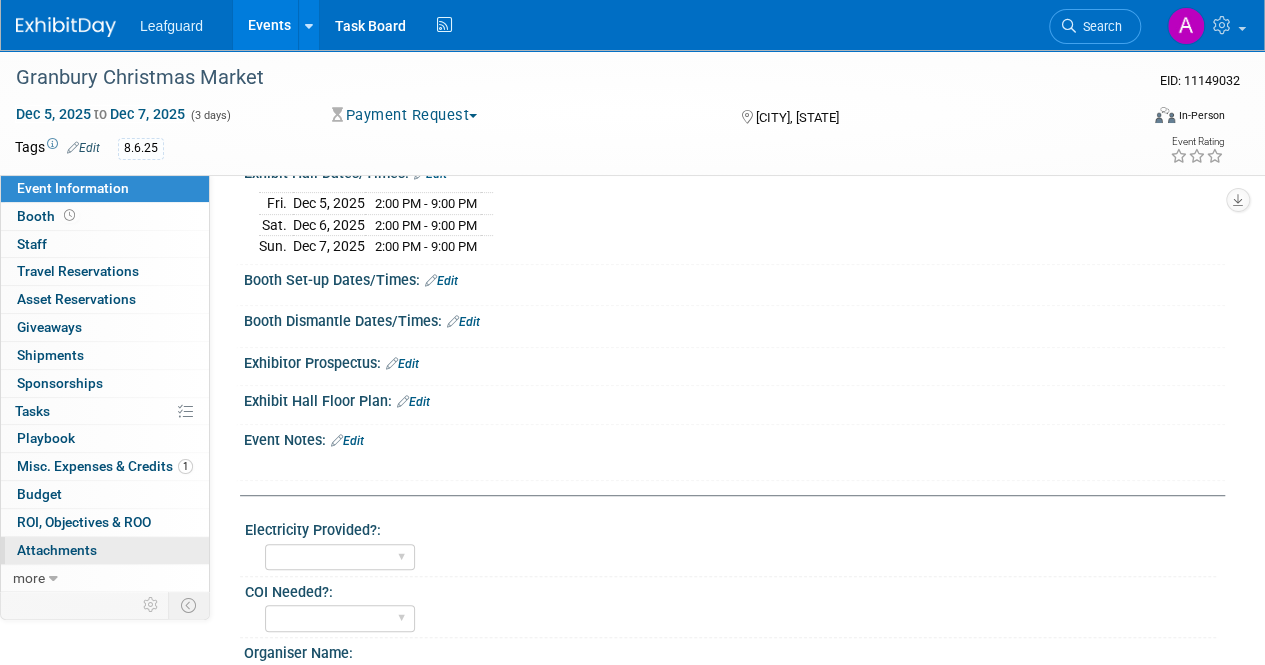 click on "Attachments 0" at bounding box center (57, 550) 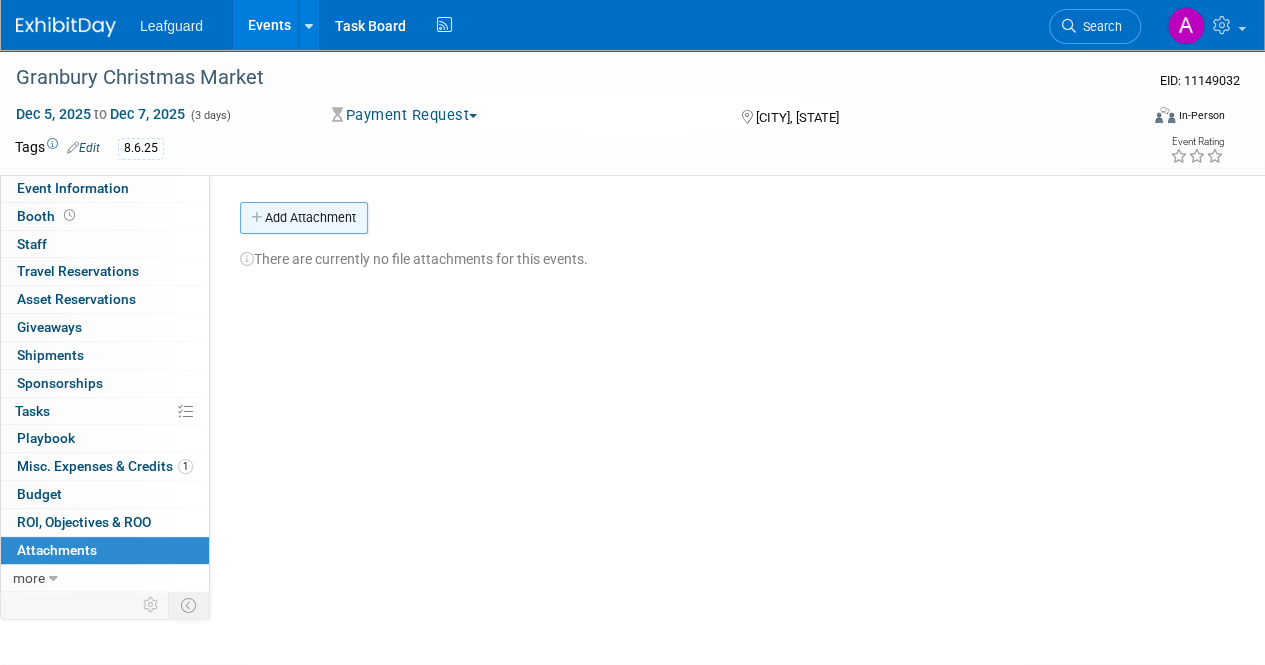 click on "Add Attachment" at bounding box center (304, 218) 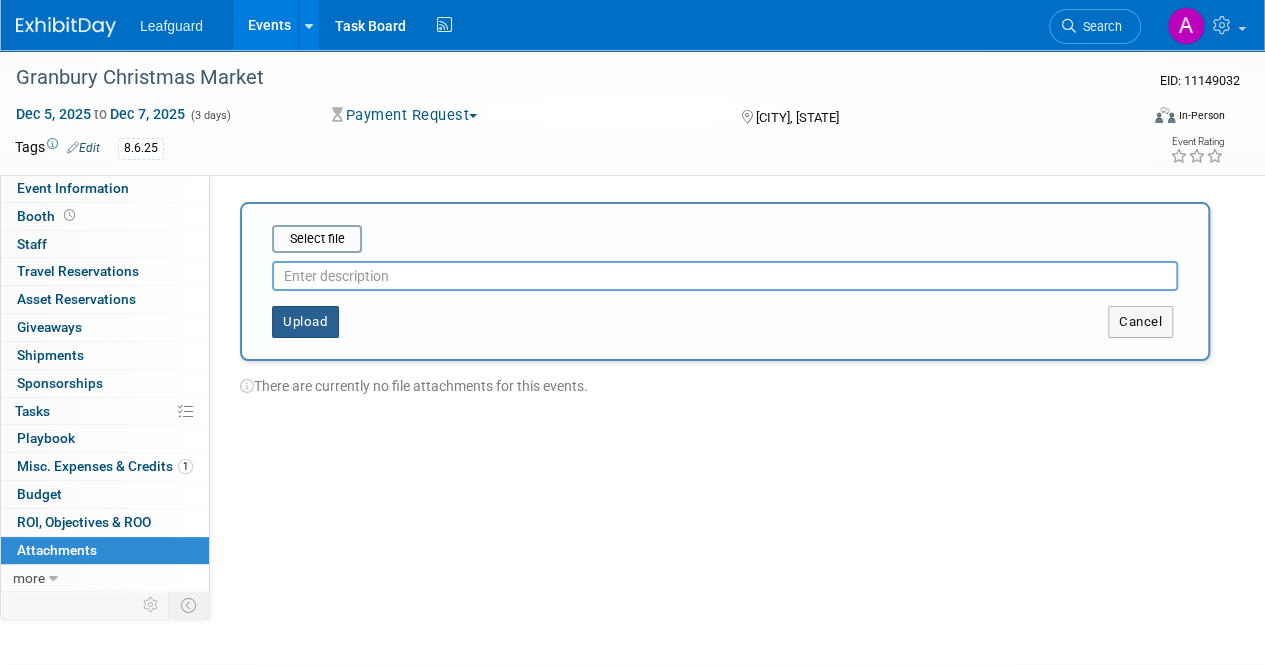 click on "Upload" at bounding box center [305, 322] 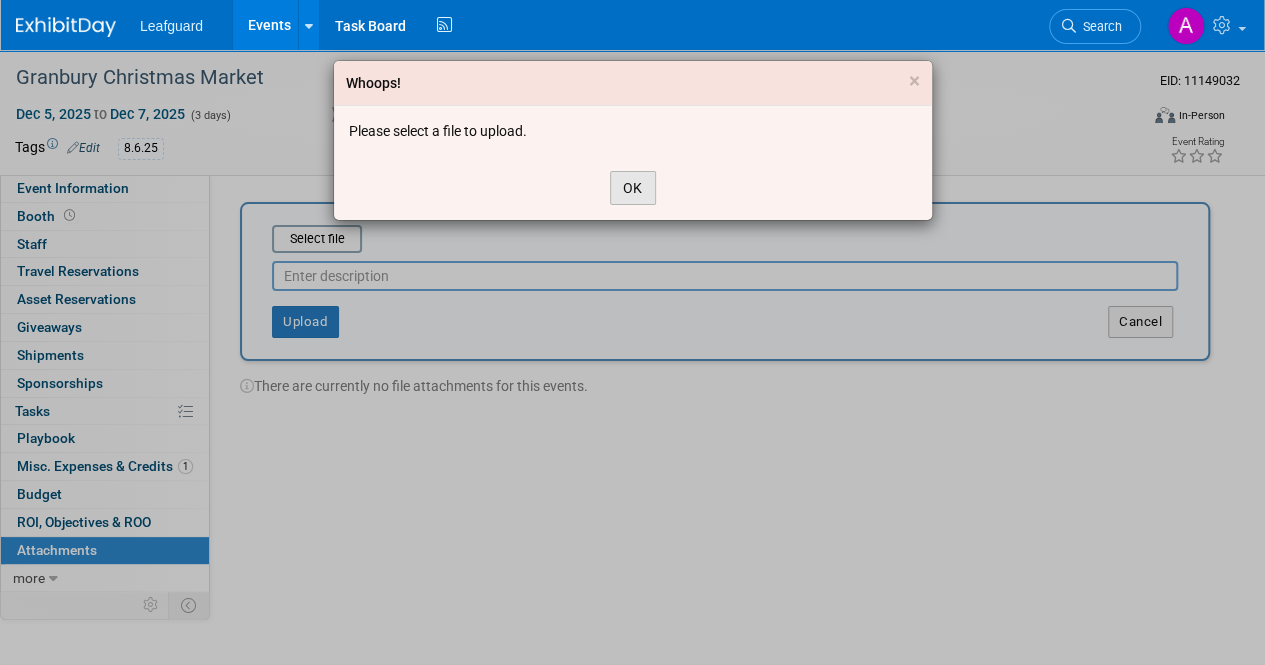 click on "OK" at bounding box center (633, 188) 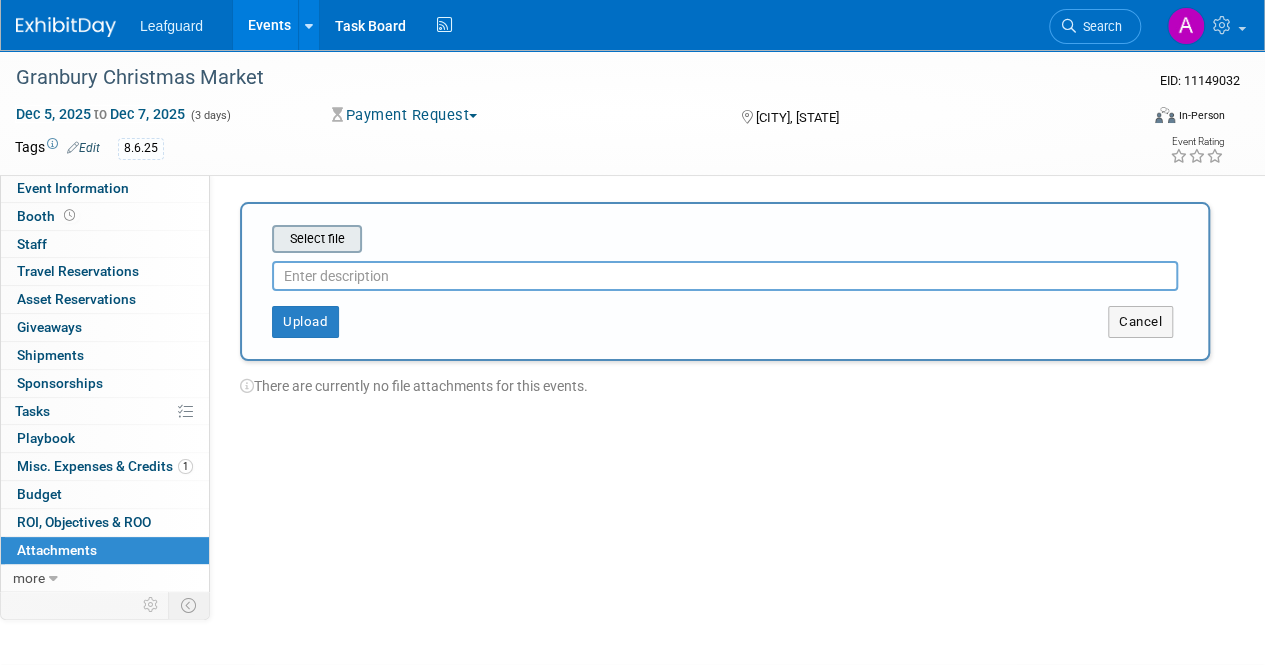 click at bounding box center [241, 239] 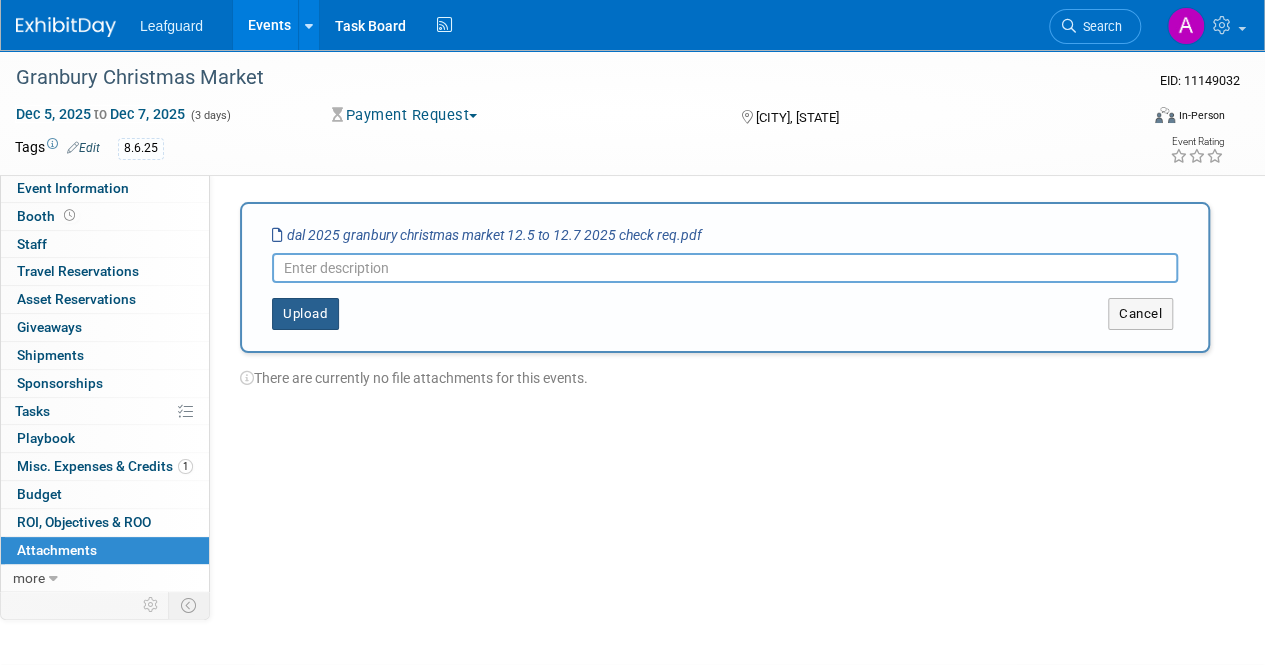 click on "Upload" at bounding box center [305, 314] 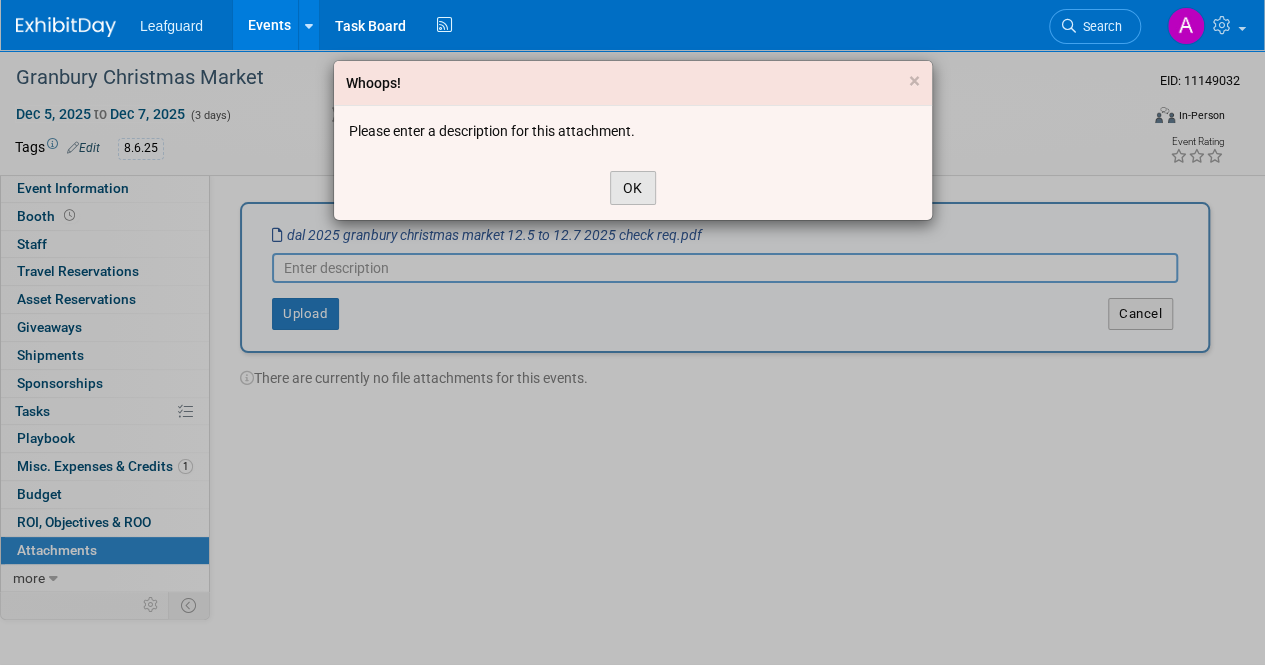 click on "OK" at bounding box center [633, 188] 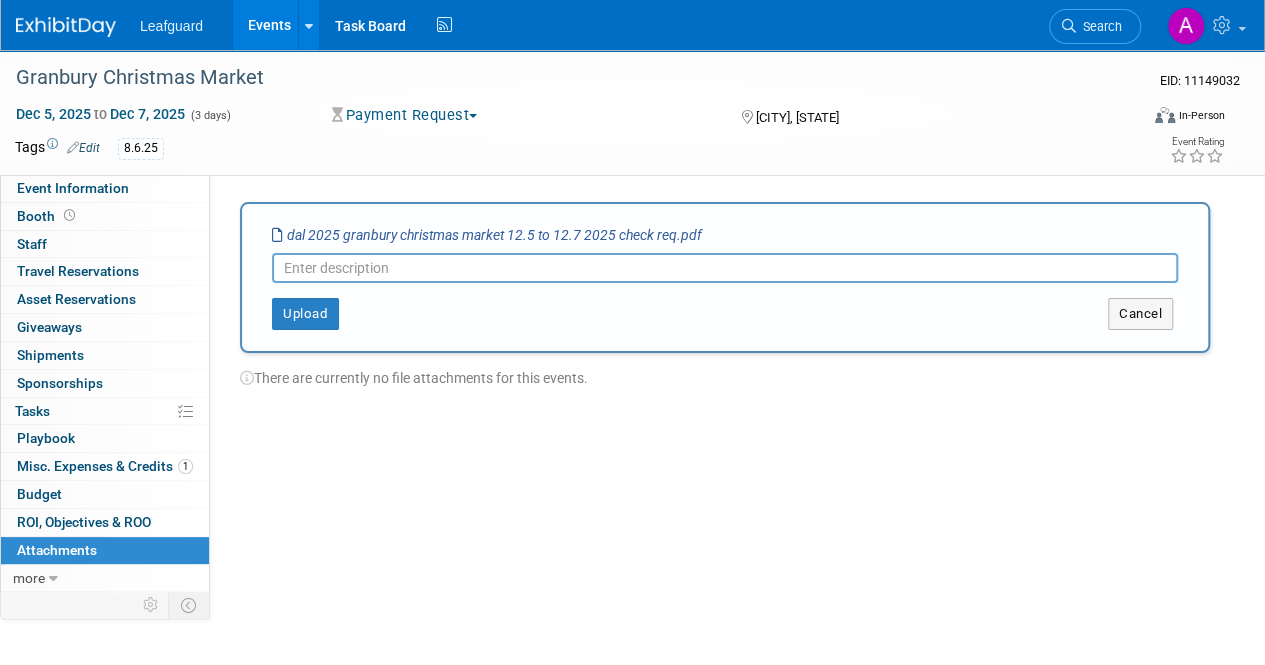 click at bounding box center [725, 268] 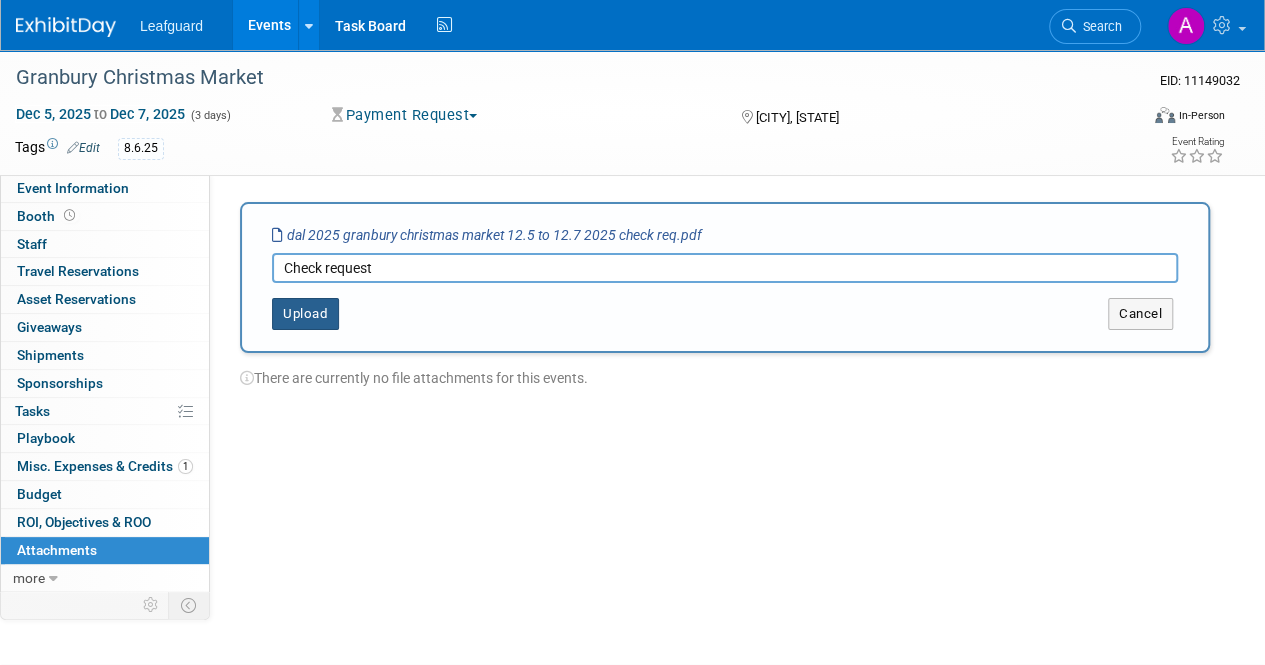 type on "Check request" 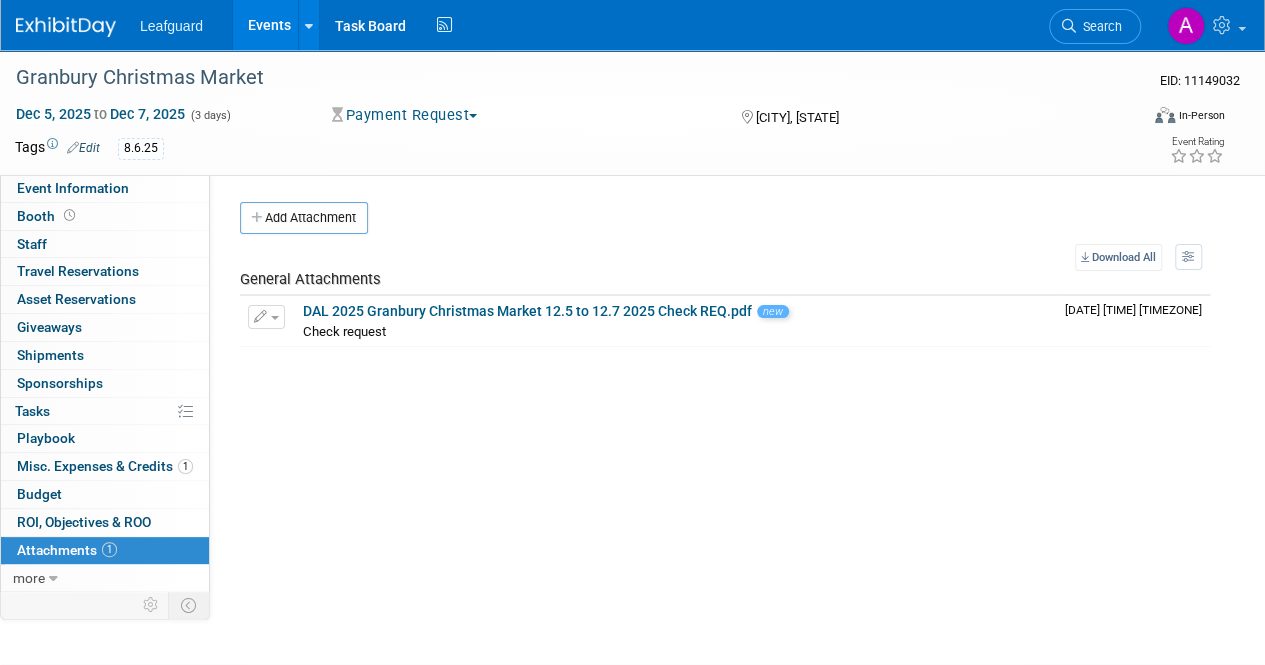 click at bounding box center [52, 144] 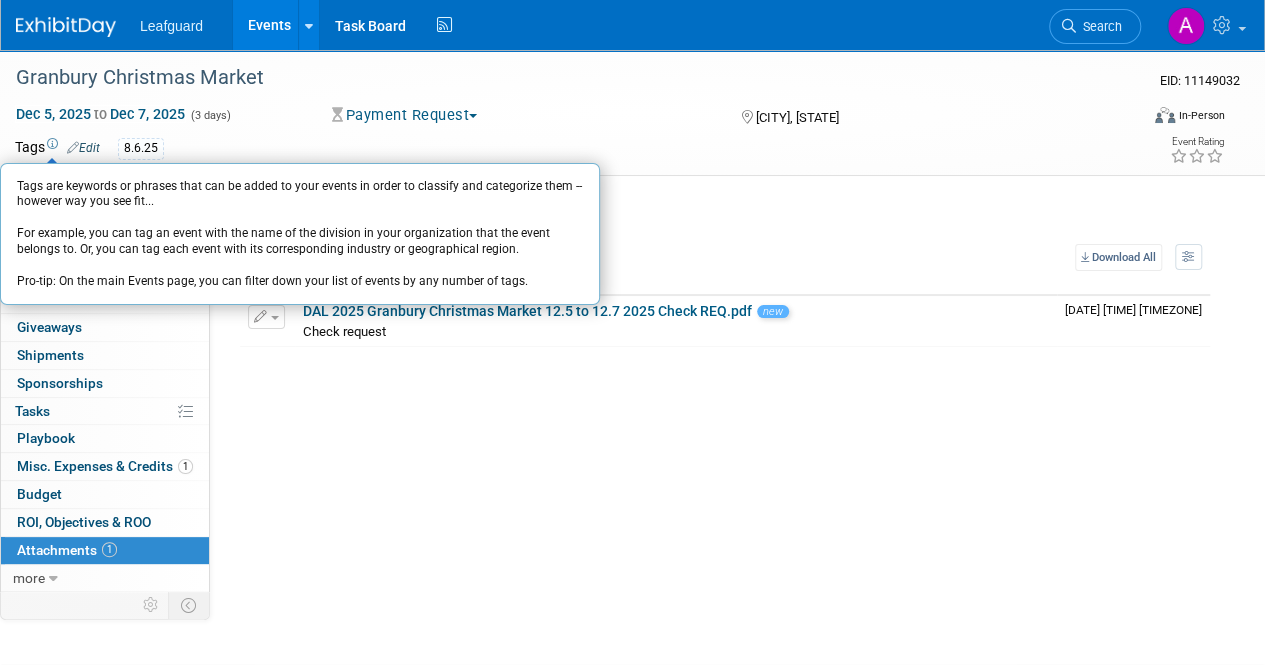 click at bounding box center (73, 147) 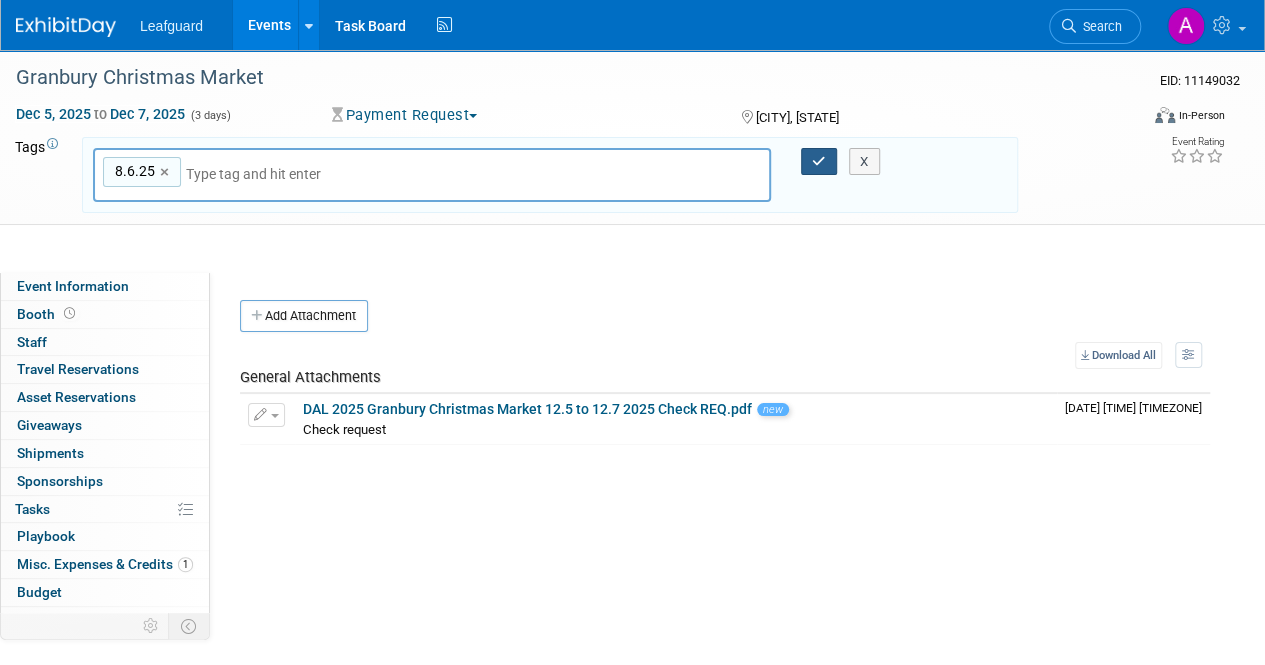click at bounding box center [819, 161] 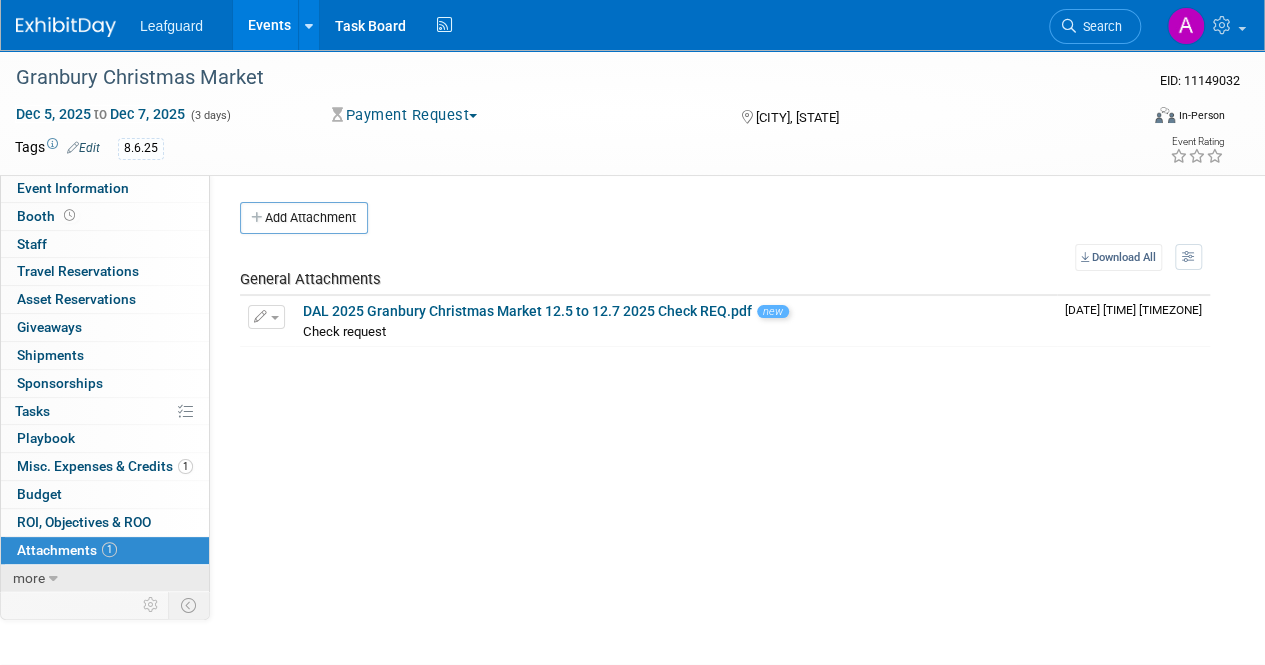 click on "more" at bounding box center (29, 578) 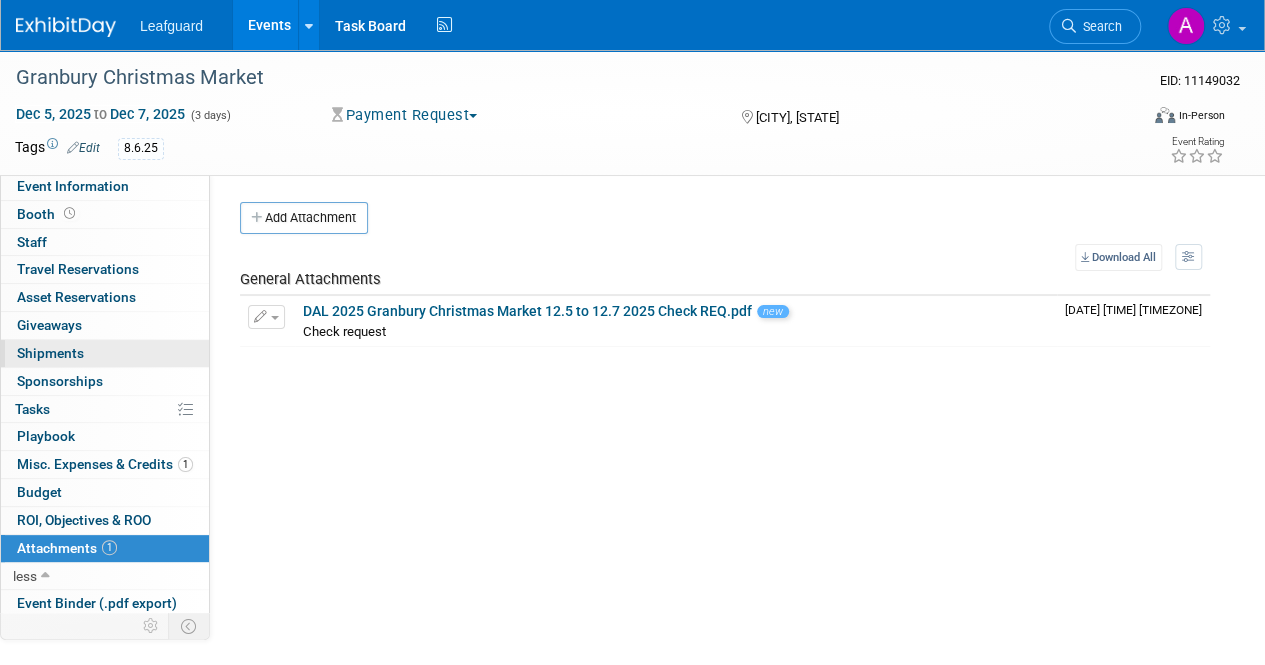 scroll, scrollTop: 0, scrollLeft: 0, axis: both 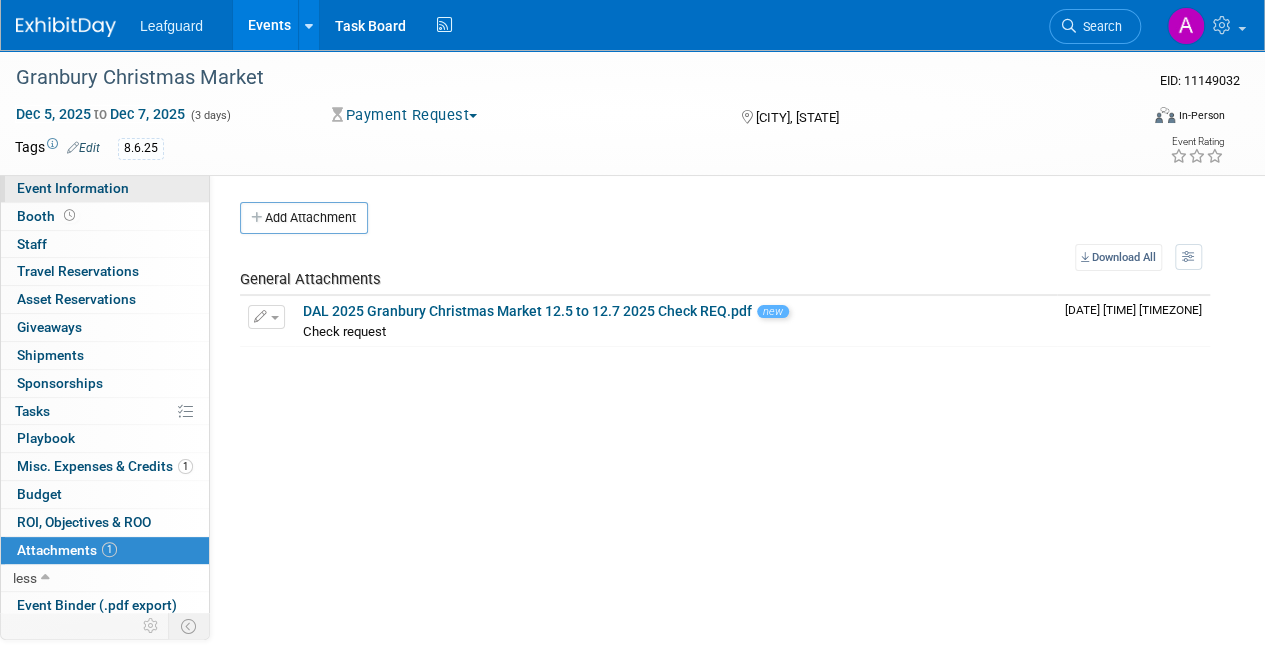 click on "Event Information" at bounding box center (73, 188) 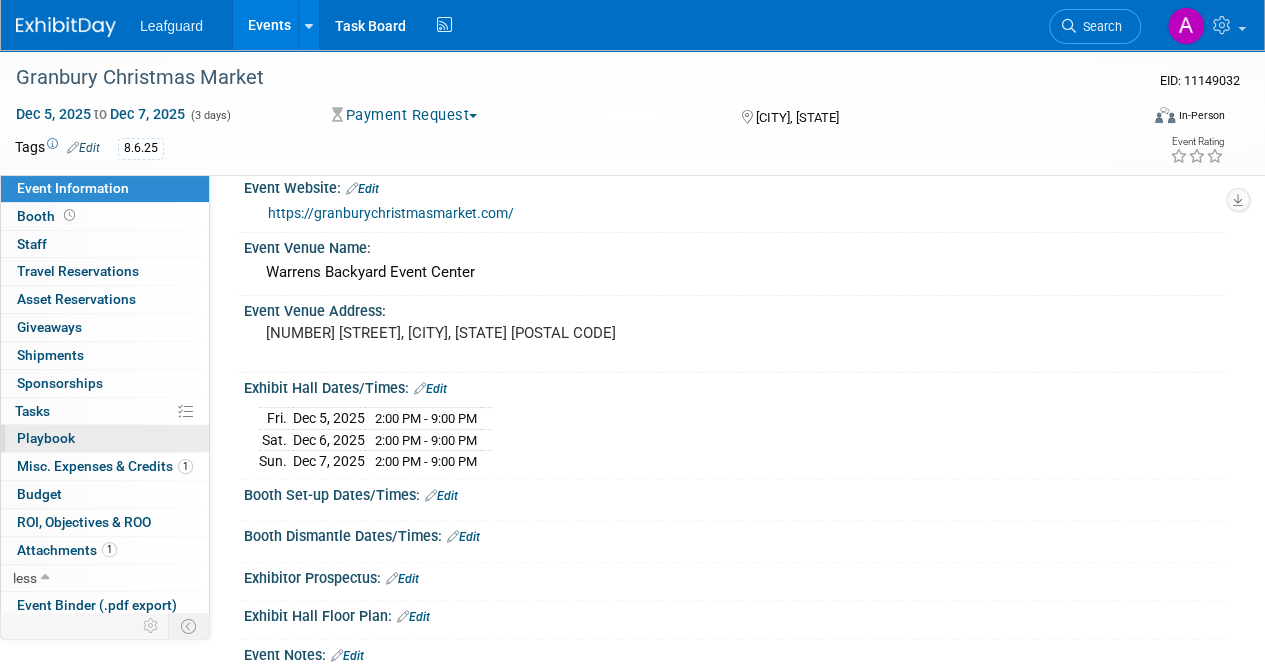 scroll, scrollTop: 0, scrollLeft: 0, axis: both 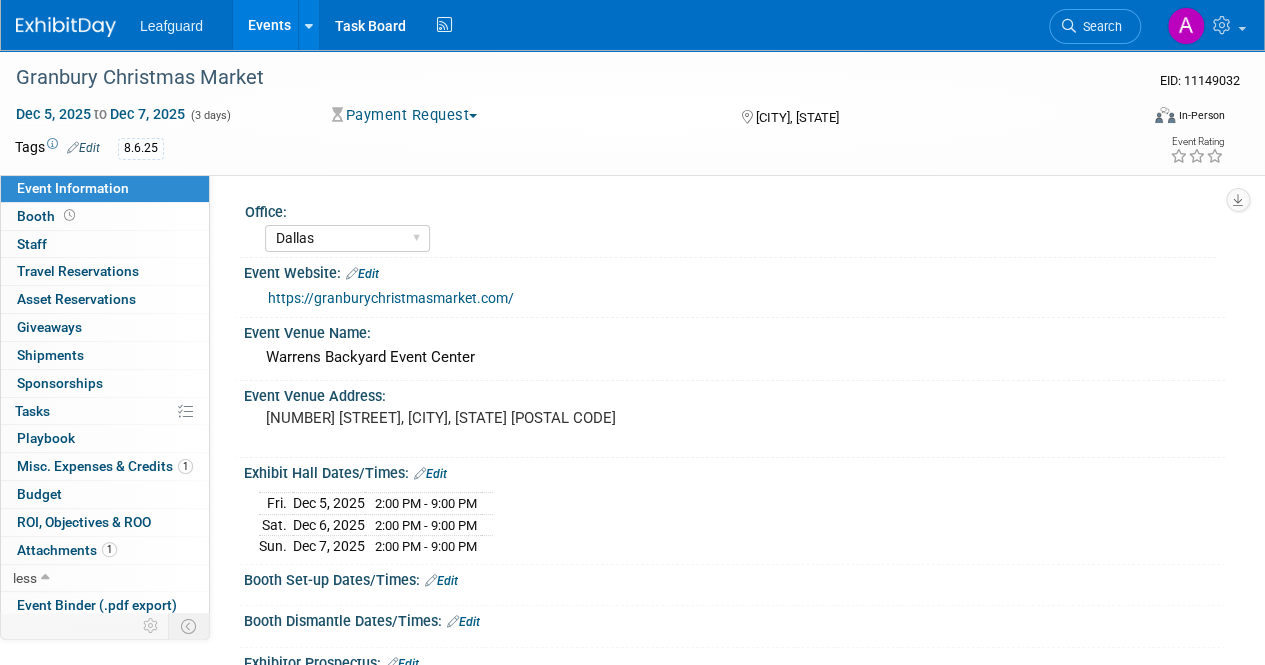 click at bounding box center (52, 144) 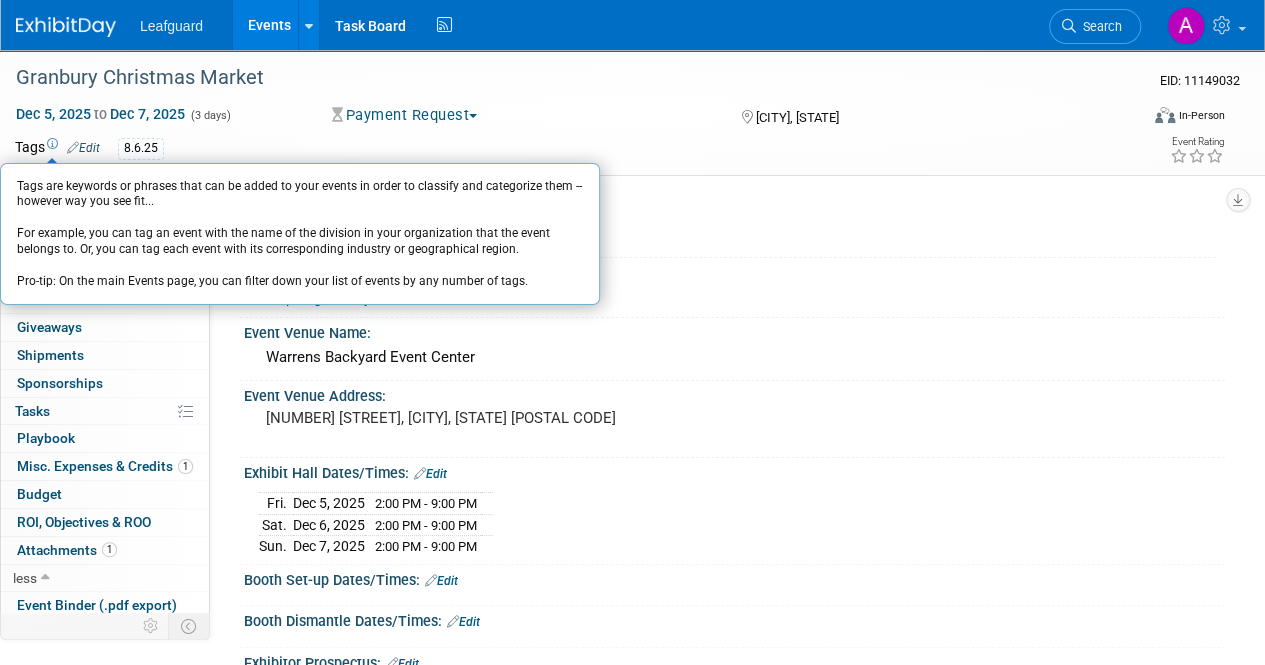 click at bounding box center [73, 147] 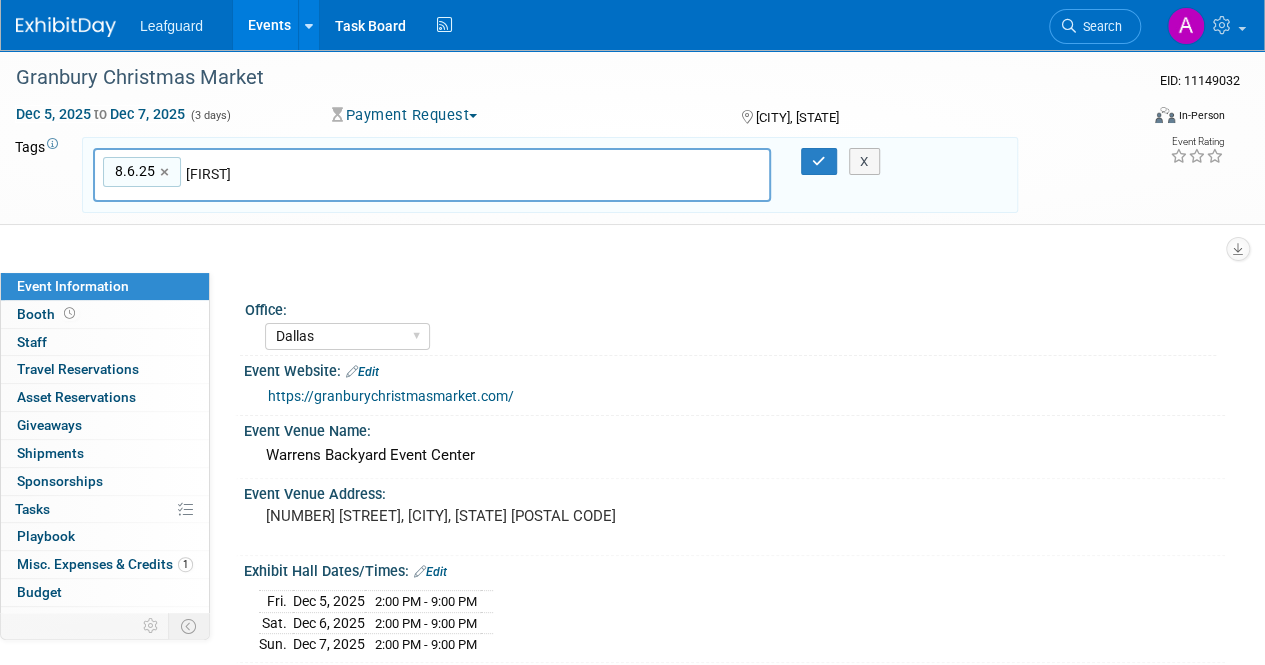 drag, startPoint x: 288, startPoint y: 173, endPoint x: 187, endPoint y: 177, distance: 101.07918 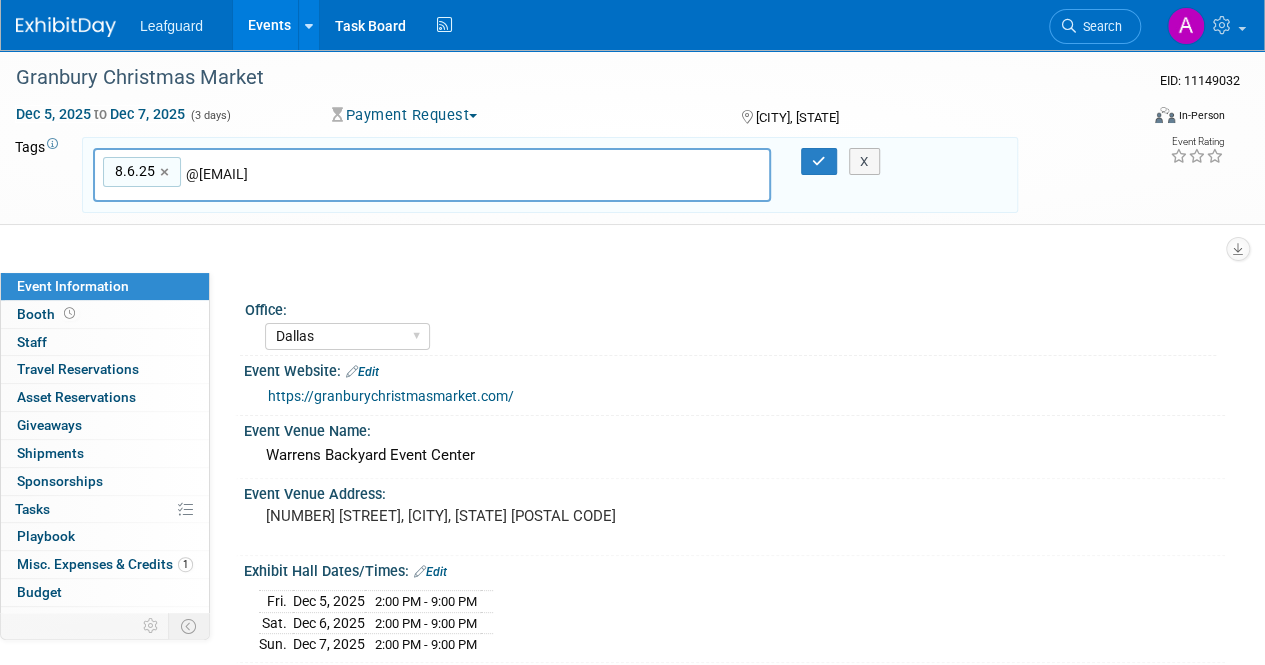 type on "@" 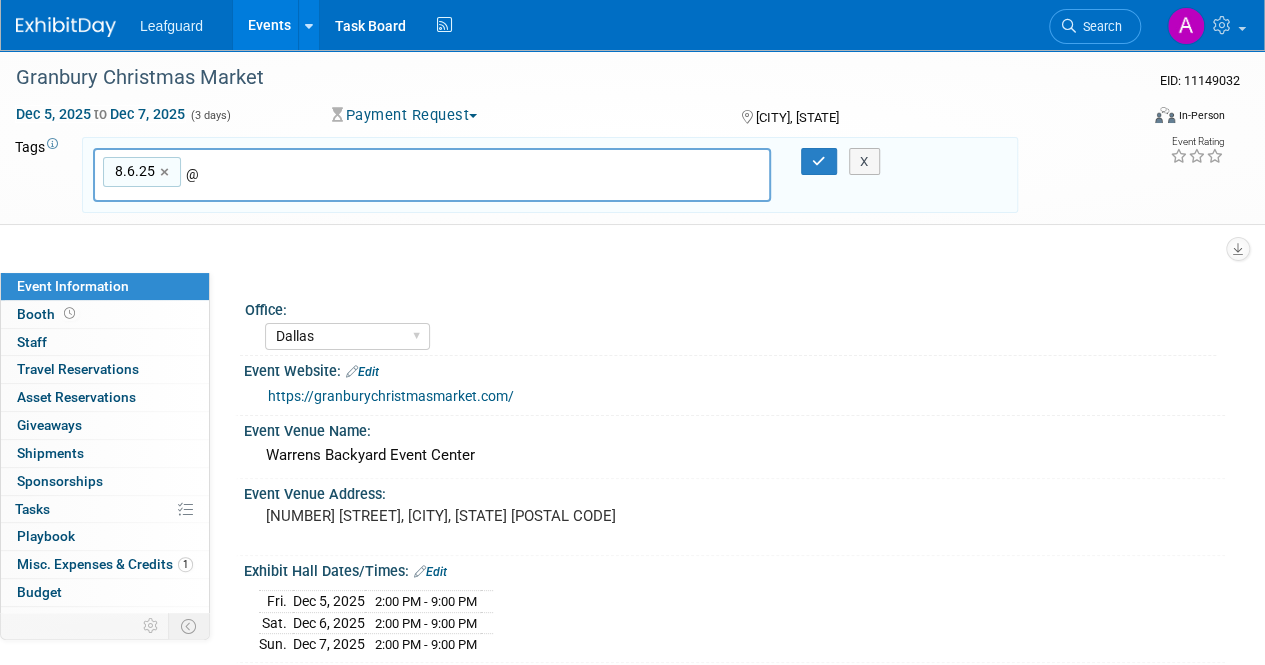 type 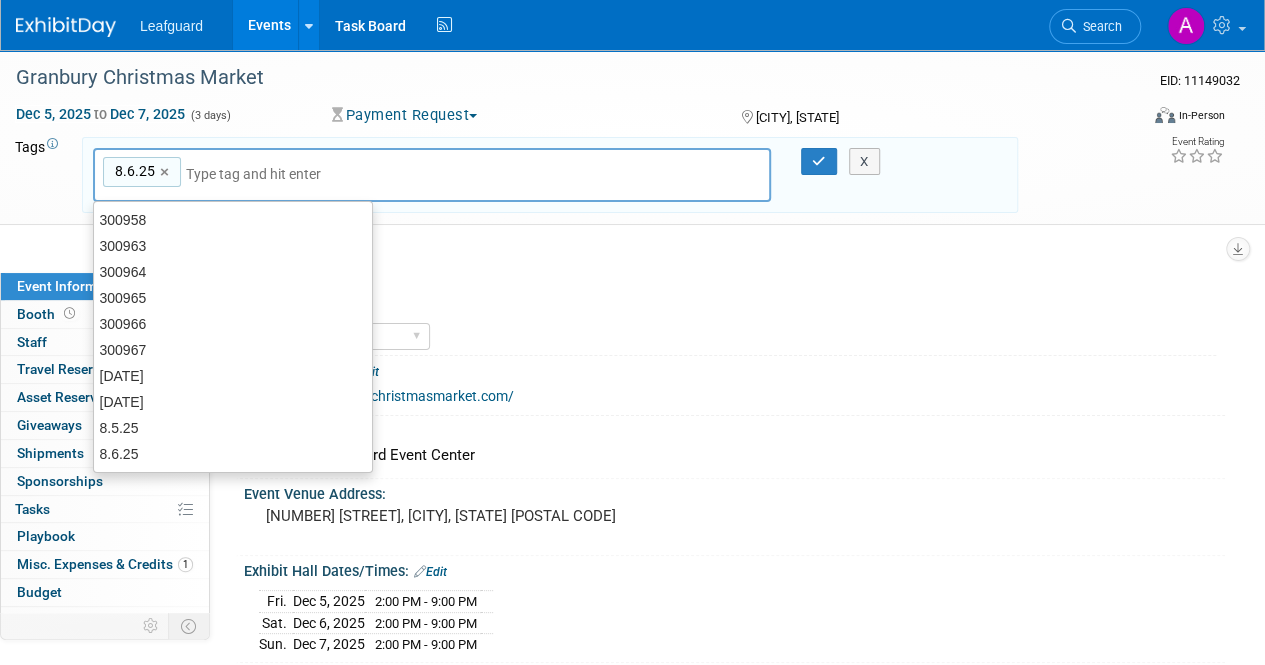 type on "8.6.25" 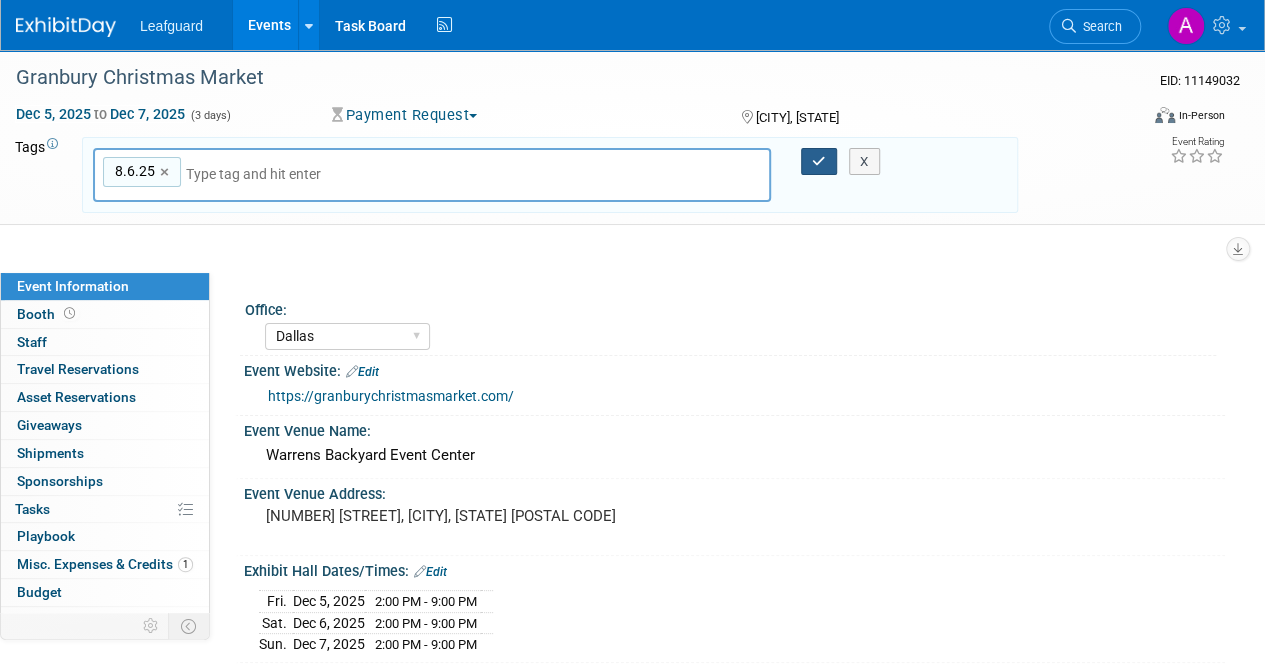 click at bounding box center (819, 162) 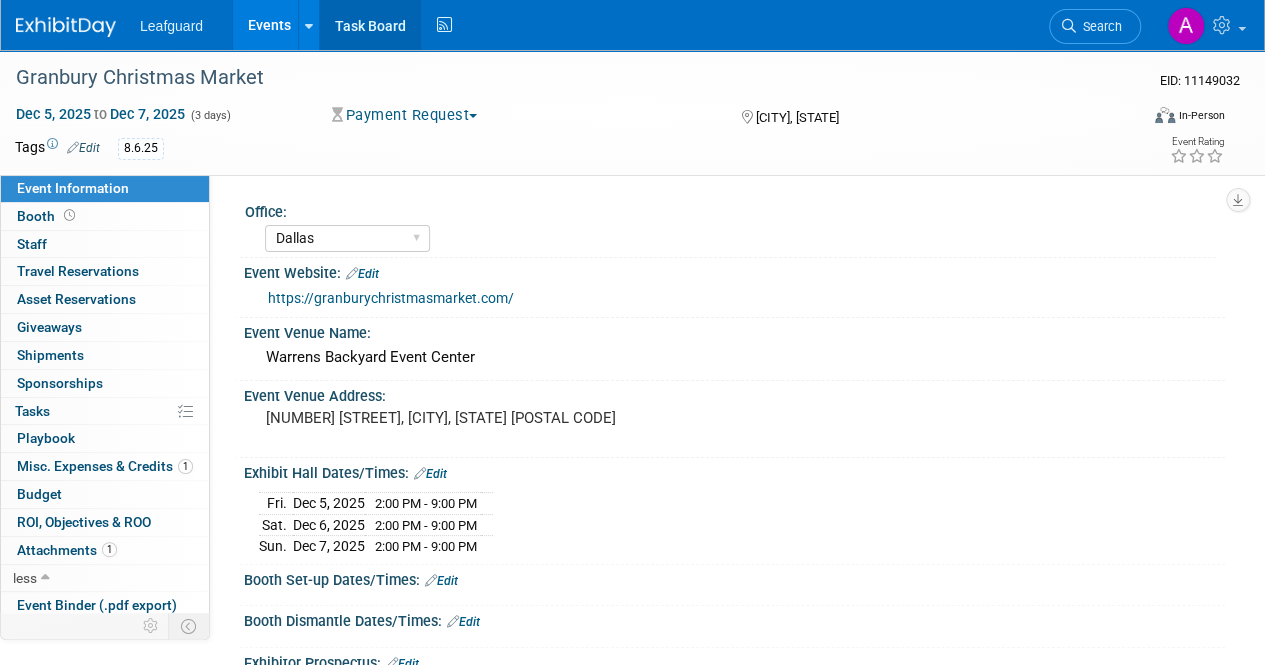 click on "Task Board" at bounding box center [370, 25] 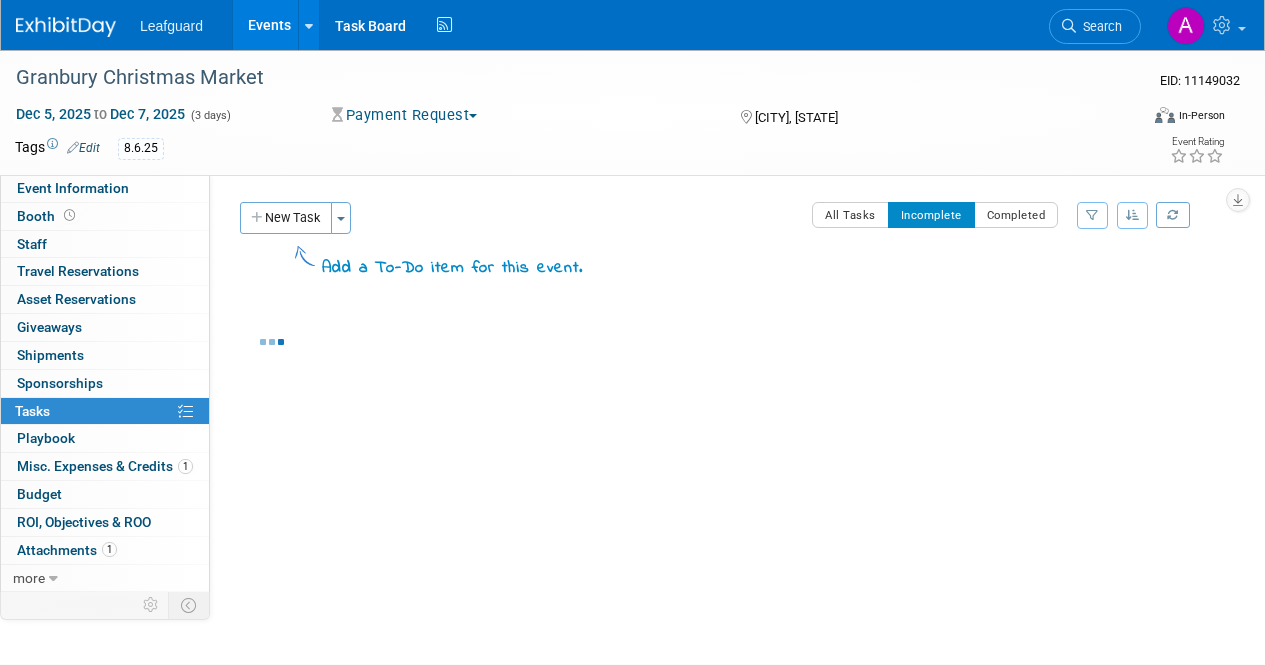 scroll, scrollTop: 0, scrollLeft: 0, axis: both 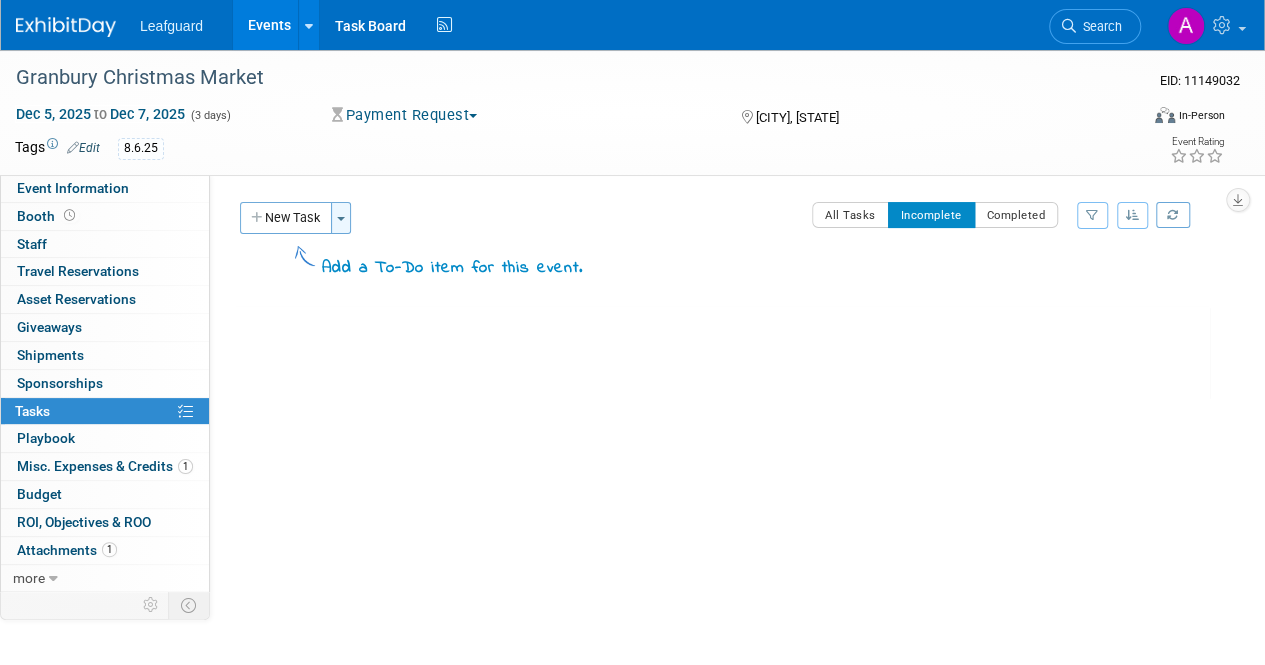 click on "Toggle Dropdown" at bounding box center (341, 218) 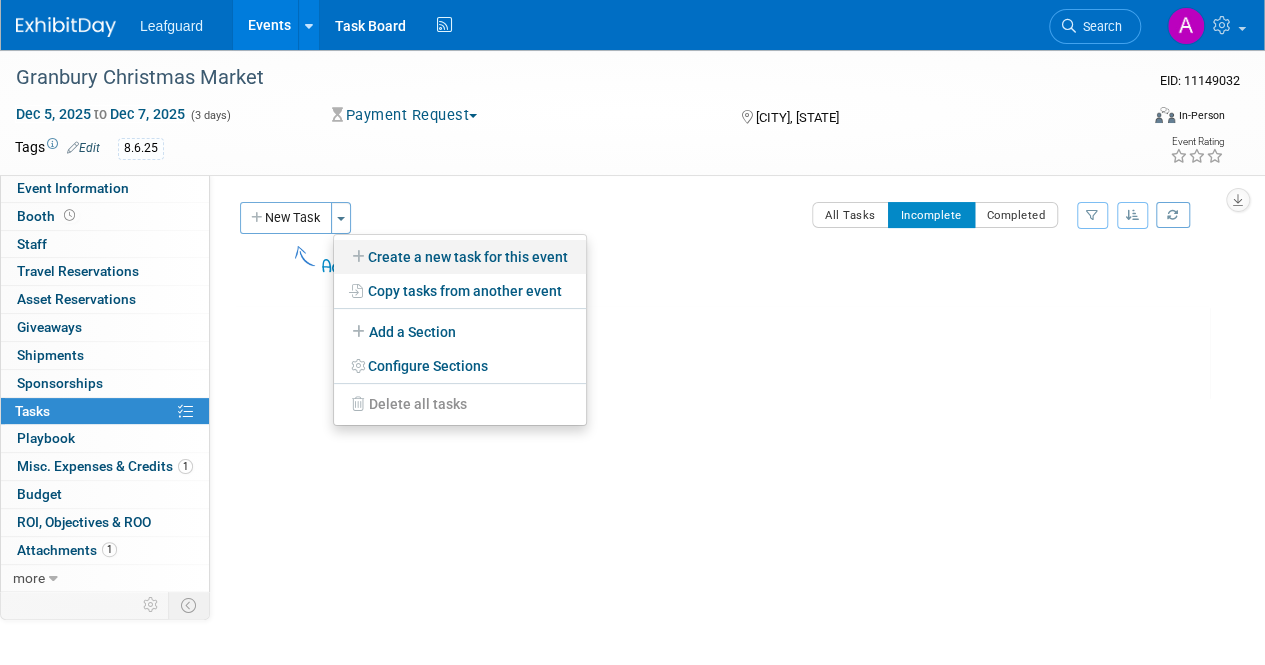 click on "Create a new task for this event" at bounding box center (460, 257) 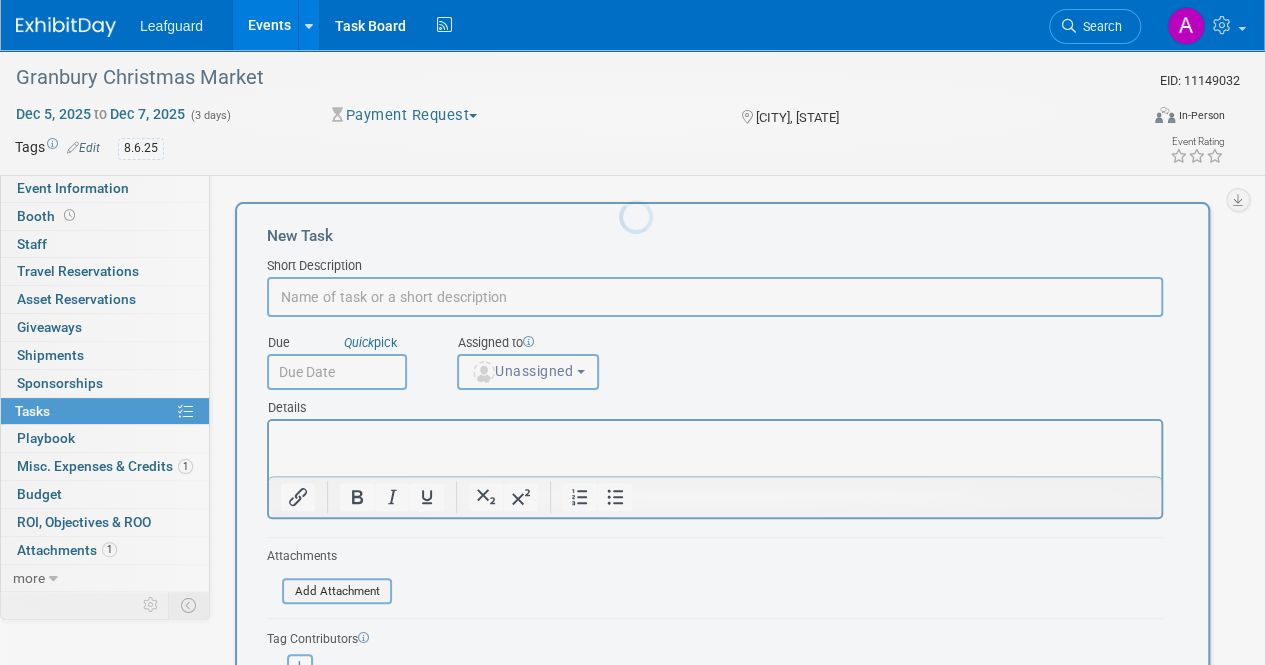 scroll, scrollTop: 0, scrollLeft: 0, axis: both 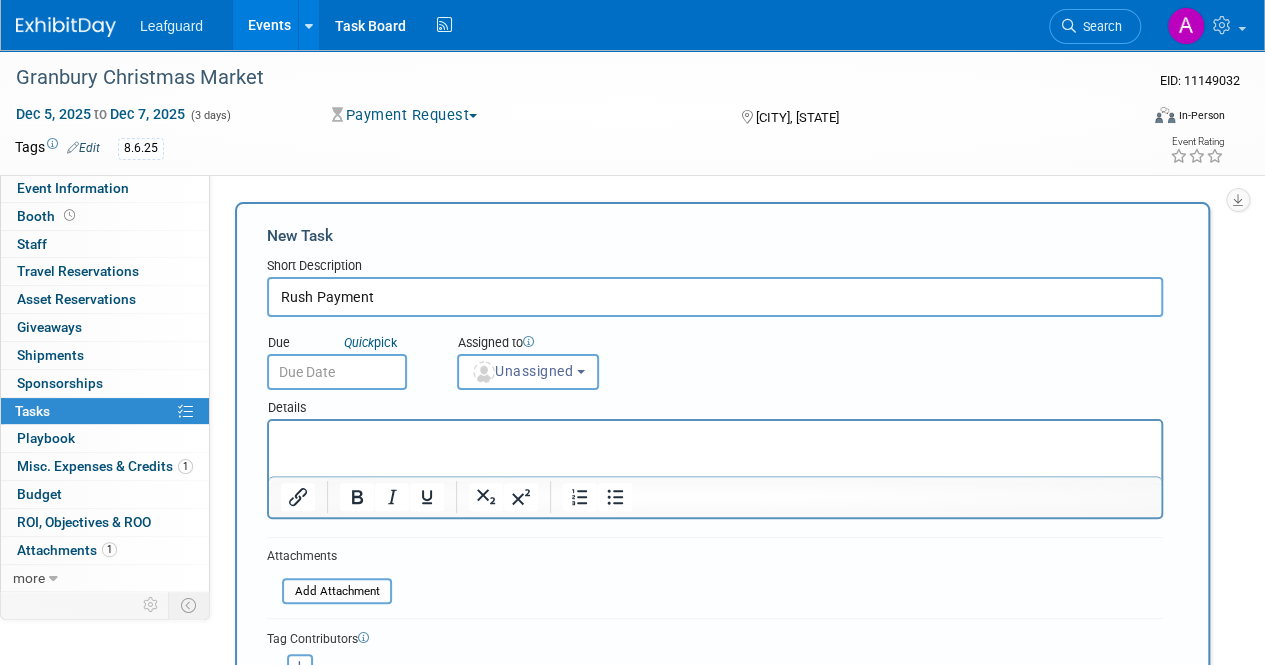 type on "Rush Payment" 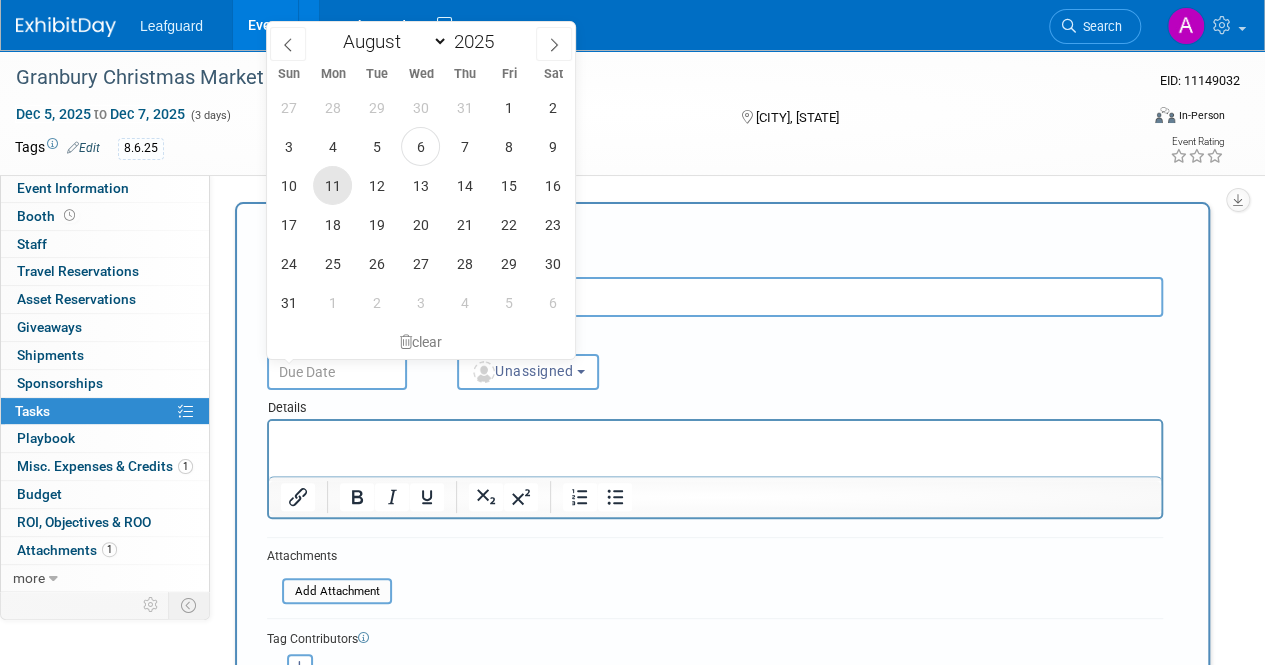 click on "11" at bounding box center (332, 185) 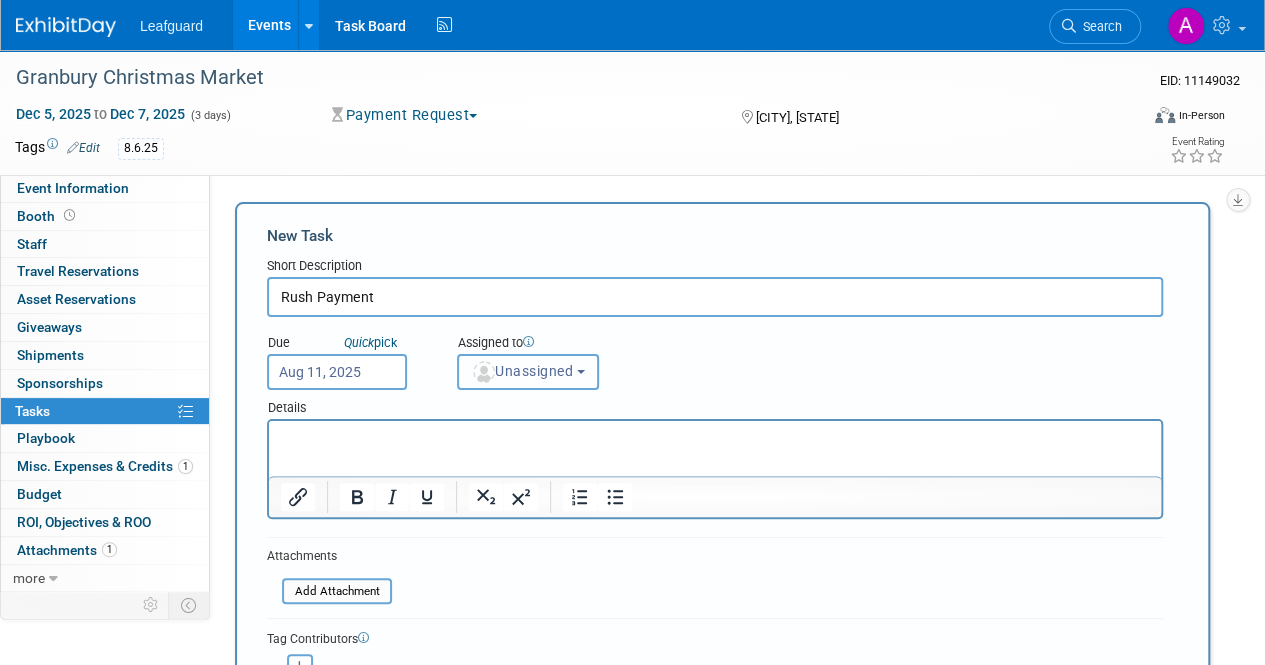 click at bounding box center [581, 372] 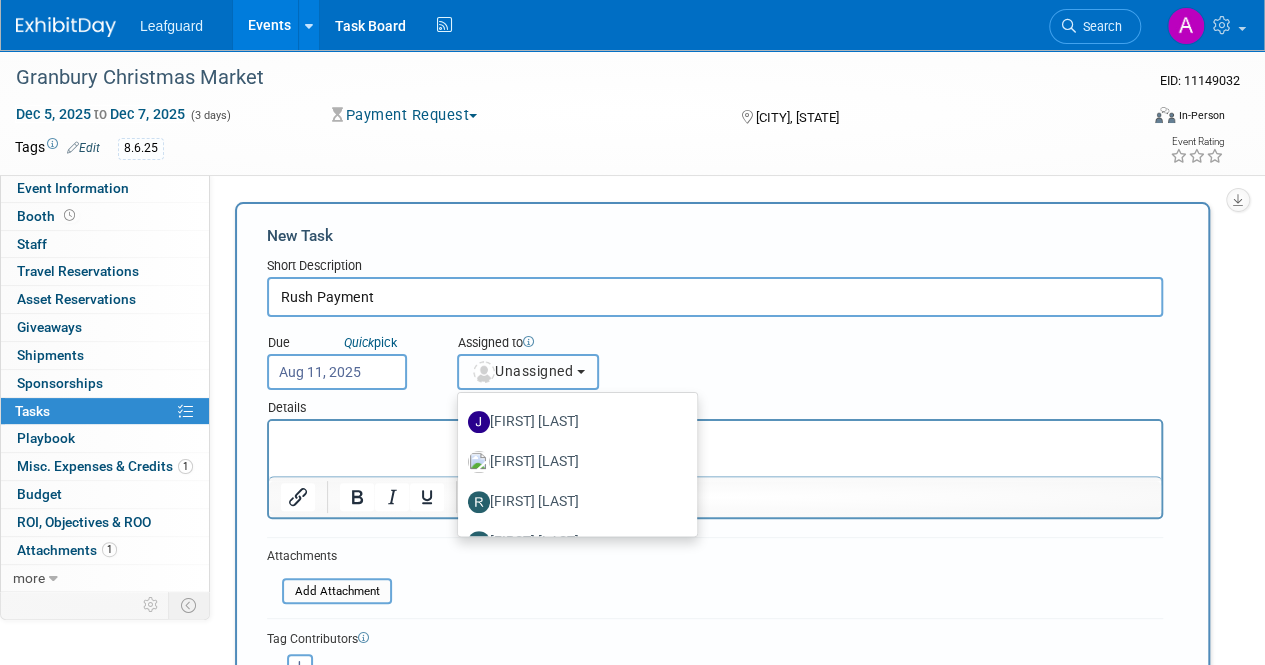 scroll, scrollTop: 300, scrollLeft: 0, axis: vertical 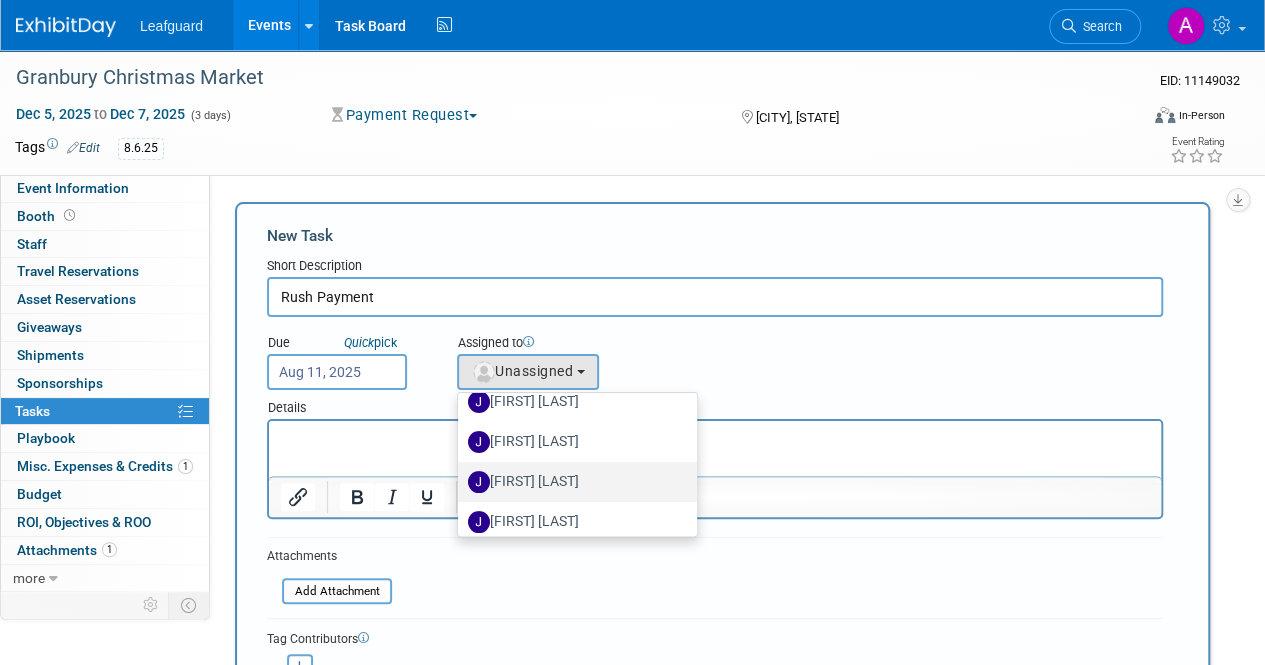 click on "[FIRST] [LAST]" at bounding box center [572, 482] 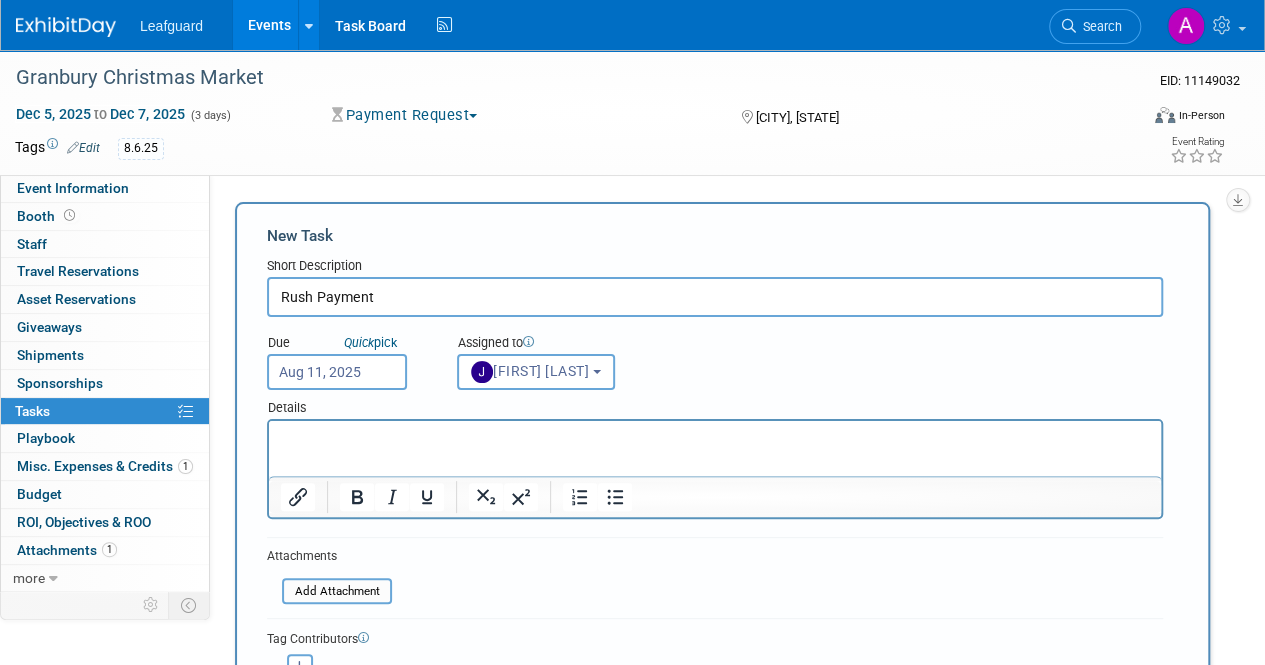 click at bounding box center (715, 439) 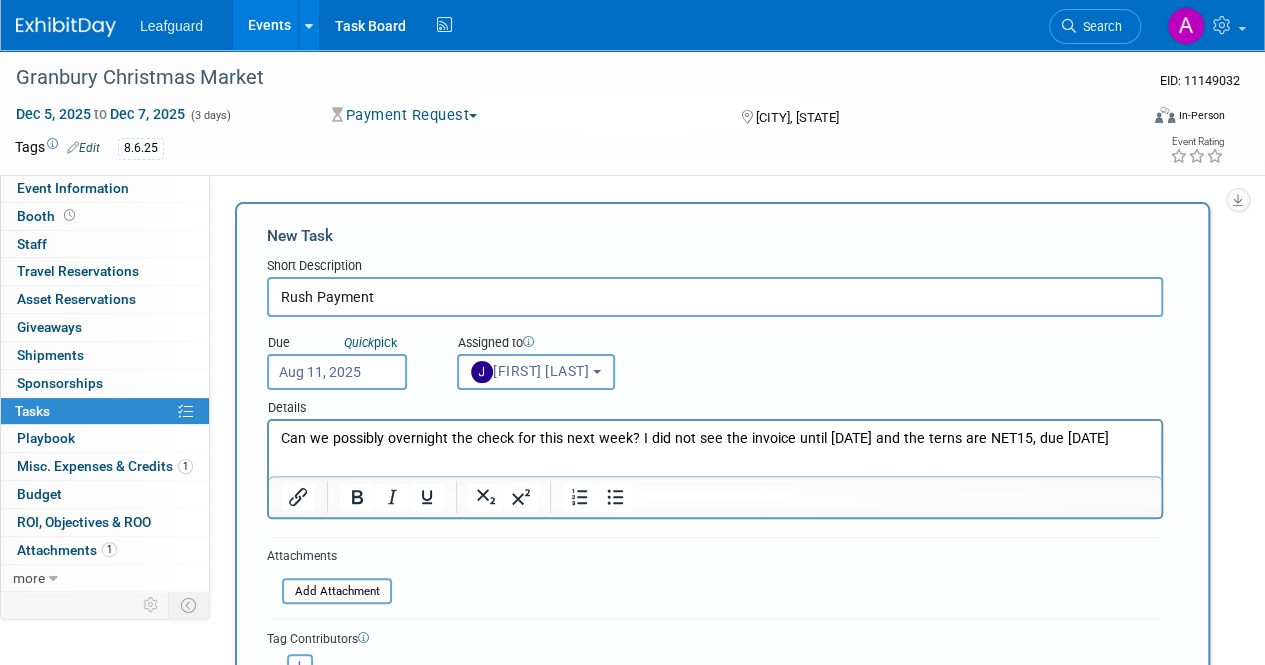 click on "Can we possibly overnight the check for this next week? I did not see the invoice until [DATE] and the terns are NET15, due [DATE]" at bounding box center [715, 439] 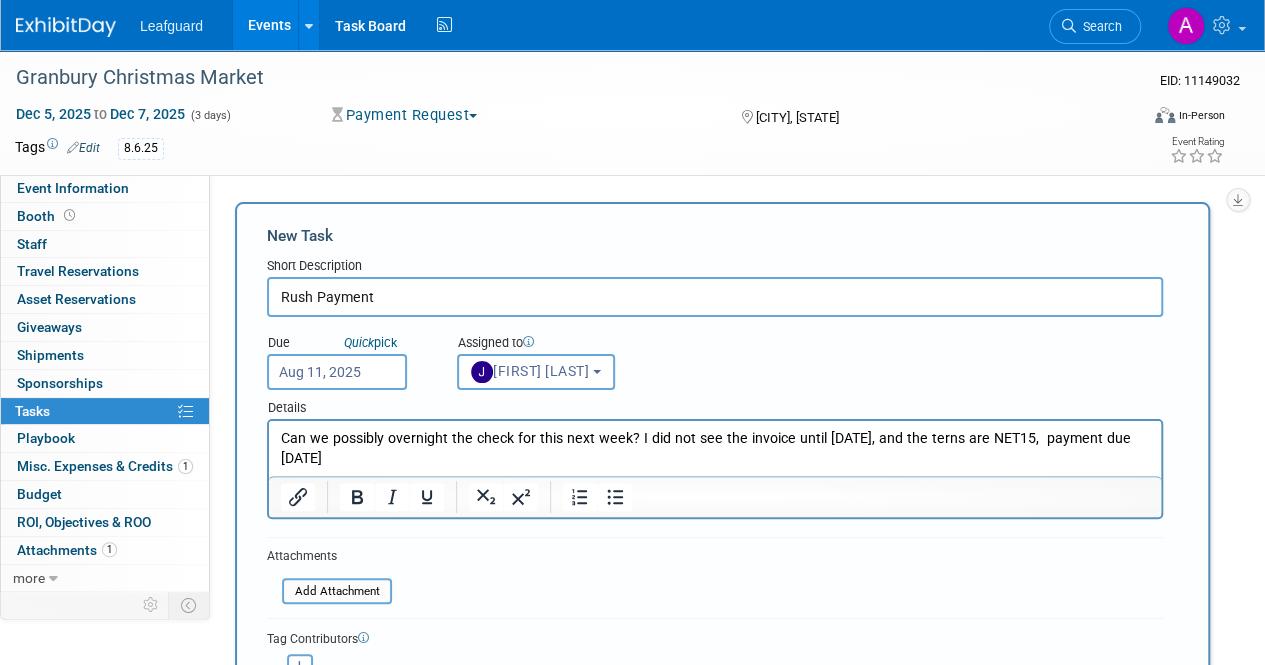 click on "Can we possibly overnight the check for this next week? I did not see the invoice until [DATE], and the terns are NET15,  payment due [DATE]" at bounding box center [715, 449] 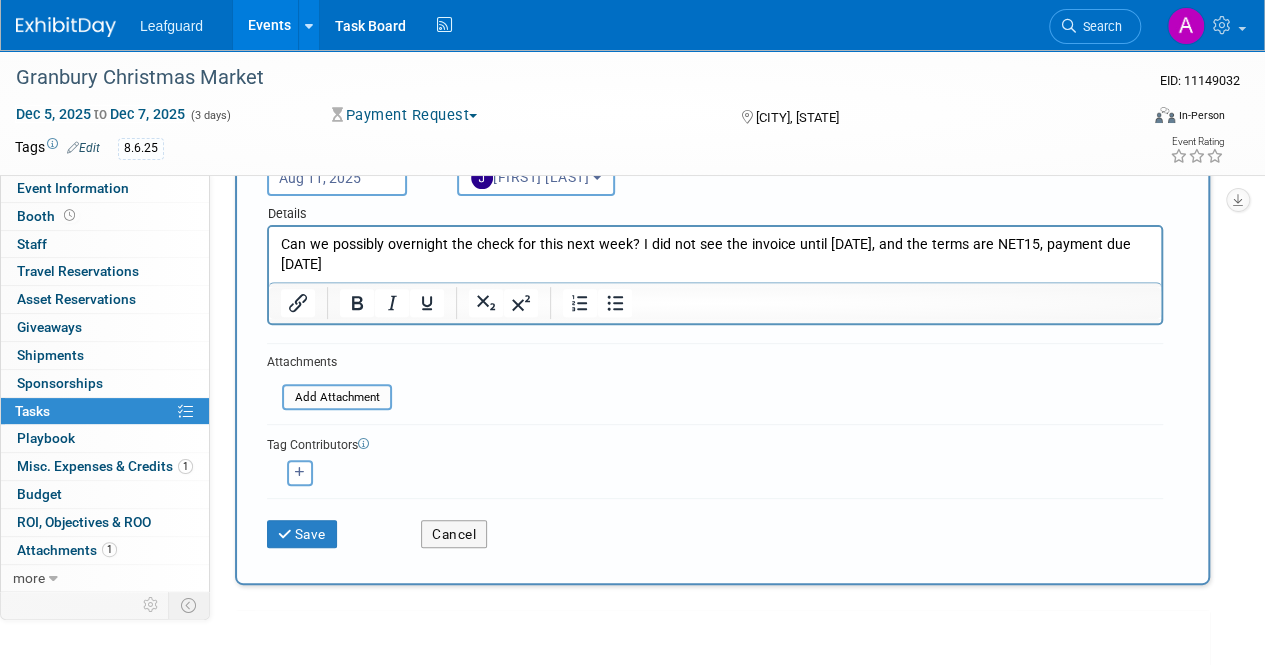 scroll, scrollTop: 200, scrollLeft: 0, axis: vertical 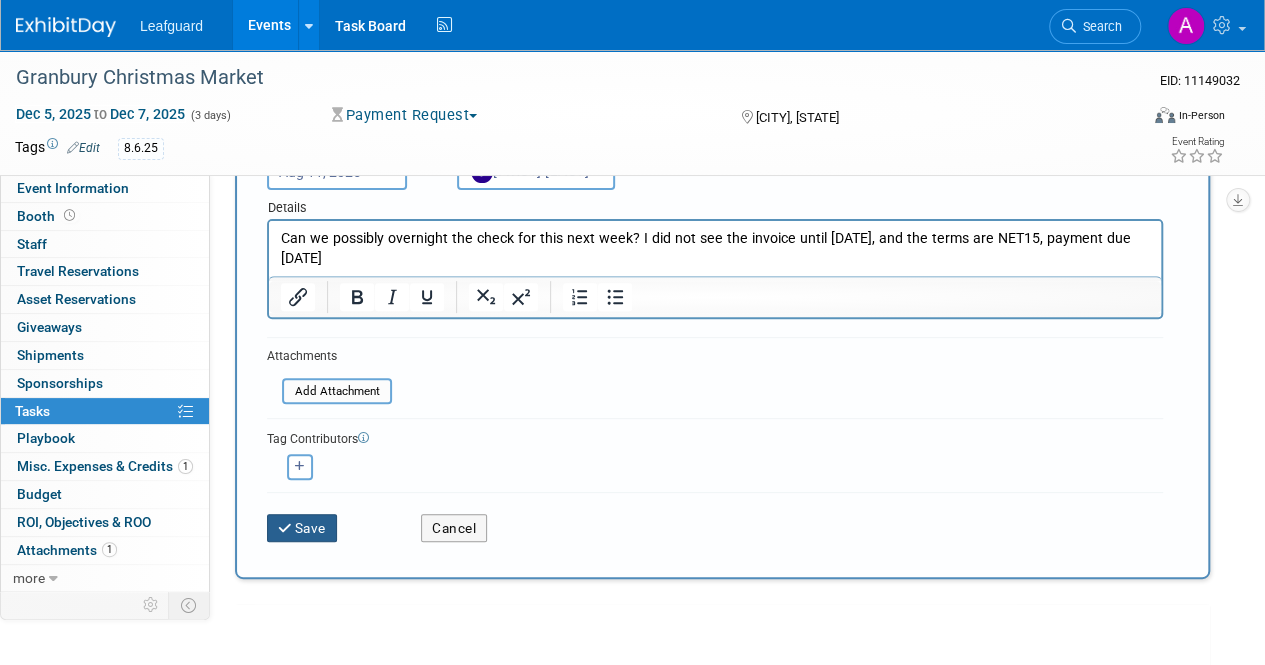 click on "Save" at bounding box center [302, 528] 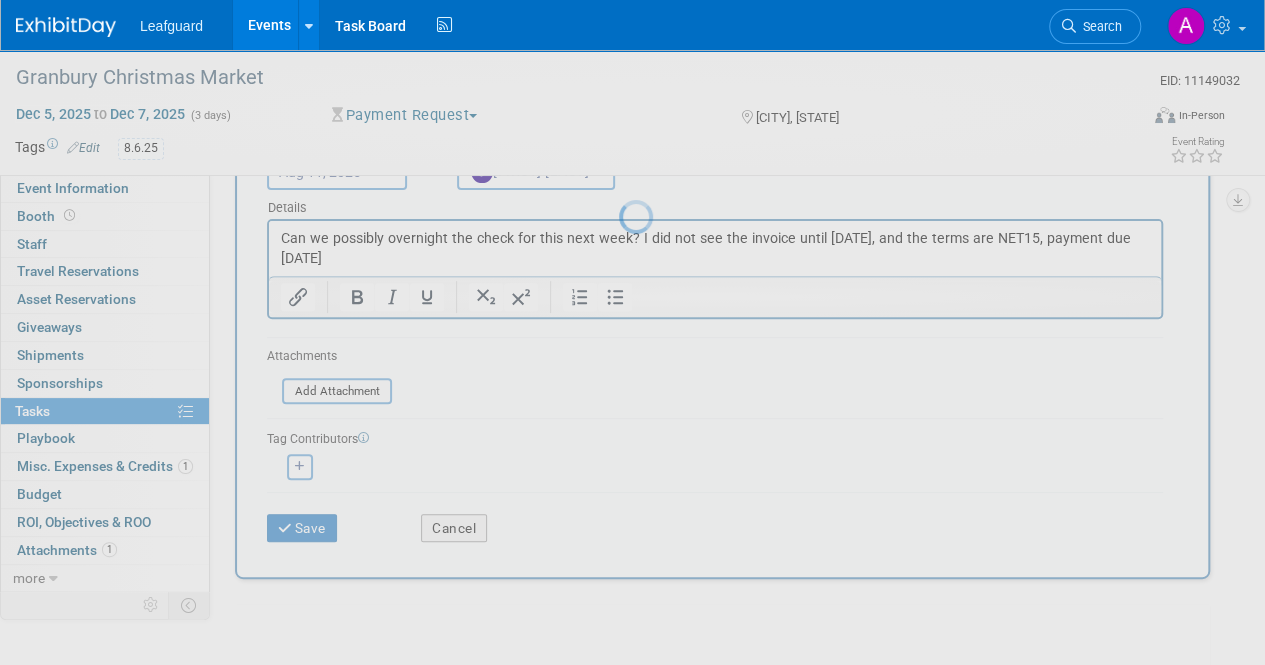scroll, scrollTop: 0, scrollLeft: 0, axis: both 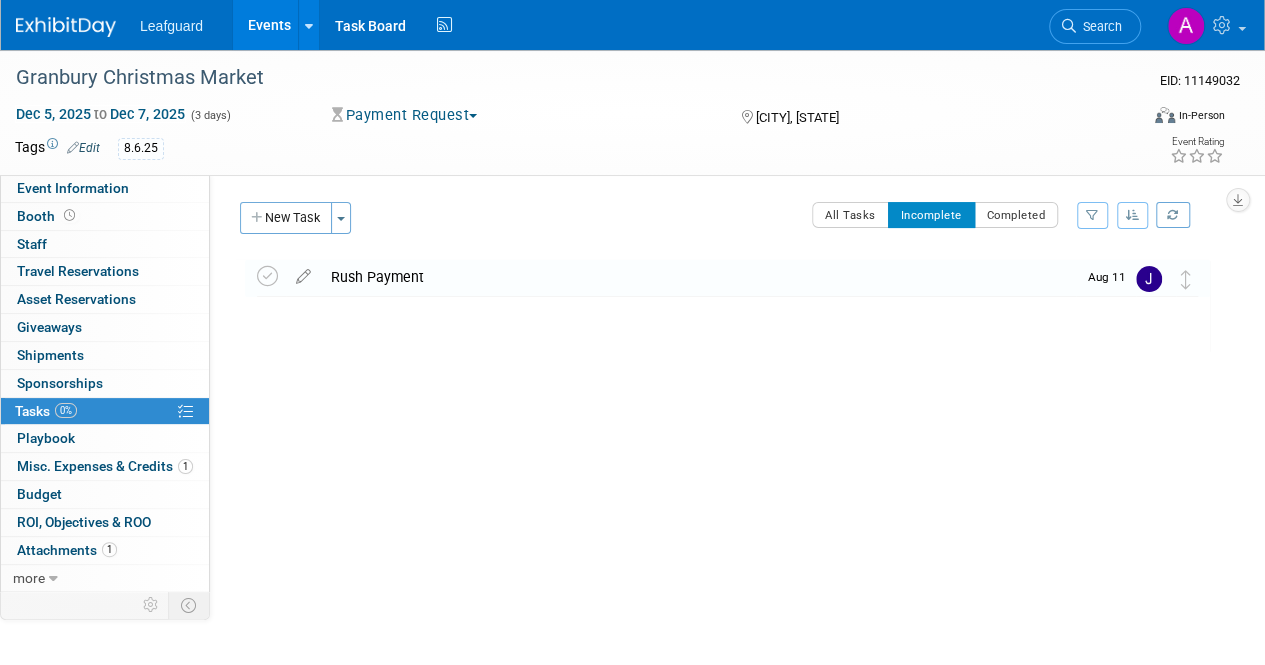 click on "Rush Payment" at bounding box center [698, 277] 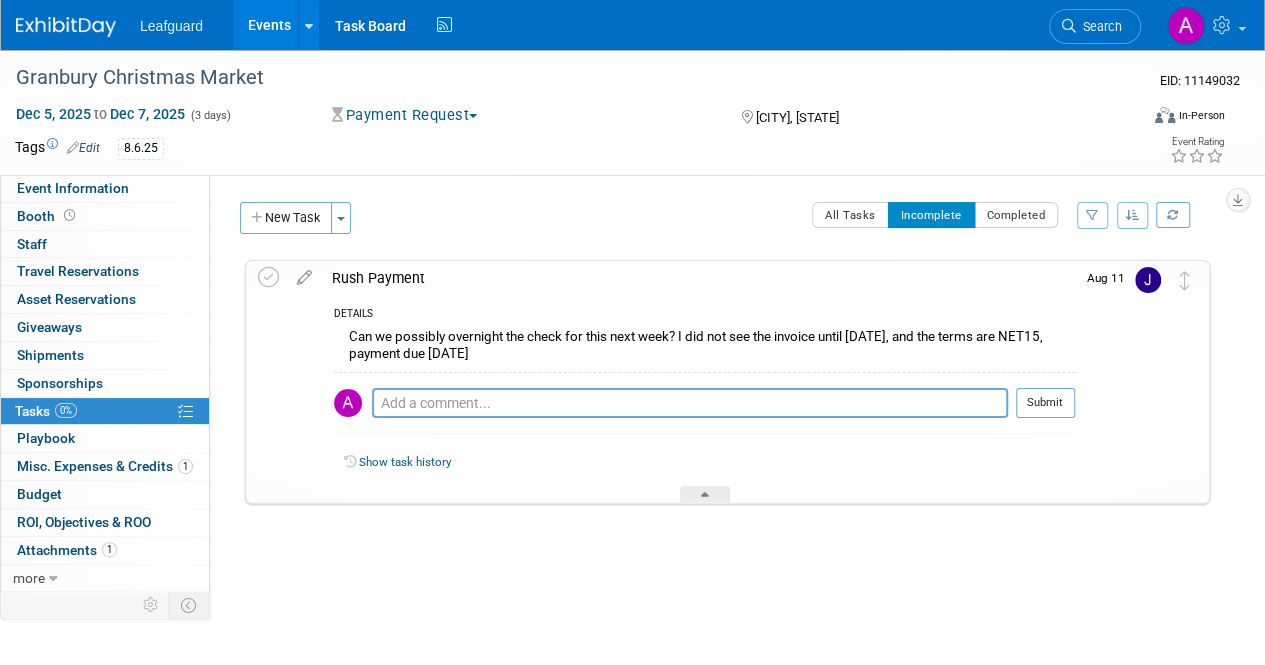 click on "All Tasks
Incomplete
Completed
Filter by Assignee
-- Select Assignee --
All unassigned tasks
Assigned to me
Adam Santor
Alfiatu Kamara
Chris Jarvis
Clayton Stackpole
Jillian Cardullias
Joey Egbert
Jonathan Zargo
Josh Smith
Paula Shoemaker
Robert Patterson
ron Perkins
Sasha Rosa
Stephanie Luke
Steven Venable
Clear Filter
Sort View:
Default
By Due Date
By Section, By Due Date" at bounding box center (786, 223) 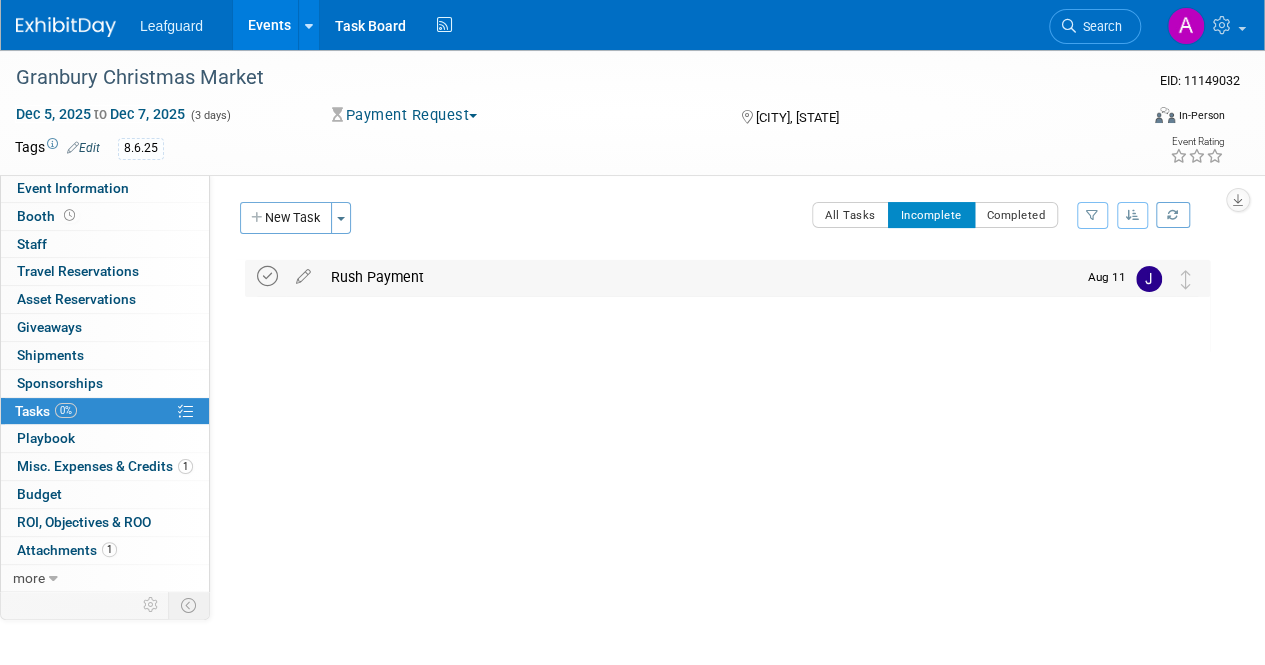 click at bounding box center [267, 276] 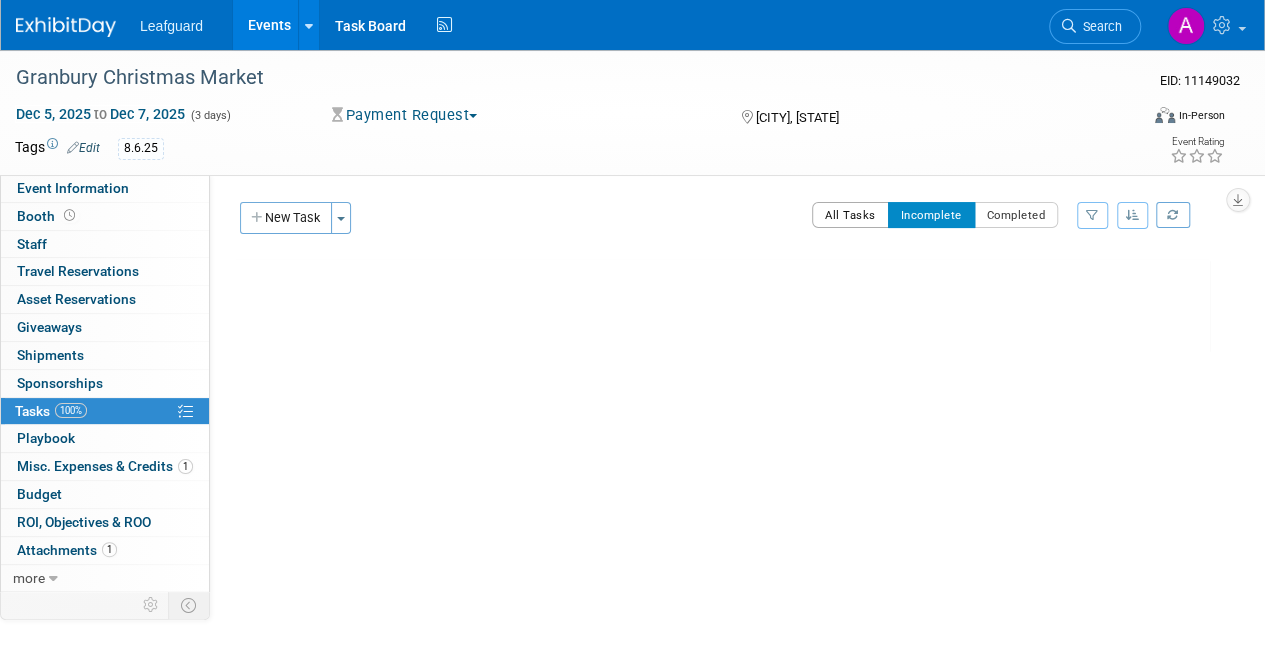click on "All Tasks" at bounding box center (850, 215) 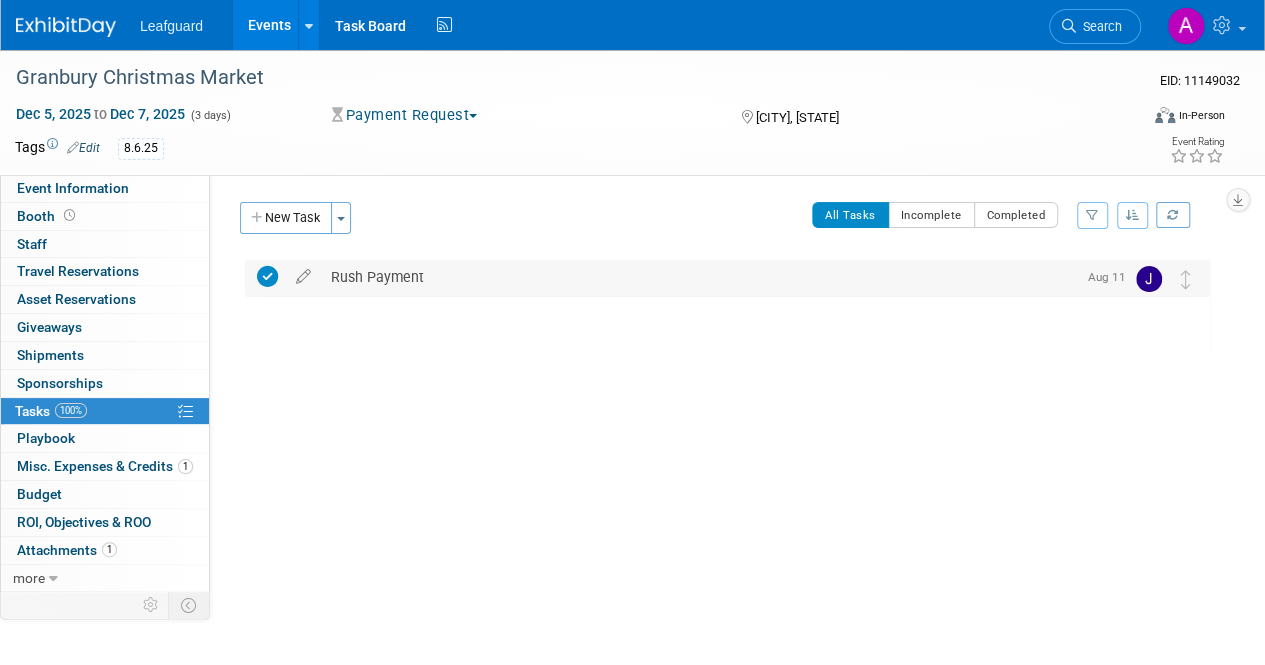click at bounding box center (1149, 279) 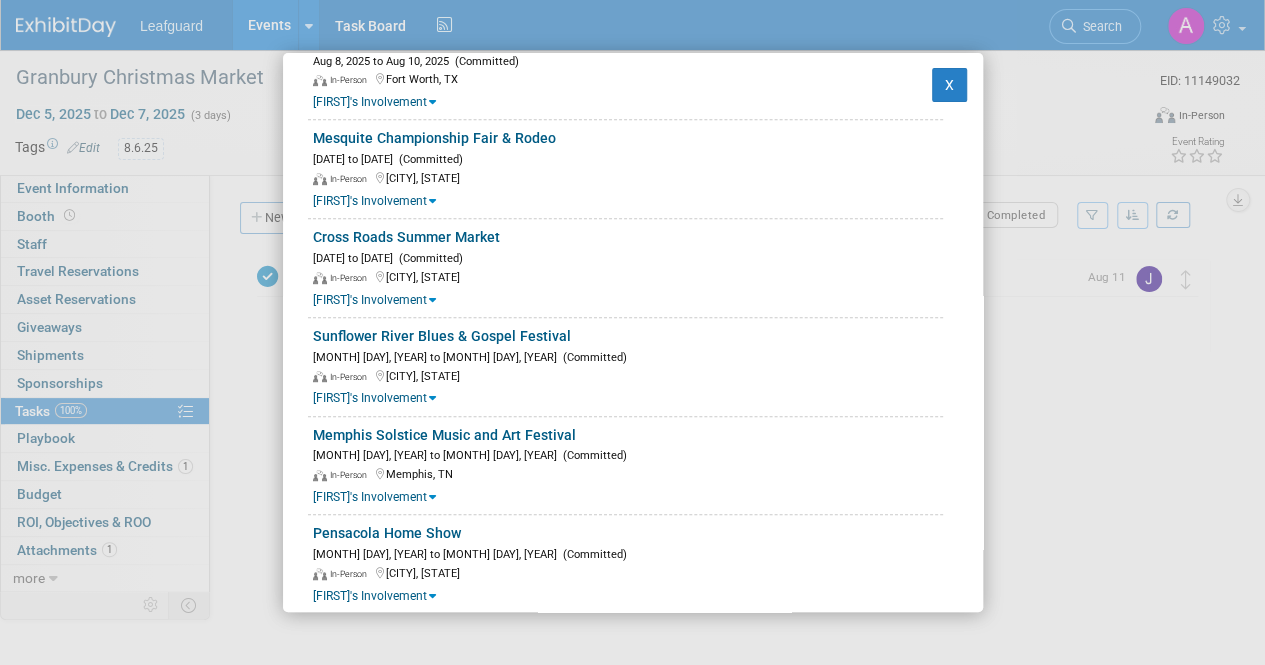 scroll, scrollTop: 300, scrollLeft: 0, axis: vertical 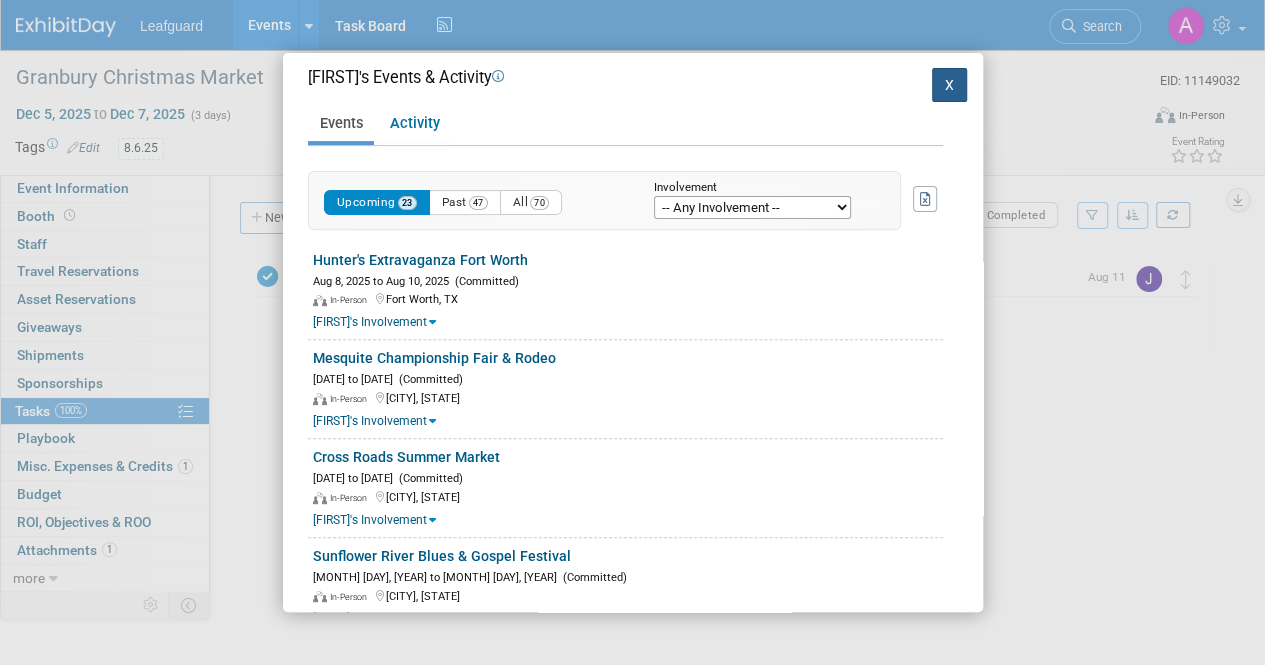 click on "X" at bounding box center (950, 85) 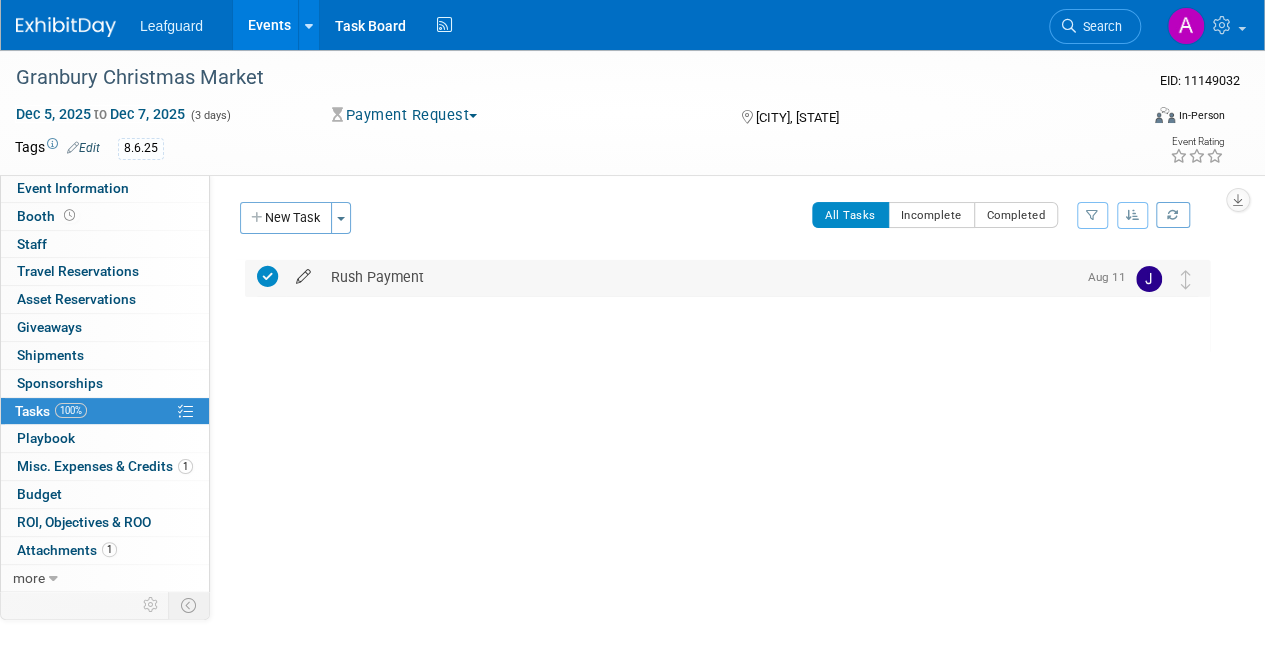 click at bounding box center [303, 272] 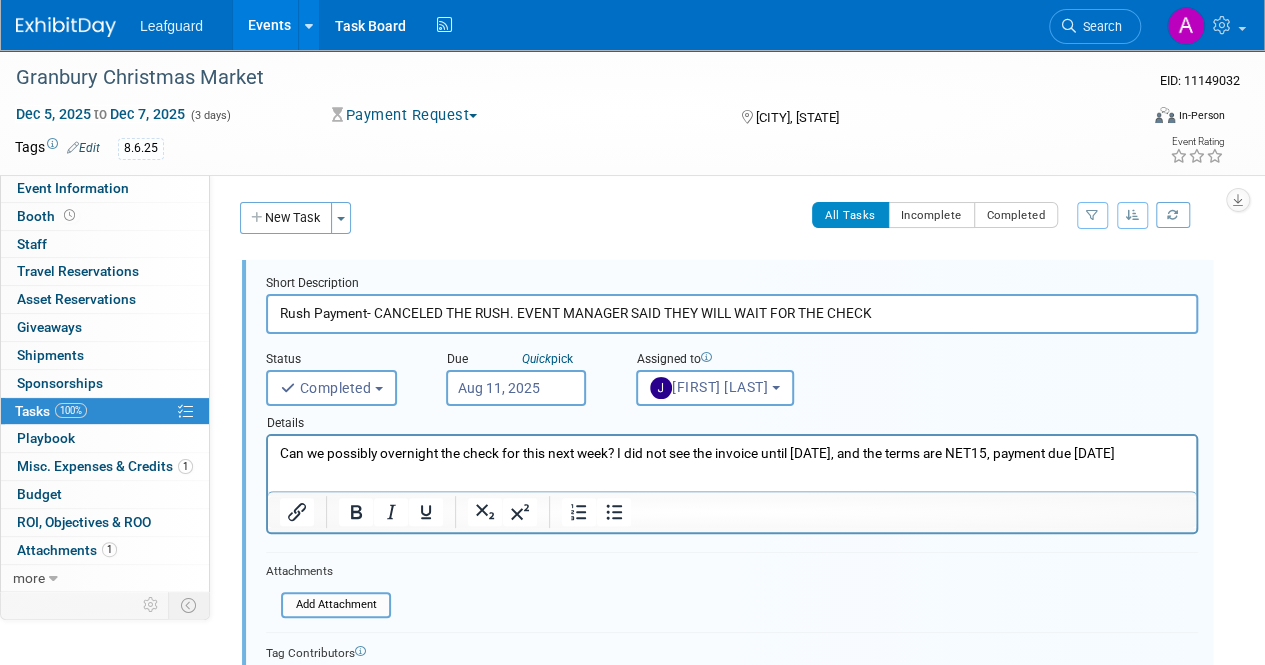scroll, scrollTop: 235, scrollLeft: 0, axis: vertical 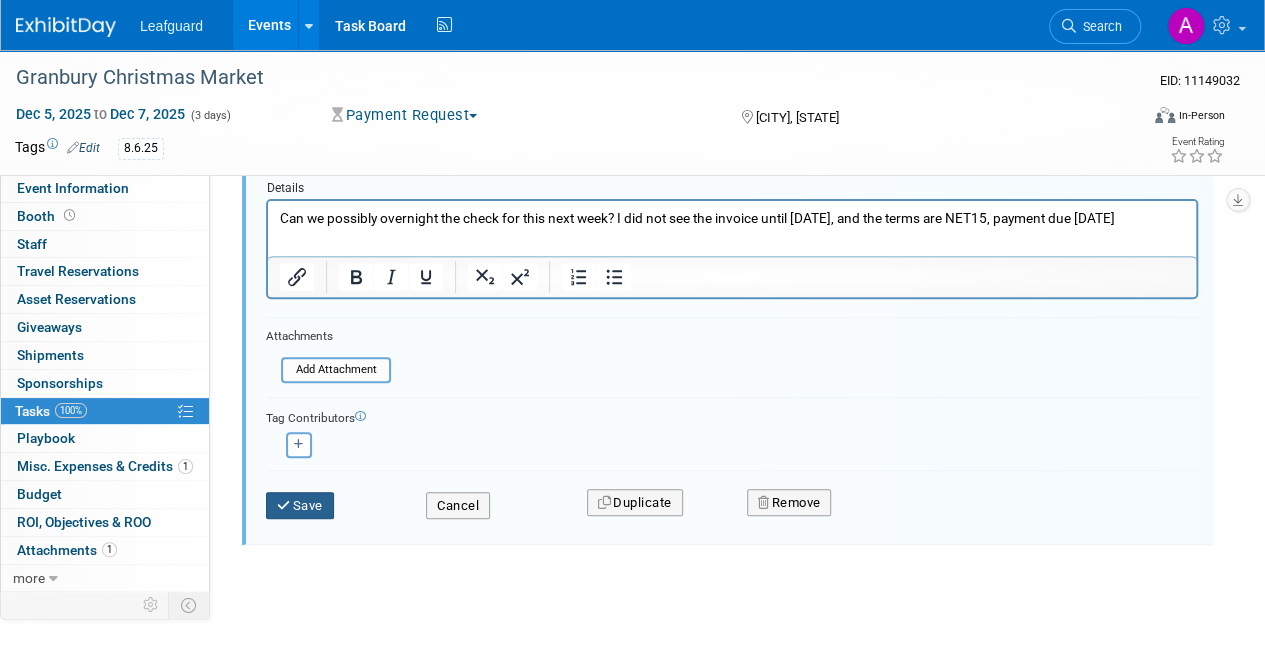 type on "Rush Payment- CANCELED THE RUSH. EVENT MANAGER SAID THEY WILL WAIT FOR THE CHECK" 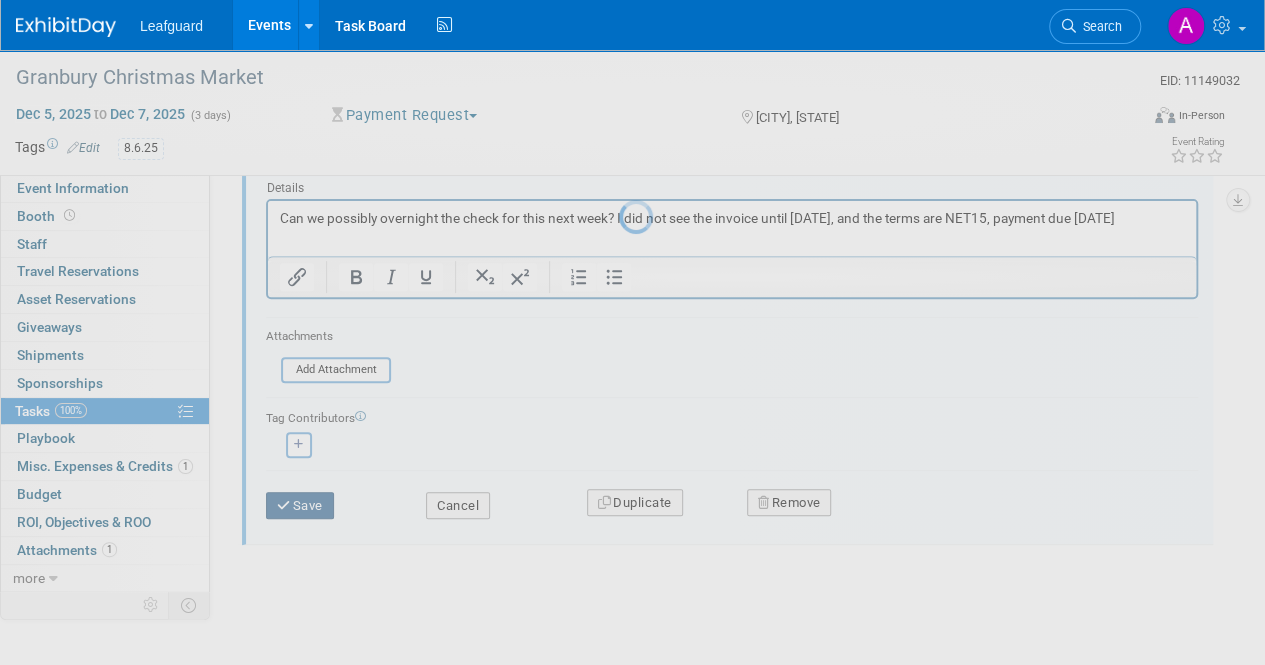 scroll, scrollTop: 0, scrollLeft: 0, axis: both 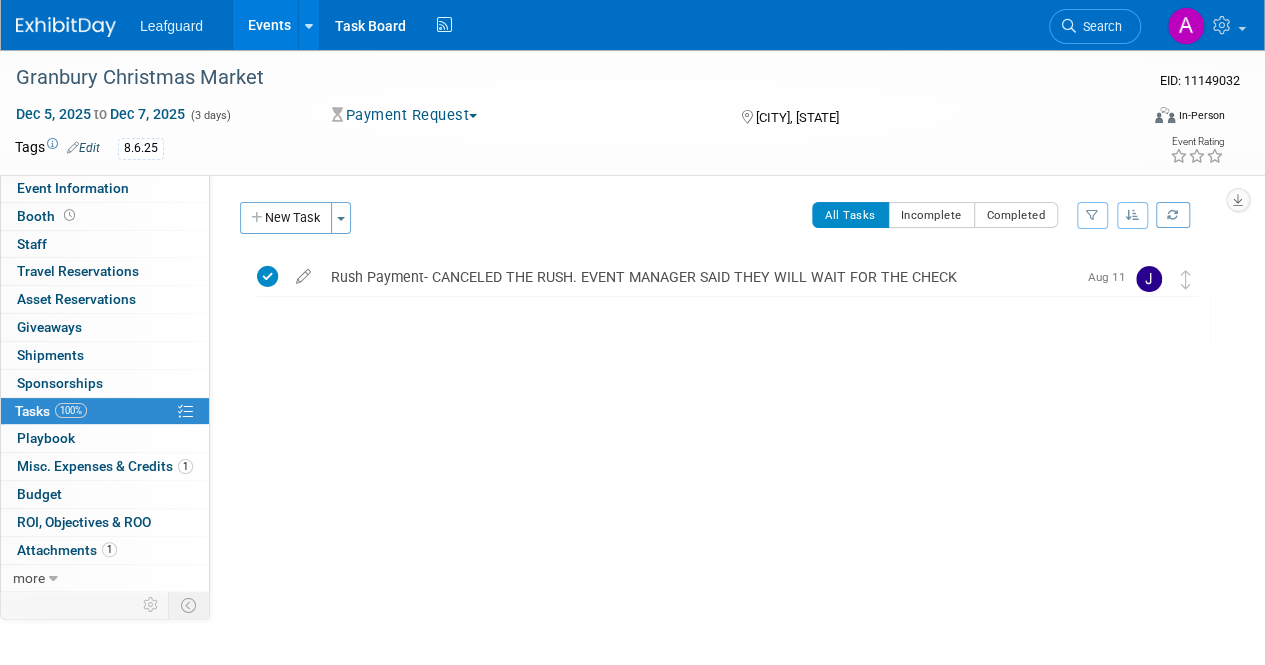 click on "Leafguard
Events
Add Event
Bulk Upload Events
Shareable Event Boards
Recently Viewed Events:
Granbury Christmas Market
Granbury, TX
Dec 5, 2025  to  Dec 7, 2025
Granbury Christmas Market
Granbury, TX
Dec 12, 2025  to  Dec 14, 2025
Granbury Christmas Market
Granbury, TX
Dec 19, 2025  to  Dec 21, 2025
Task Board
Activity Feed" at bounding box center [298, 25] 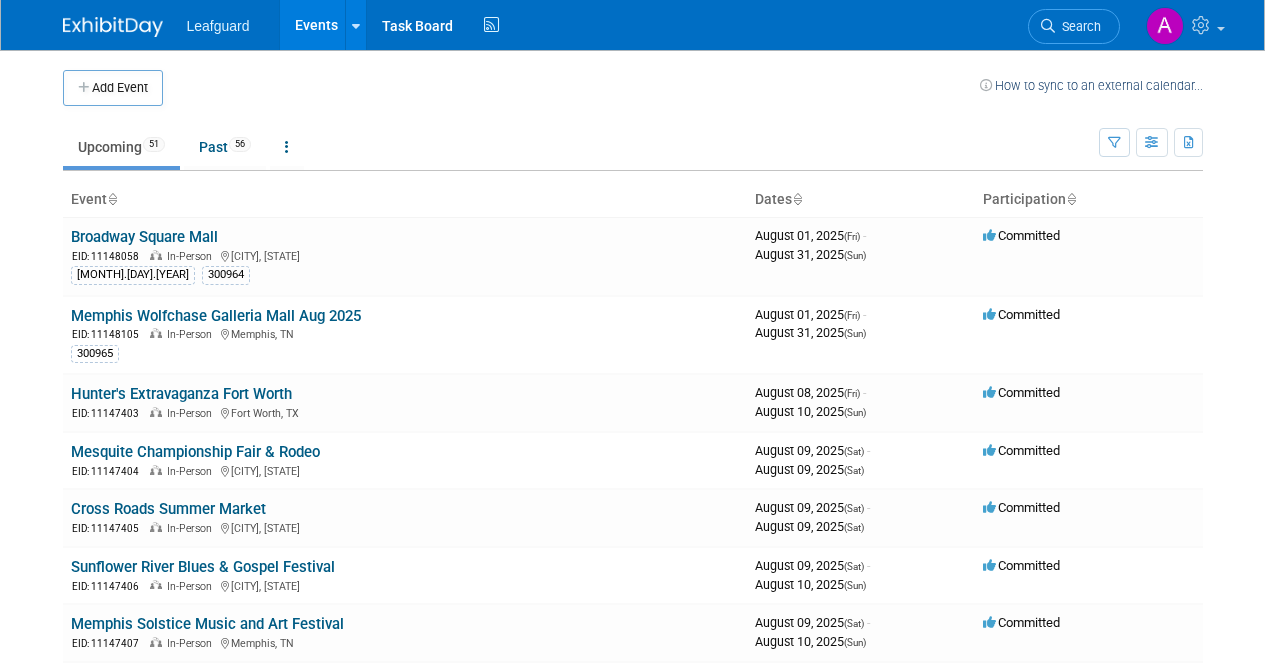 scroll, scrollTop: 0, scrollLeft: 0, axis: both 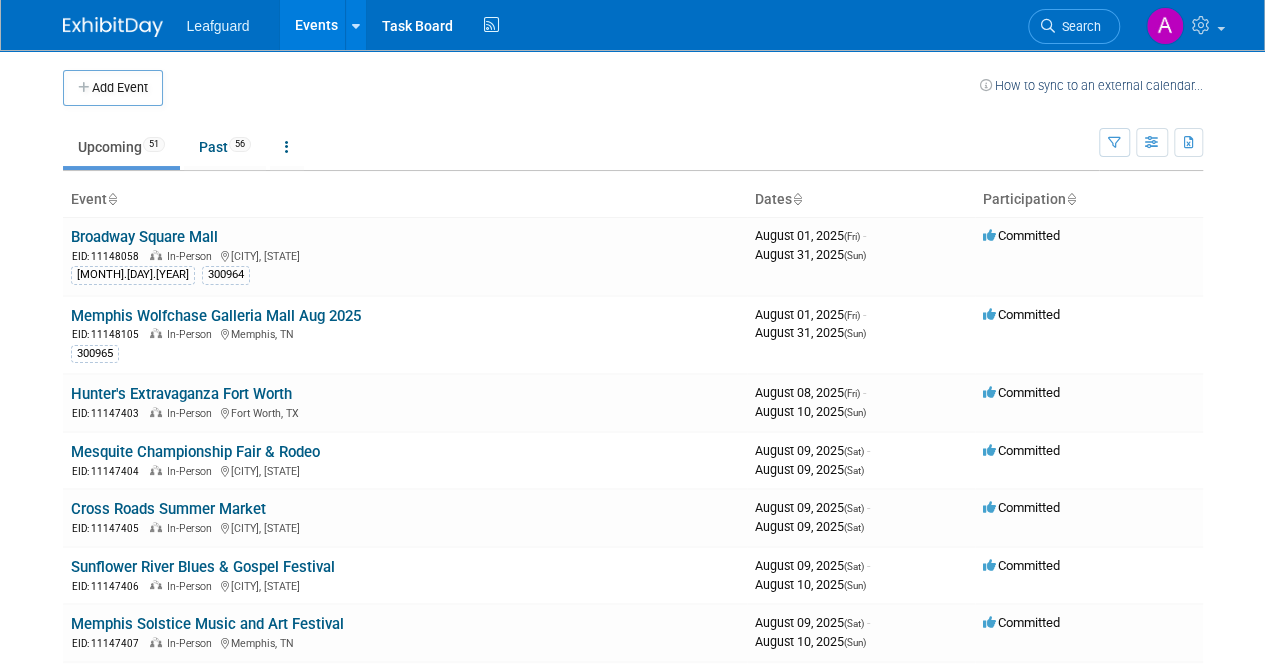 click at bounding box center (797, 200) 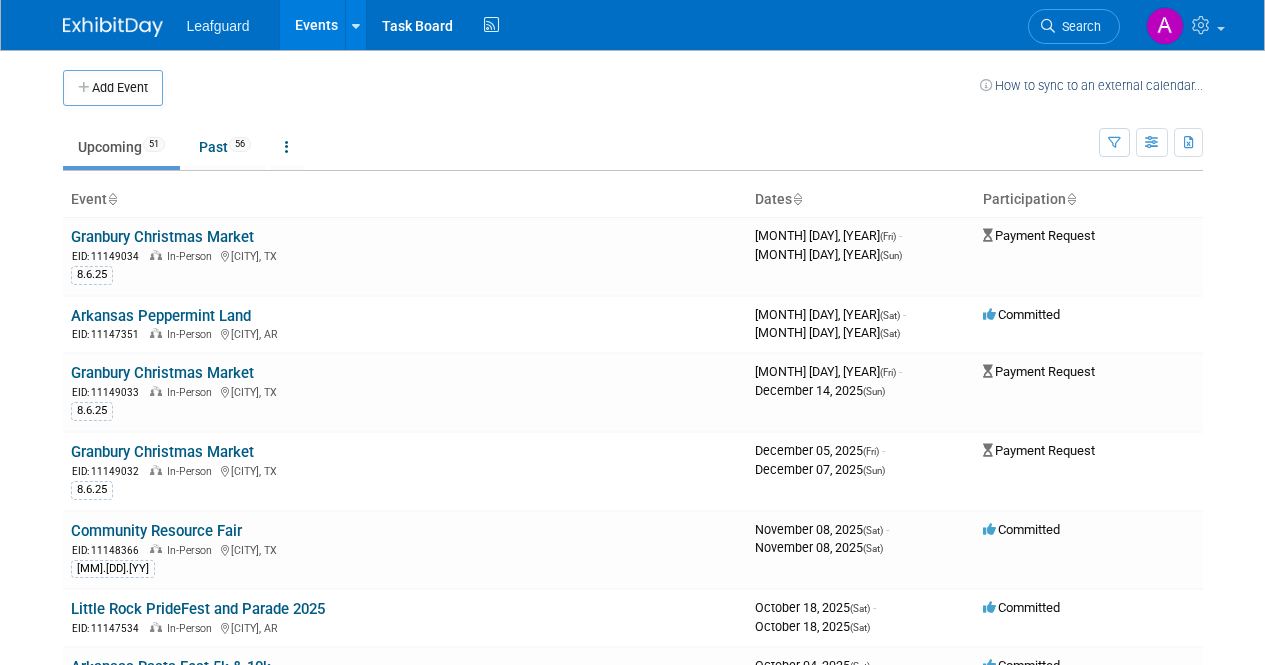 scroll, scrollTop: 0, scrollLeft: 0, axis: both 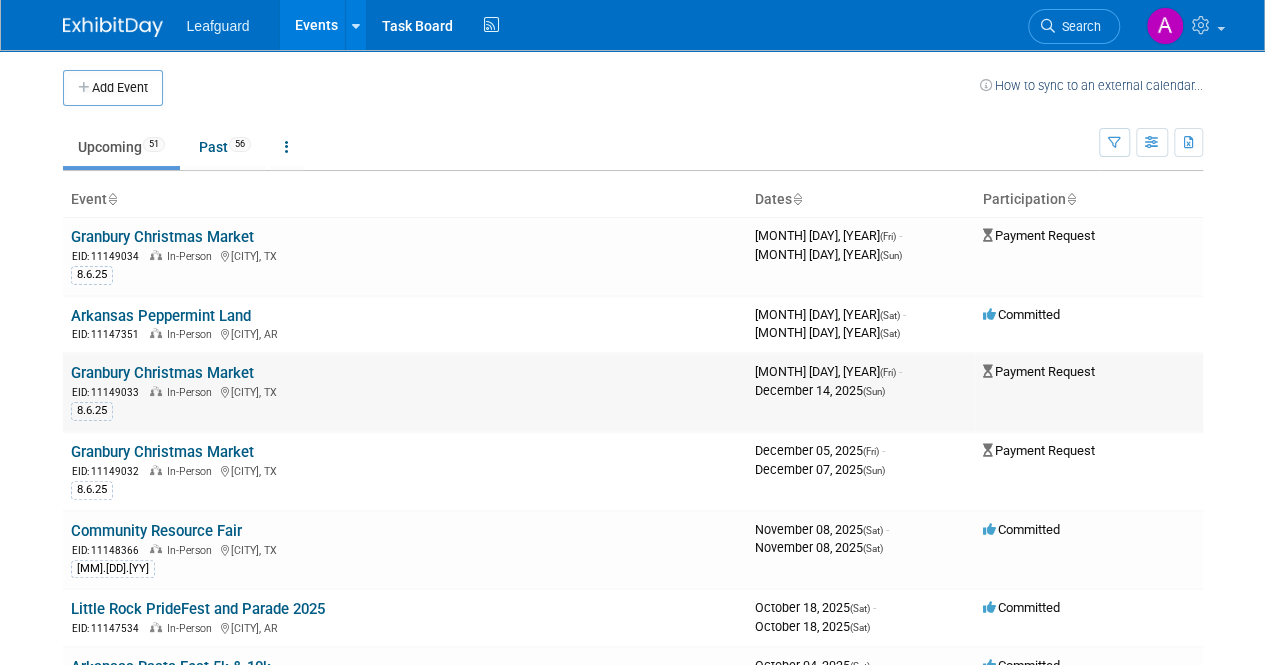 click on "Granbury Christmas Market" at bounding box center [162, 373] 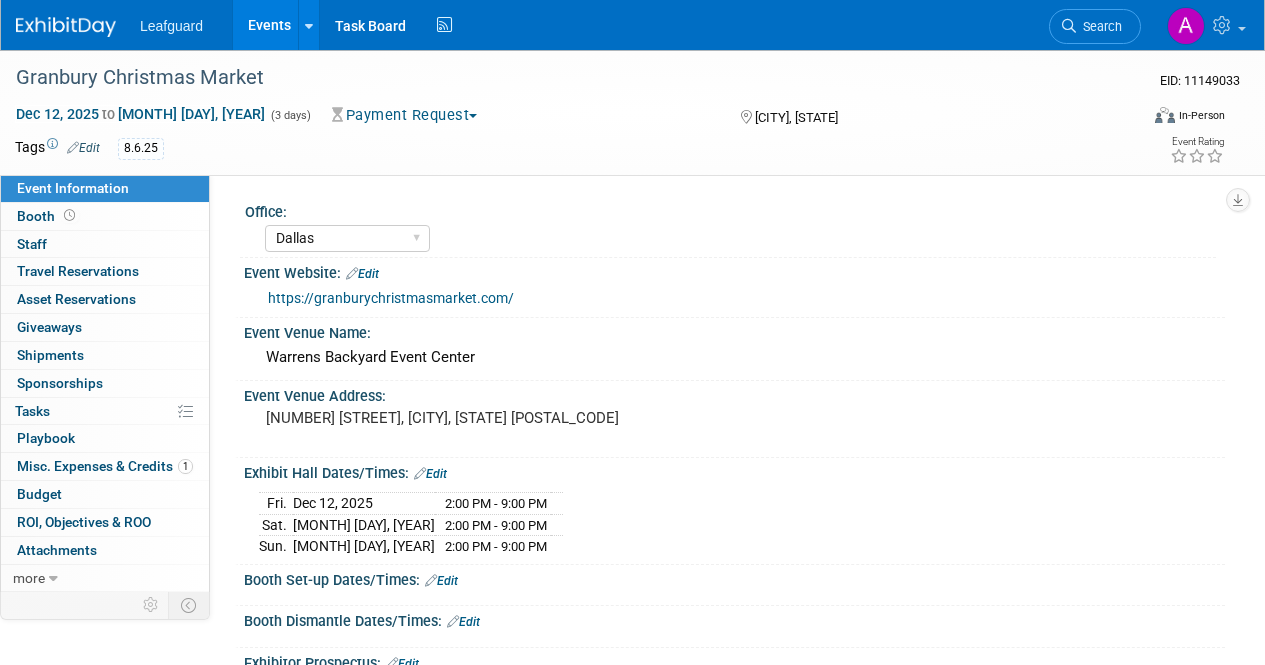 select on "Dallas" 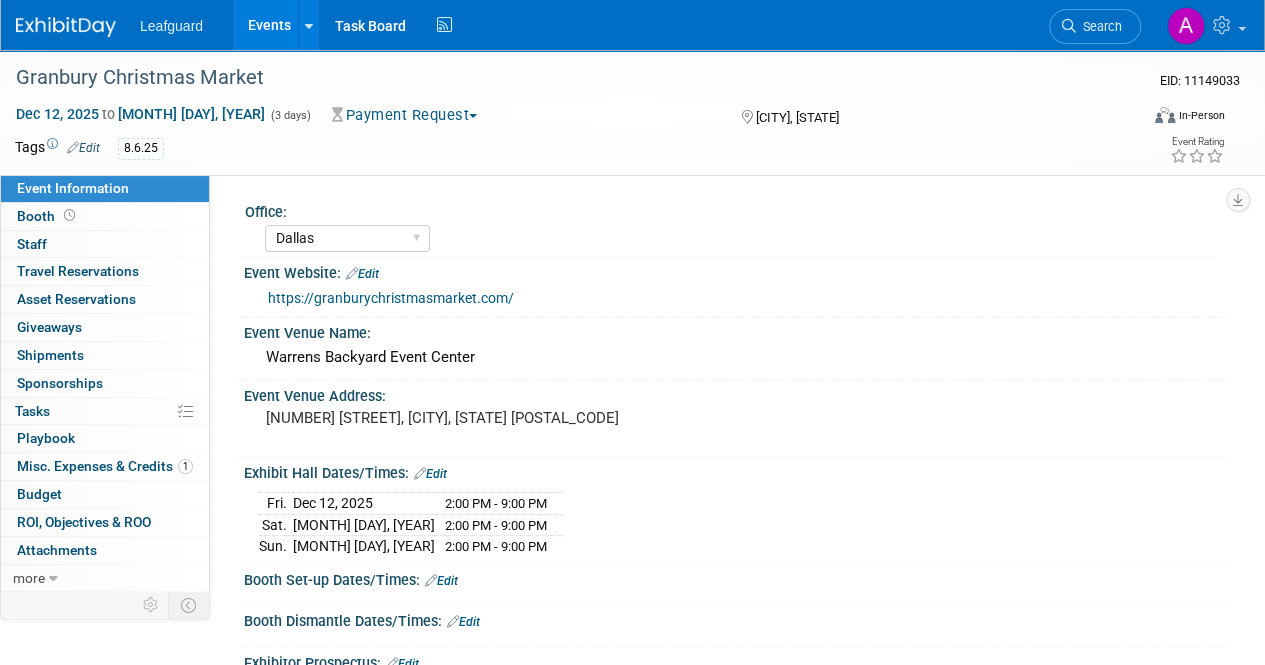 scroll, scrollTop: 0, scrollLeft: 0, axis: both 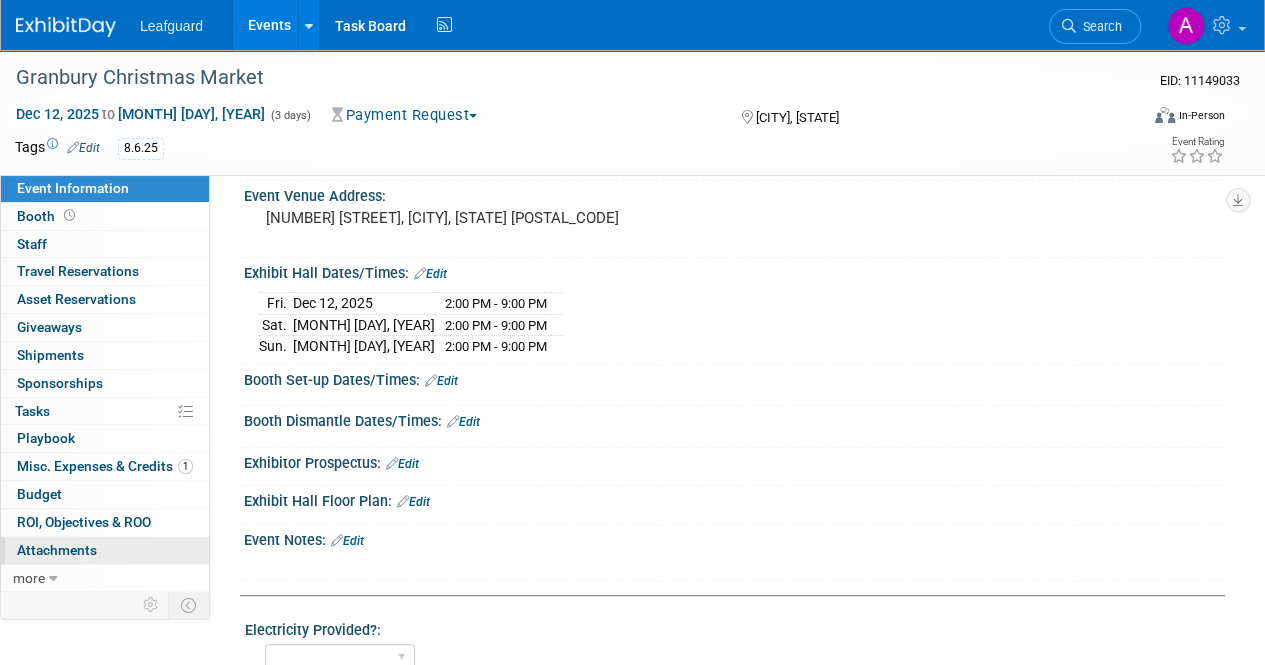 click on "Attachments 0" at bounding box center (57, 550) 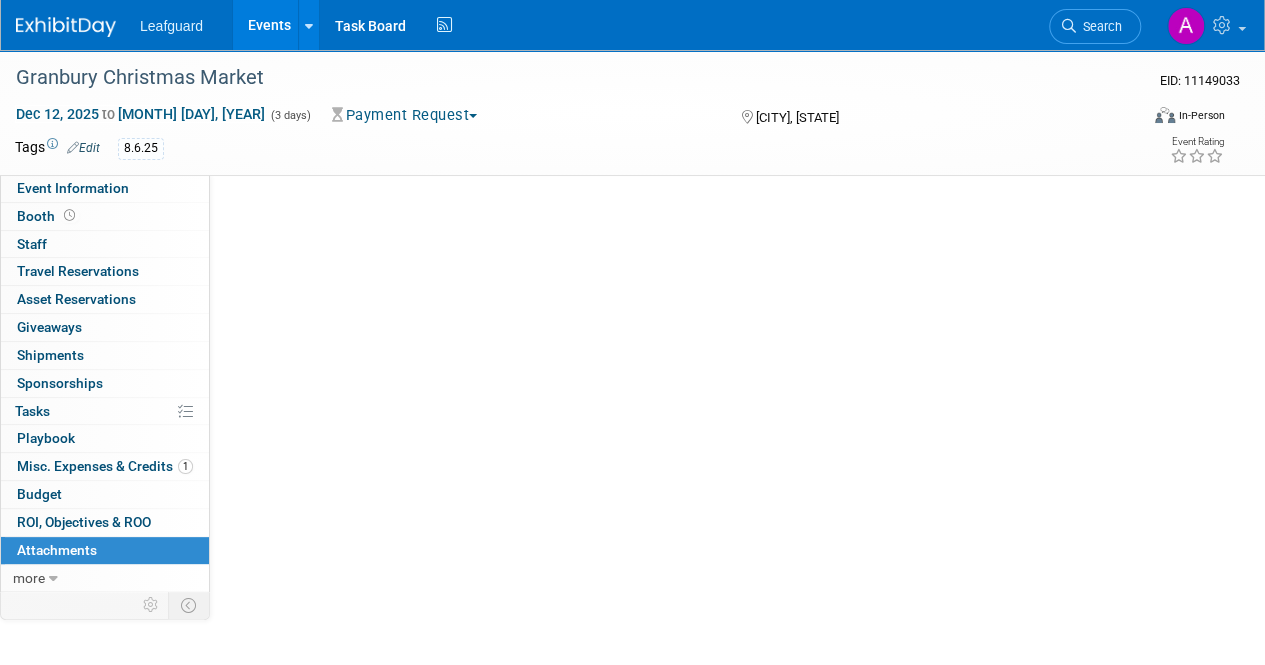 scroll, scrollTop: 0, scrollLeft: 0, axis: both 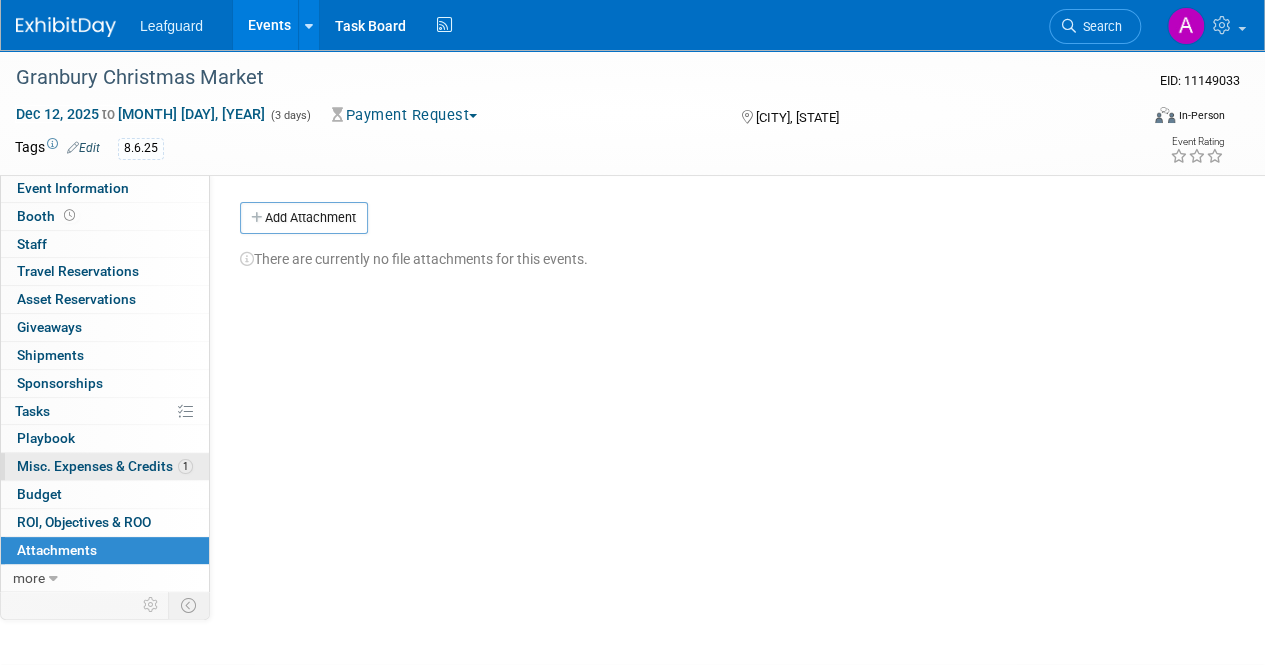 click on "Misc. Expenses & Credits 1" at bounding box center [105, 466] 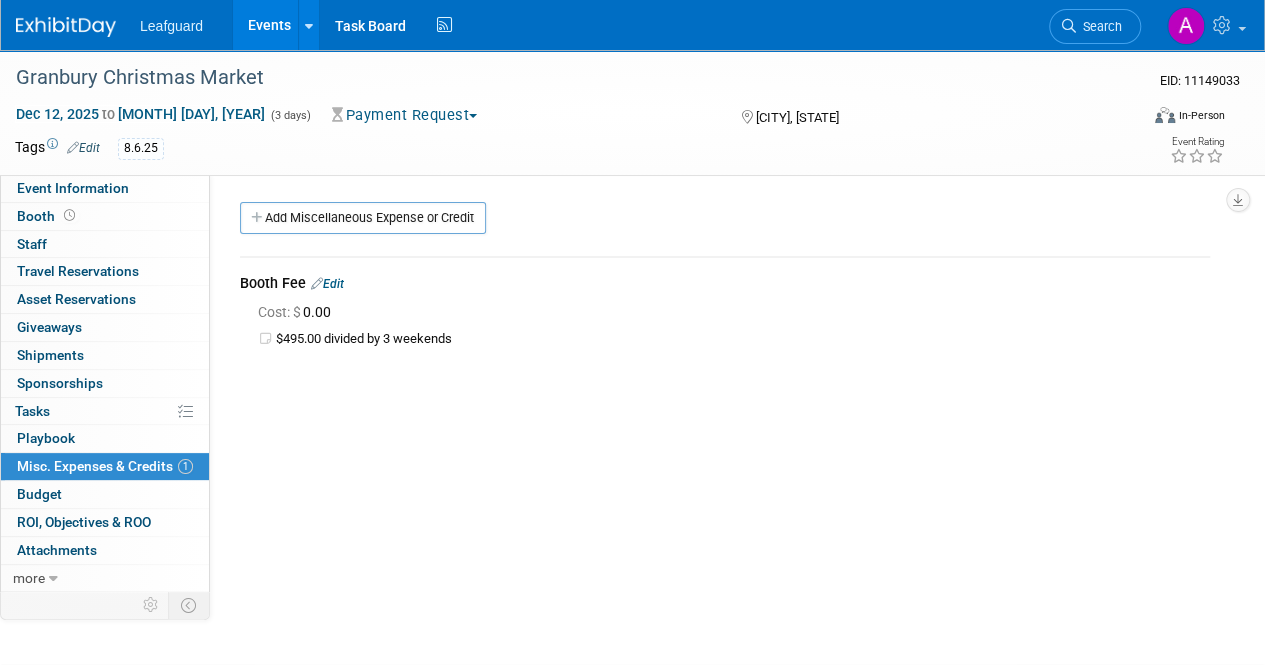 click at bounding box center [317, 283] 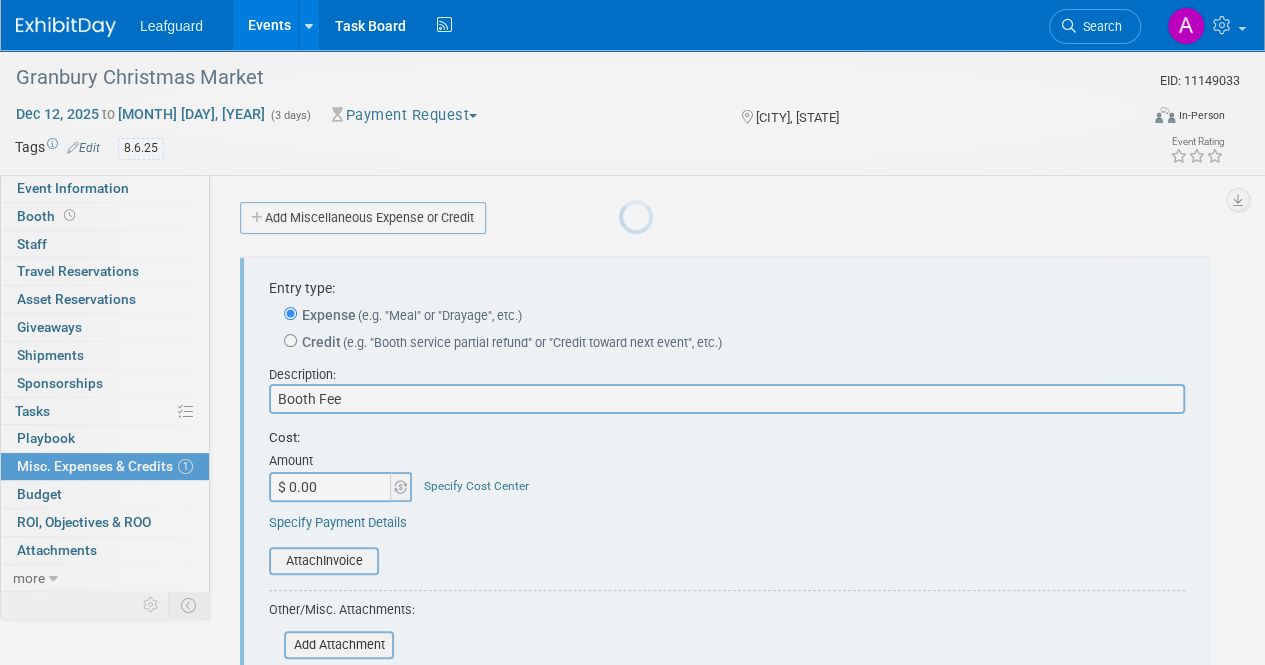 scroll, scrollTop: 29, scrollLeft: 0, axis: vertical 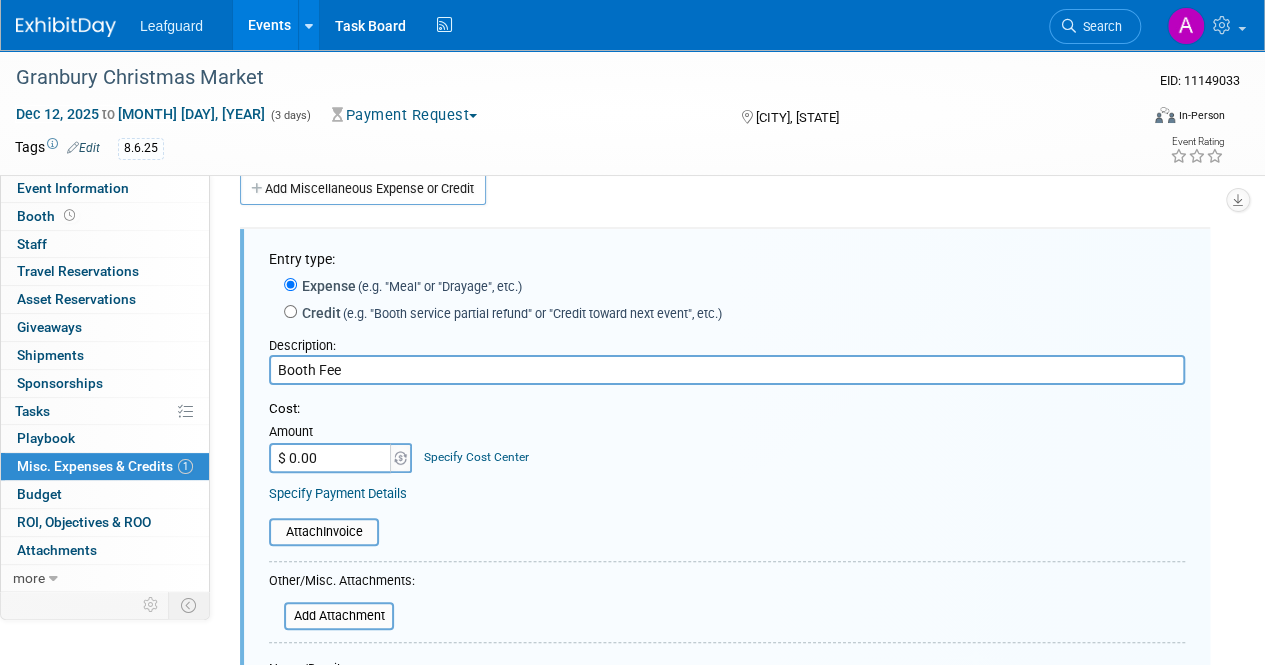 click on "$ 0.00" at bounding box center (331, 458) 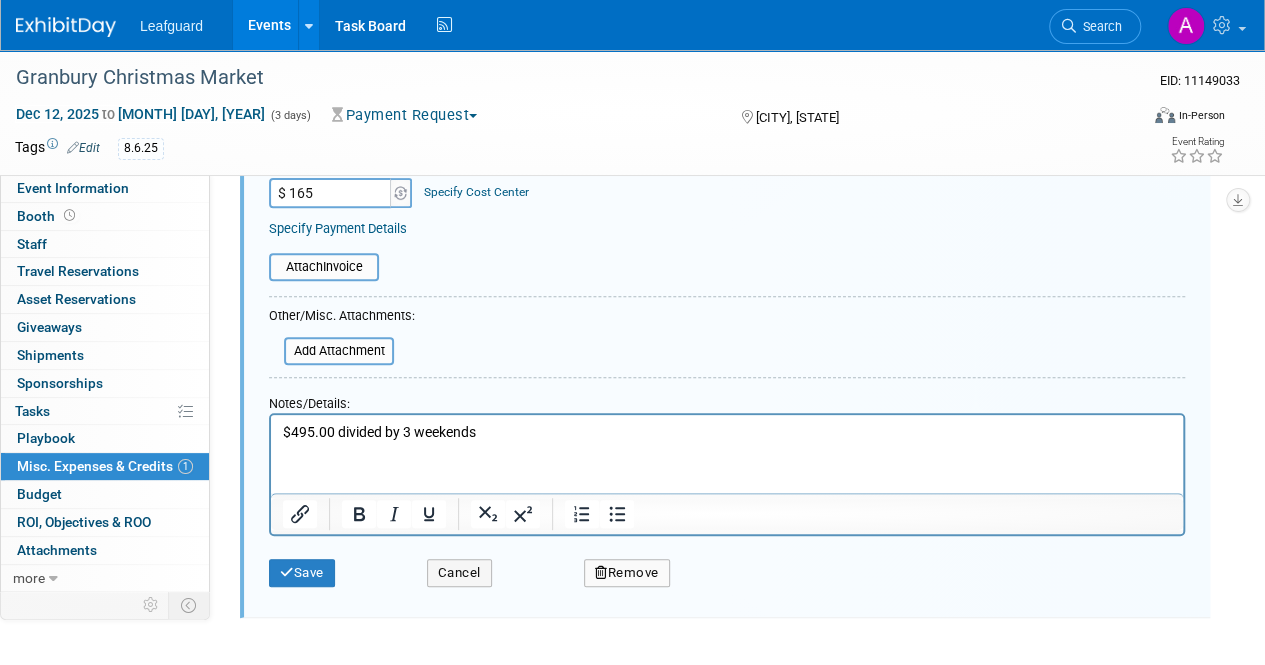 scroll, scrollTop: 440, scrollLeft: 0, axis: vertical 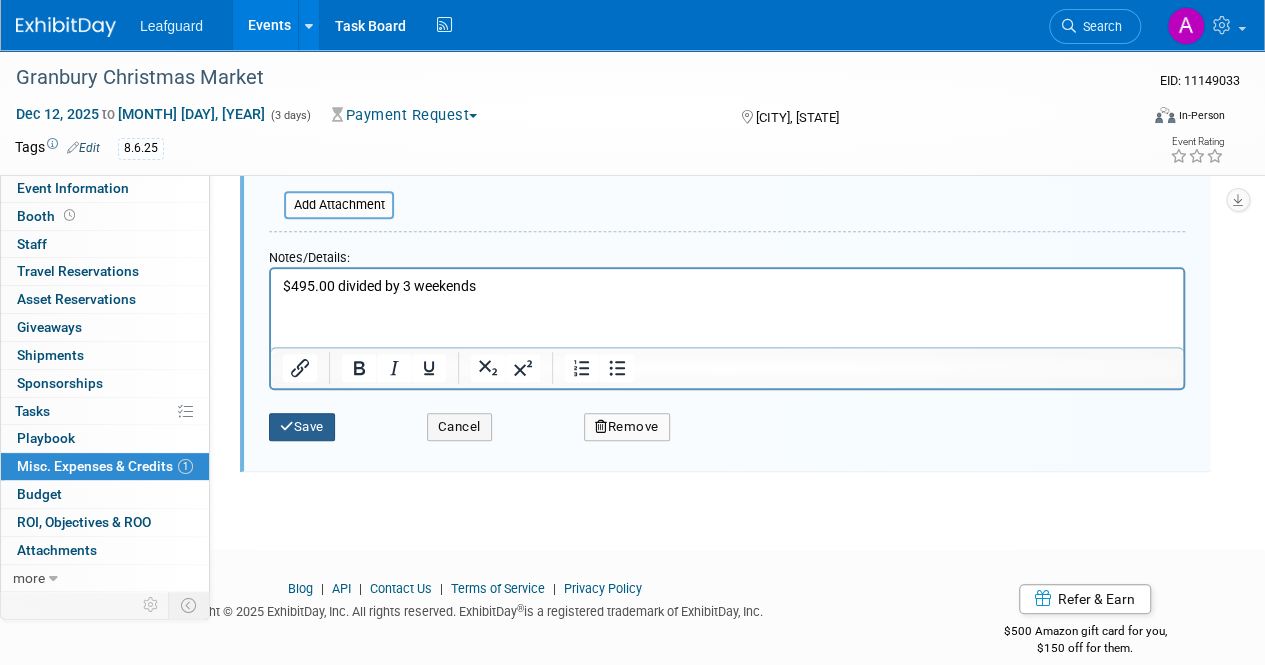 type on "$ 165.00" 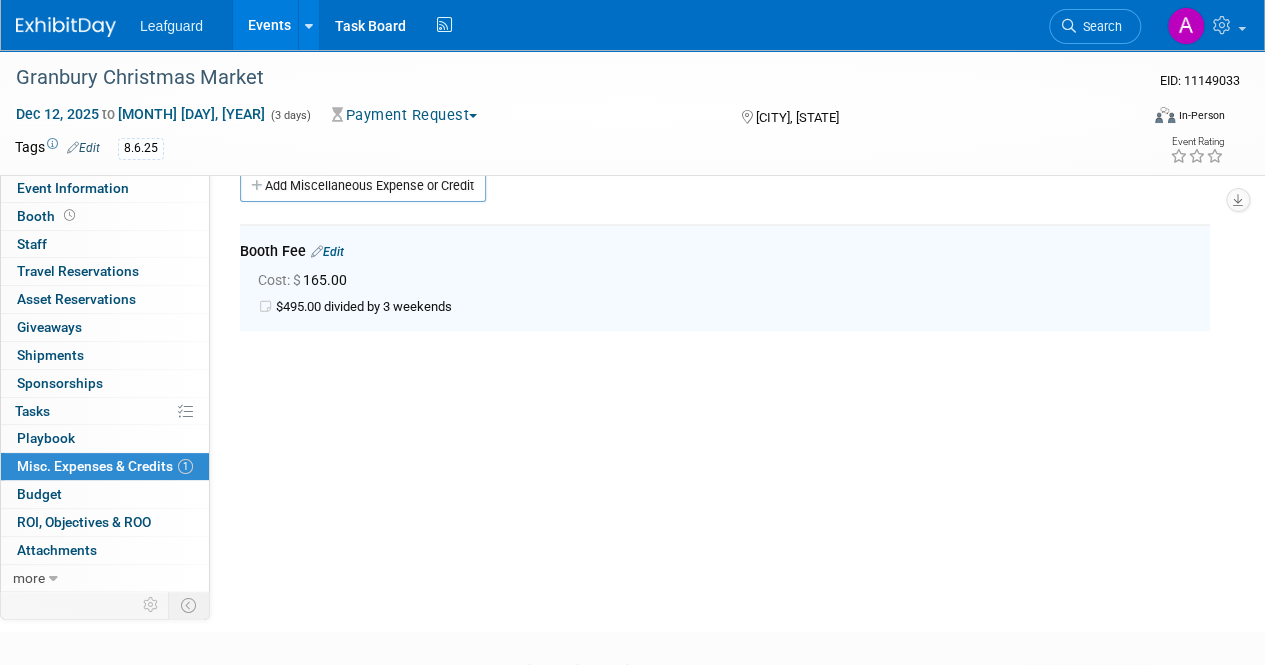 scroll, scrollTop: 29, scrollLeft: 0, axis: vertical 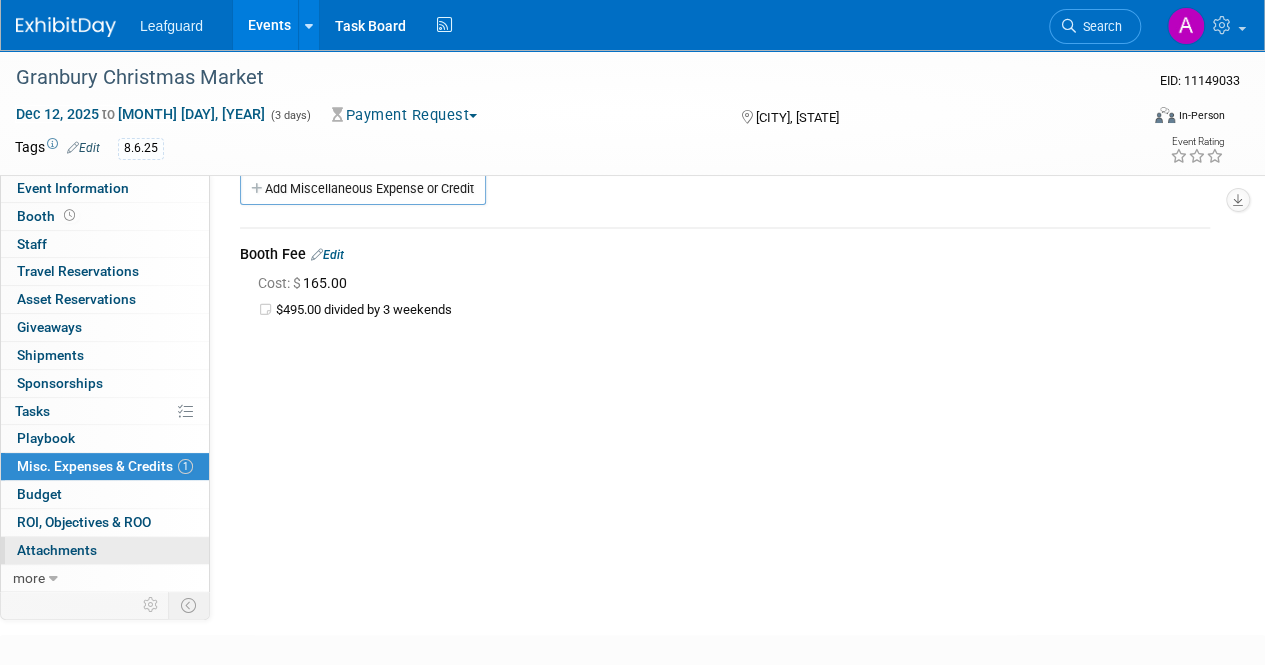 click on "Attachments 0" at bounding box center (57, 550) 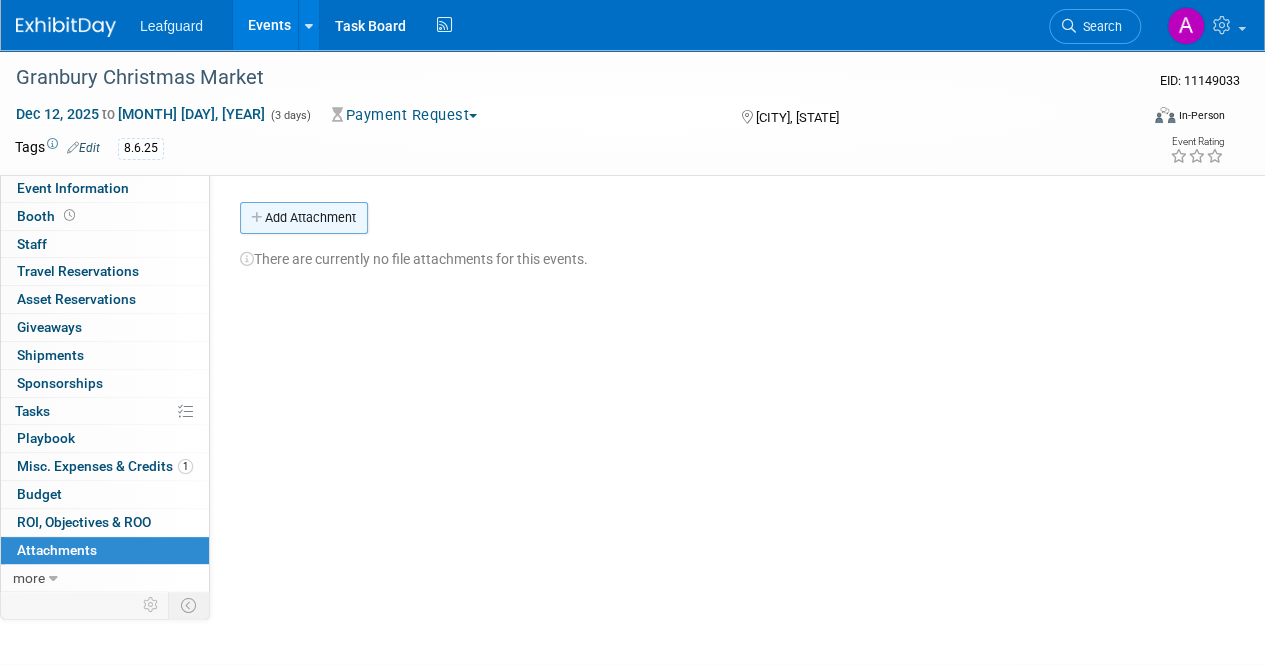 click on "Add Attachment" at bounding box center [304, 218] 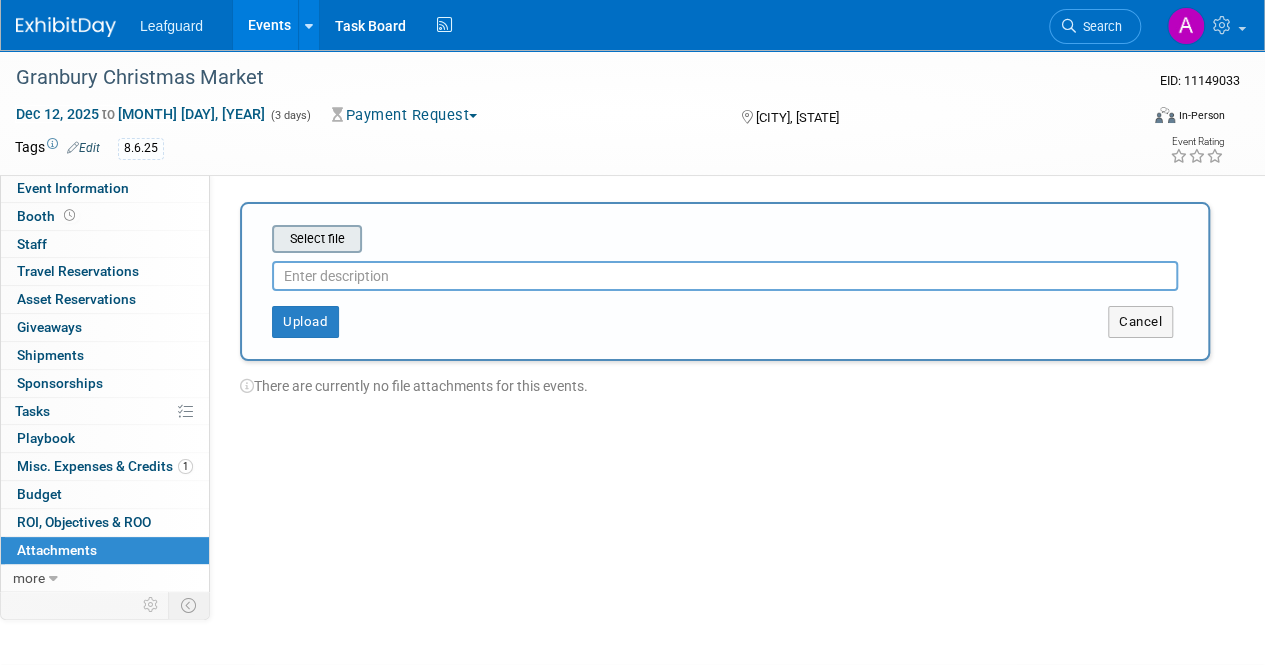 click at bounding box center [241, 239] 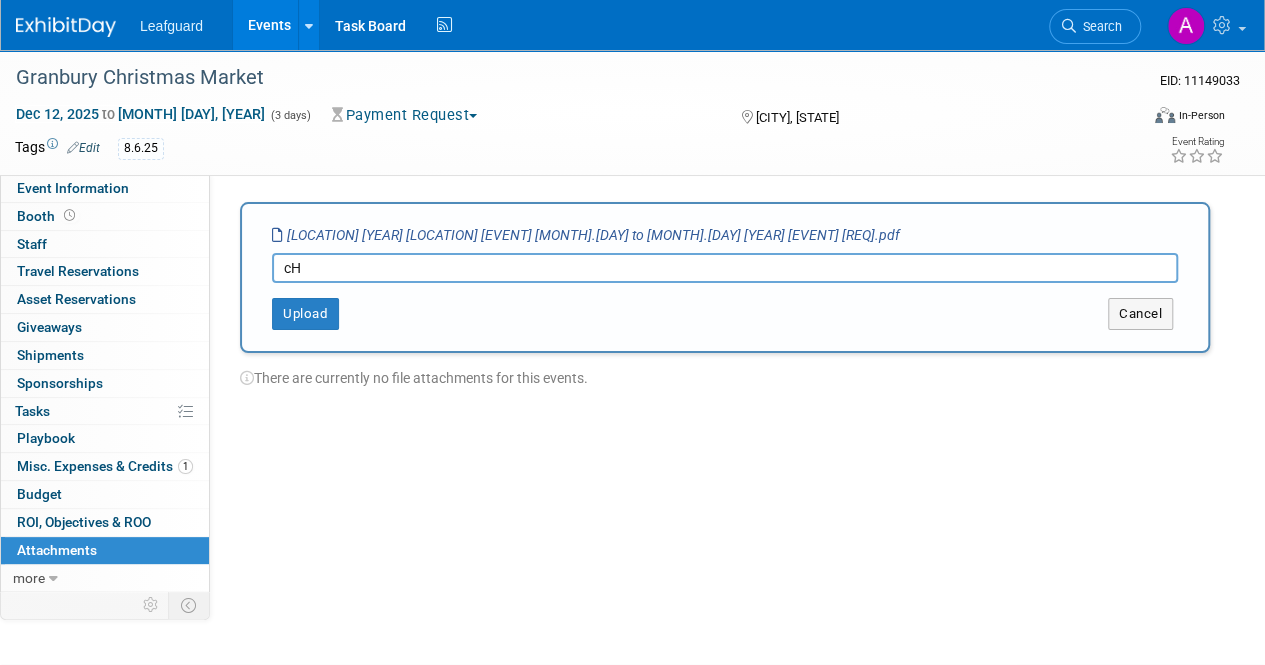 type on "c" 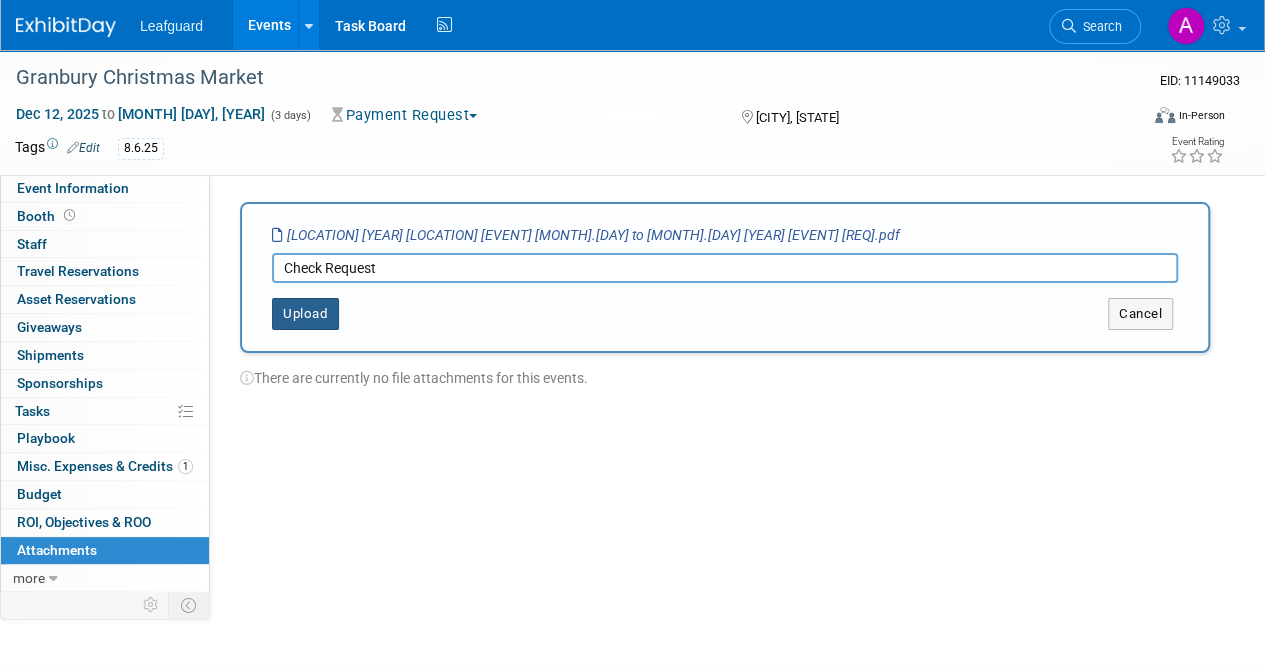 type on "Check Request" 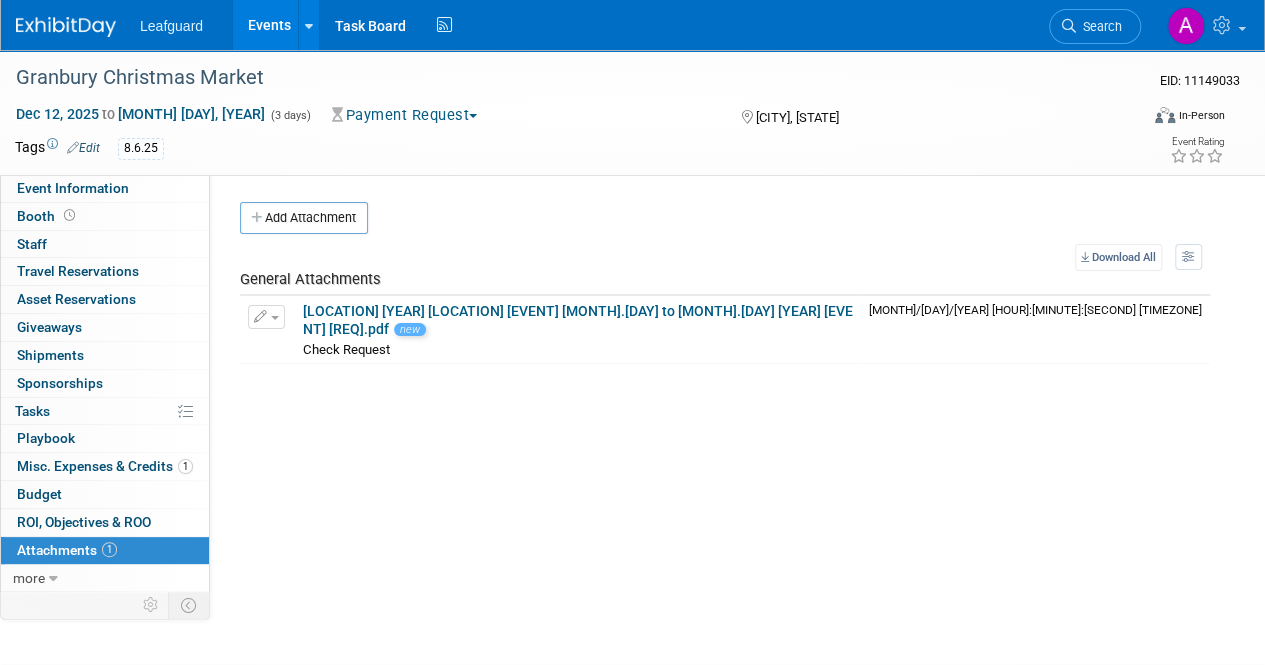 click at bounding box center (66, 27) 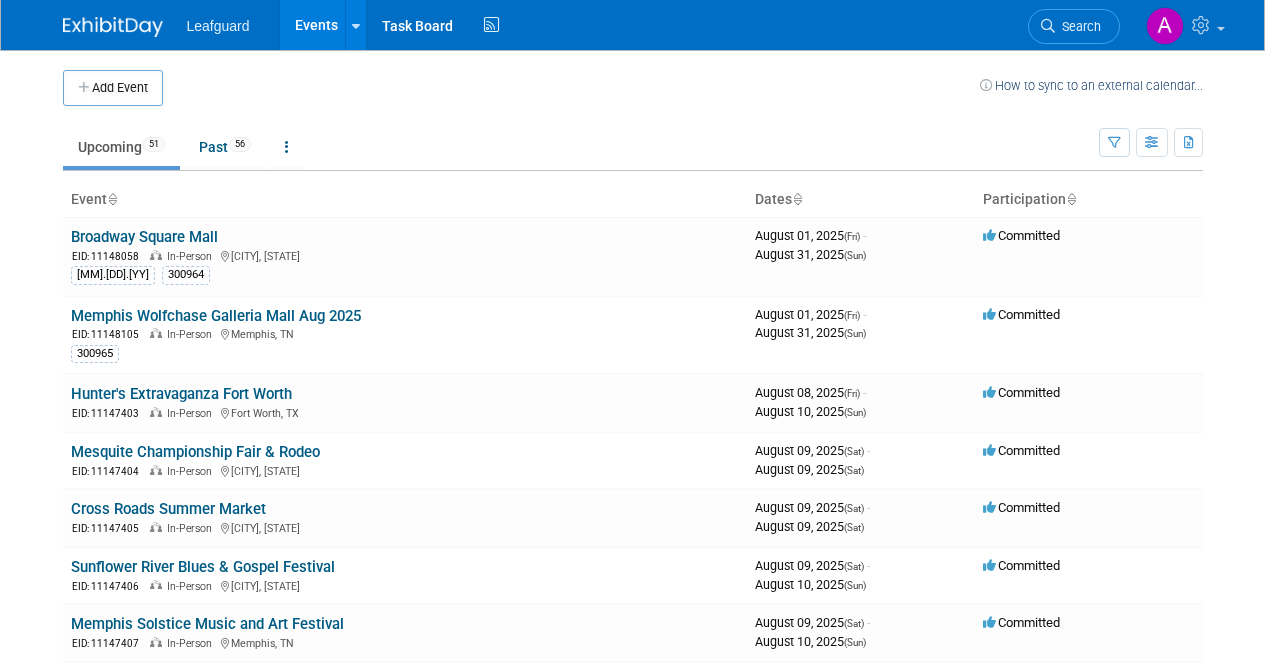 scroll, scrollTop: 0, scrollLeft: 0, axis: both 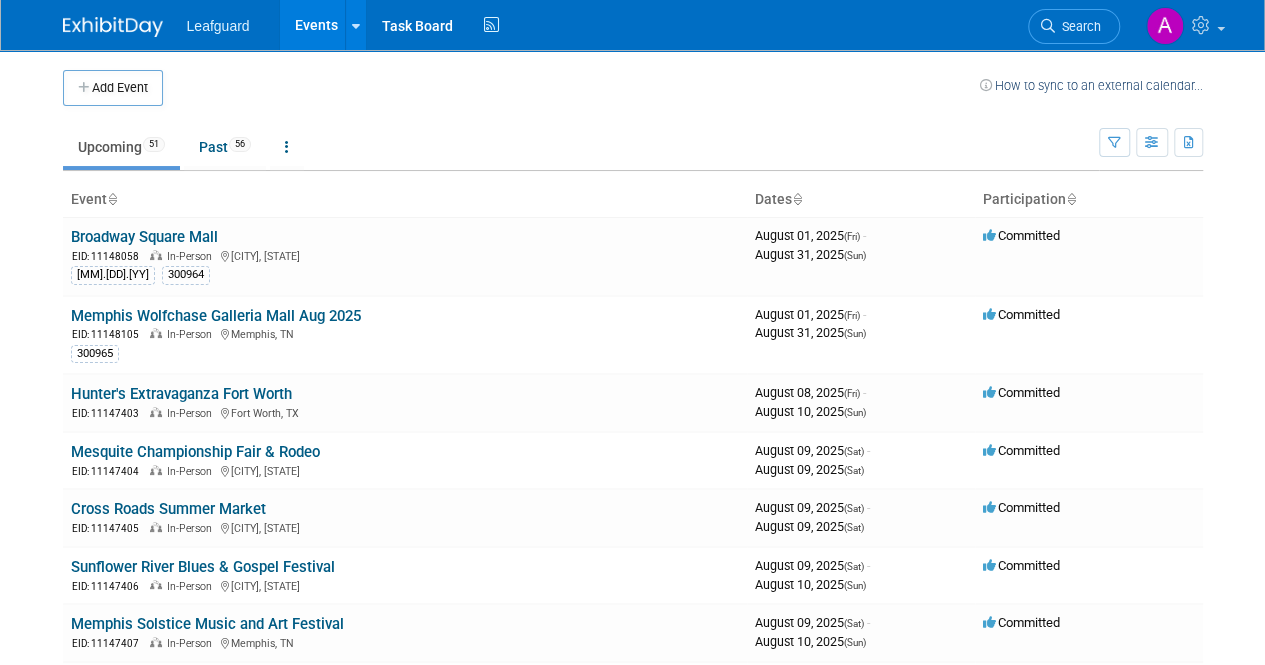 click on "Dates" at bounding box center [861, 200] 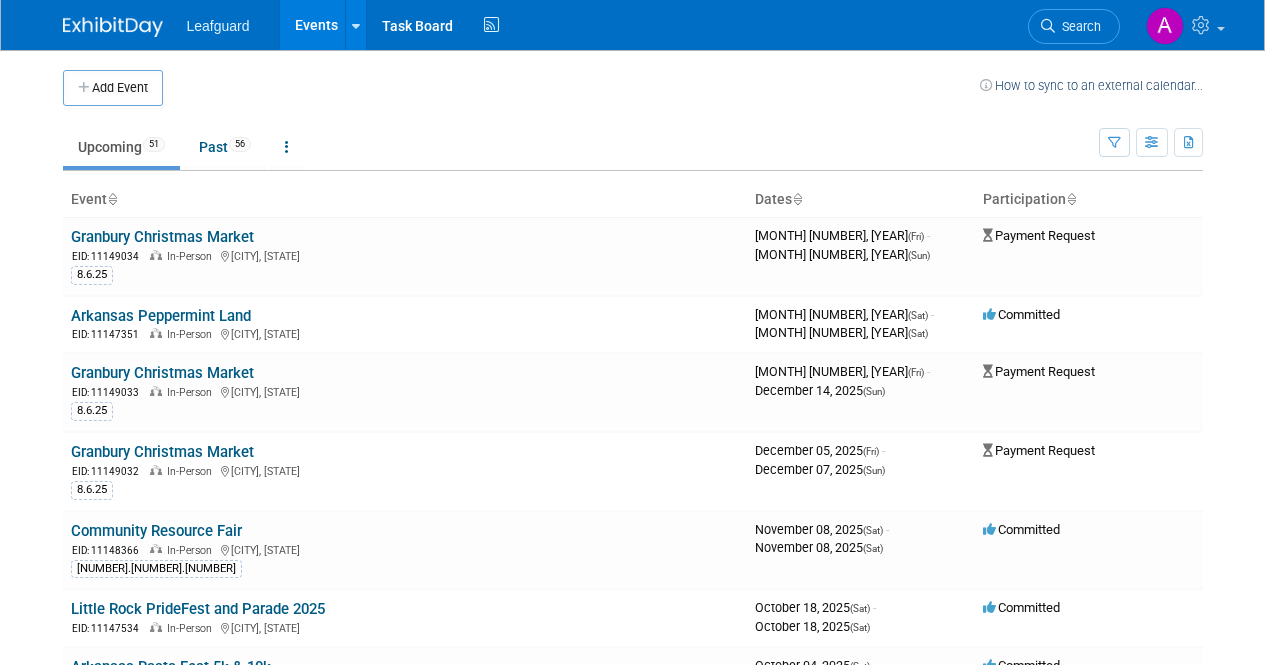 scroll, scrollTop: 0, scrollLeft: 0, axis: both 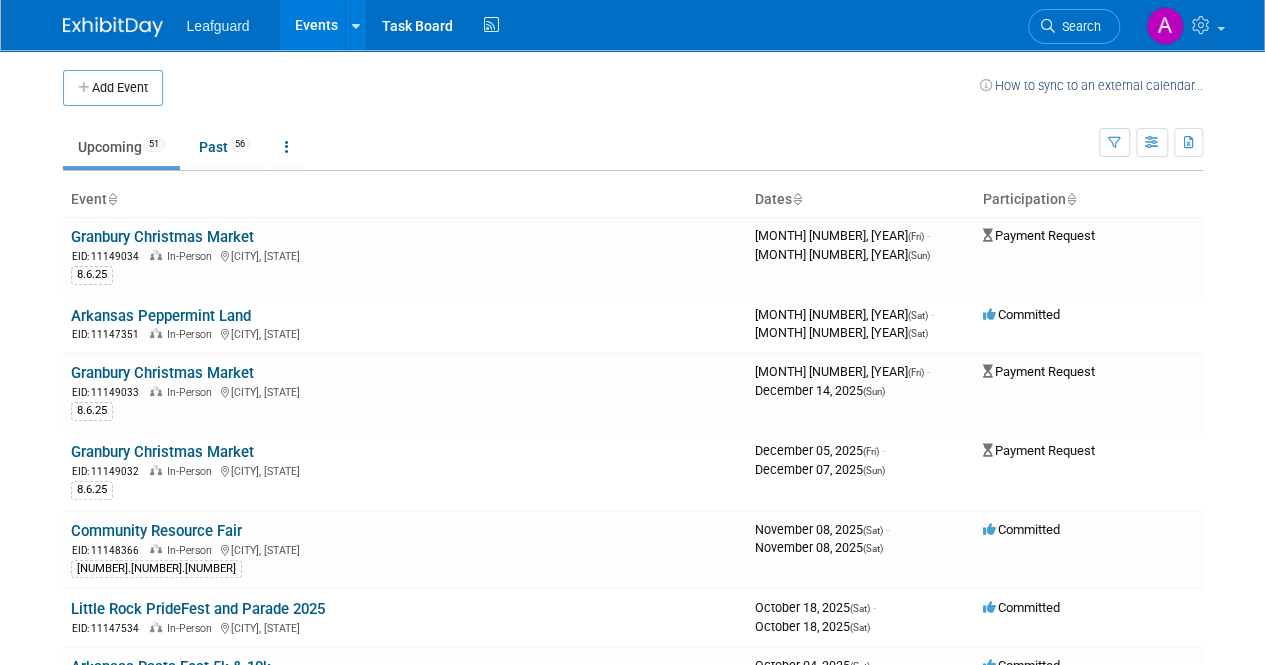 click at bounding box center (797, 200) 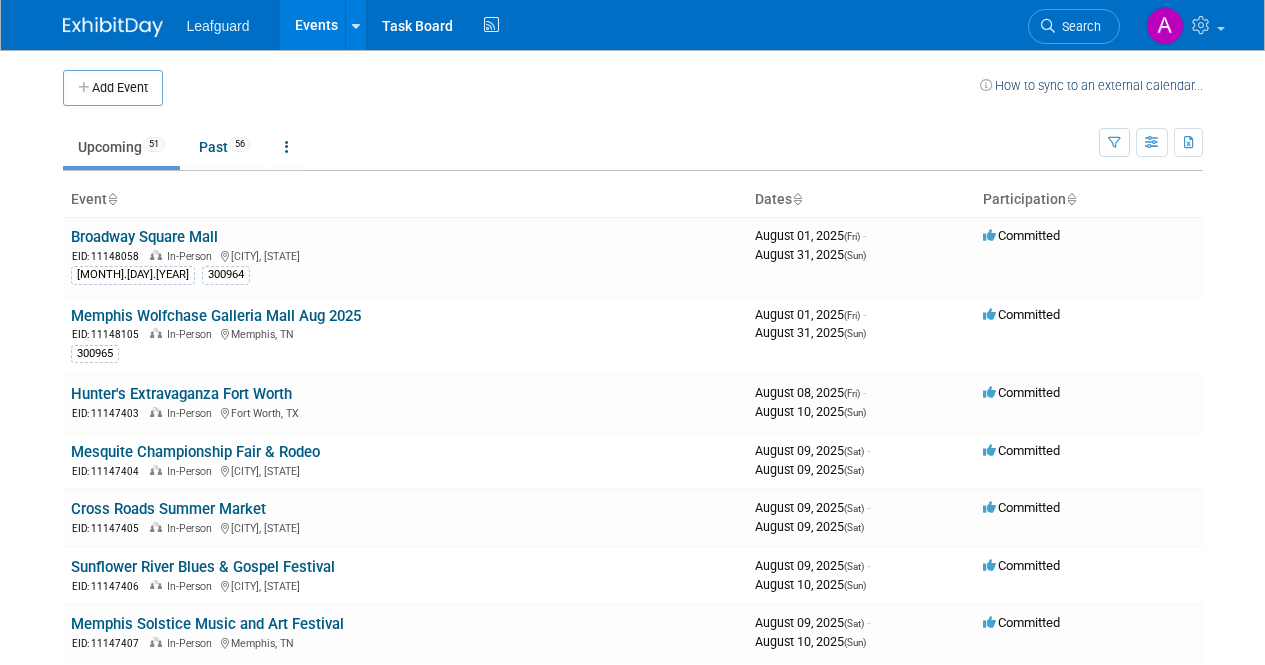 scroll, scrollTop: 0, scrollLeft: 0, axis: both 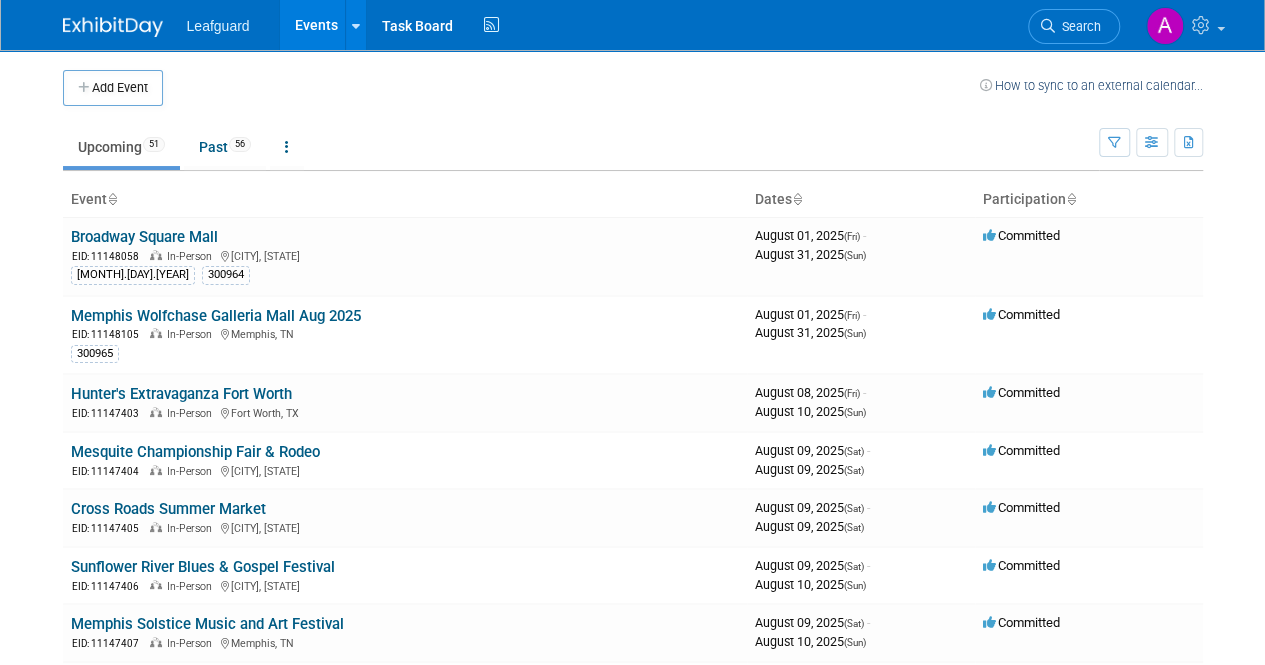 click at bounding box center (797, 200) 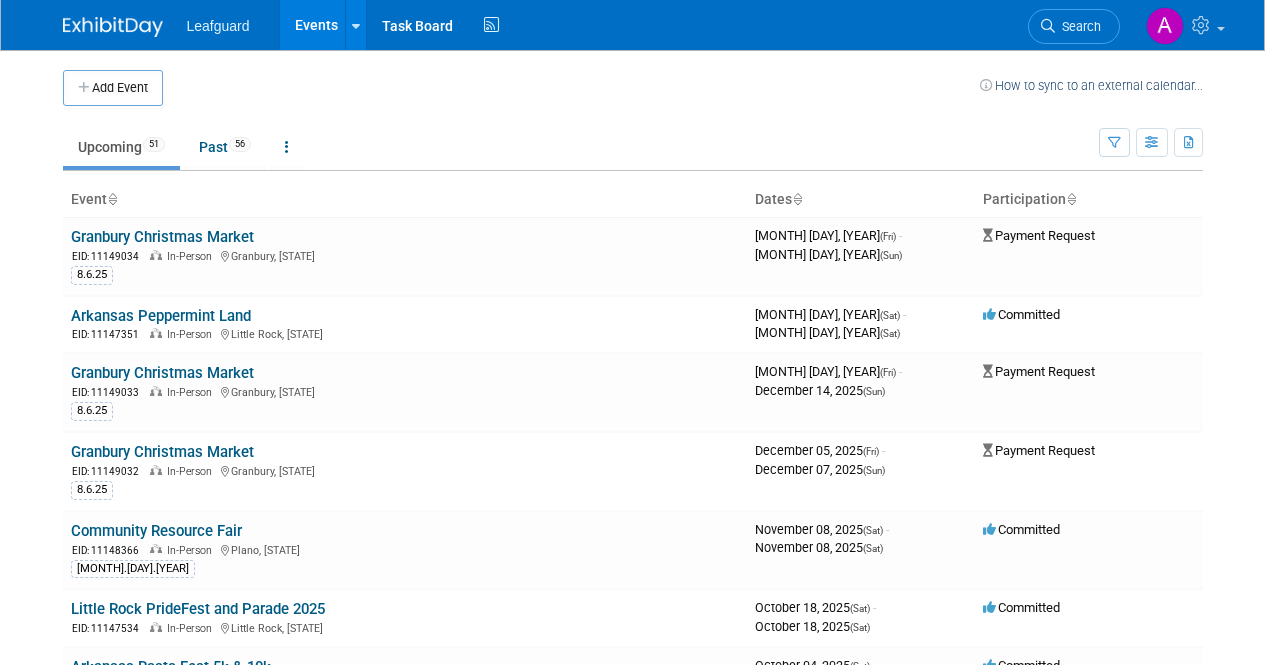scroll, scrollTop: 0, scrollLeft: 0, axis: both 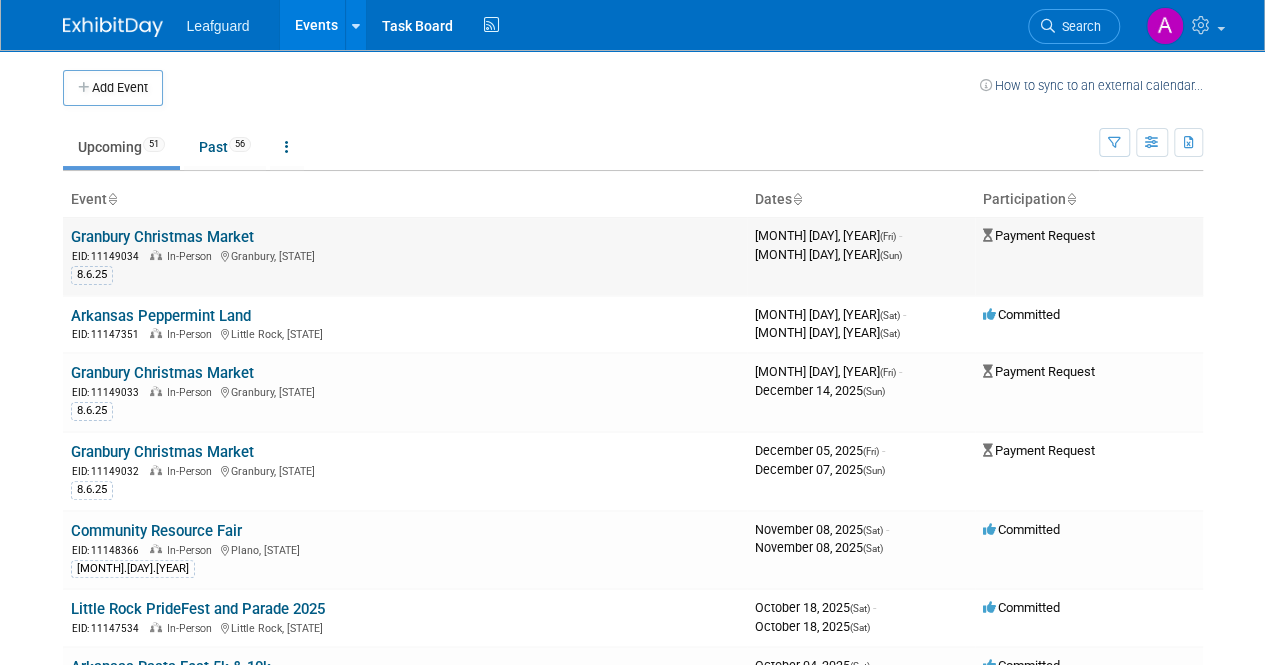 click on "Granbury Christmas Market" at bounding box center (162, 237) 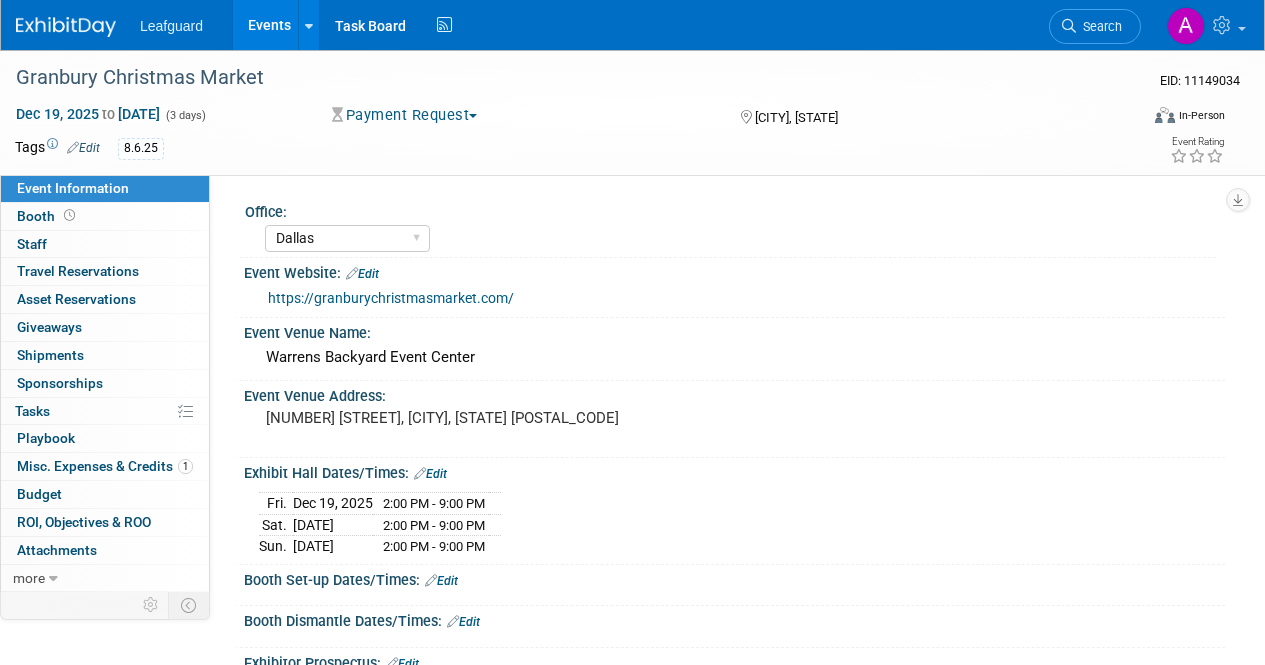 select on "Dallas" 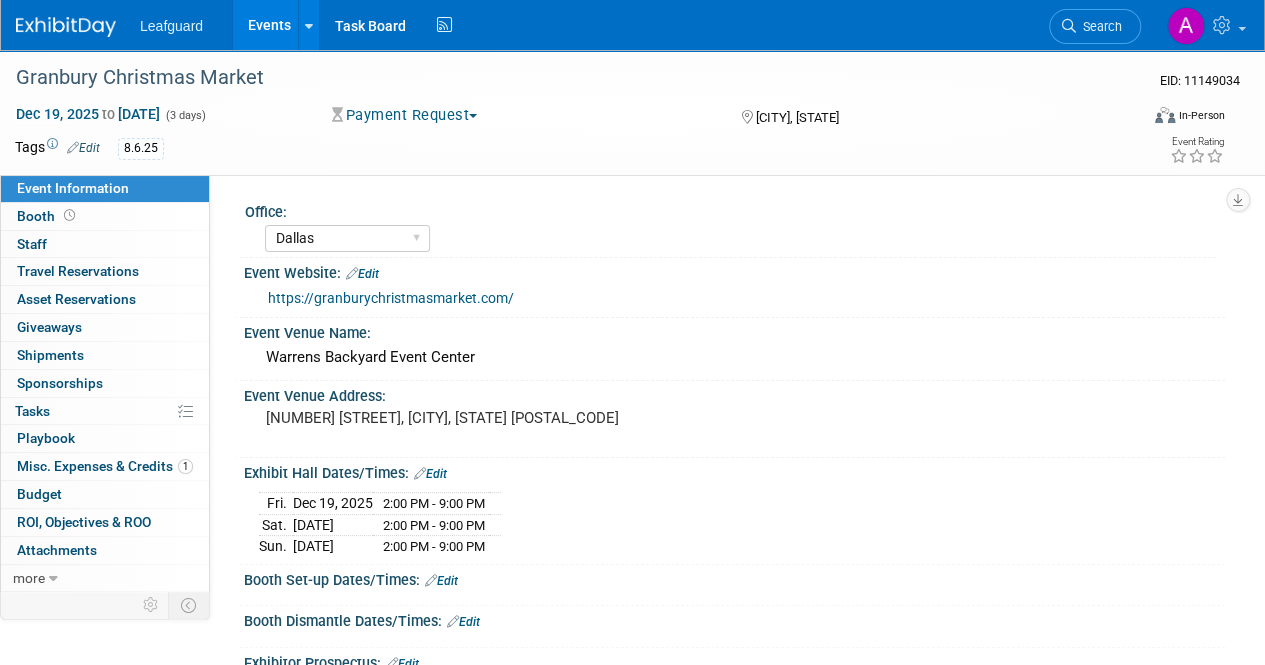 scroll, scrollTop: 0, scrollLeft: 0, axis: both 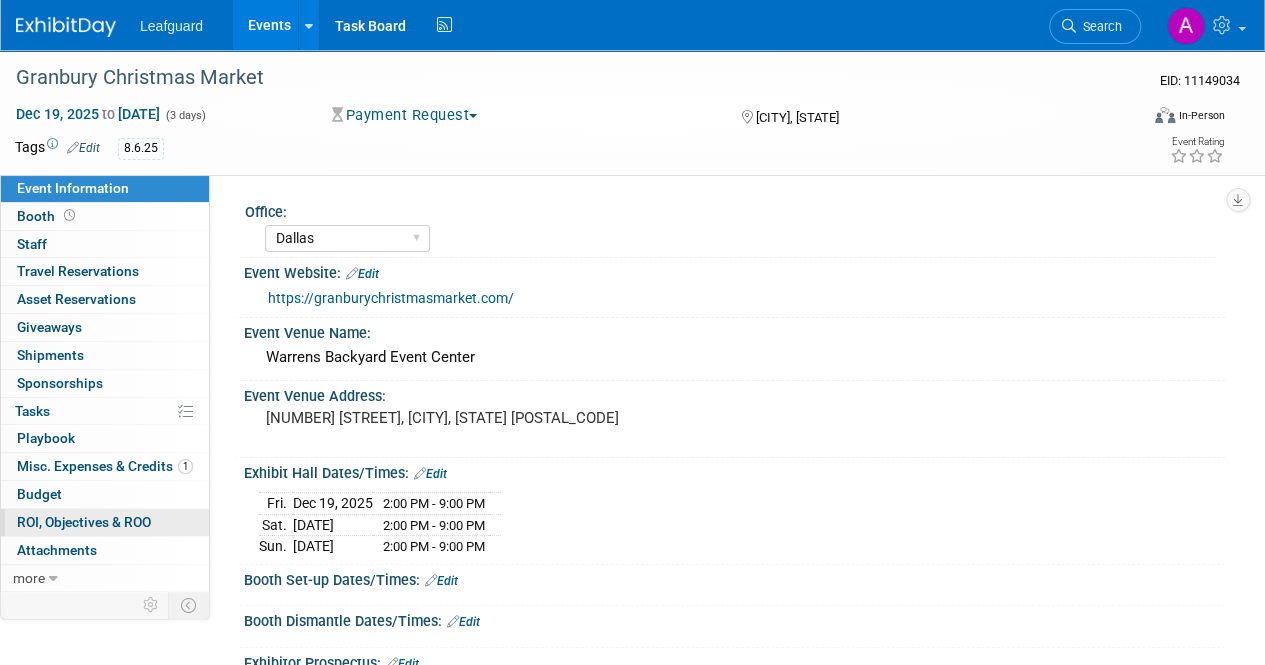 click on "ROI, Objectives & ROO 0" at bounding box center (84, 522) 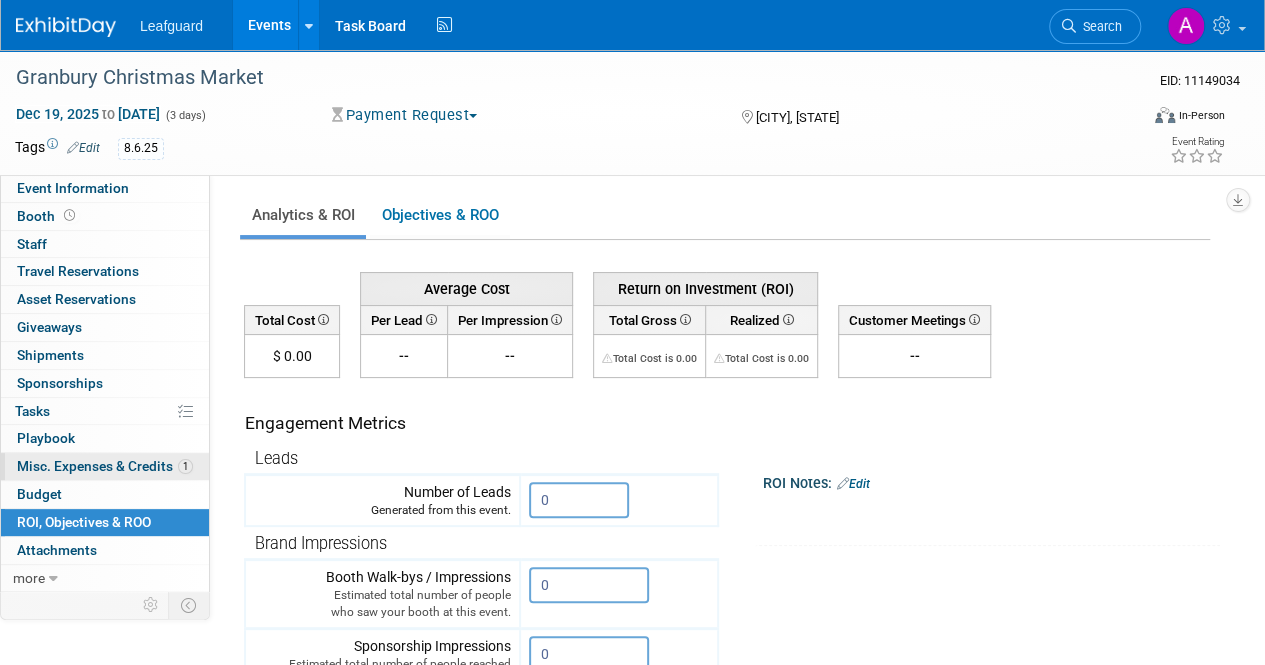 click on "Misc. Expenses & Credits 1" at bounding box center [105, 466] 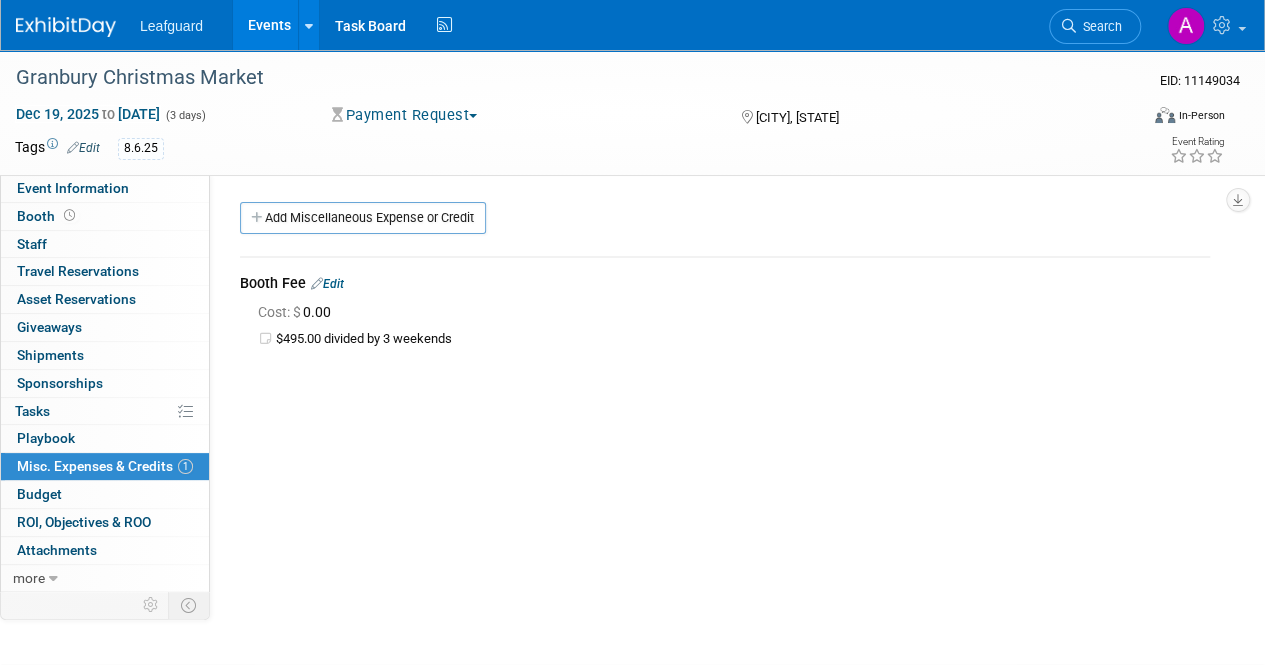 click on "Cost: $  0.00" at bounding box center (298, 312) 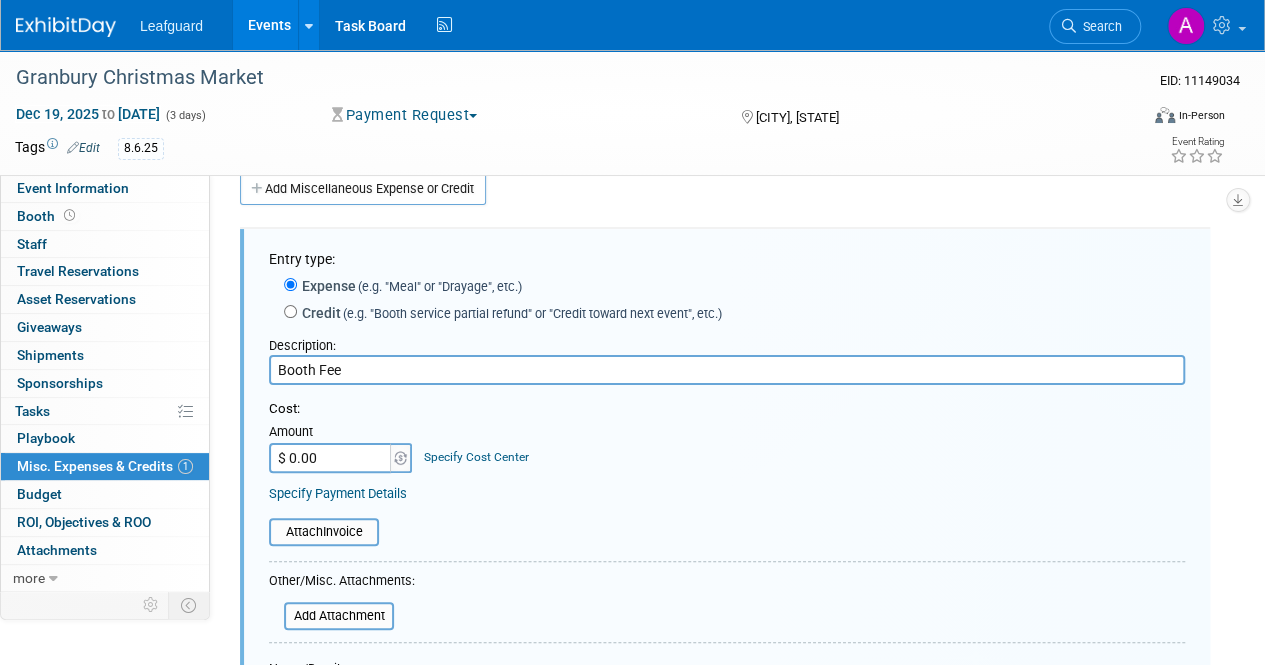 scroll, scrollTop: 0, scrollLeft: 0, axis: both 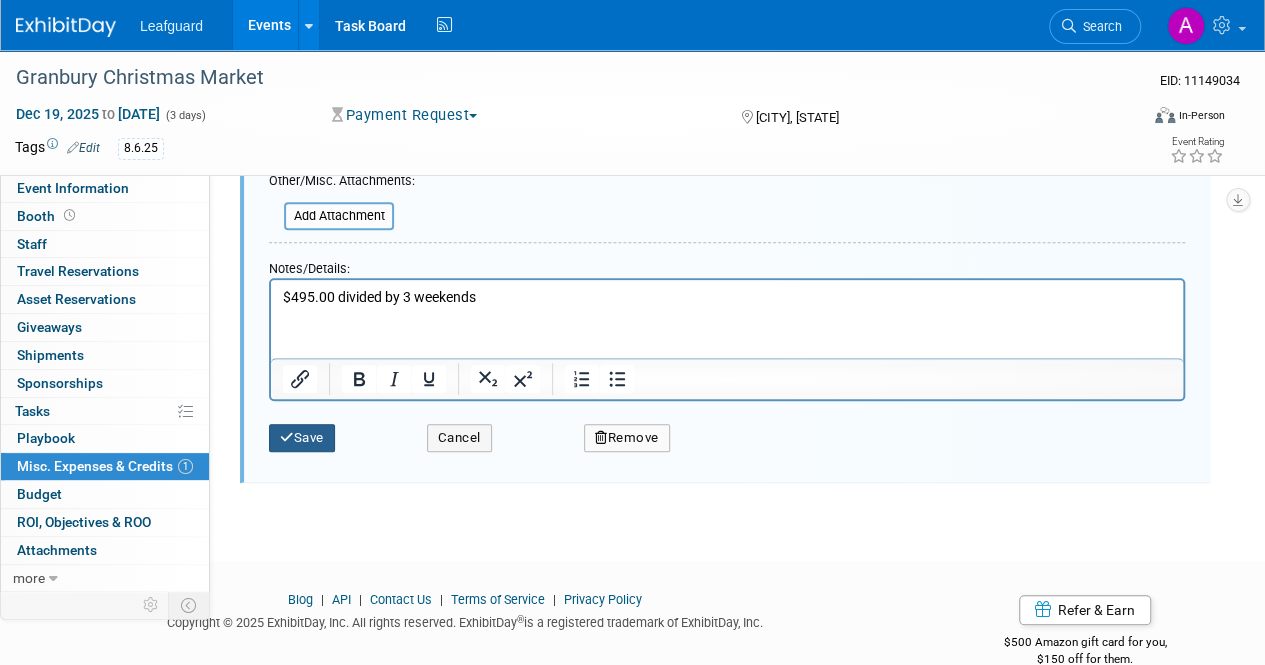 type on "$ 165.00" 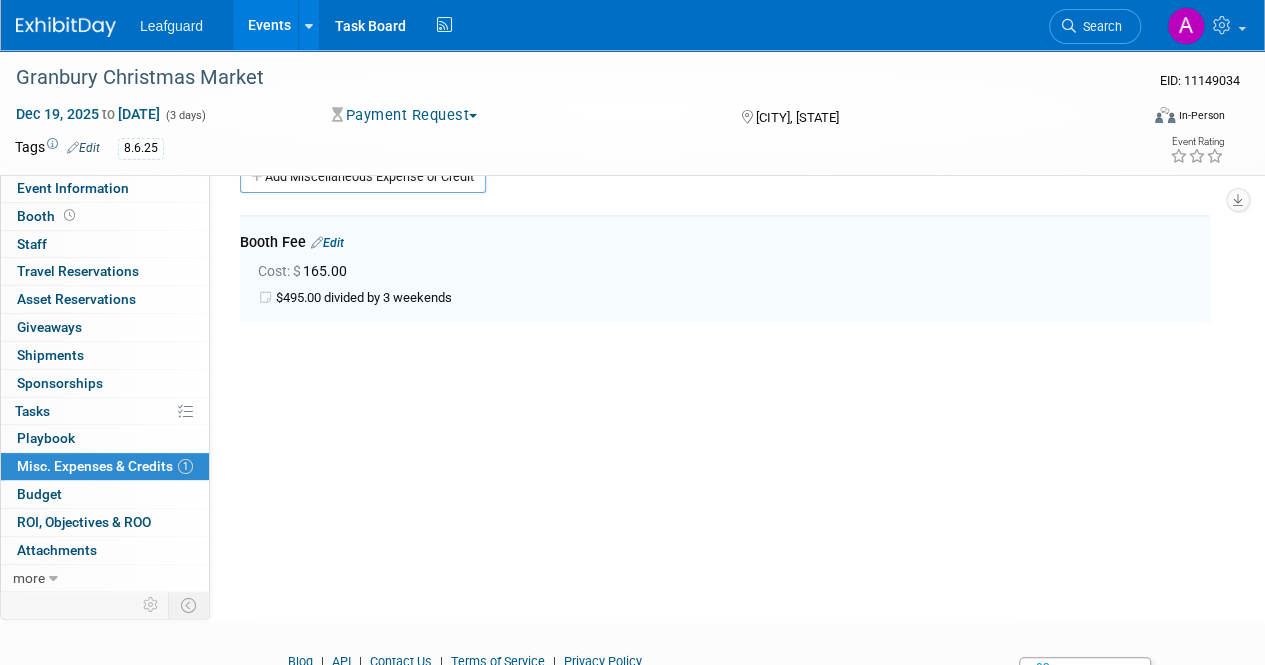 scroll, scrollTop: 29, scrollLeft: 0, axis: vertical 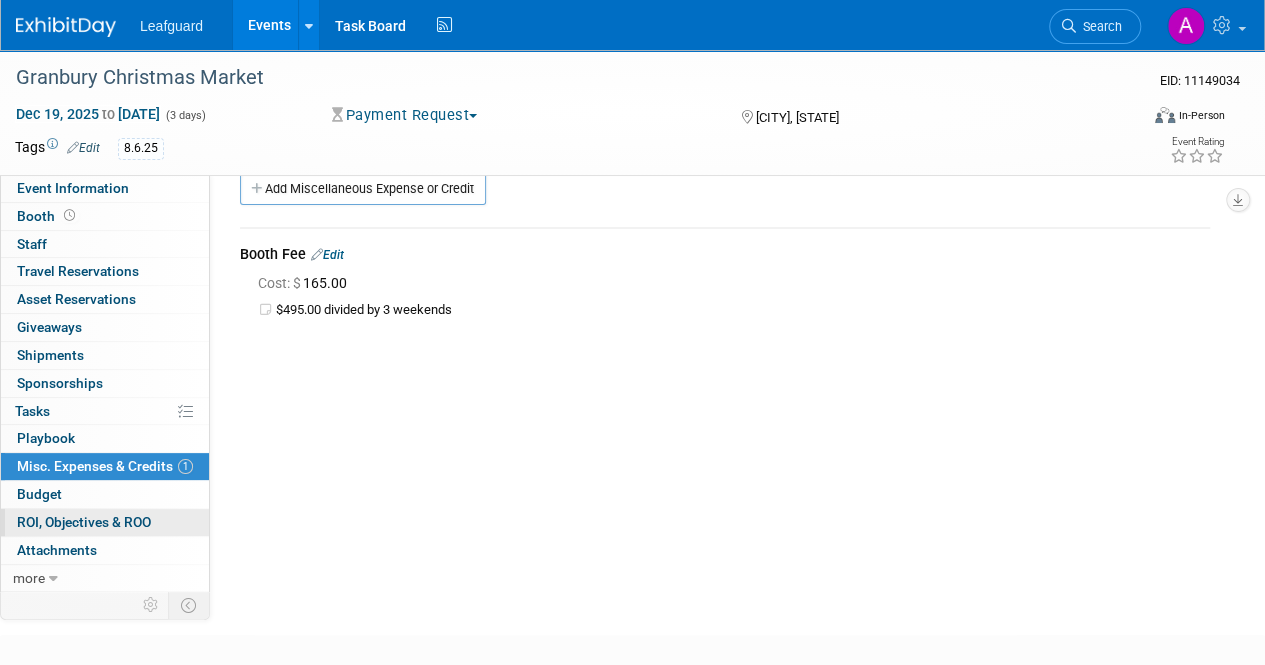 click on "ROI, Objectives & ROO 0" at bounding box center (84, 522) 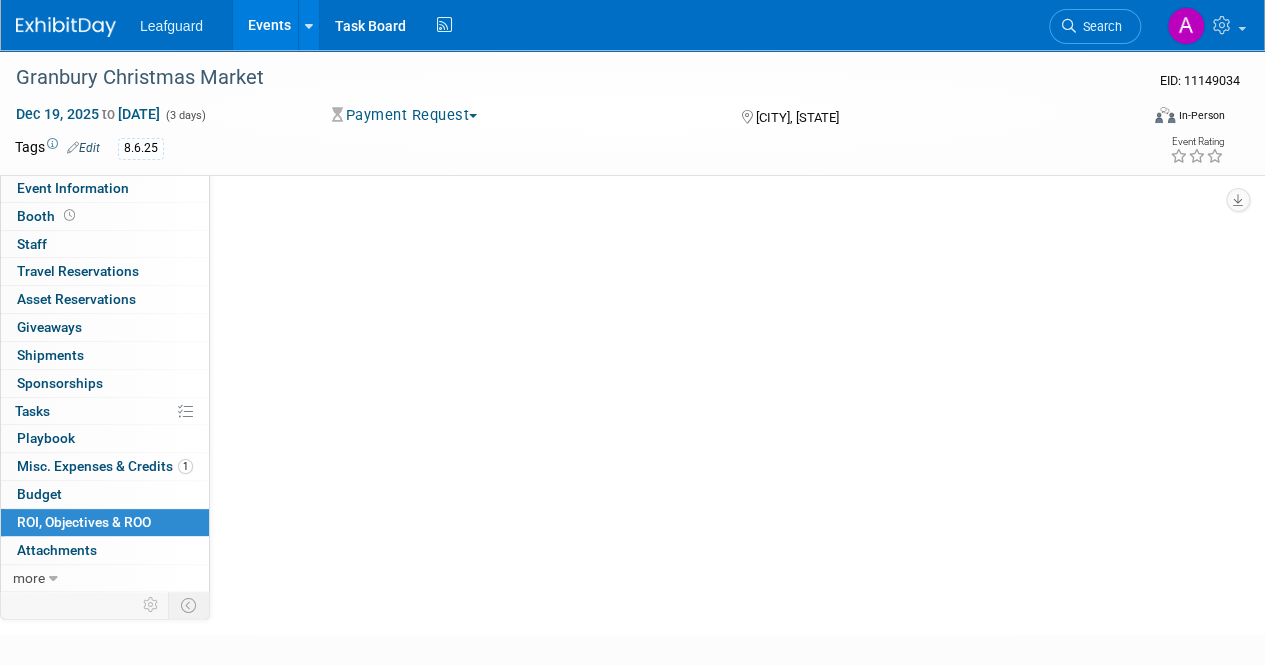 scroll, scrollTop: 0, scrollLeft: 0, axis: both 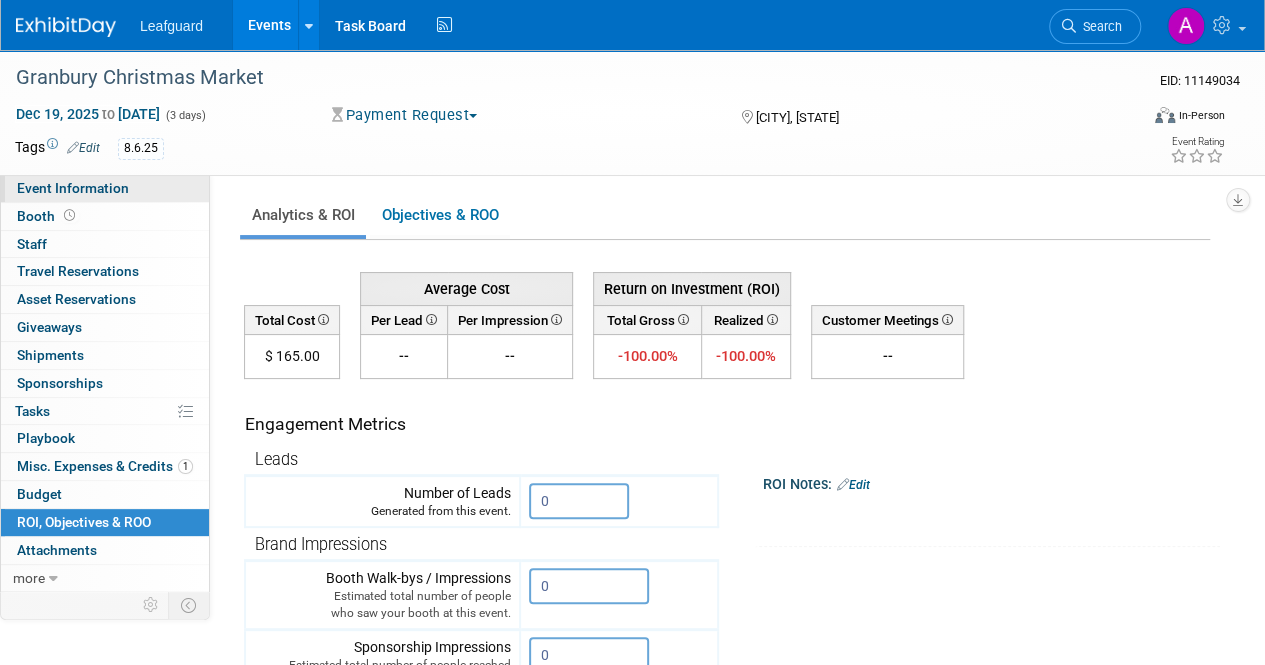 click on "Event Information" at bounding box center (73, 188) 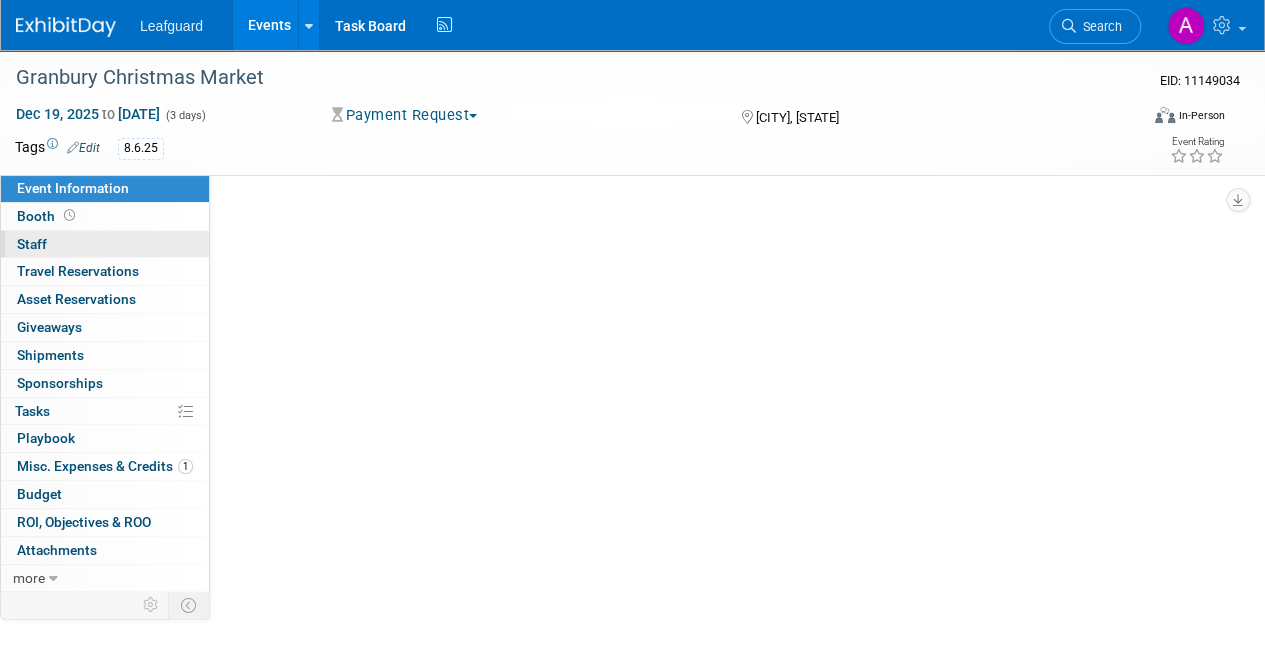 select on "Dallas" 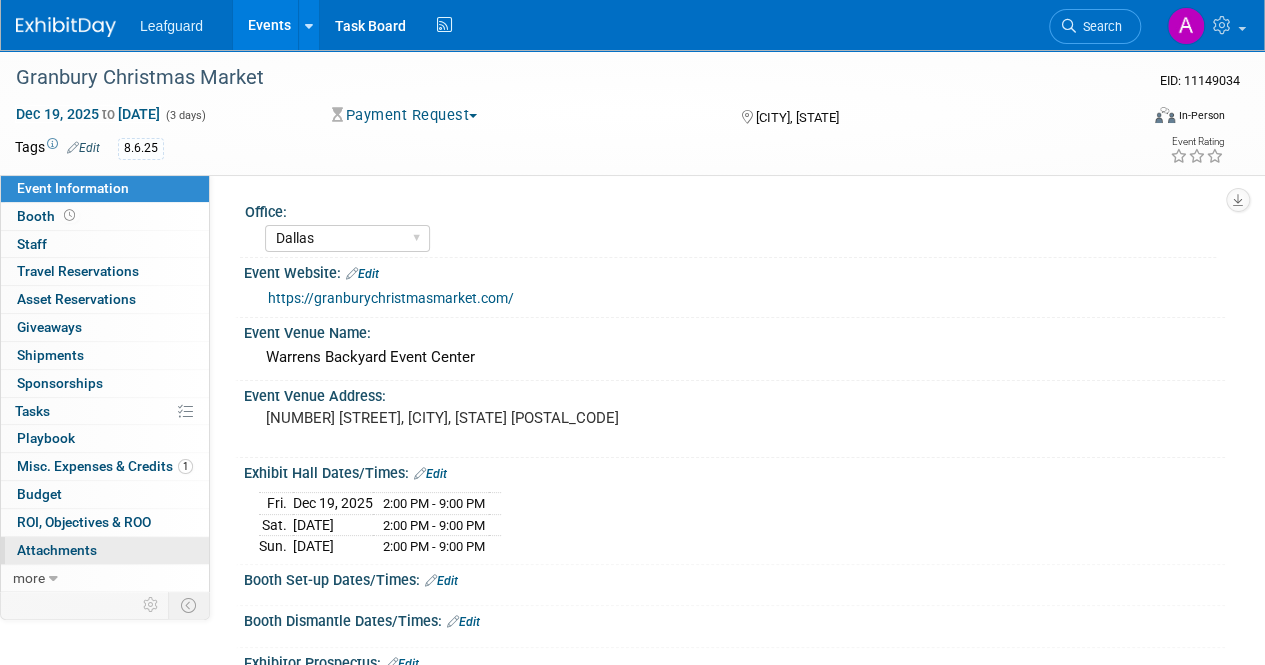 click on "Attachments 0" at bounding box center (57, 550) 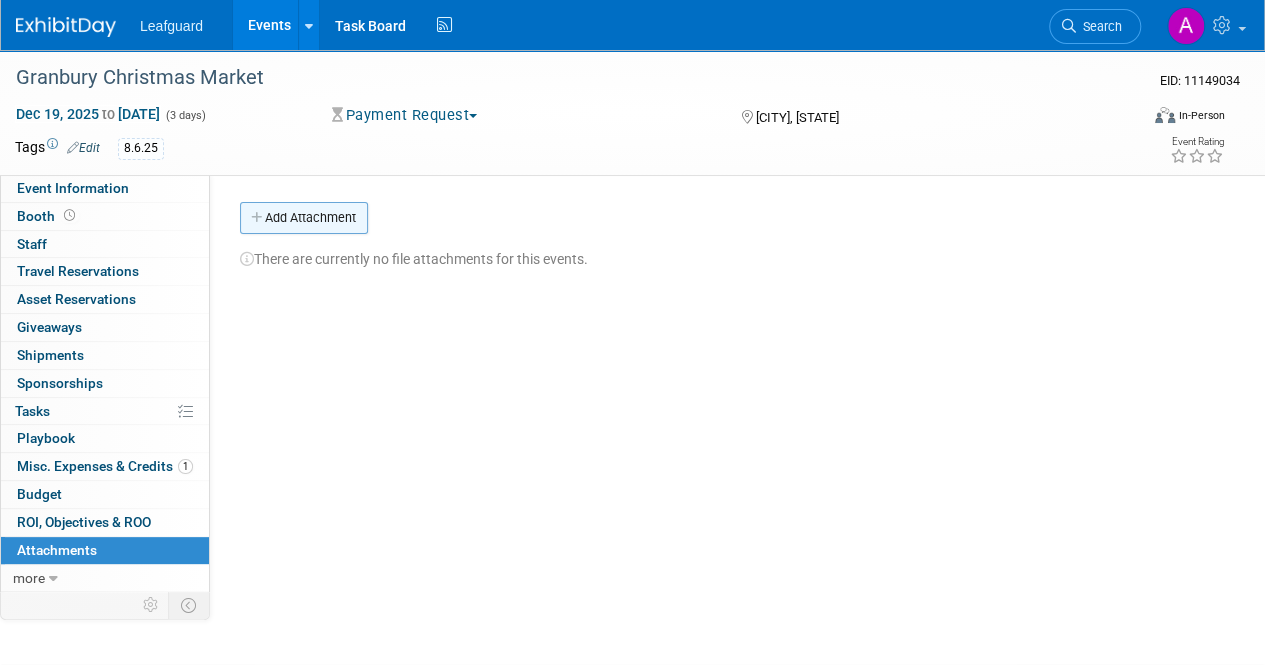 click on "Add Attachment" at bounding box center [304, 218] 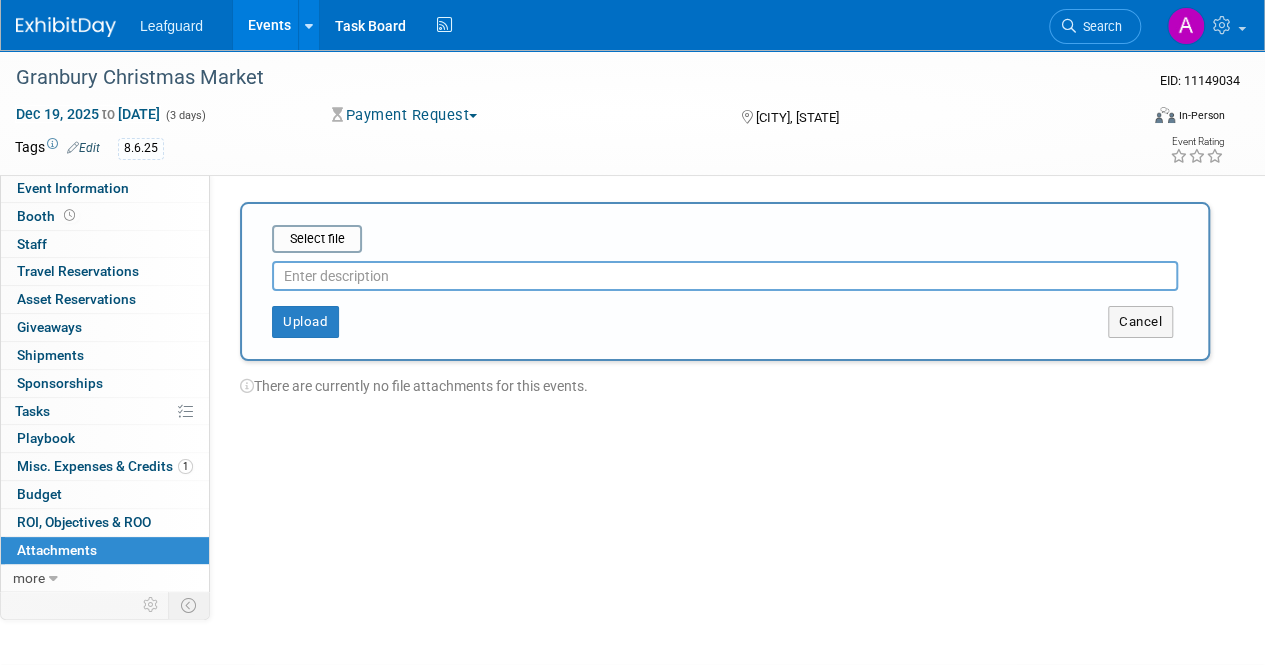 click at bounding box center [725, 276] 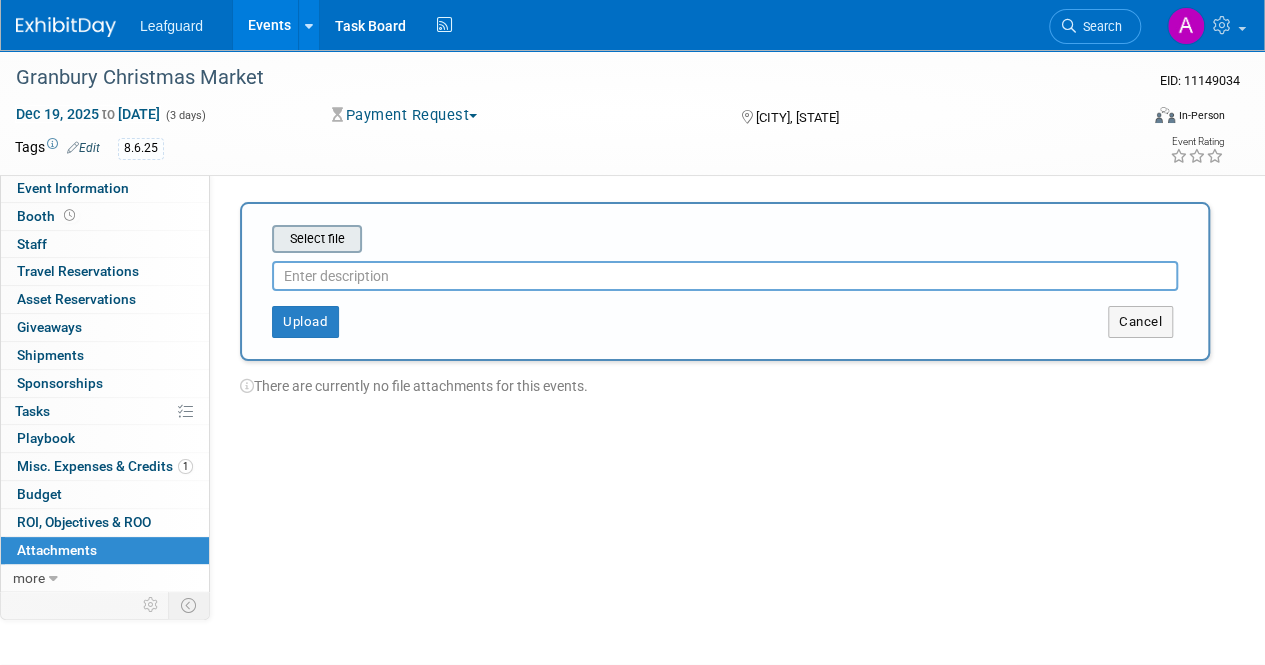 click at bounding box center [241, 239] 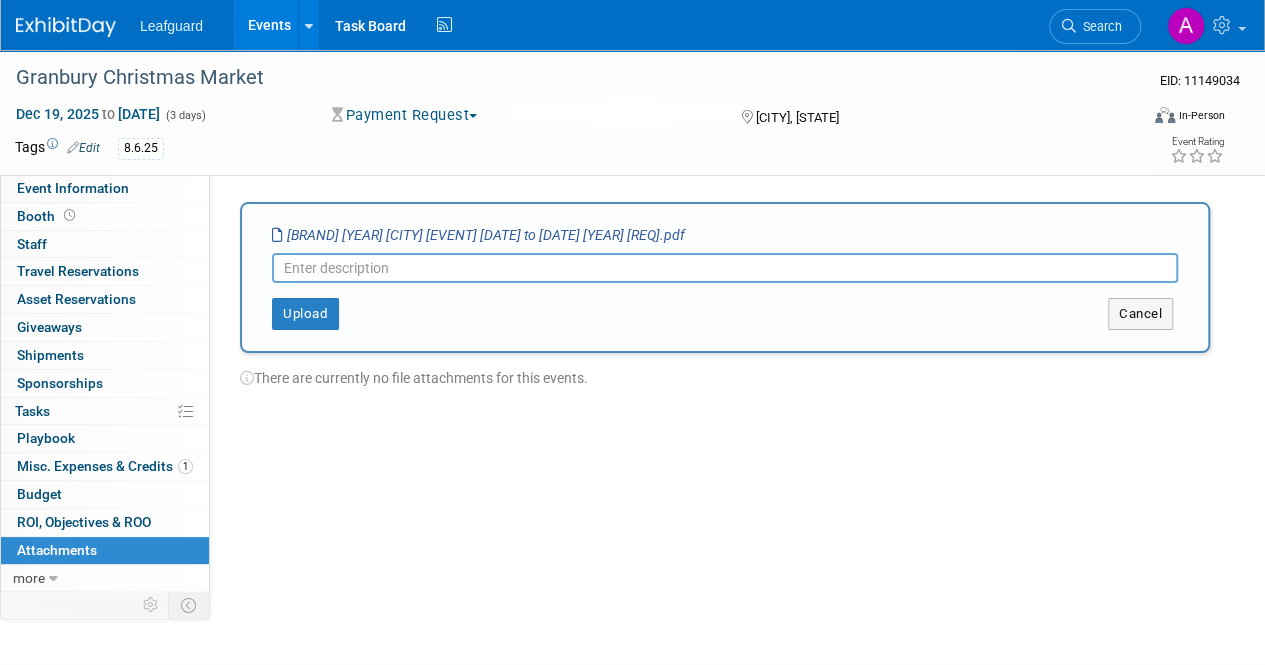 click at bounding box center [725, 268] 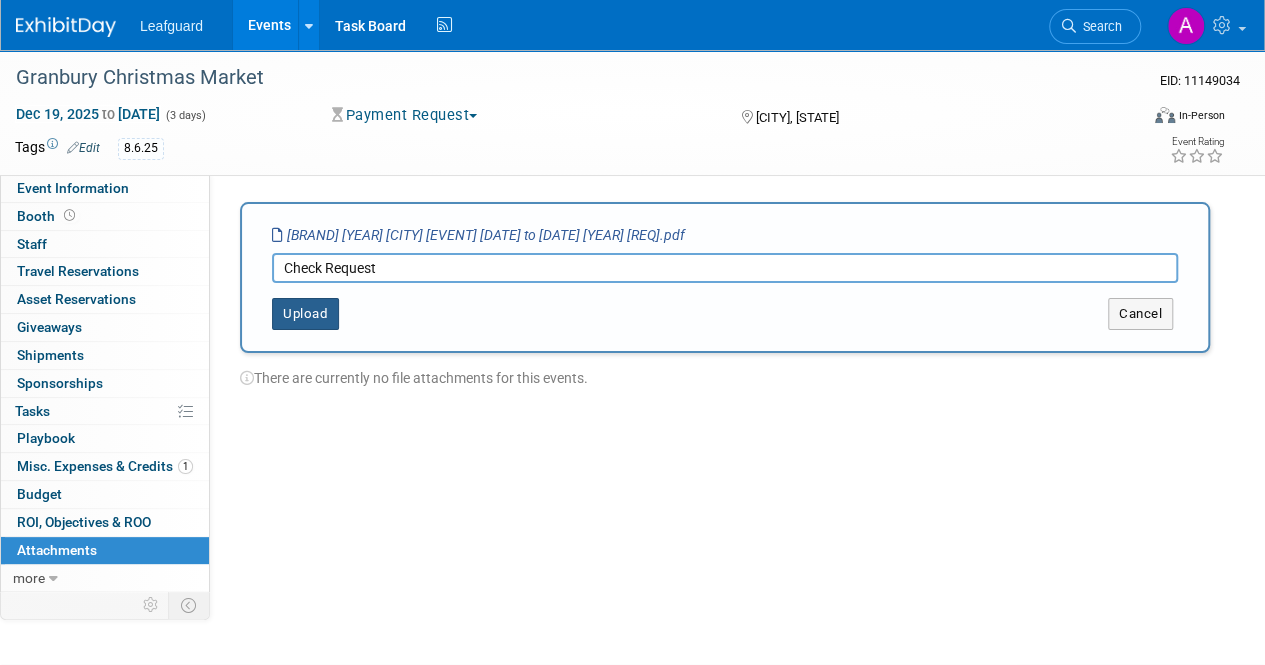type on "Check Request" 